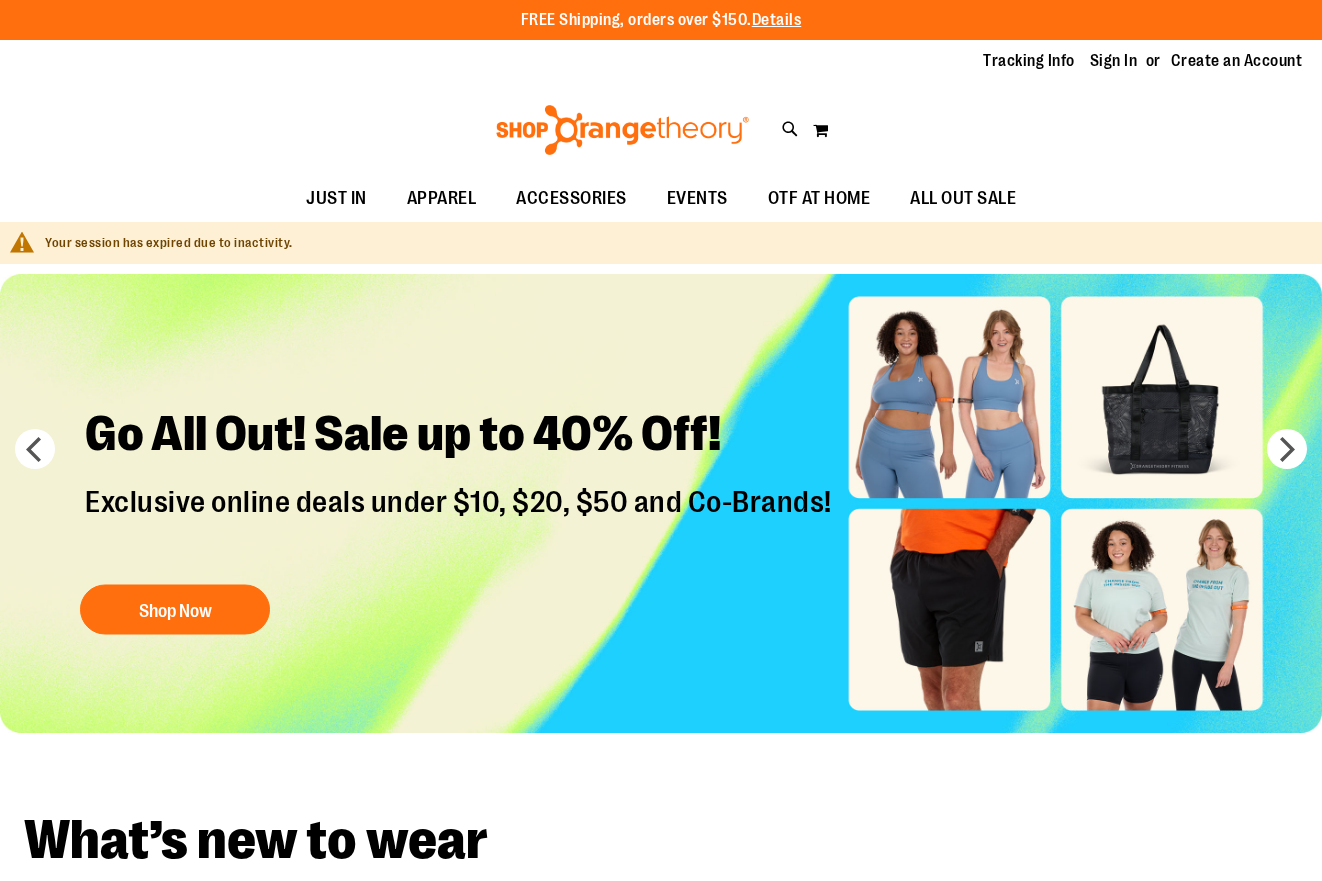 scroll, scrollTop: 0, scrollLeft: 0, axis: both 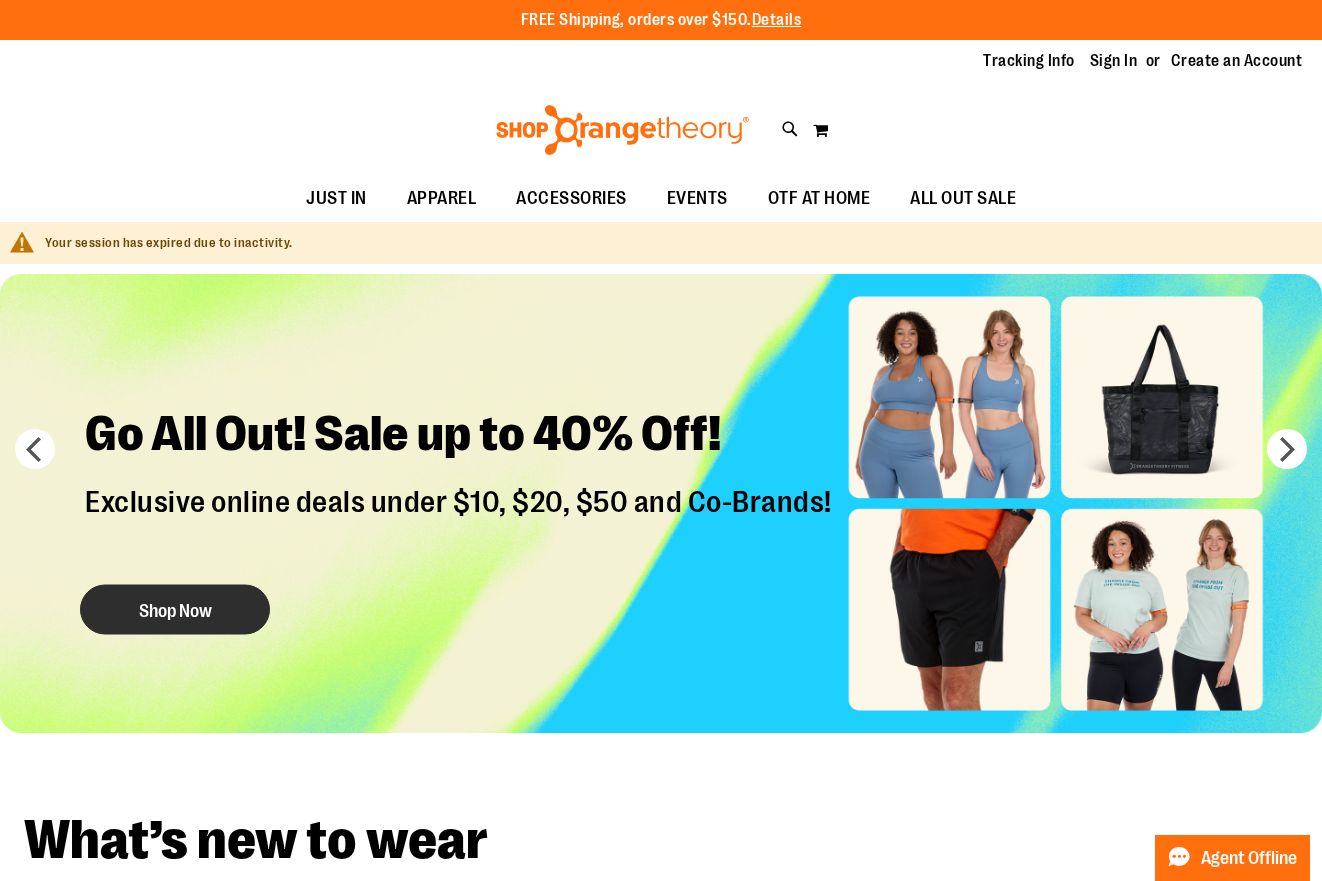 click on "Shop Now" at bounding box center (175, 609) 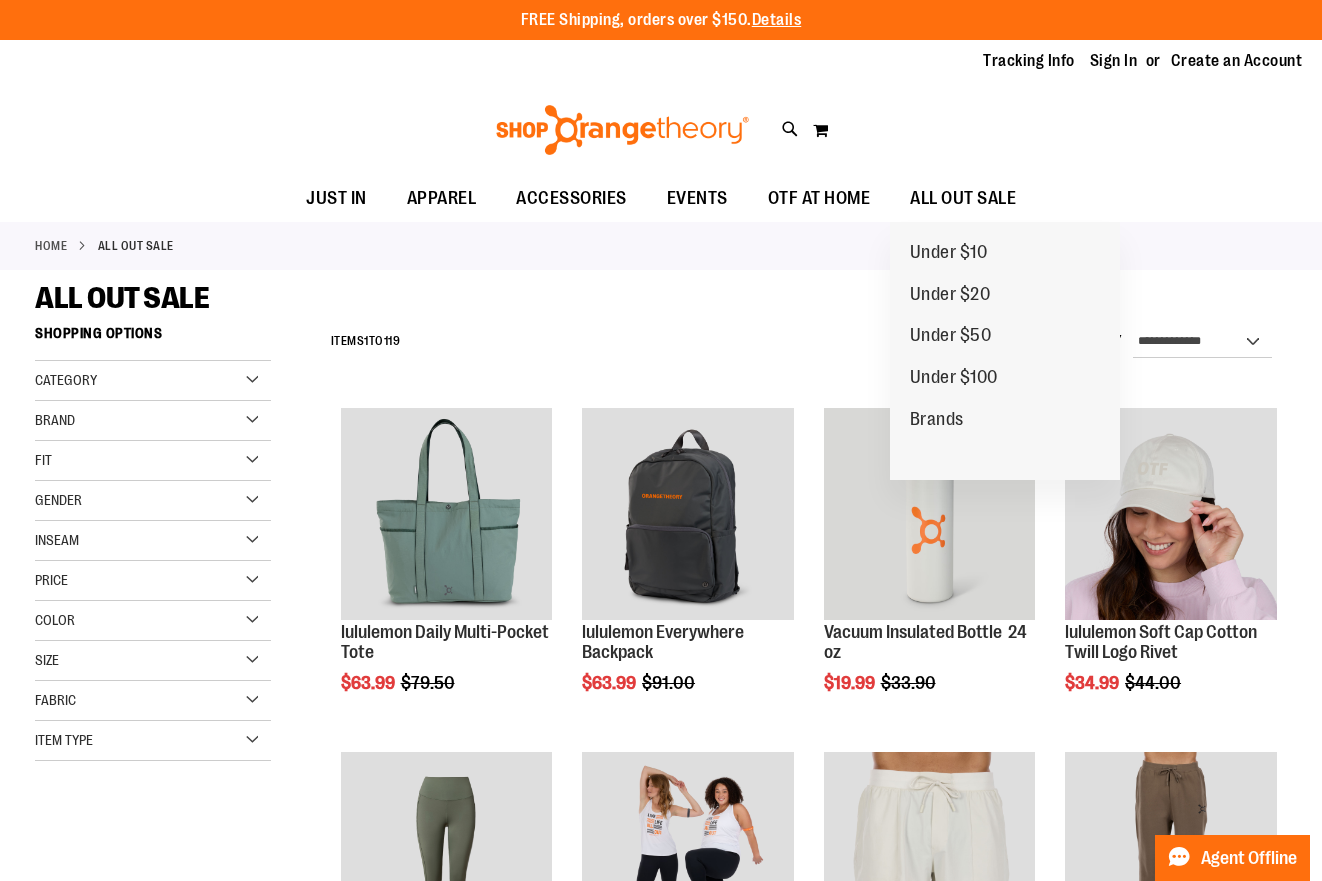 scroll, scrollTop: 0, scrollLeft: 0, axis: both 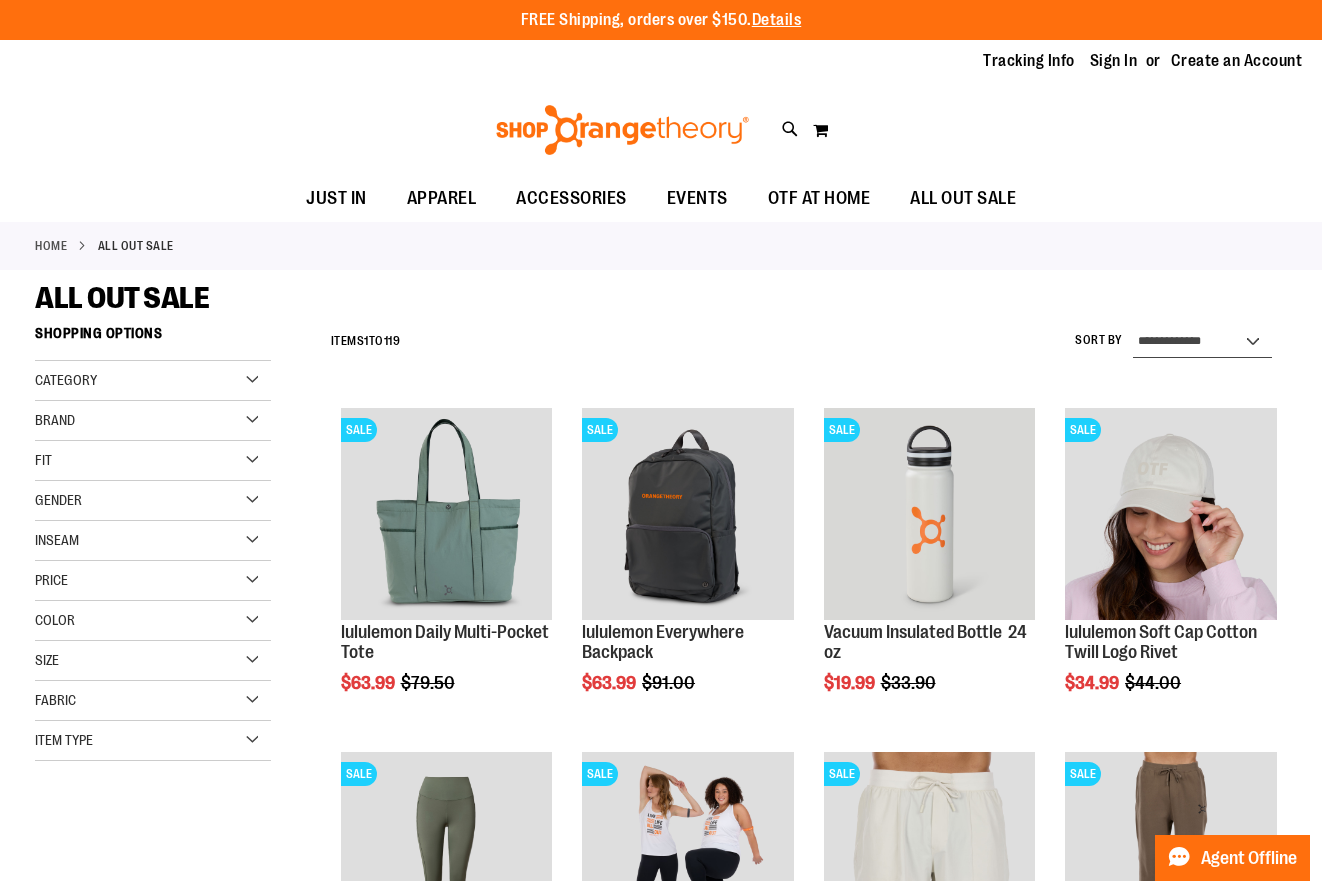 select on "**********" 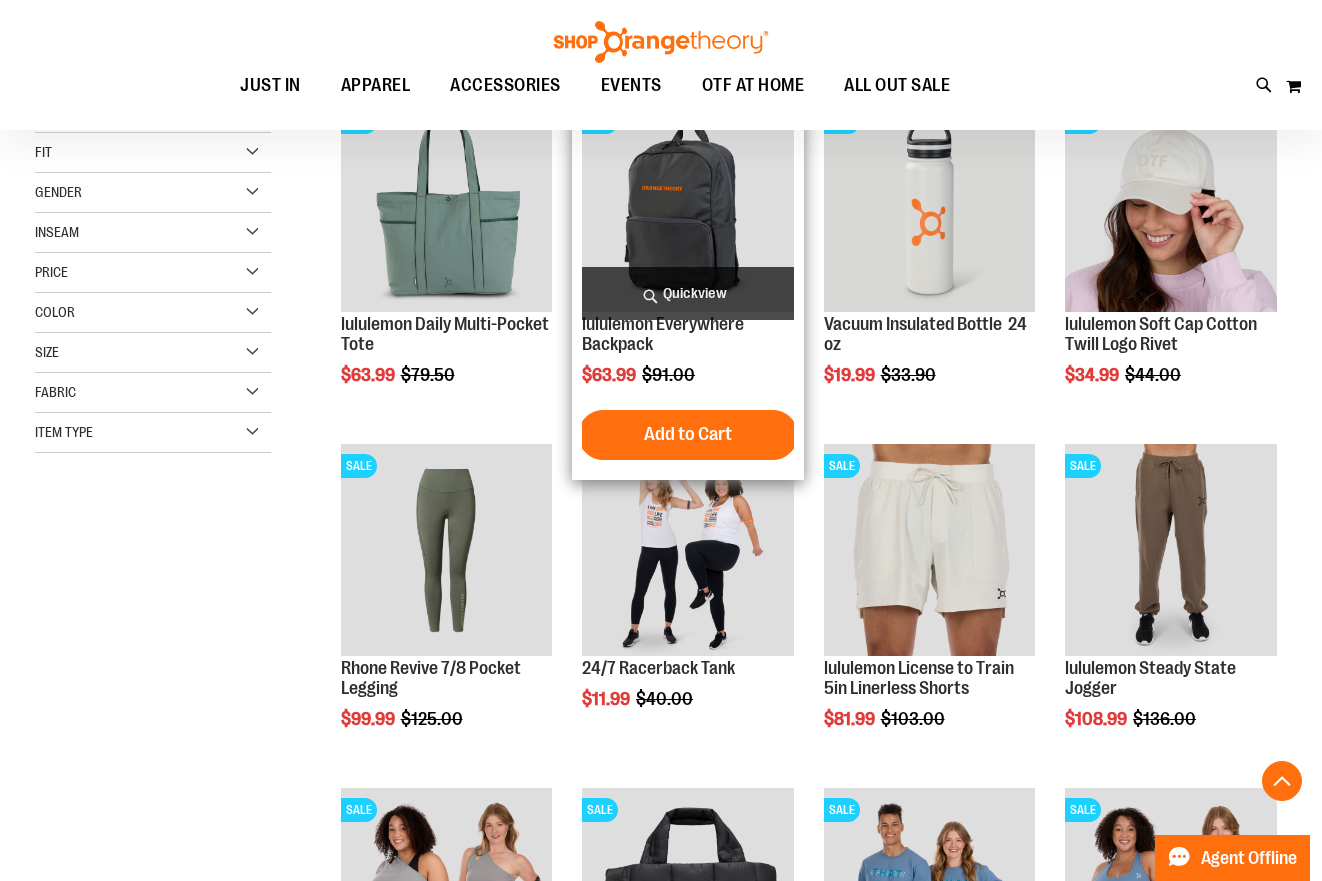 scroll, scrollTop: 315, scrollLeft: 0, axis: vertical 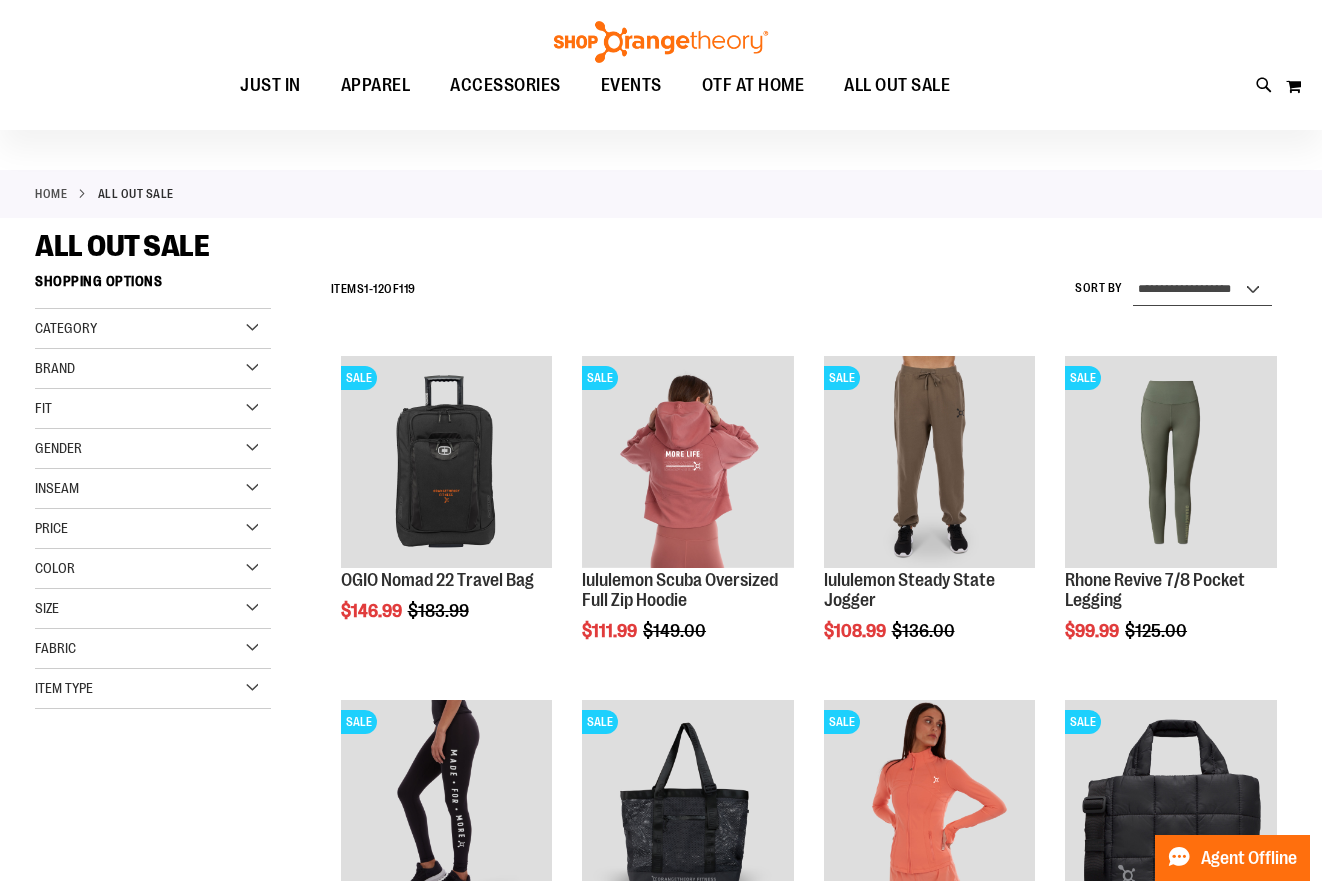 select on "*********" 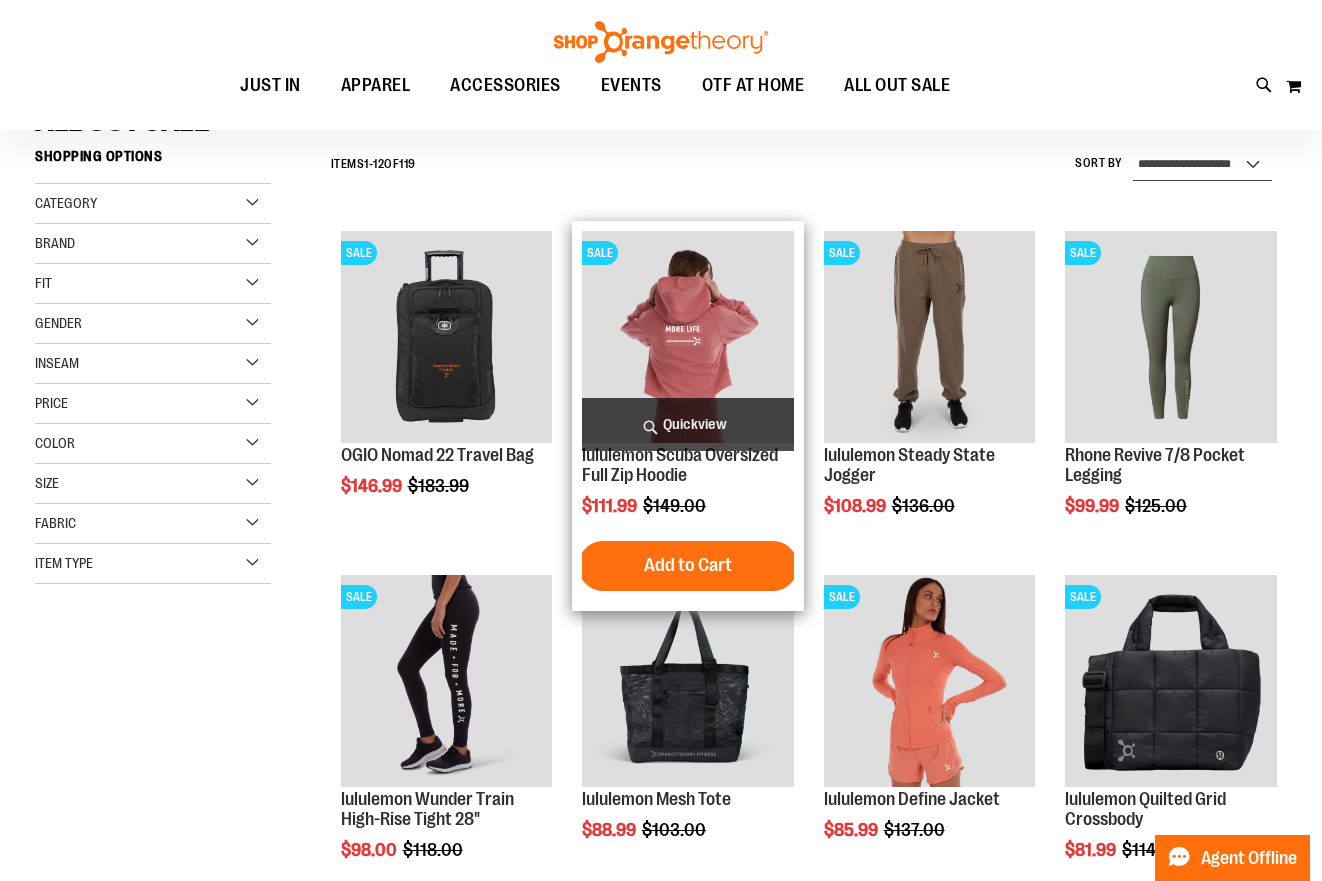 scroll, scrollTop: 186, scrollLeft: 0, axis: vertical 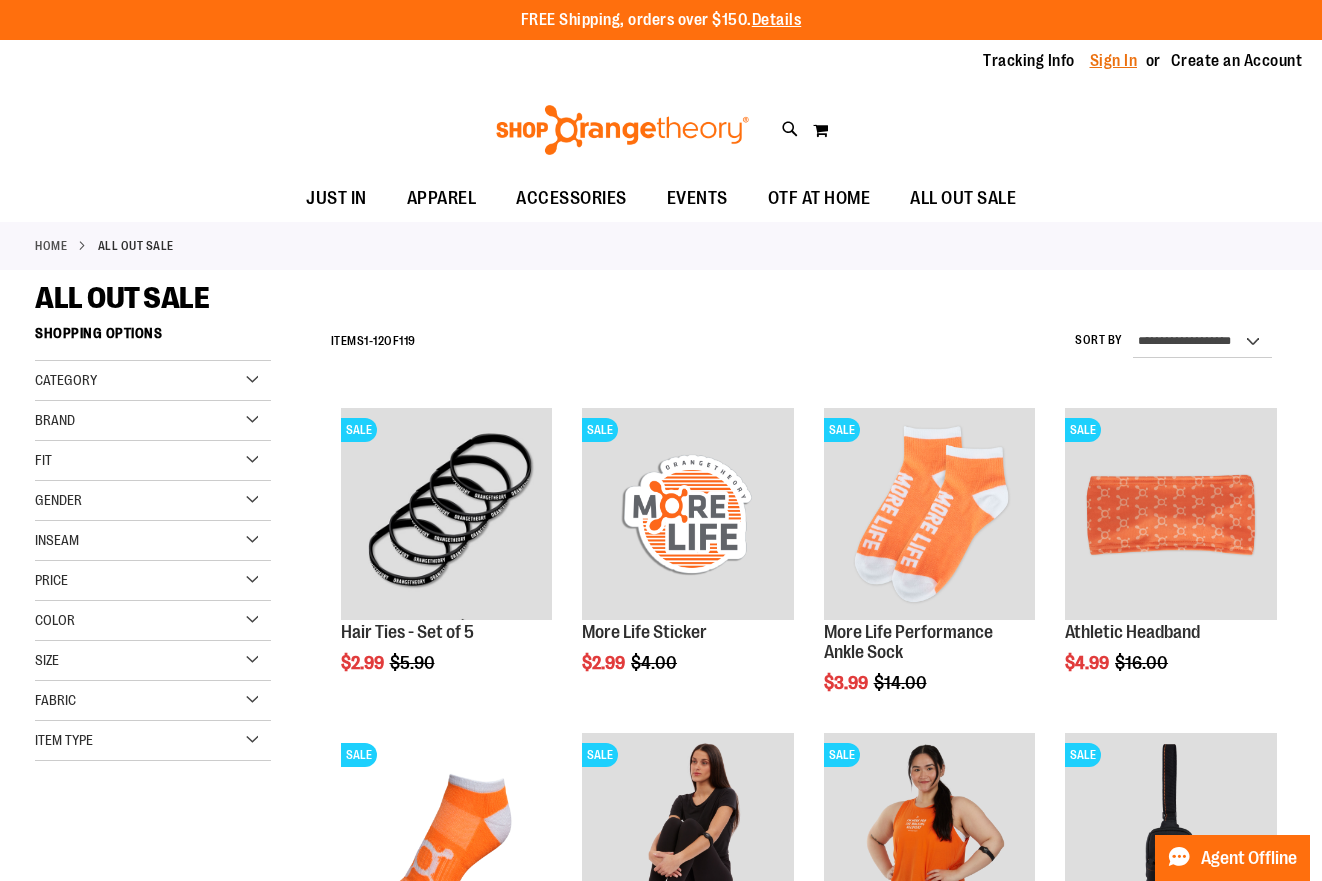 click on "Sign In" at bounding box center (1114, 61) 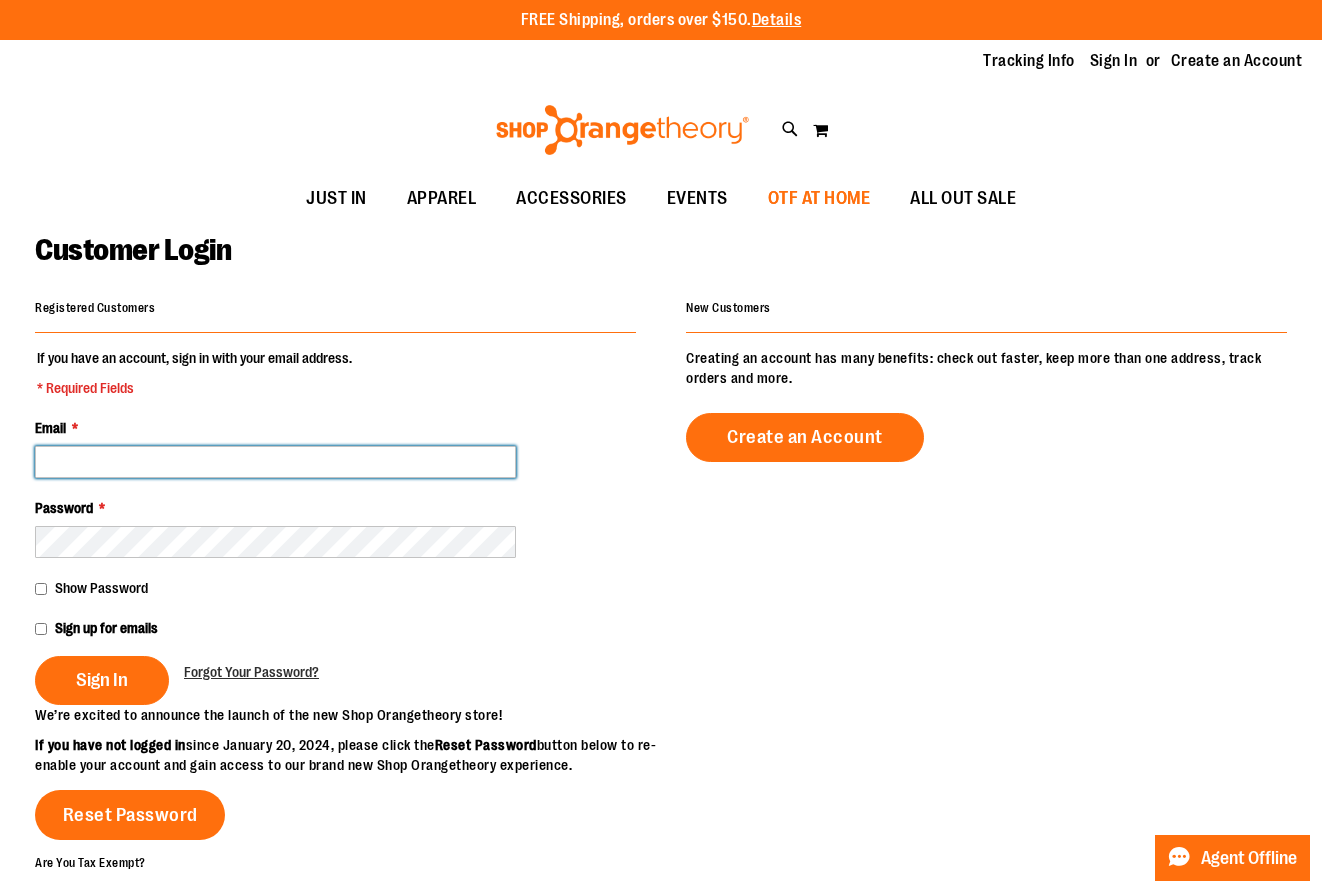scroll, scrollTop: 0, scrollLeft: 0, axis: both 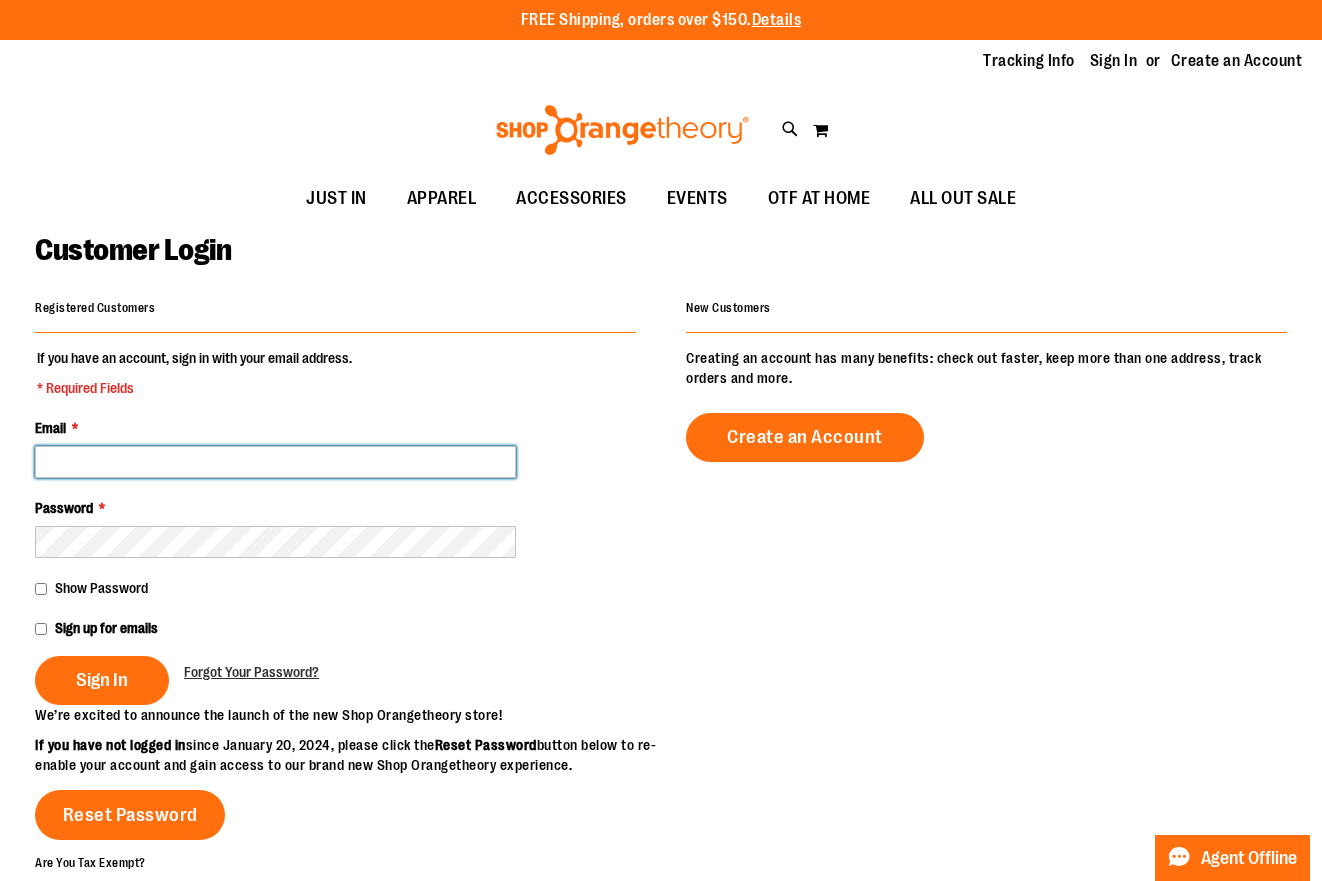 click on "Email *" at bounding box center [275, 462] 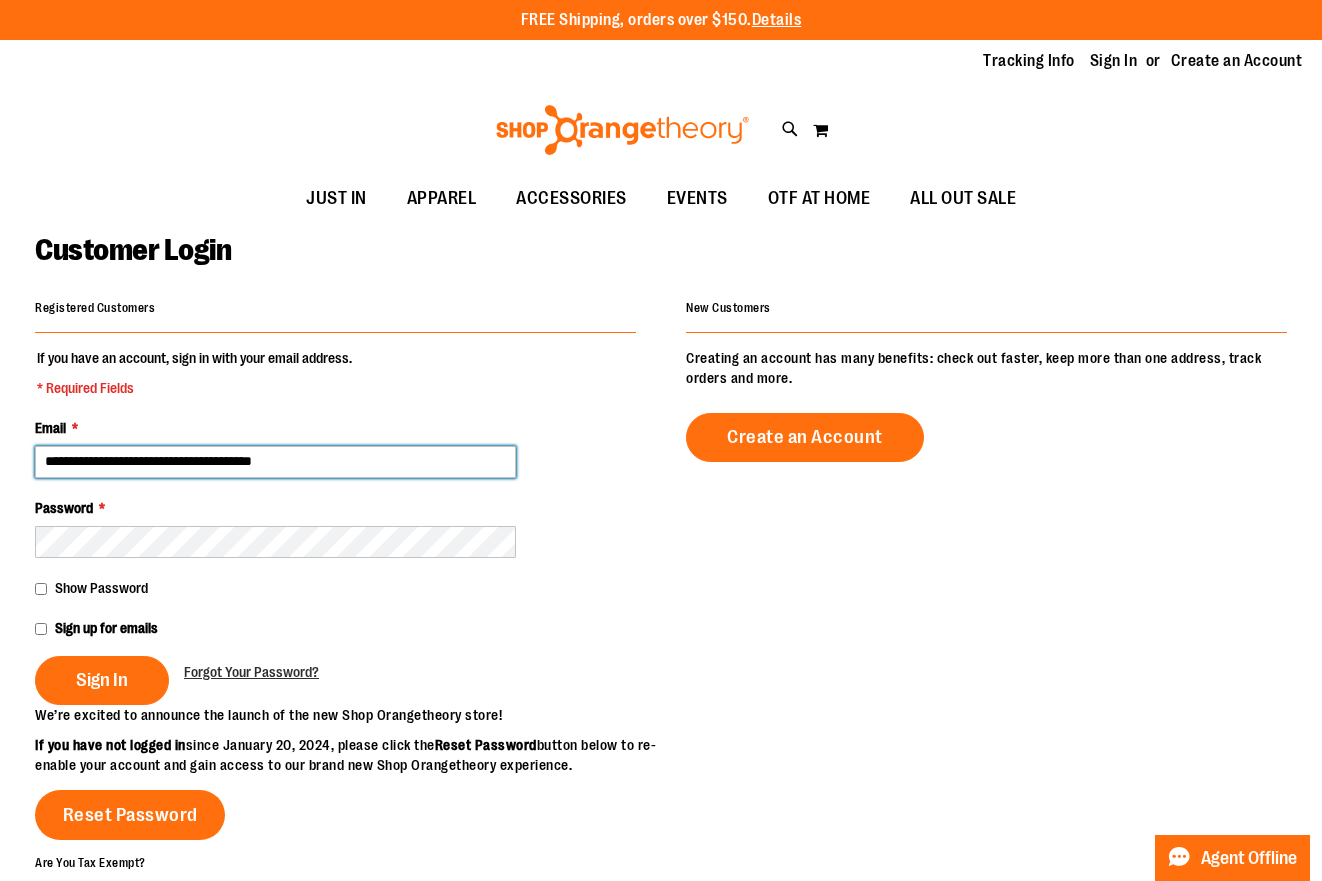 type on "**********" 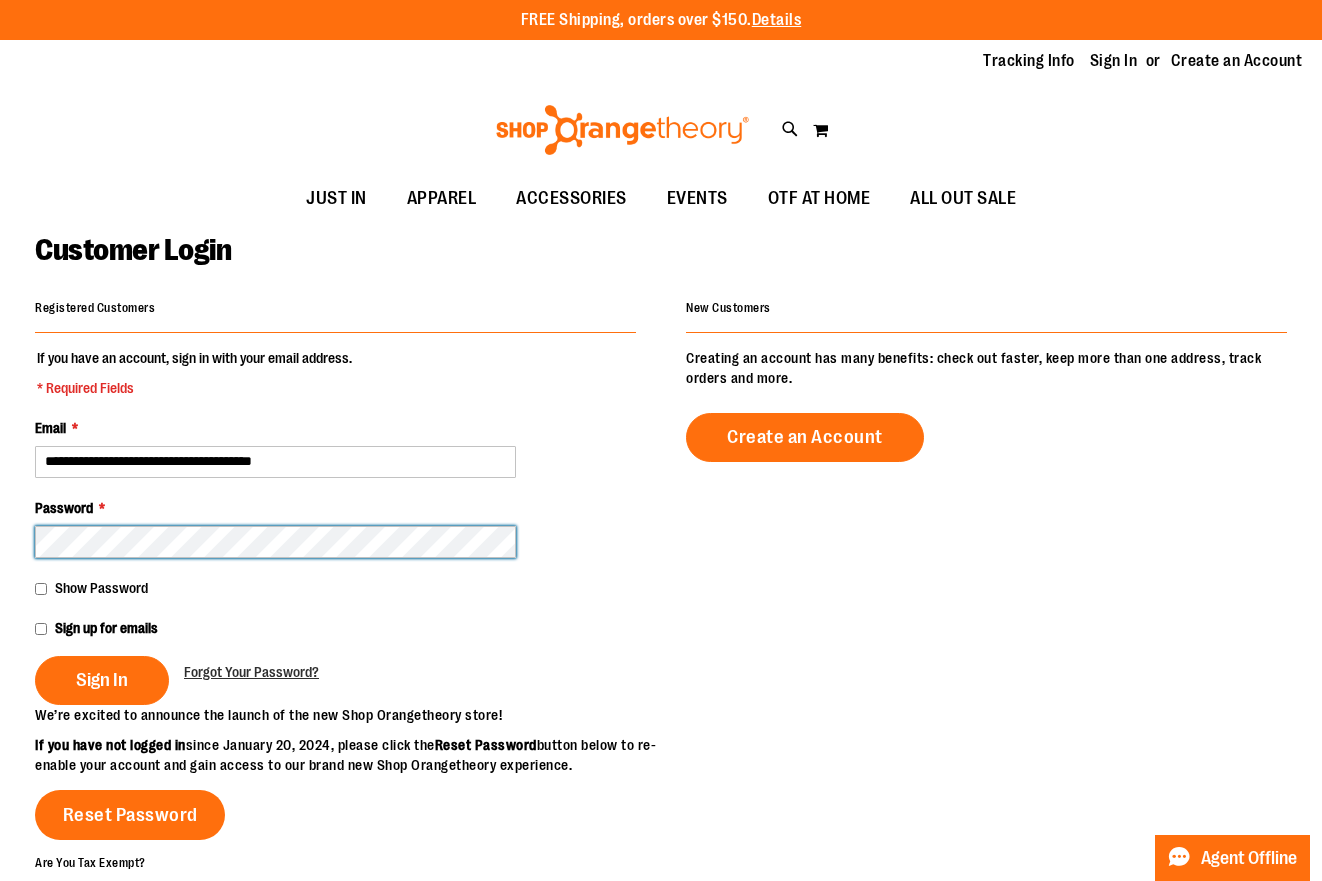 click on "Sign In" at bounding box center (102, 680) 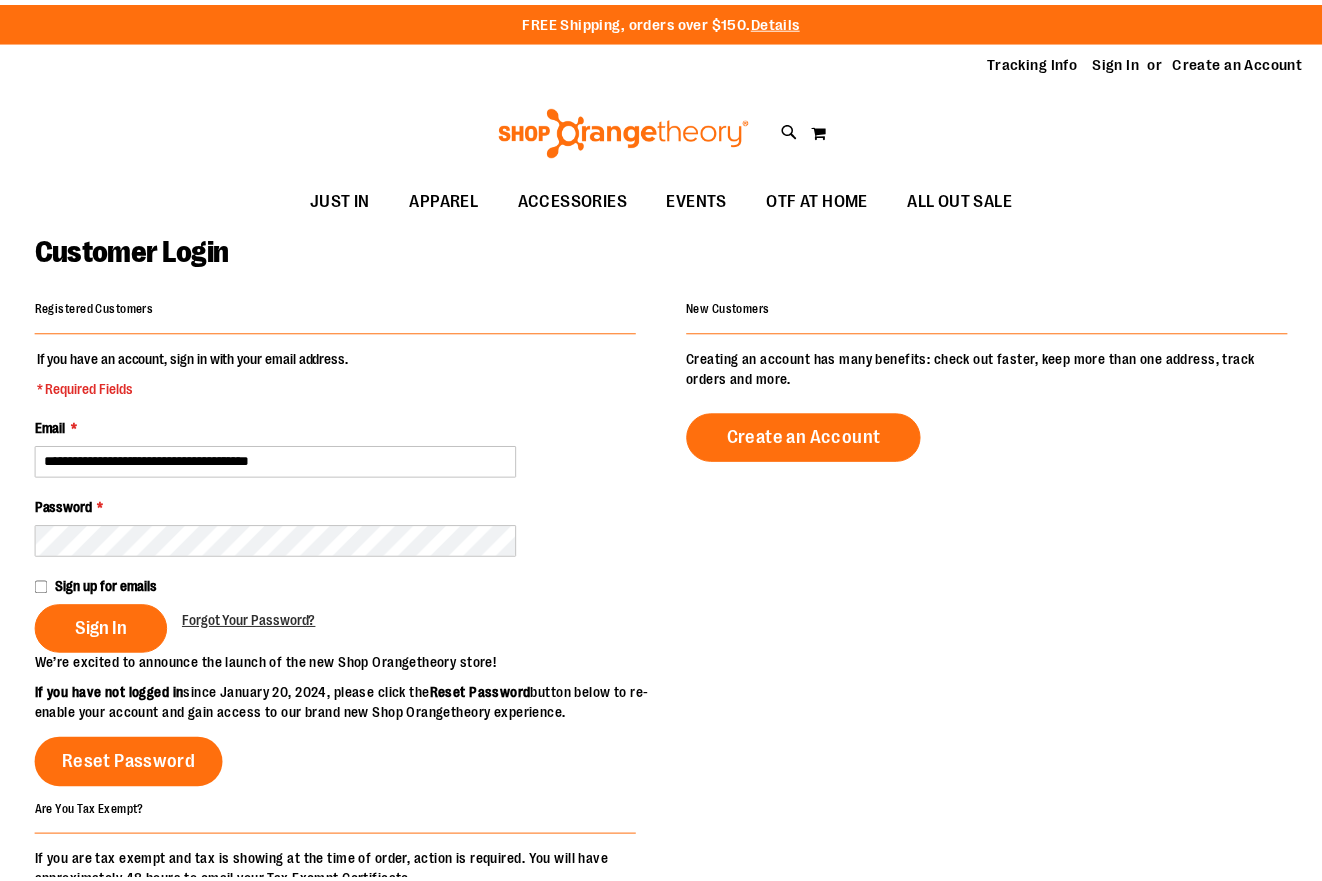 scroll, scrollTop: 0, scrollLeft: 0, axis: both 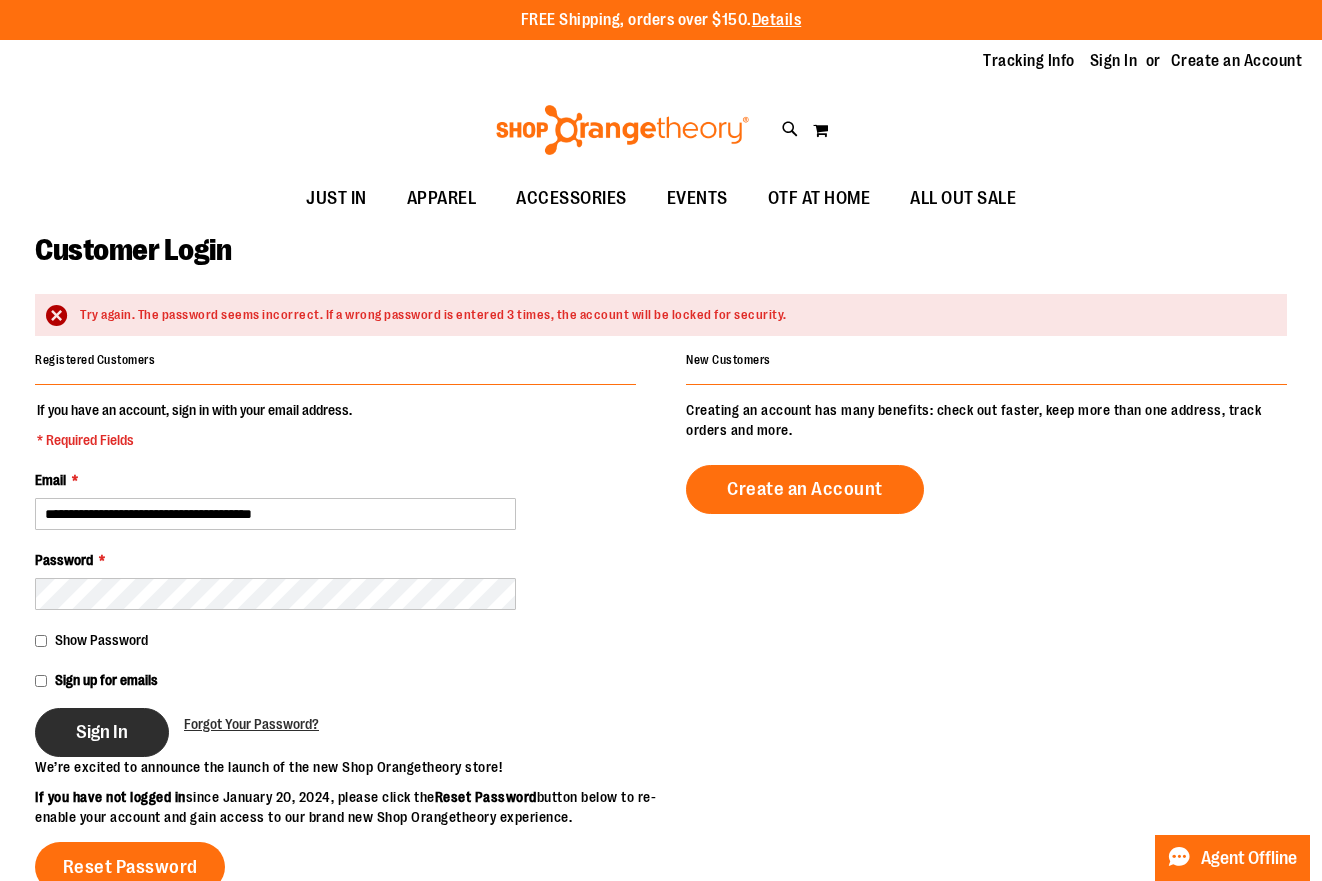 click on "Sign In" at bounding box center [102, 732] 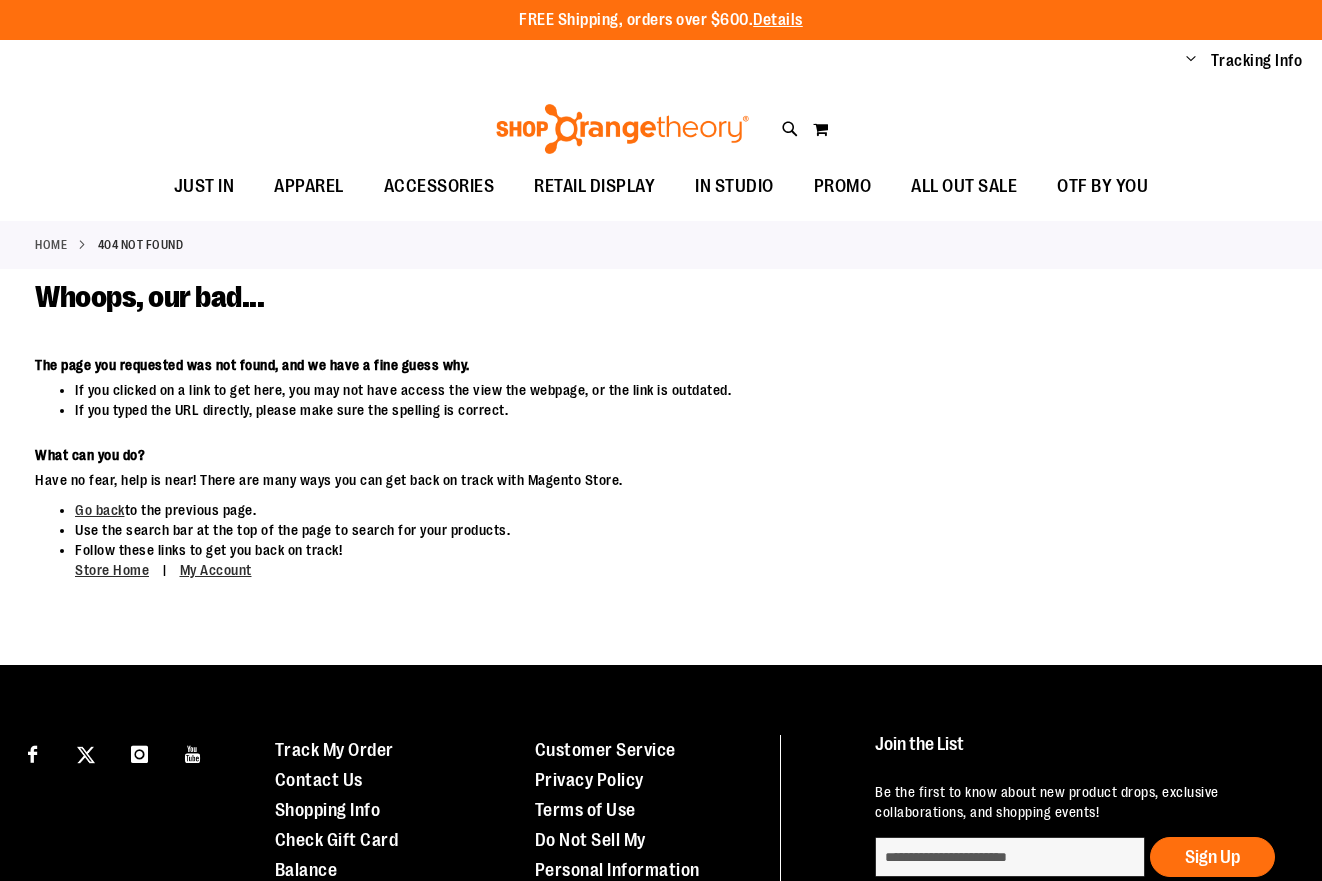 scroll, scrollTop: 0, scrollLeft: 0, axis: both 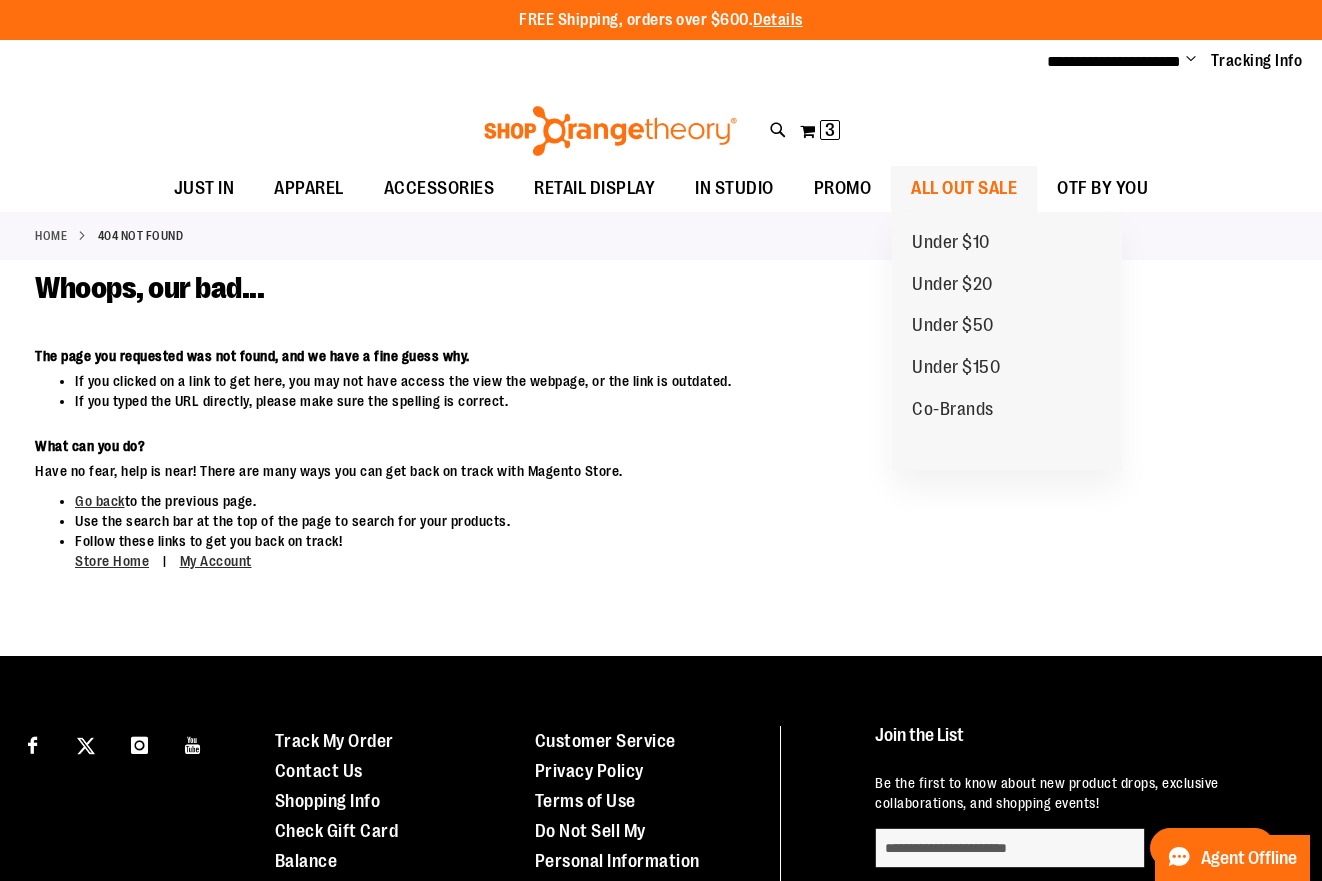 click on "ALL OUT SALE" at bounding box center [964, 188] 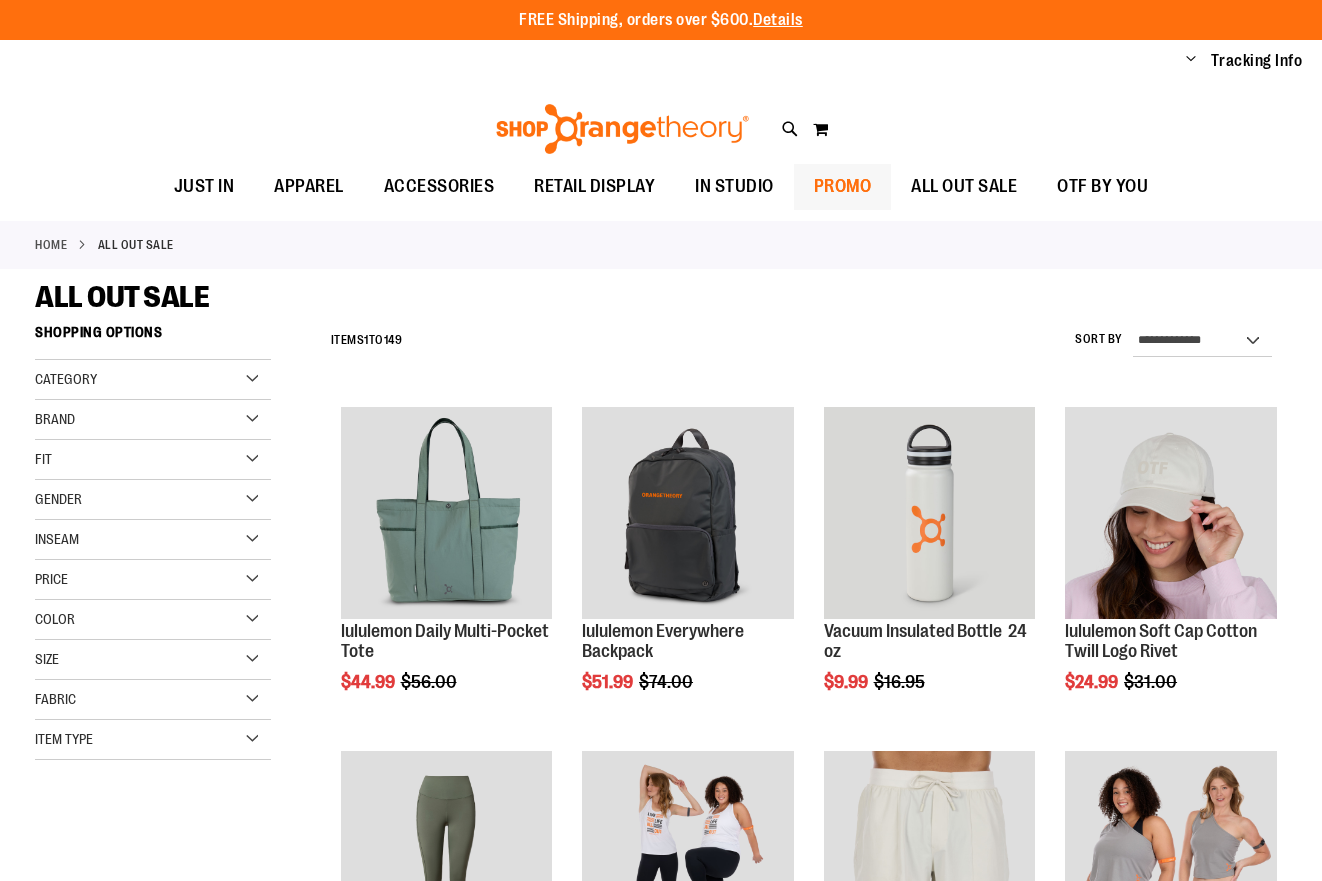 scroll, scrollTop: 0, scrollLeft: 0, axis: both 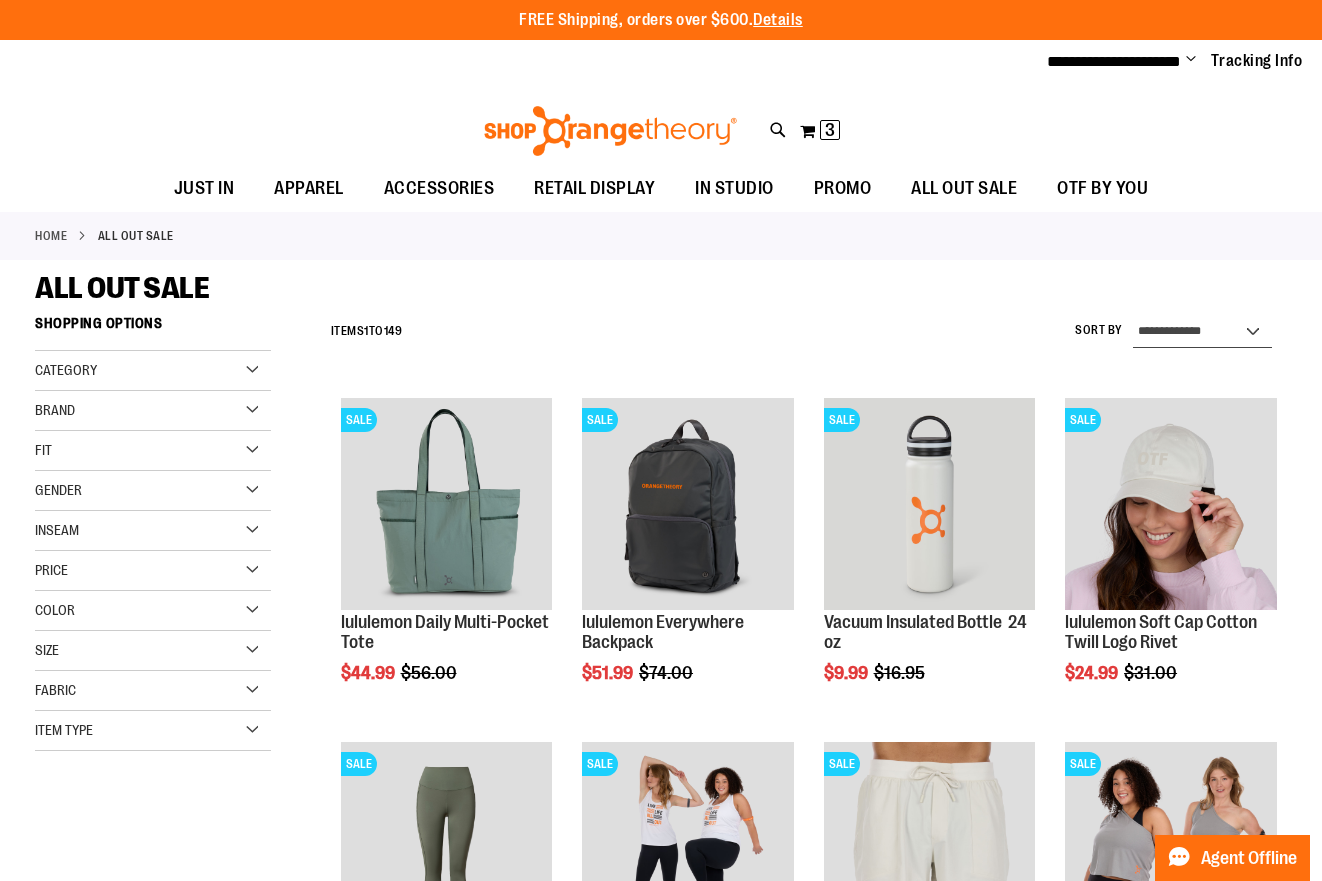 select on "*********" 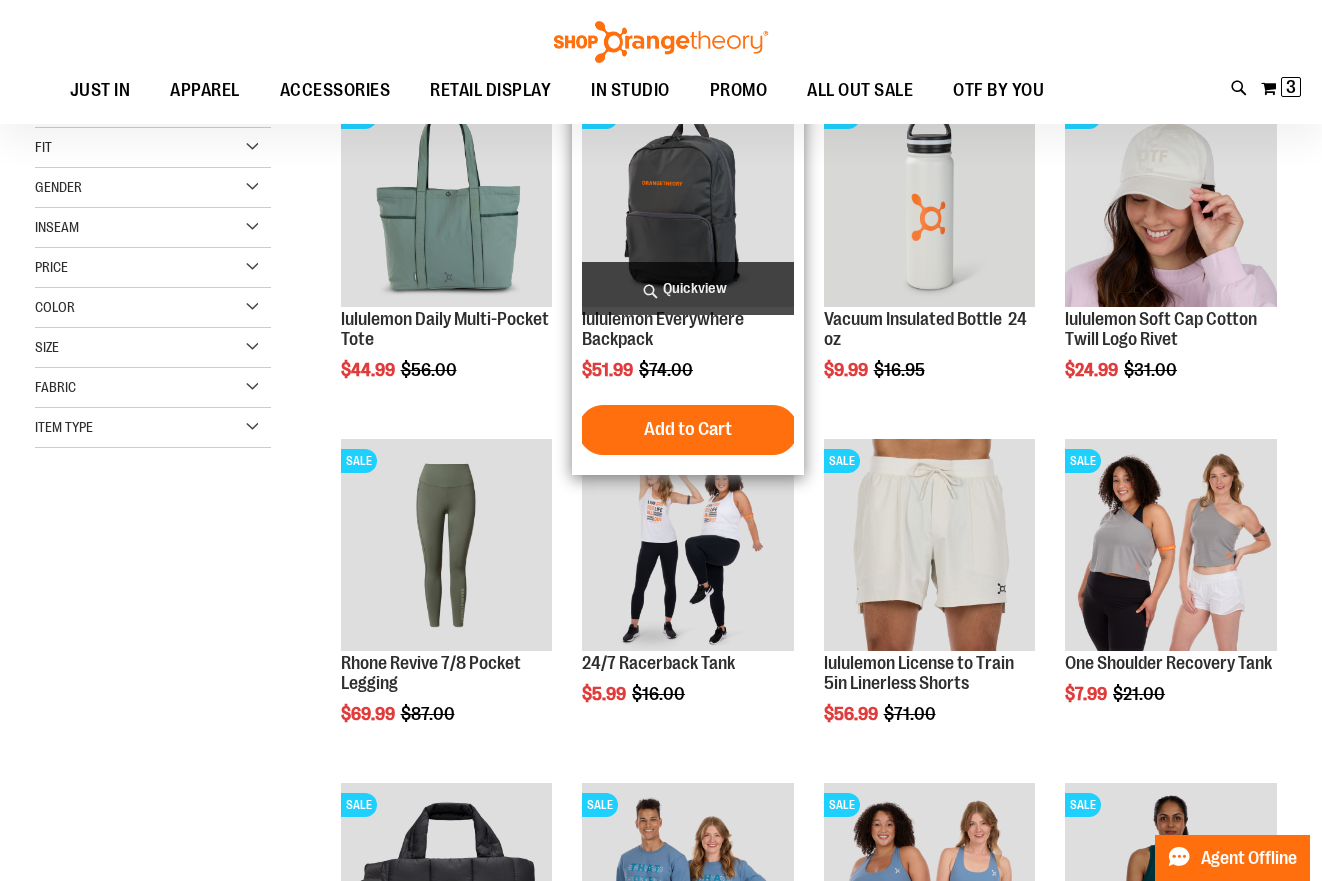 scroll, scrollTop: 304, scrollLeft: 0, axis: vertical 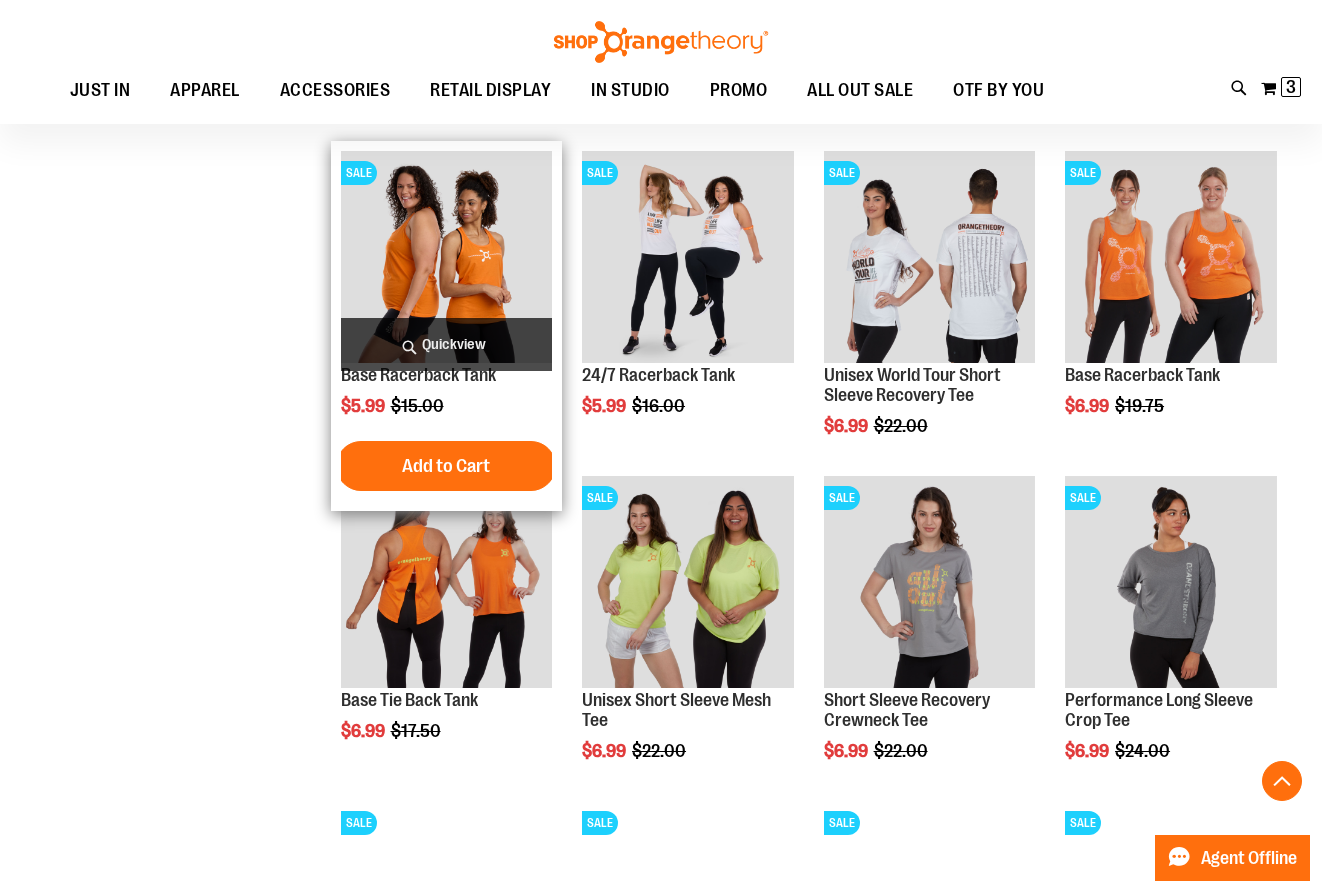 click at bounding box center (447, 257) 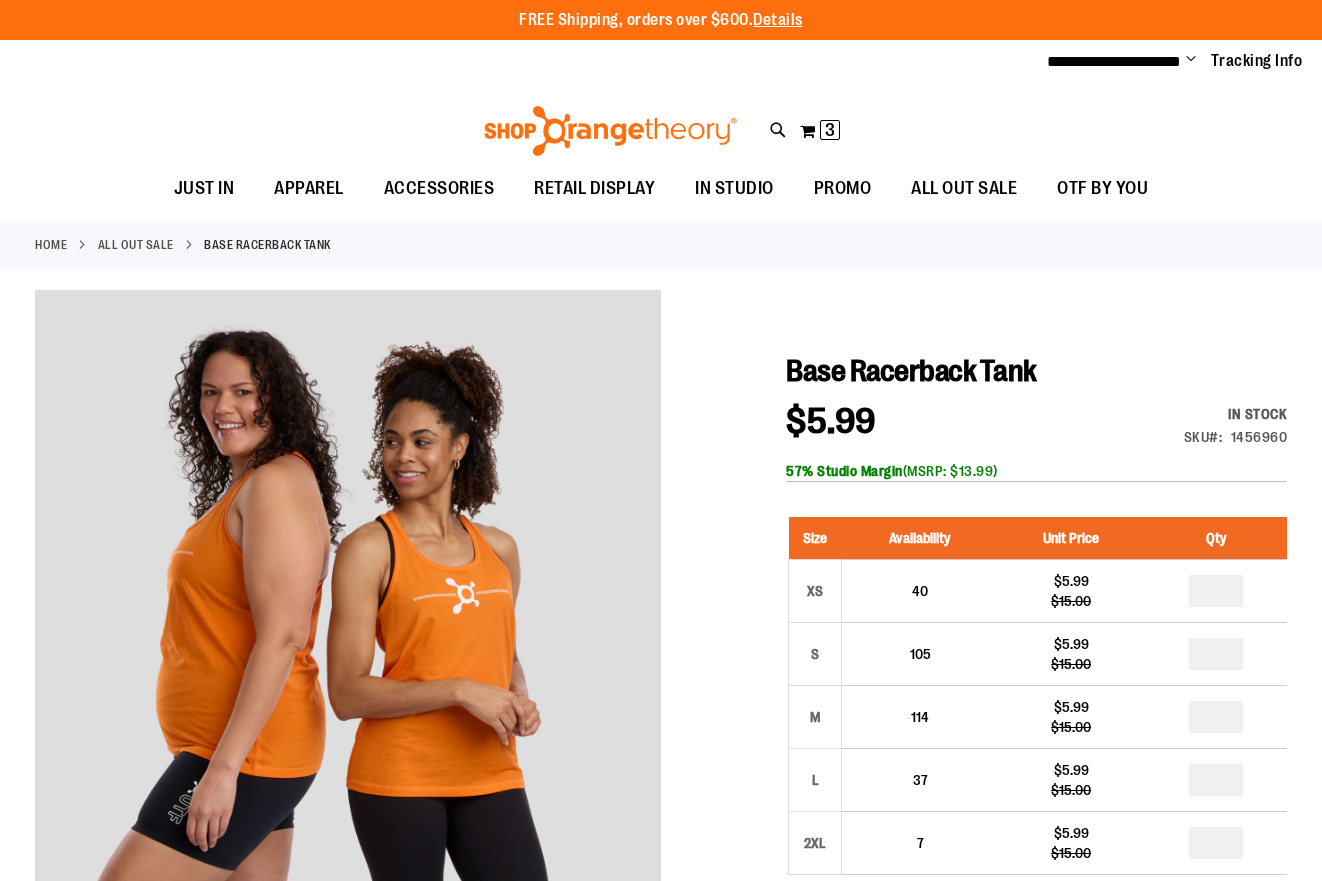 scroll, scrollTop: 0, scrollLeft: 0, axis: both 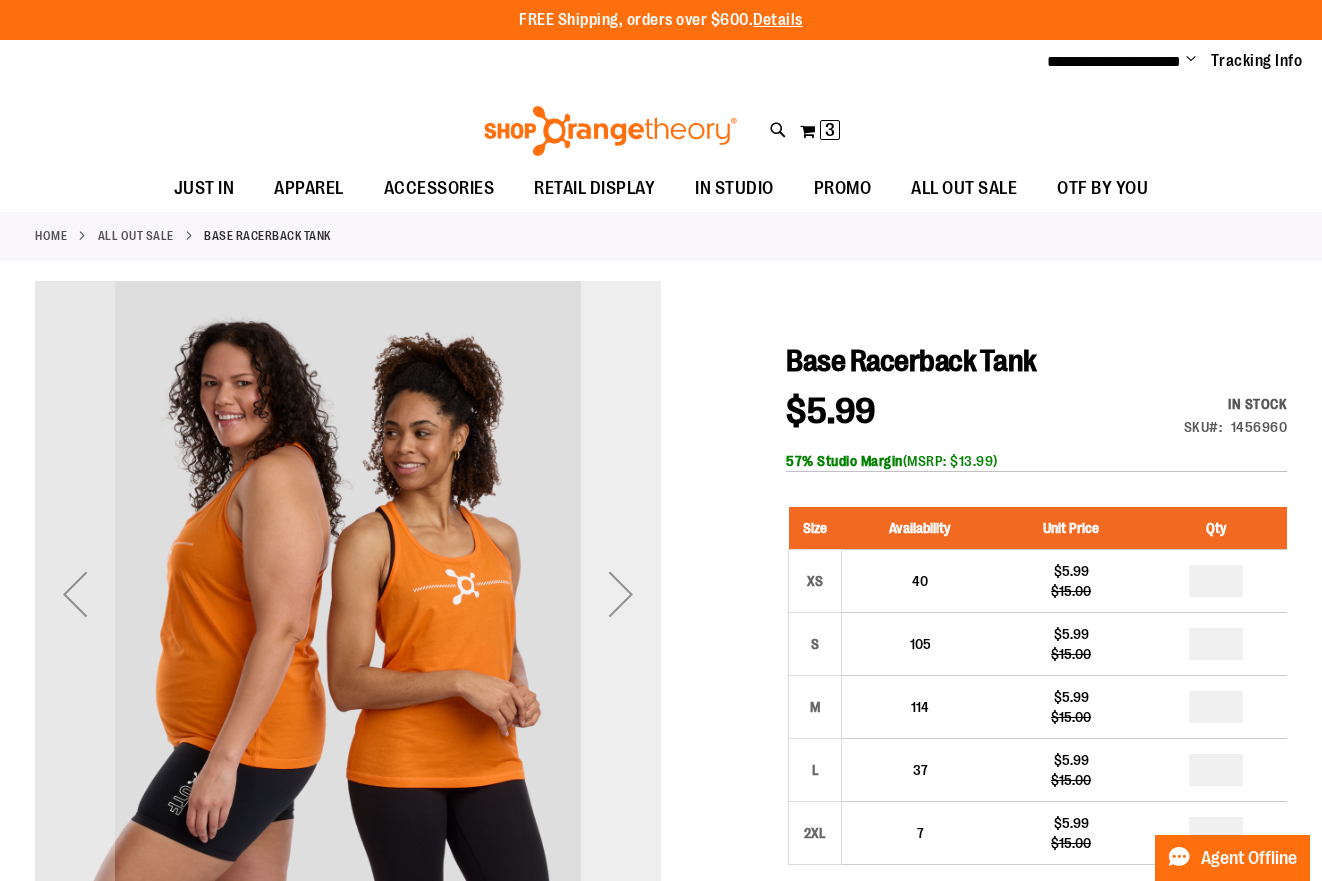 click at bounding box center (621, 594) 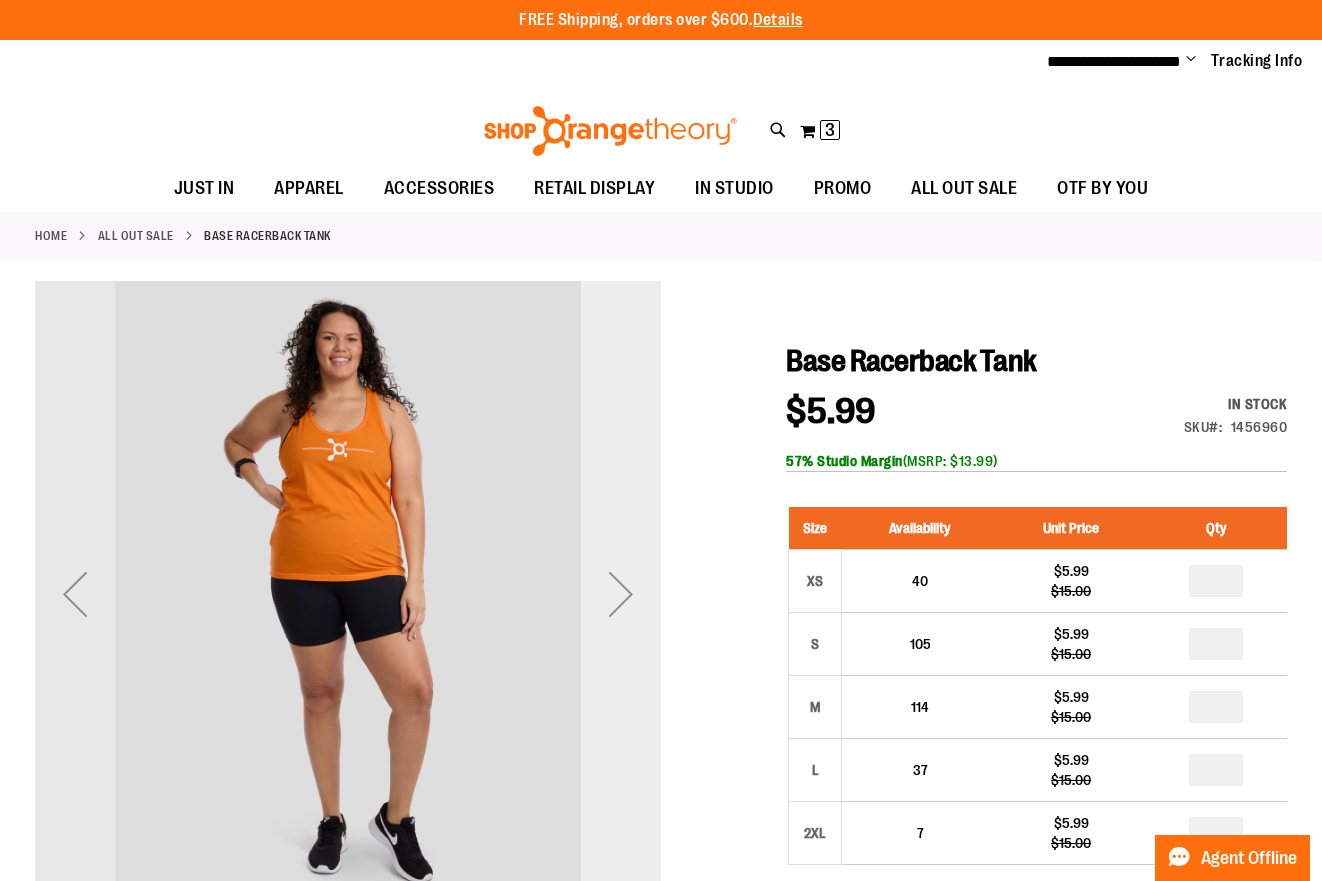 click at bounding box center [621, 594] 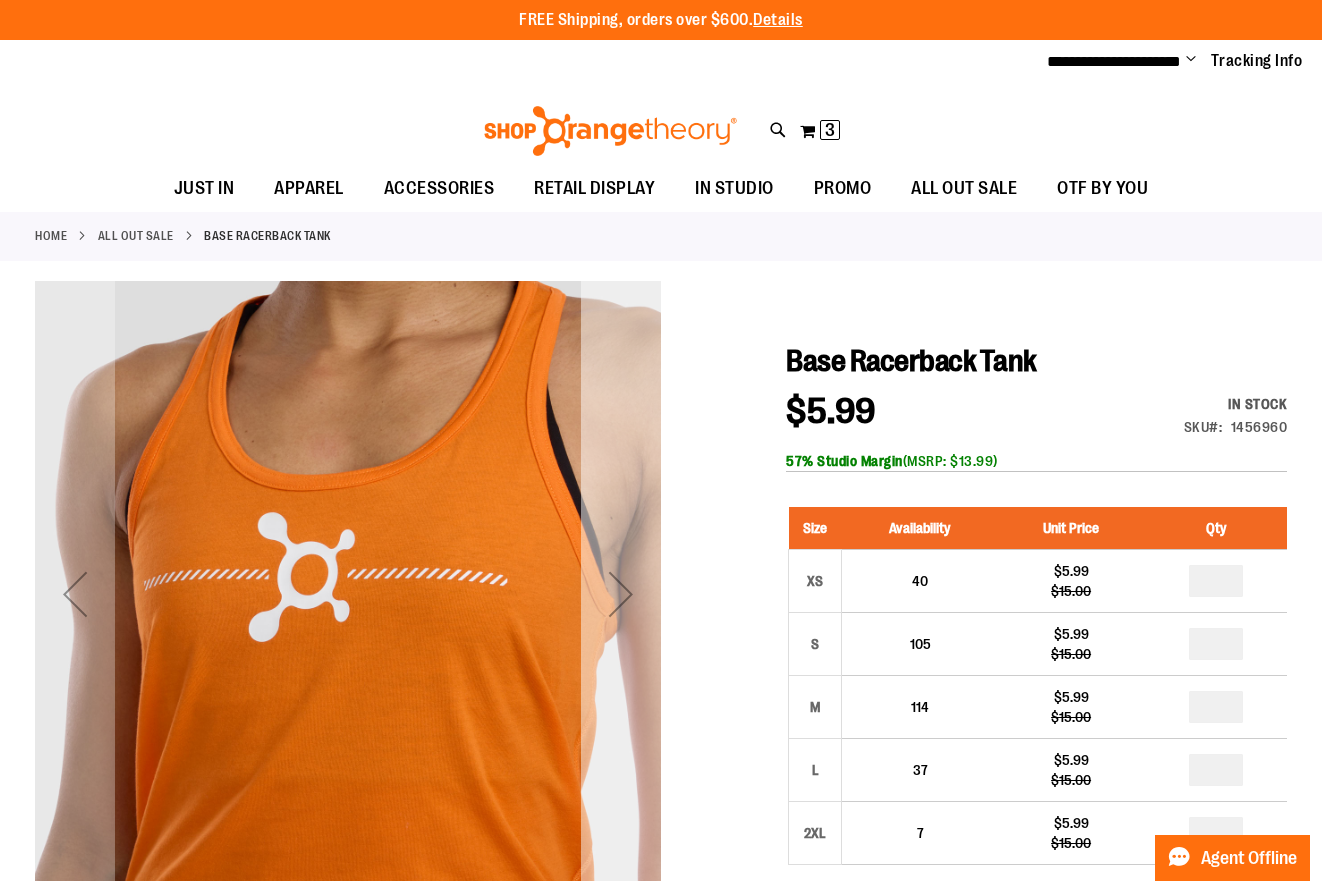 click at bounding box center [621, 594] 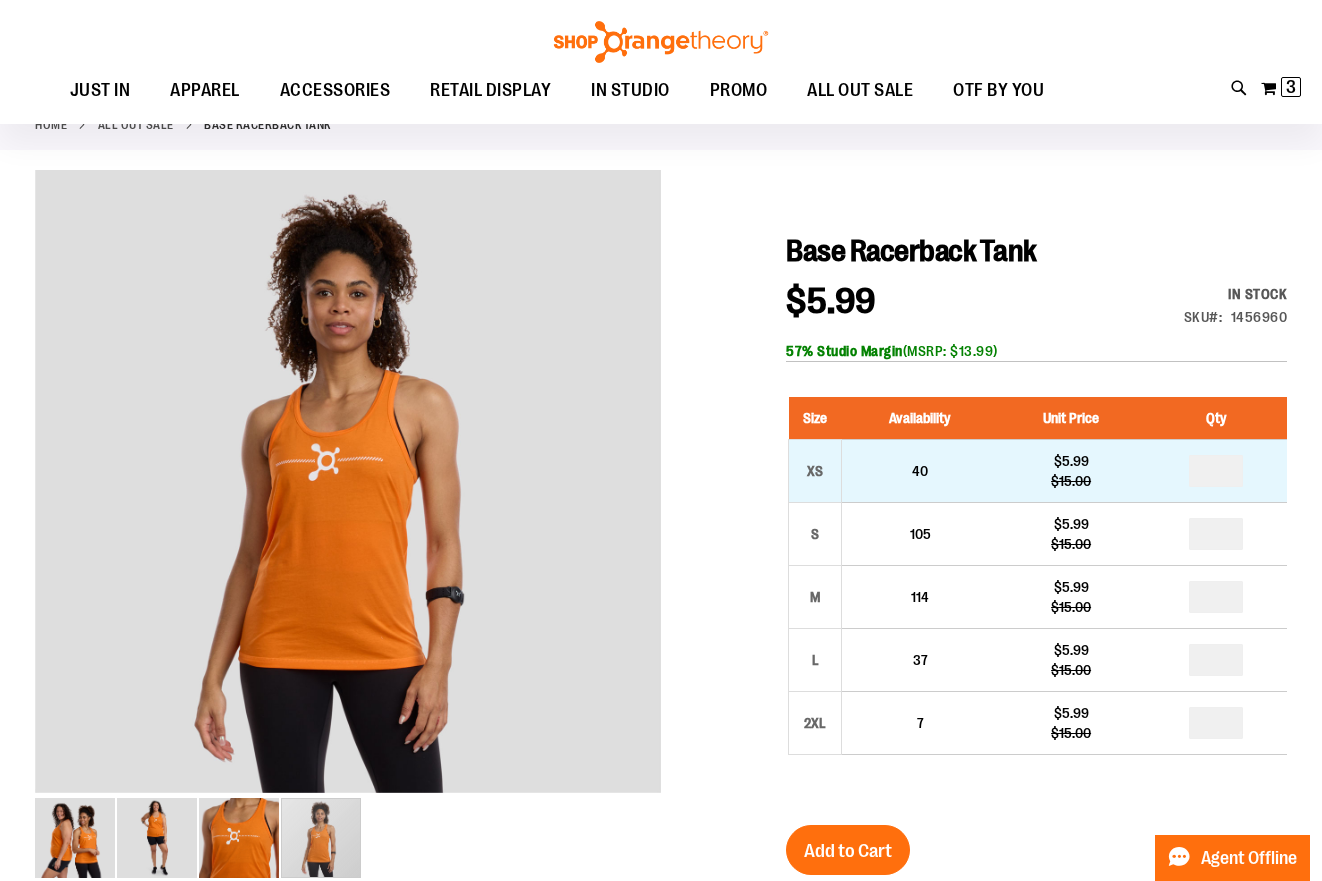 scroll, scrollTop: 178, scrollLeft: 0, axis: vertical 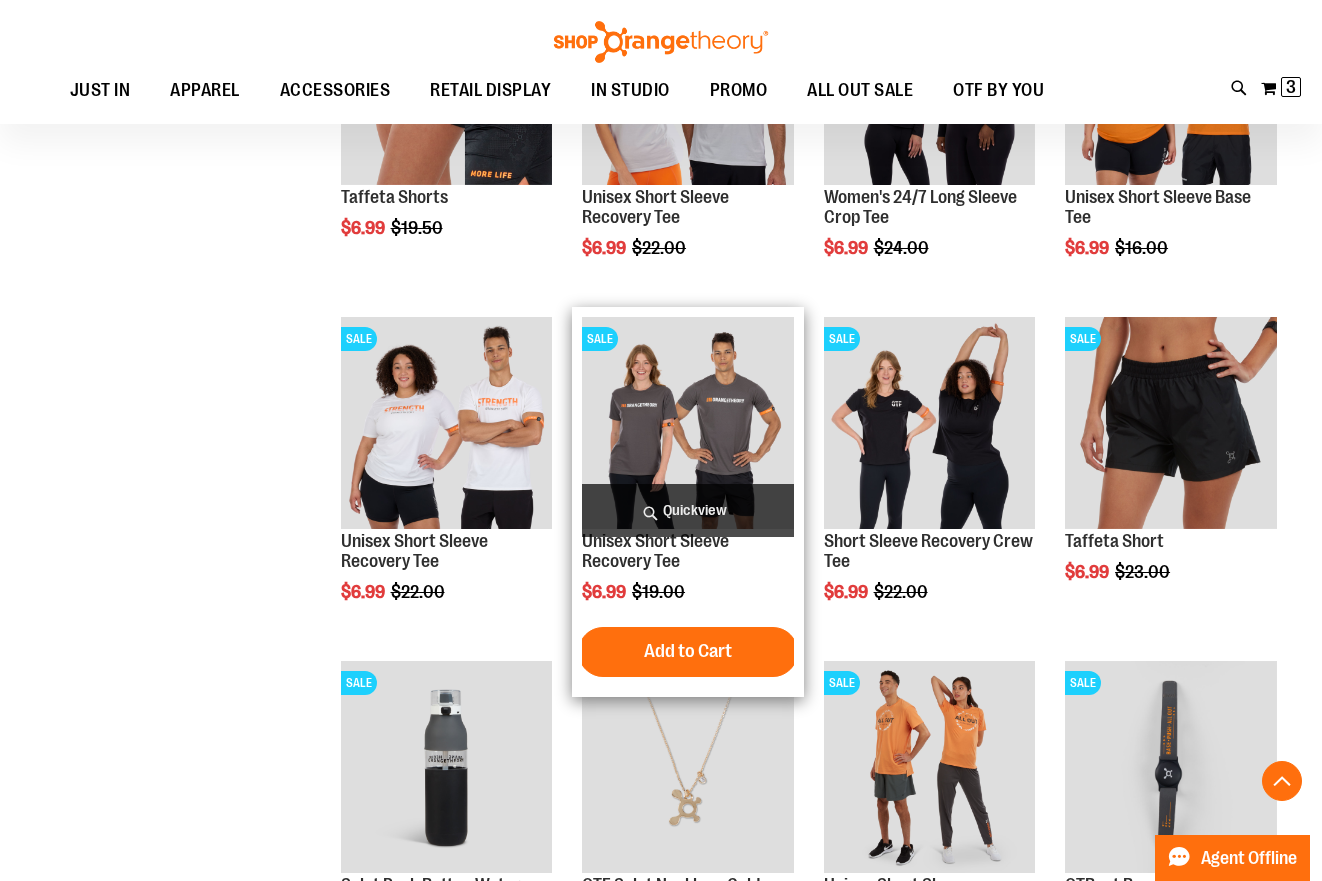 click at bounding box center (688, 423) 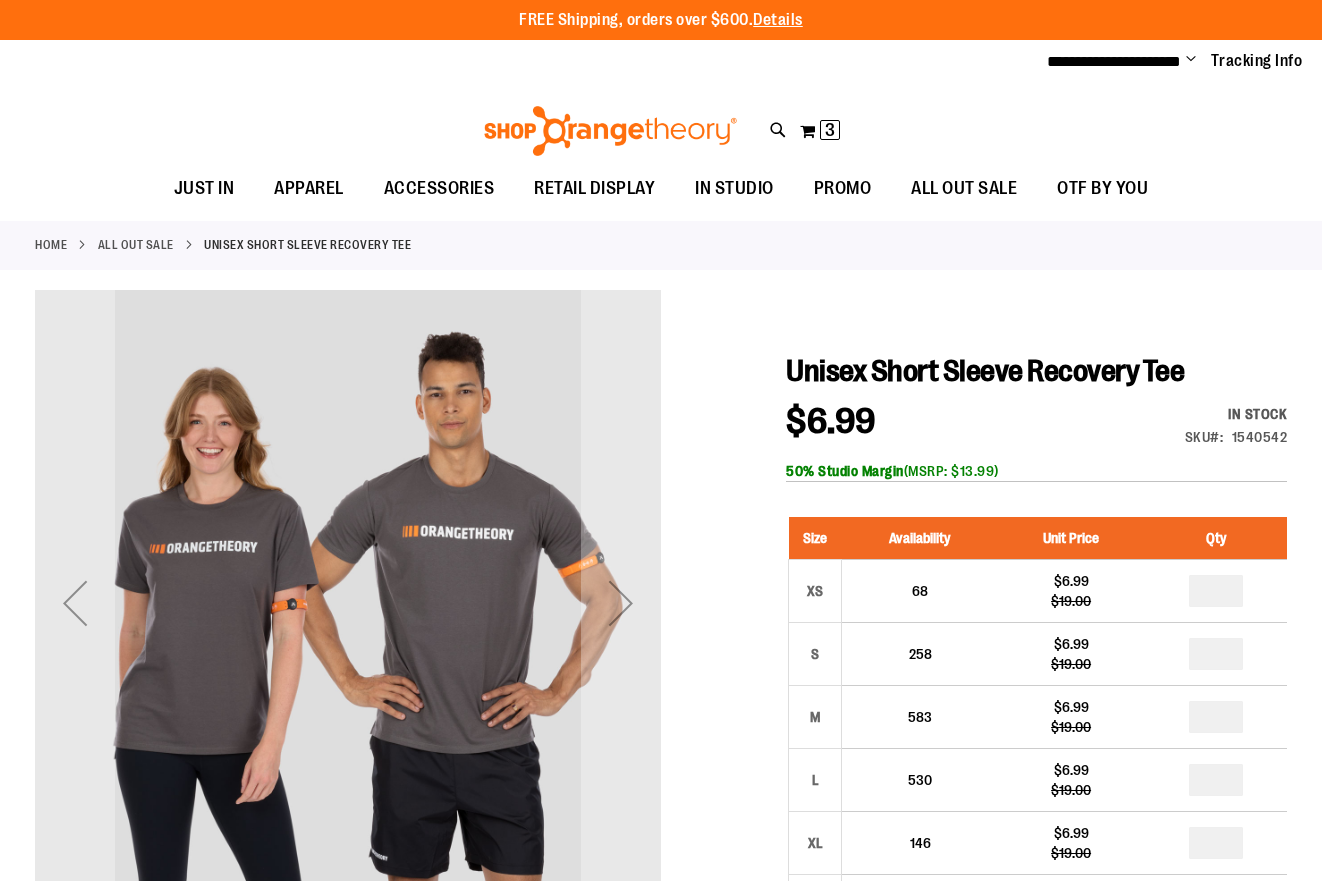 scroll, scrollTop: 0, scrollLeft: 0, axis: both 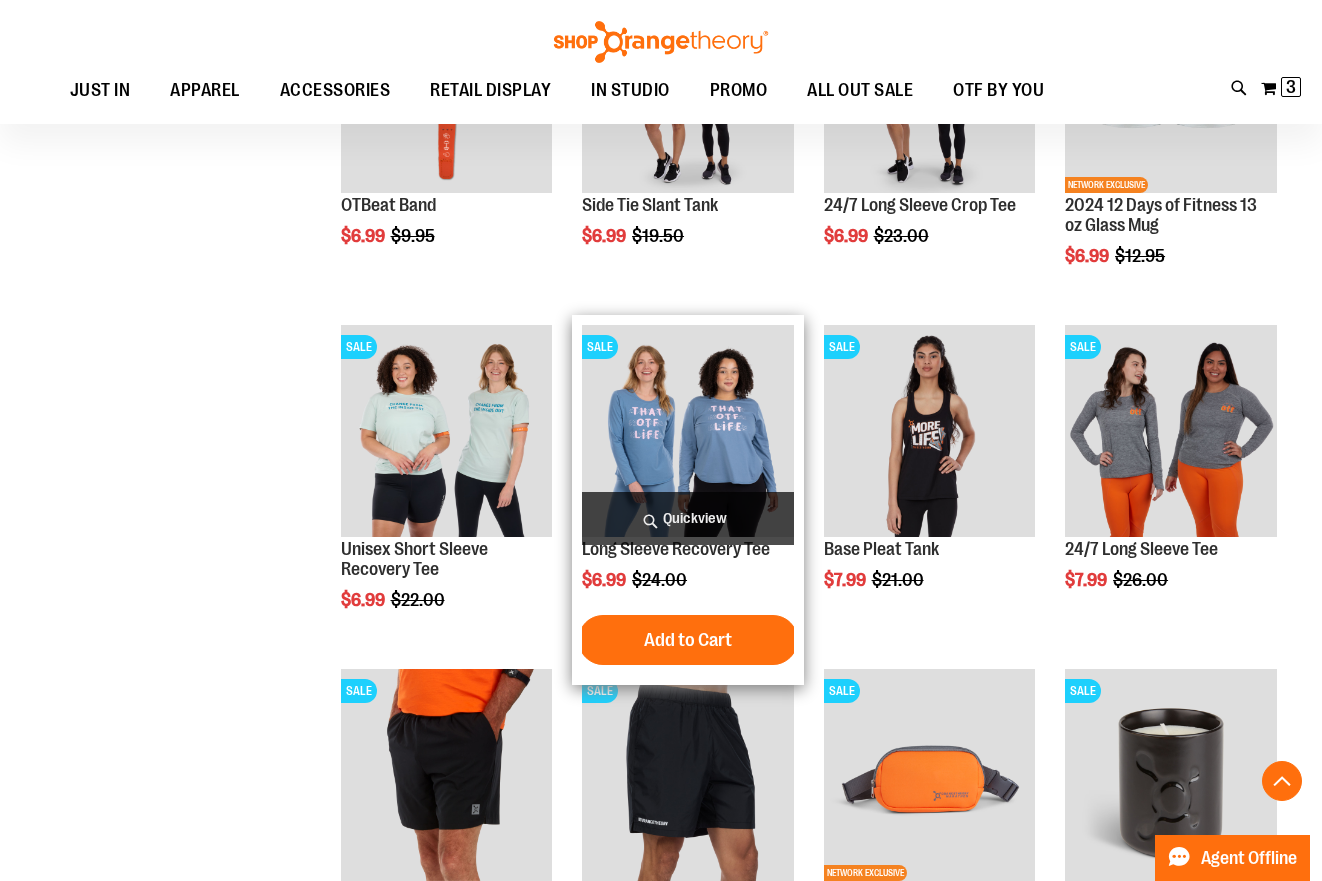 click at bounding box center (688, 431) 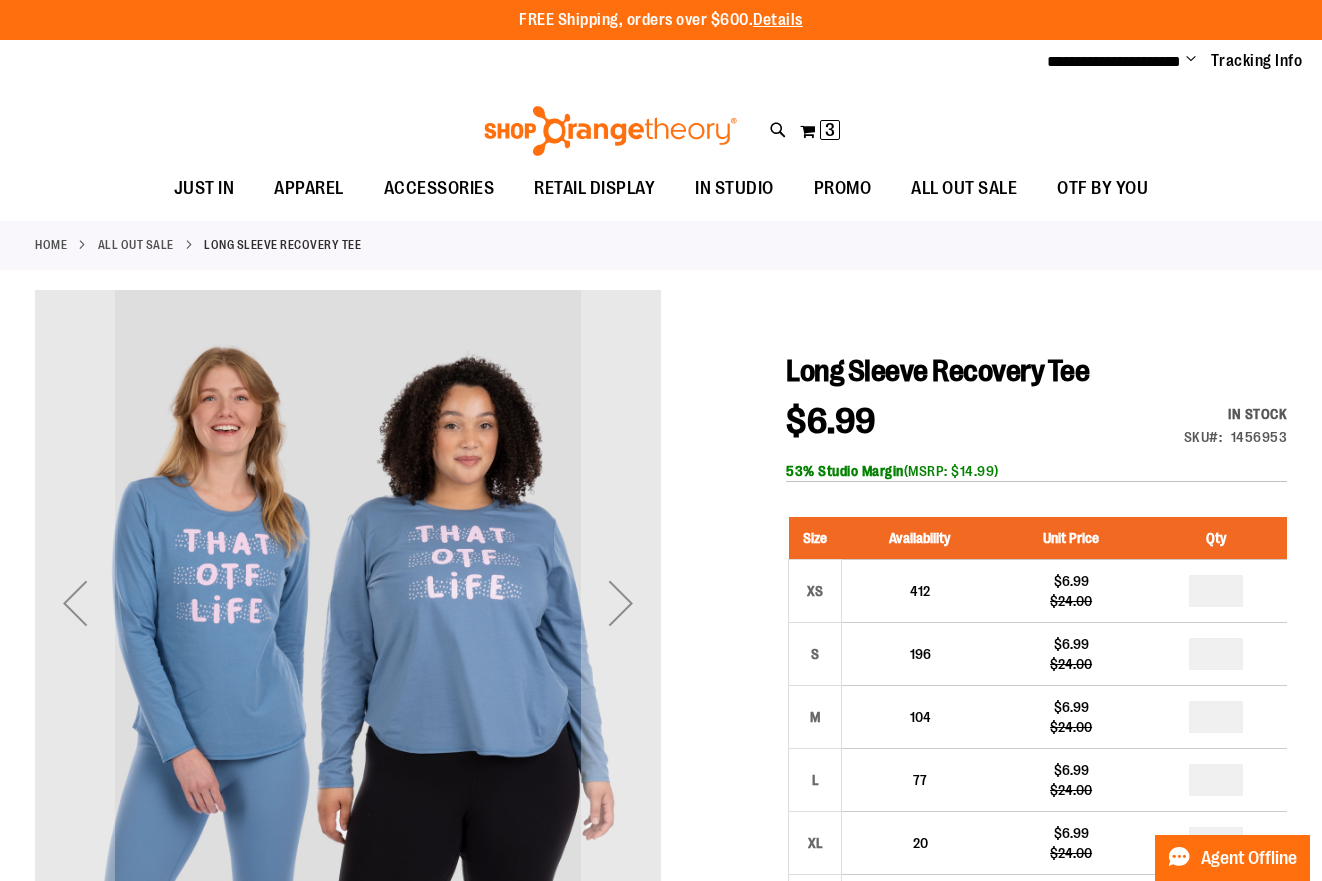 scroll, scrollTop: 0, scrollLeft: 0, axis: both 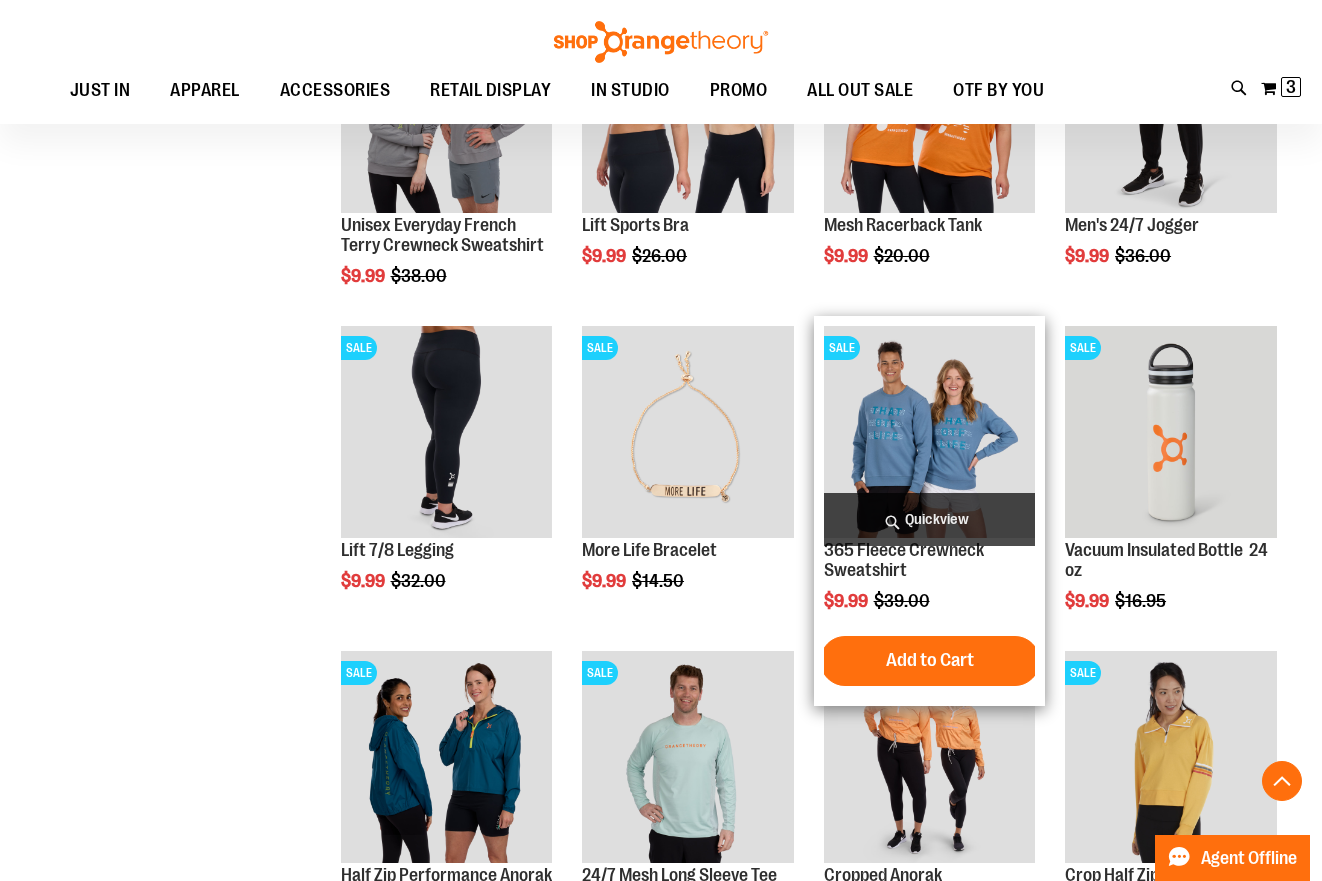 click at bounding box center (930, 432) 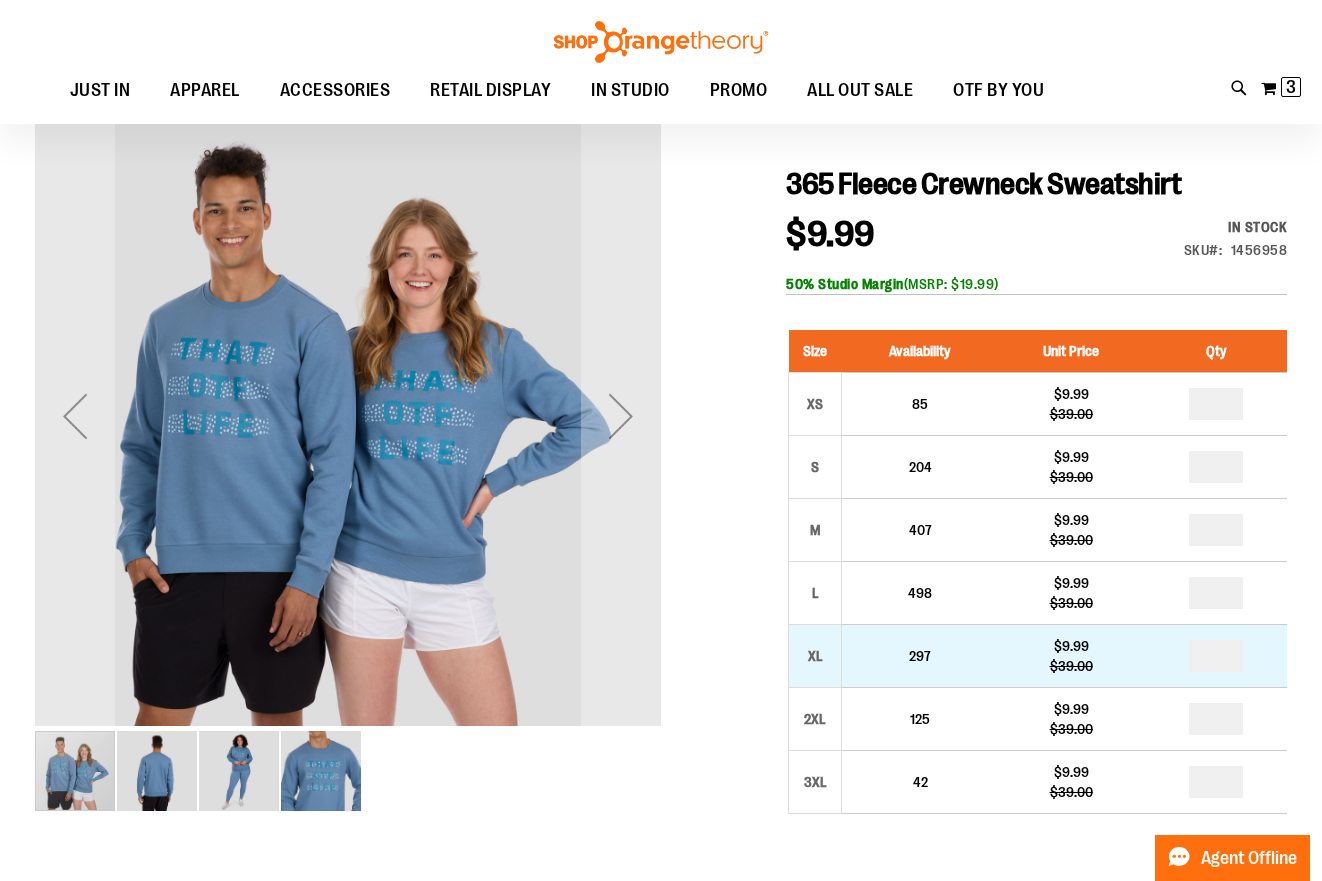 scroll, scrollTop: 178, scrollLeft: 0, axis: vertical 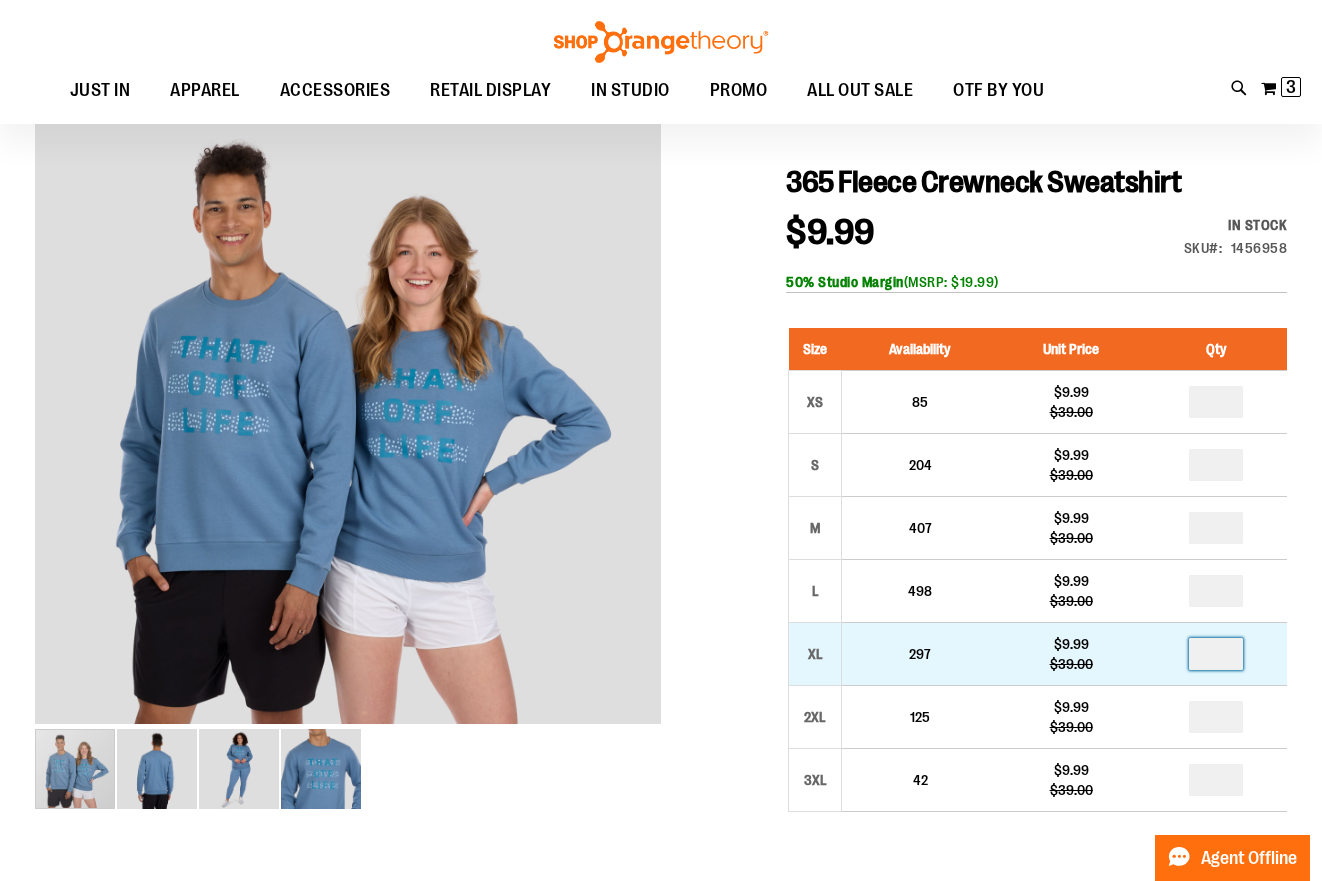 drag, startPoint x: 1232, startPoint y: 653, endPoint x: 1184, endPoint y: 651, distance: 48.04165 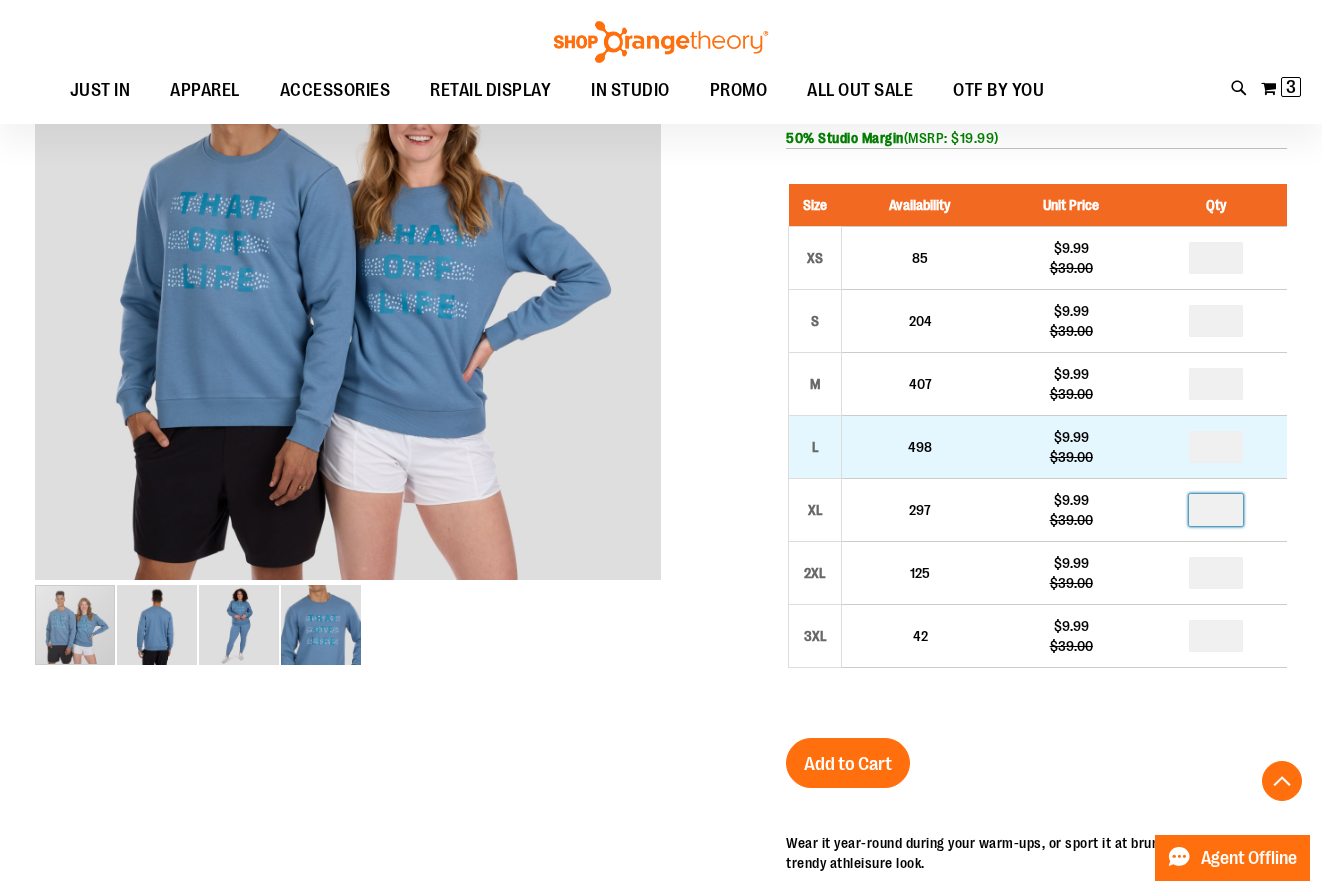 scroll, scrollTop: 331, scrollLeft: 0, axis: vertical 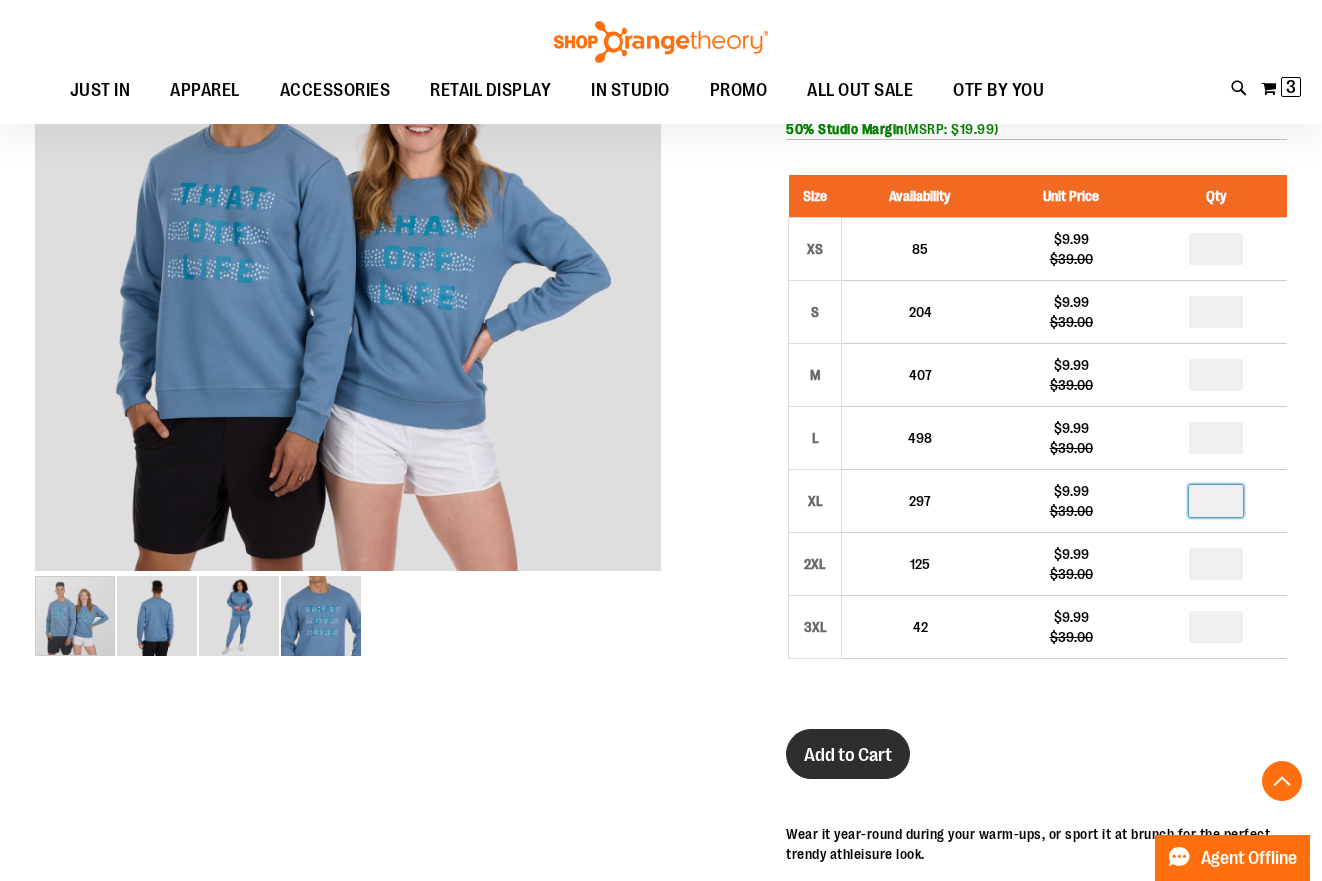 click on "Add to Cart" at bounding box center (848, 754) 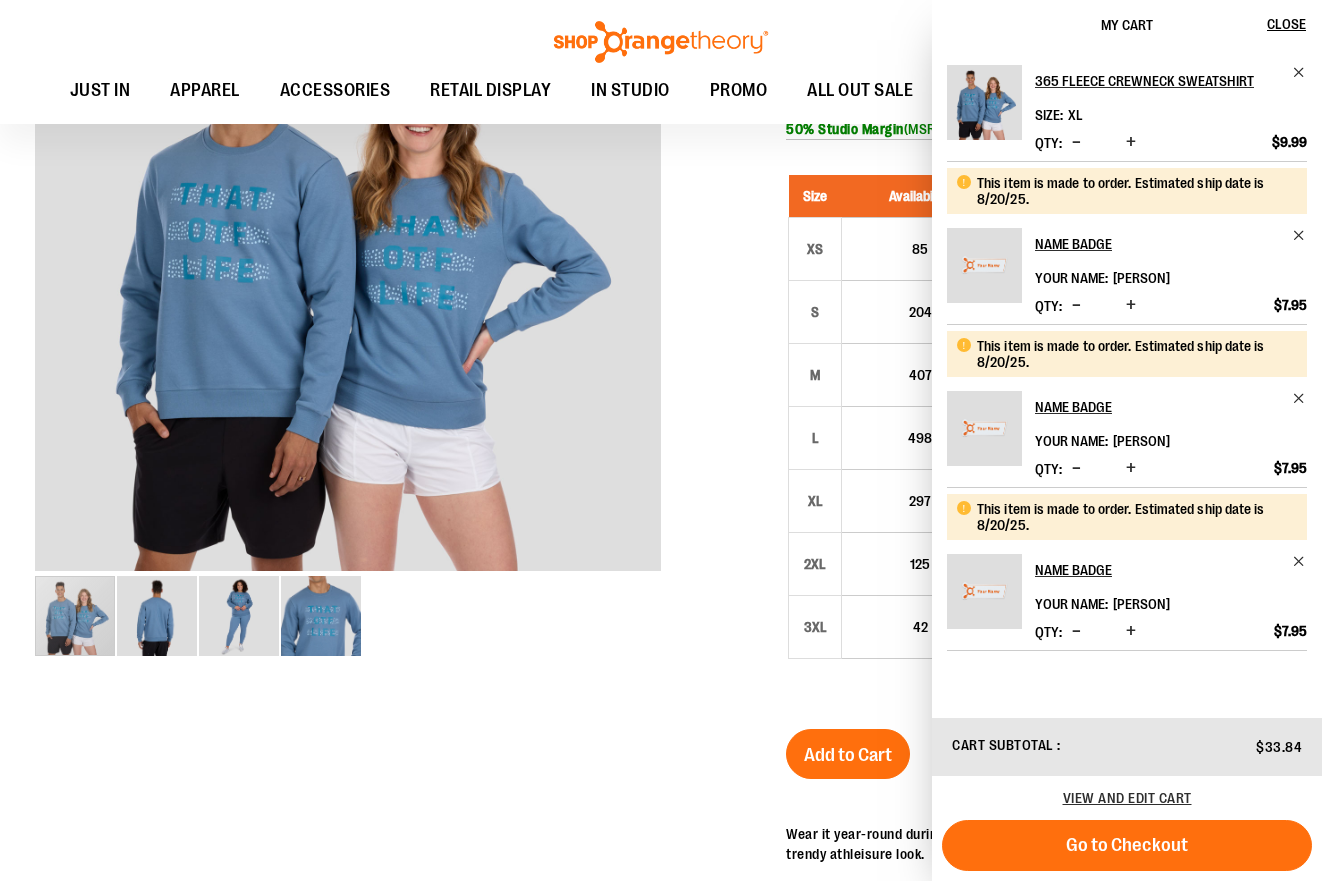click at bounding box center [661, 591] 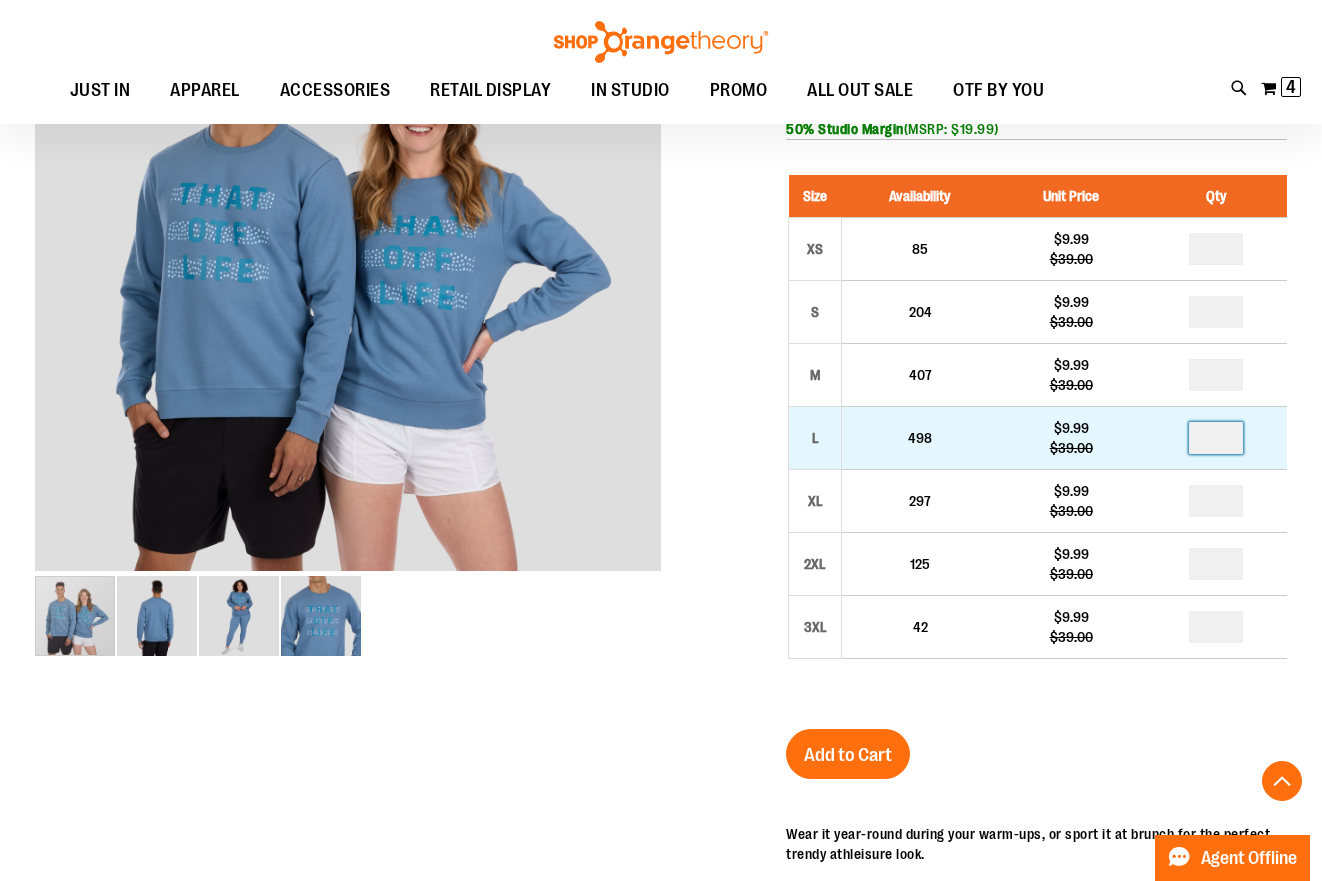 drag, startPoint x: 1228, startPoint y: 436, endPoint x: 1187, endPoint y: 430, distance: 41.4367 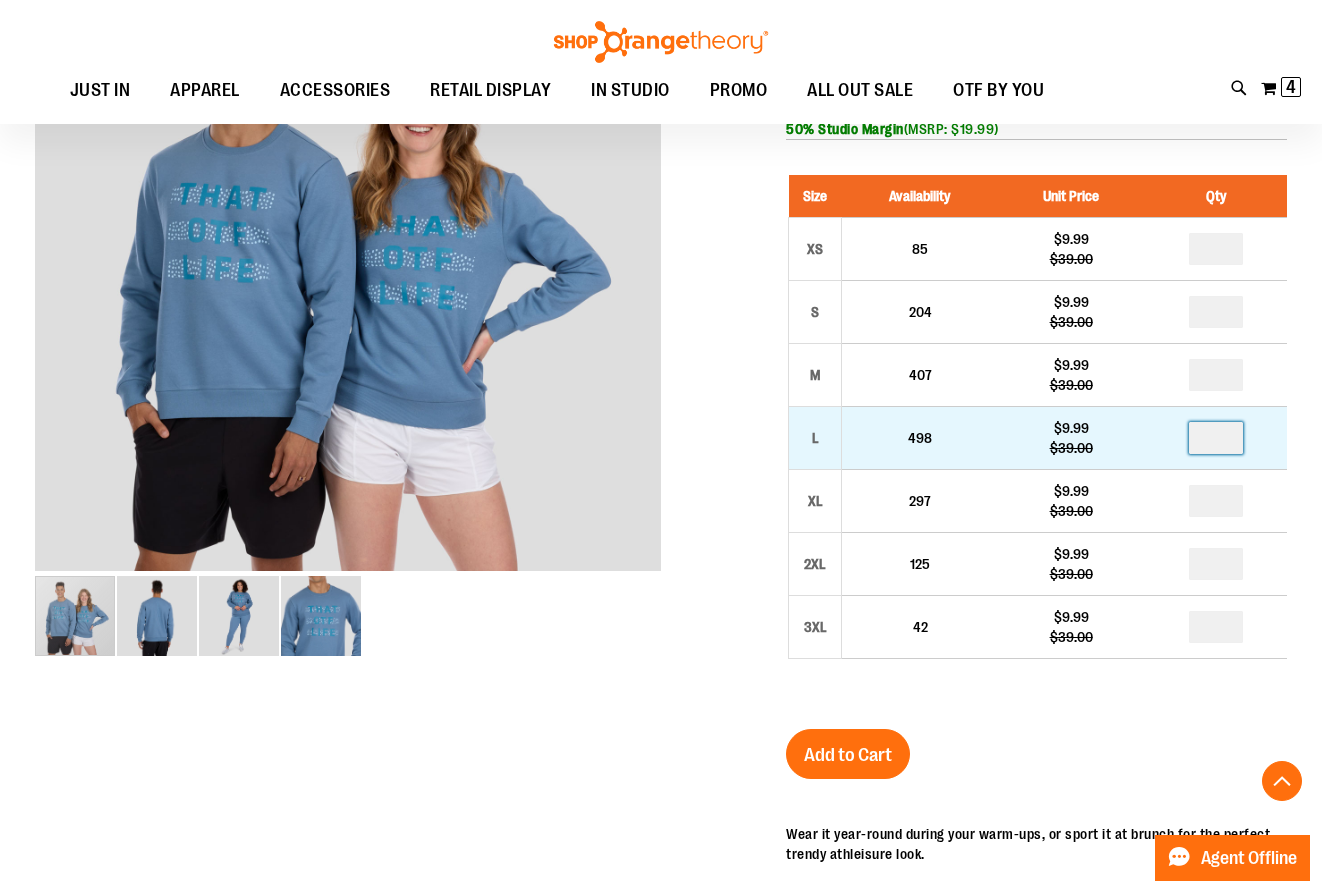 type on "*" 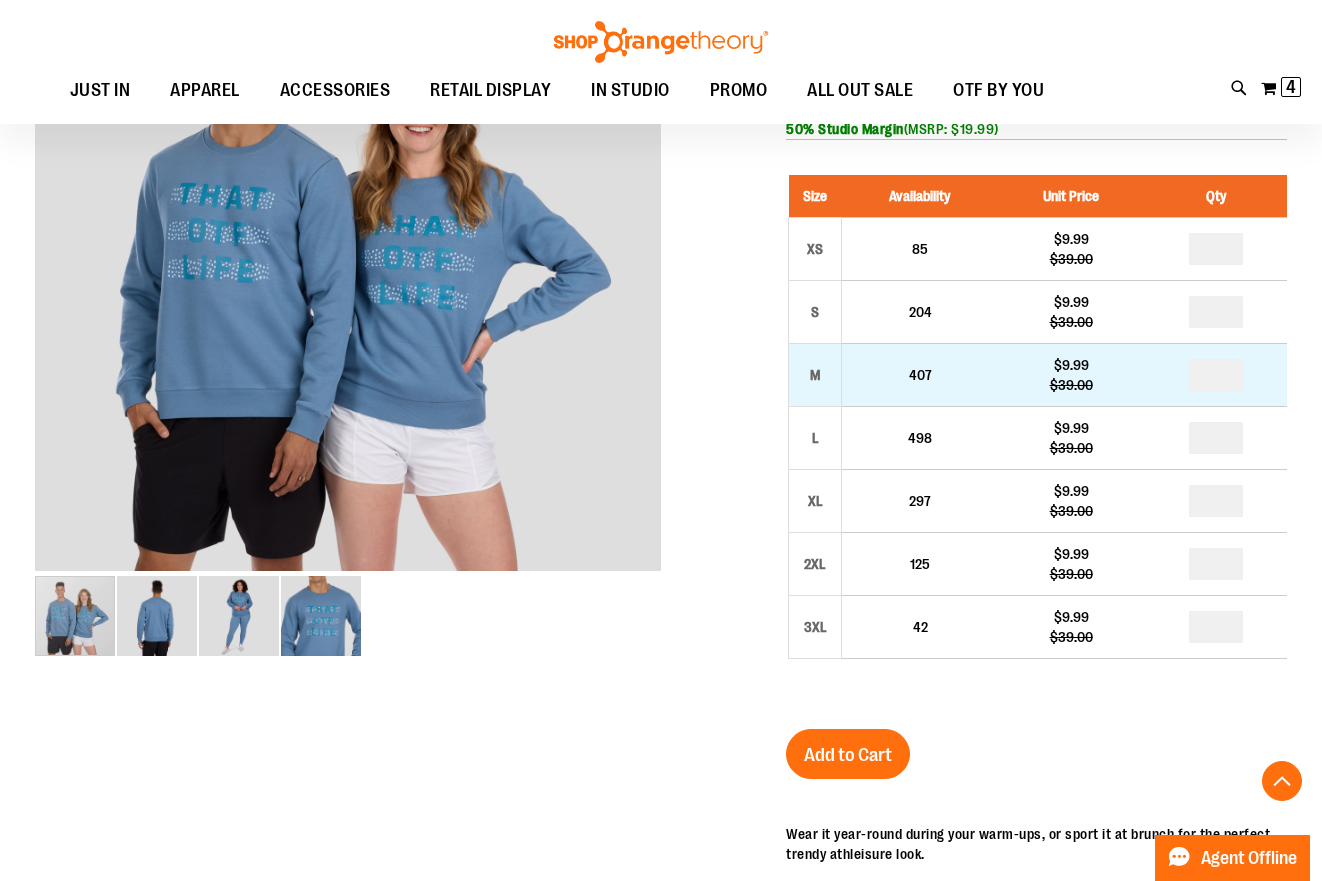 drag, startPoint x: 1226, startPoint y: 375, endPoint x: 1194, endPoint y: 370, distance: 32.38827 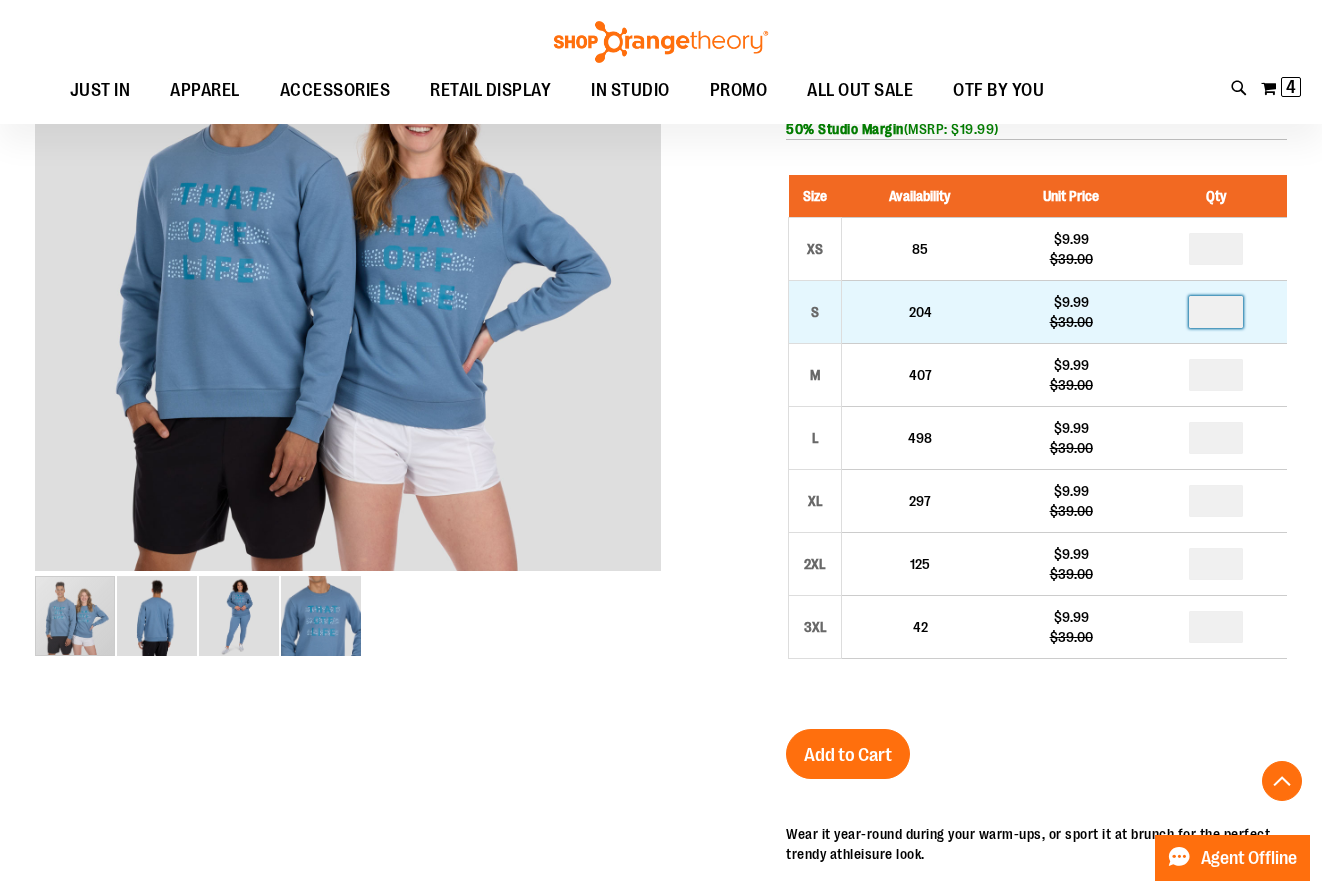 click at bounding box center [1216, 312] 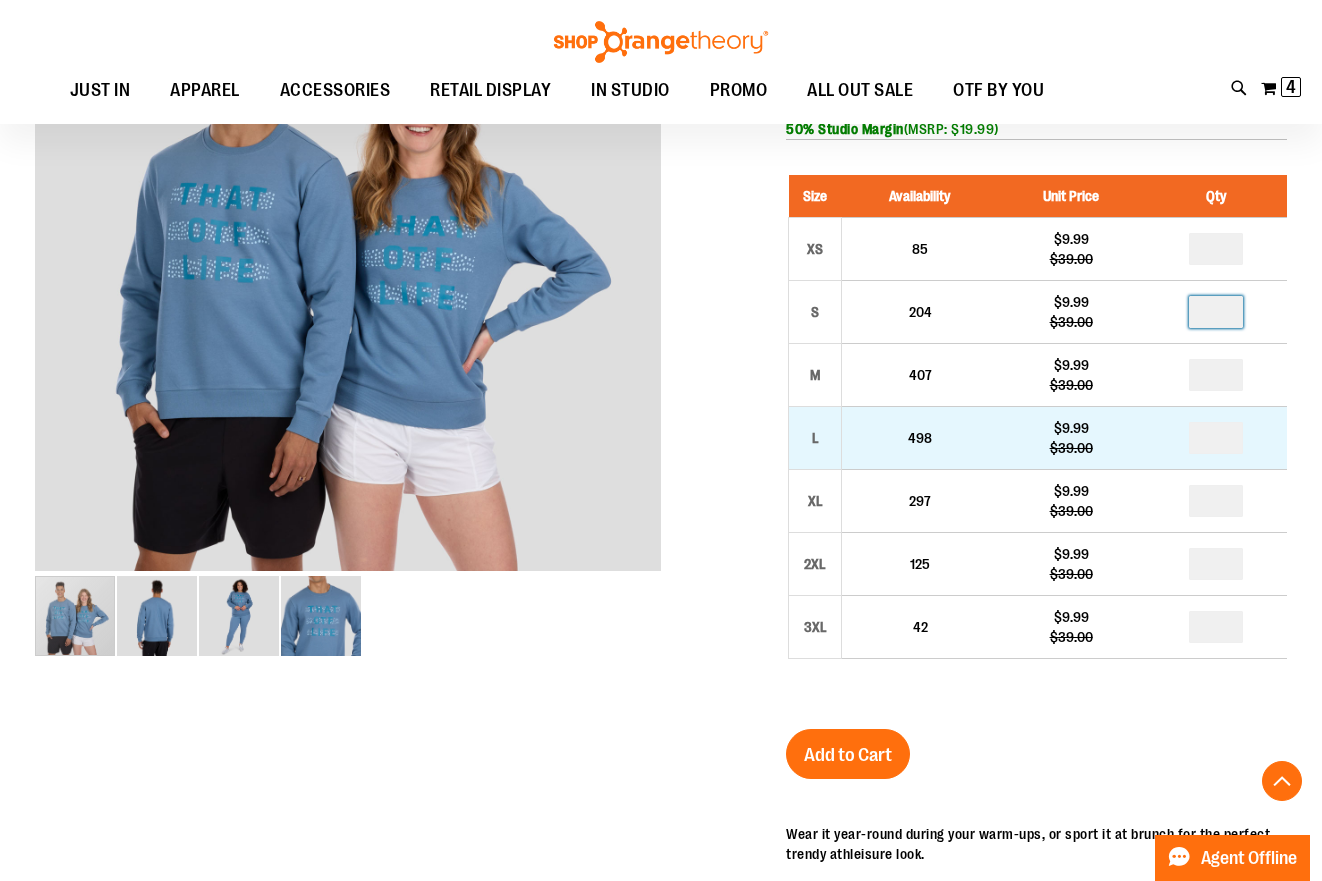 scroll, scrollTop: 0, scrollLeft: 0, axis: both 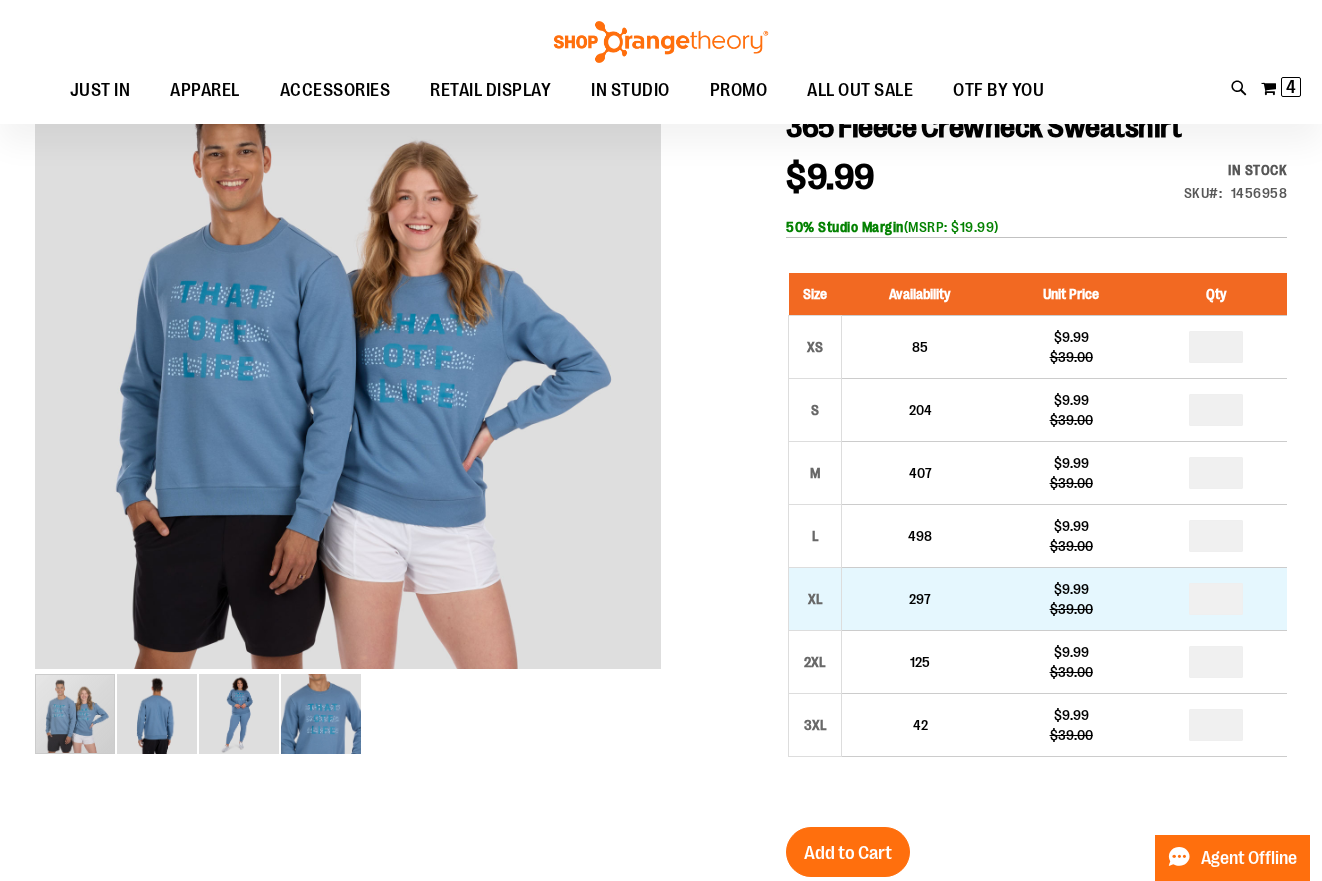 drag, startPoint x: 1236, startPoint y: 603, endPoint x: 1202, endPoint y: 598, distance: 34.36568 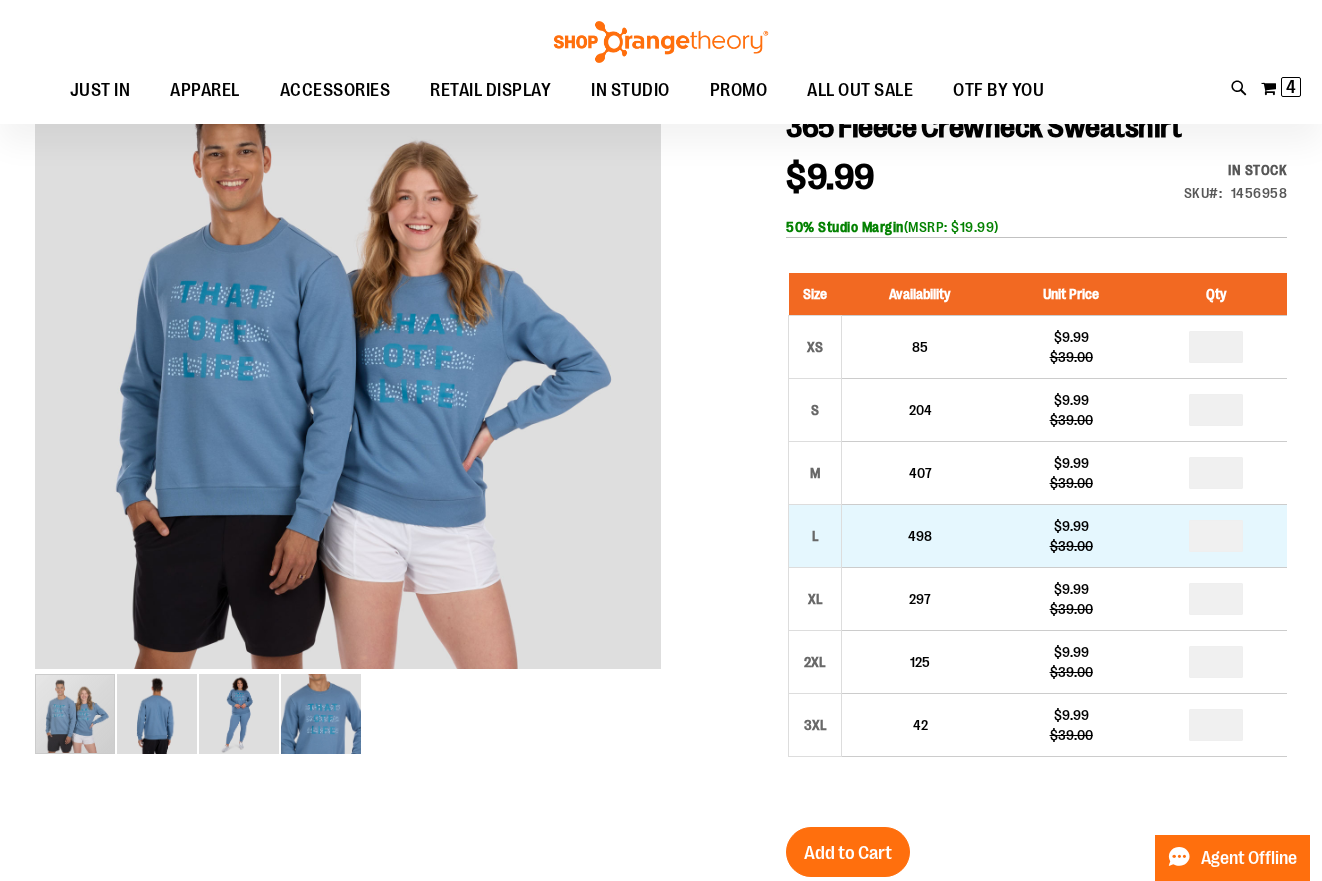 drag, startPoint x: 1232, startPoint y: 540, endPoint x: 1205, endPoint y: 538, distance: 27.073973 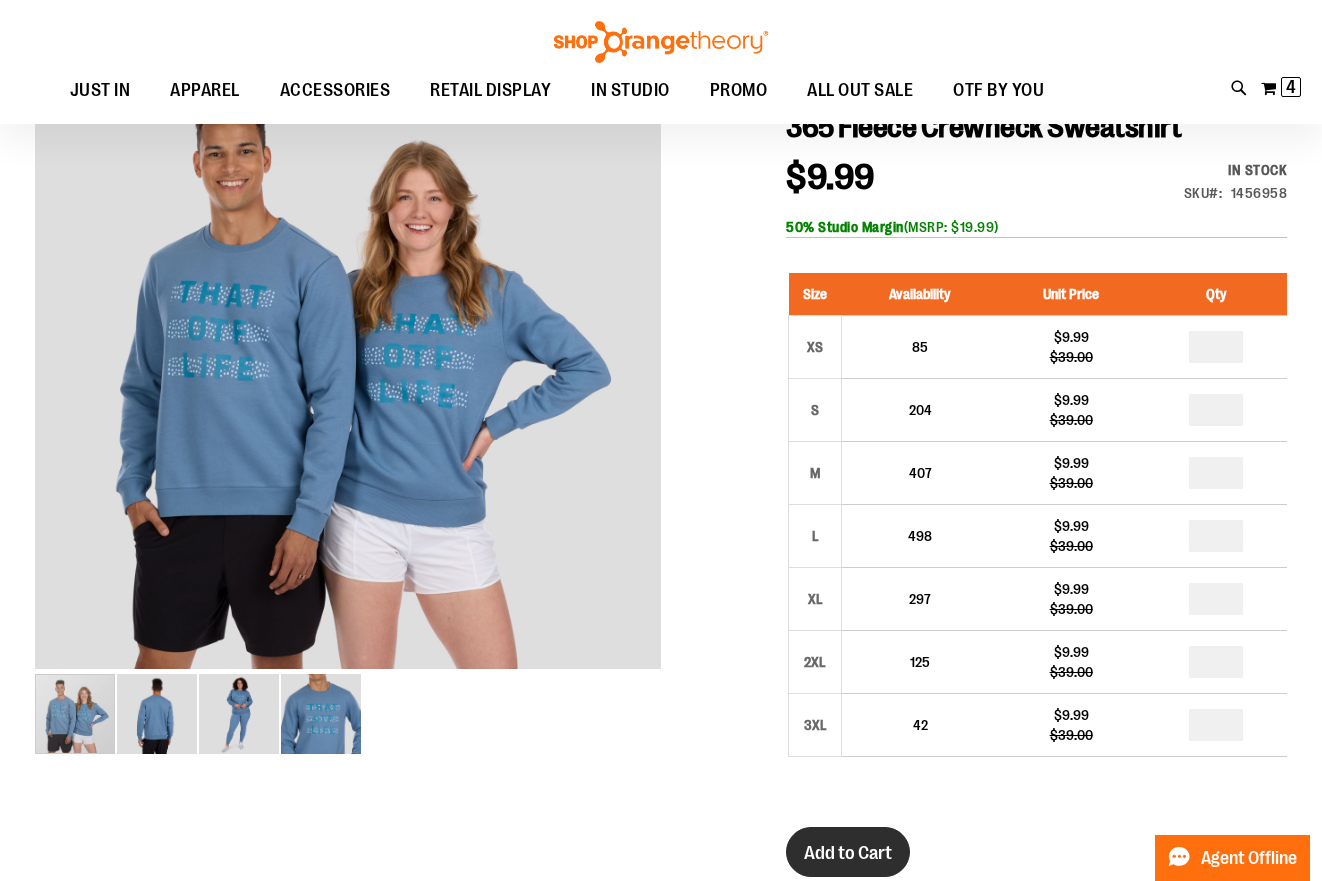 click on "Add to Cart" at bounding box center [848, 853] 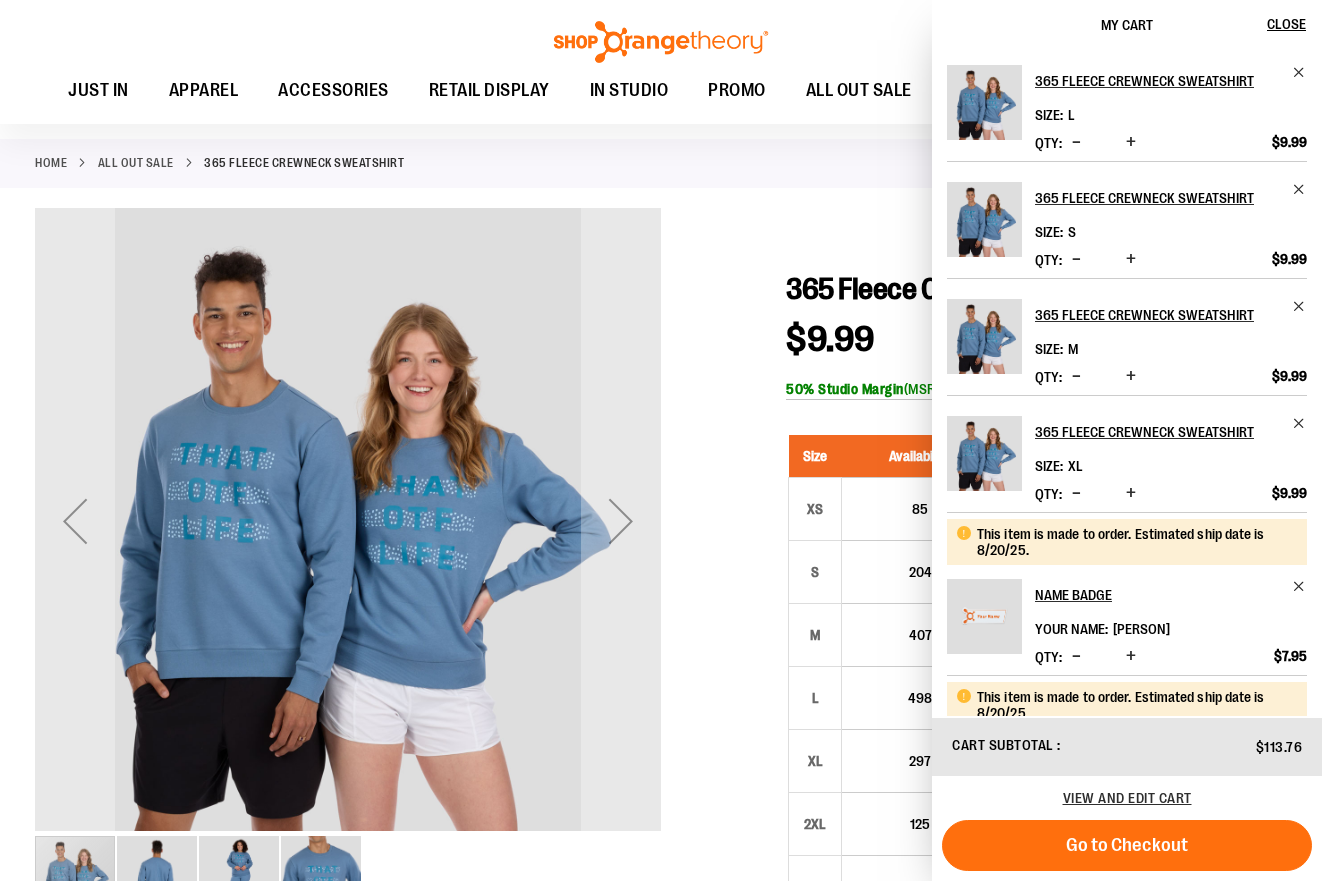 scroll, scrollTop: 77, scrollLeft: 0, axis: vertical 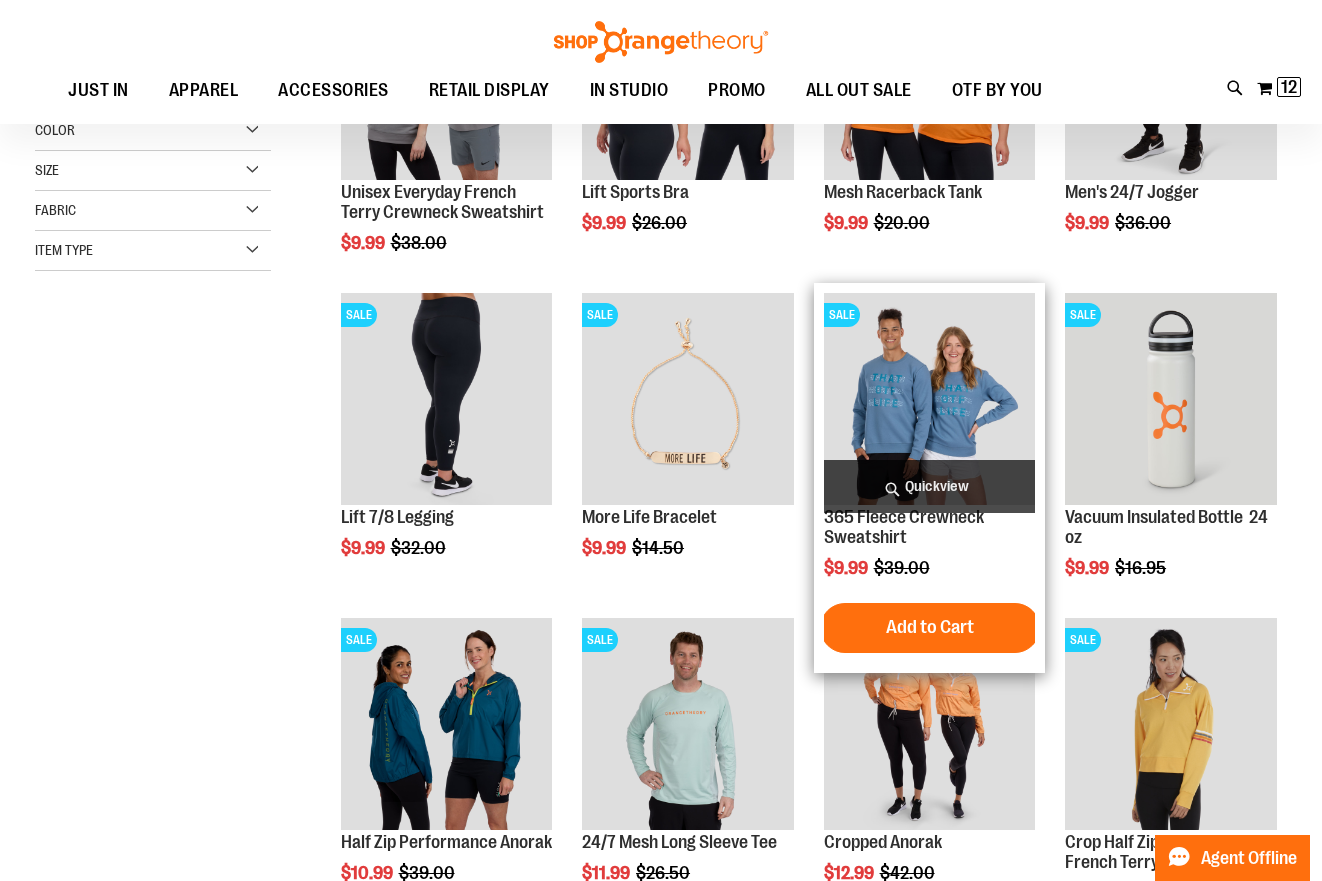 click at bounding box center (930, 399) 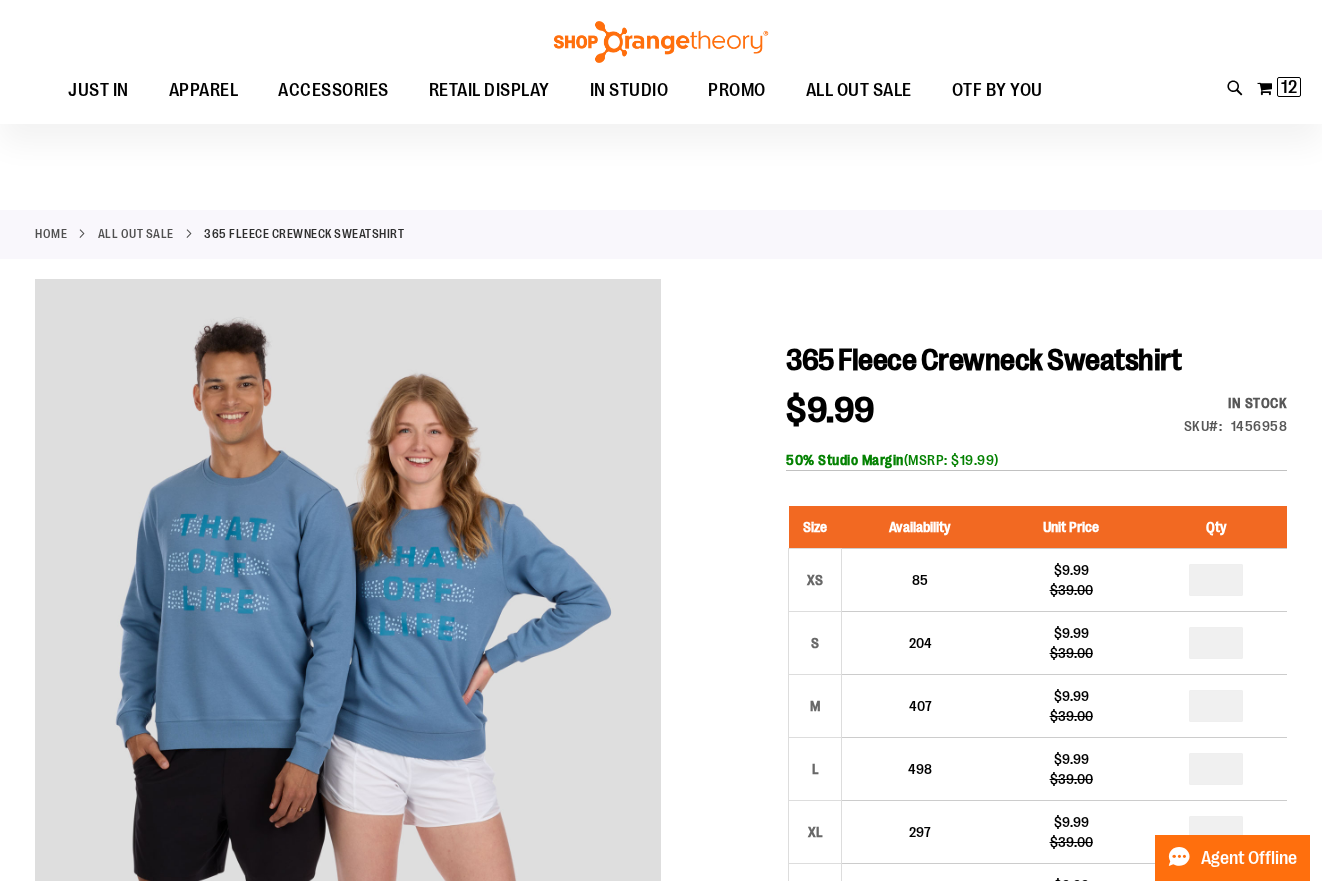 scroll, scrollTop: 0, scrollLeft: 0, axis: both 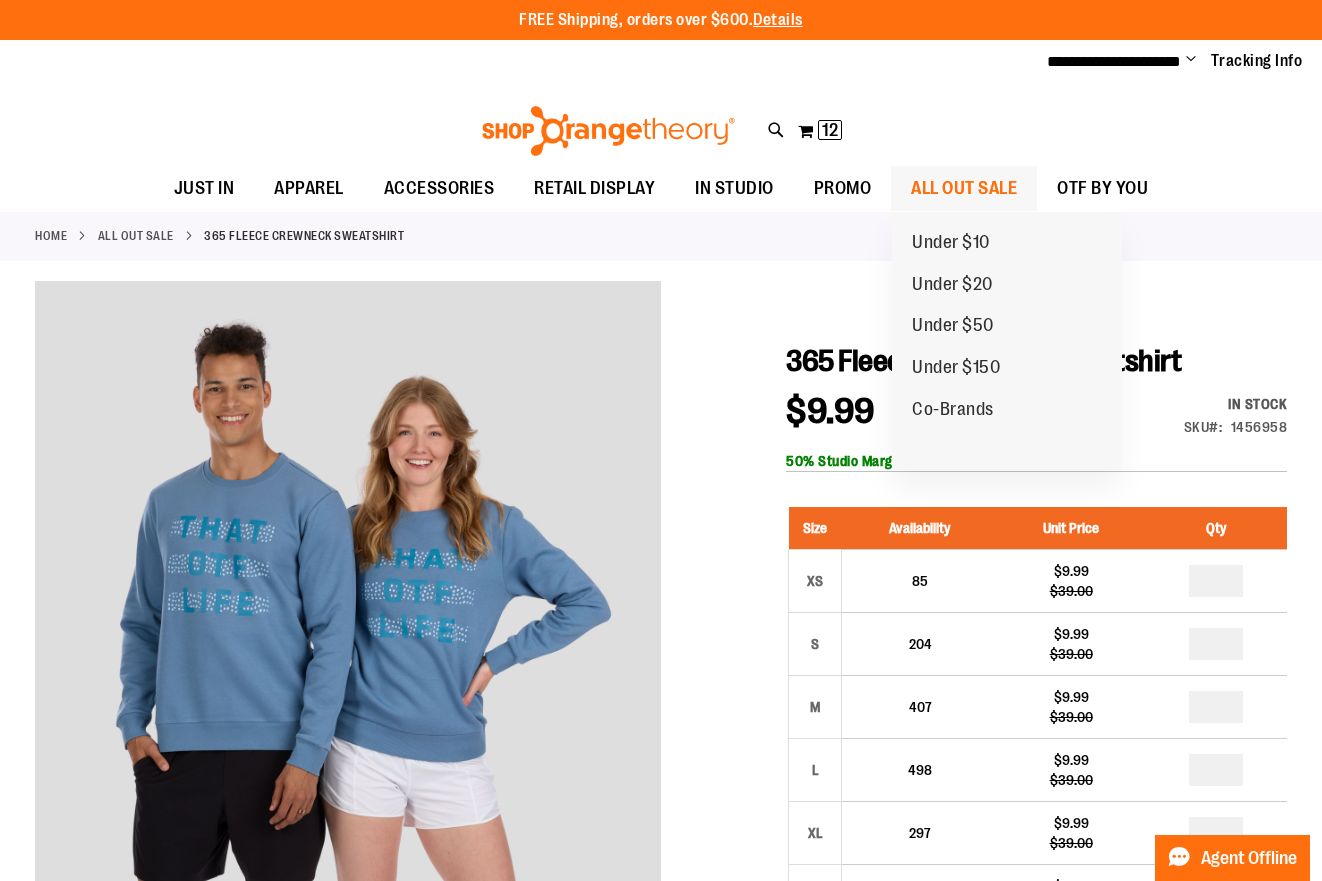 click on "ALL OUT SALE" at bounding box center [964, 188] 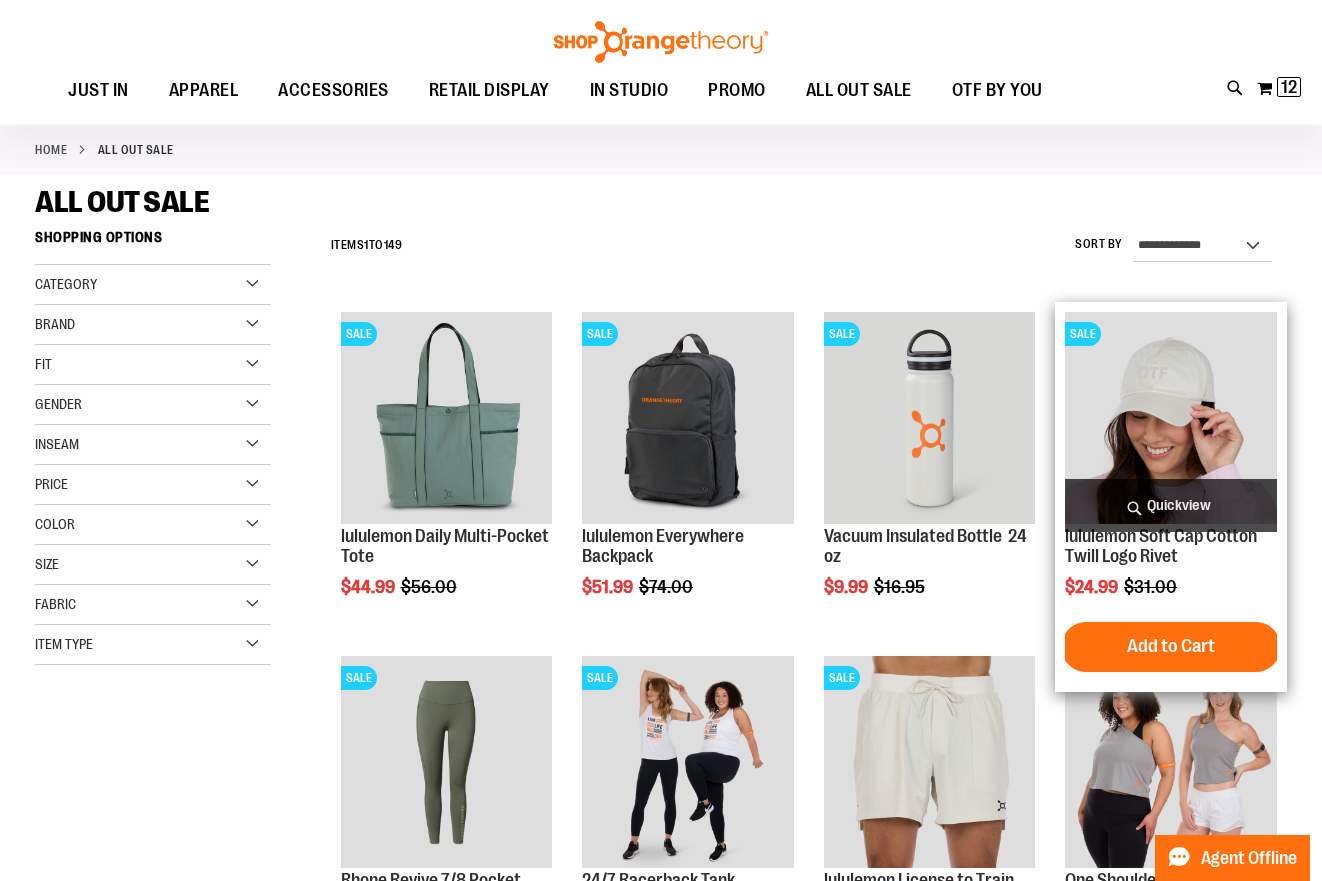 scroll, scrollTop: 59, scrollLeft: 0, axis: vertical 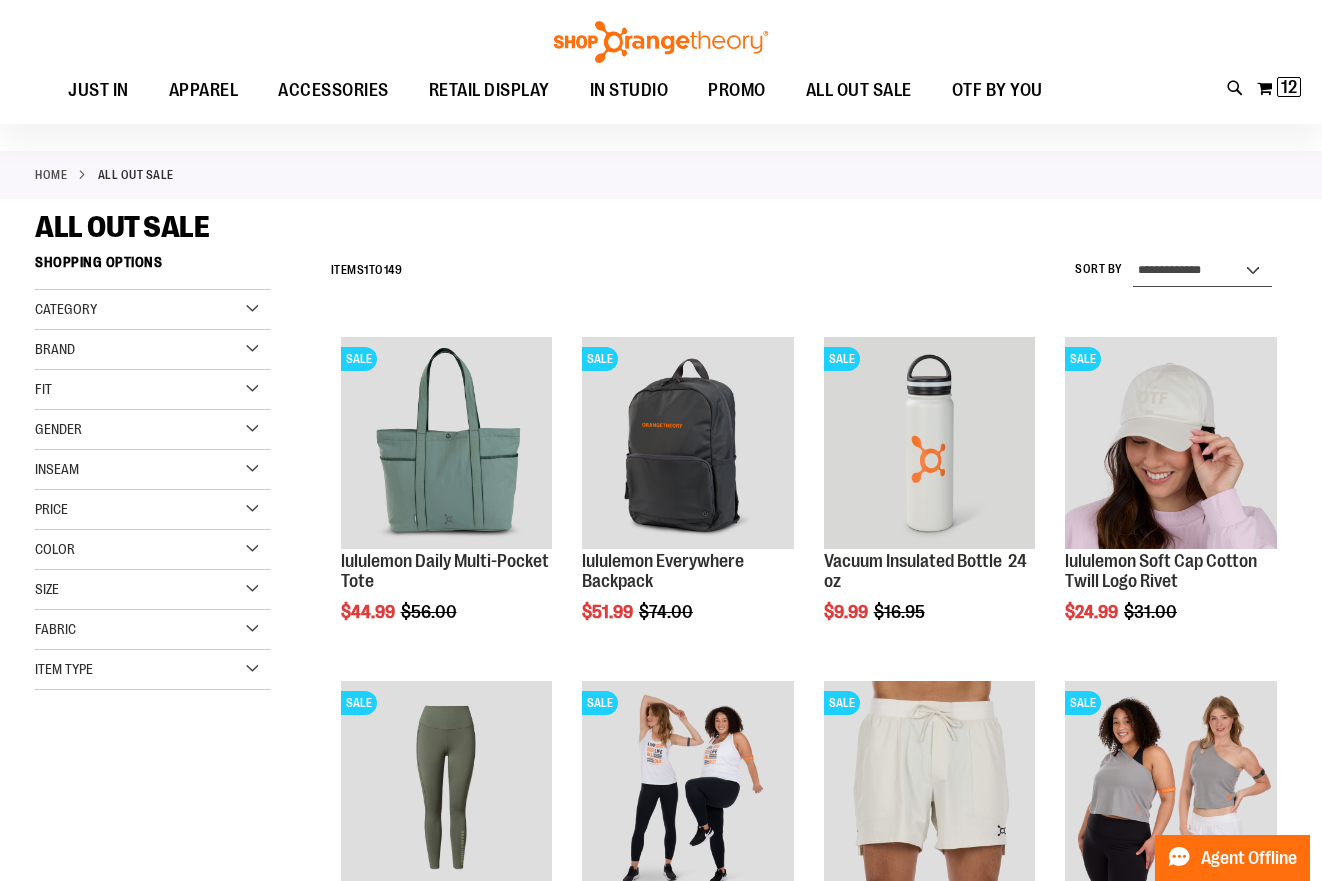 select on "*********" 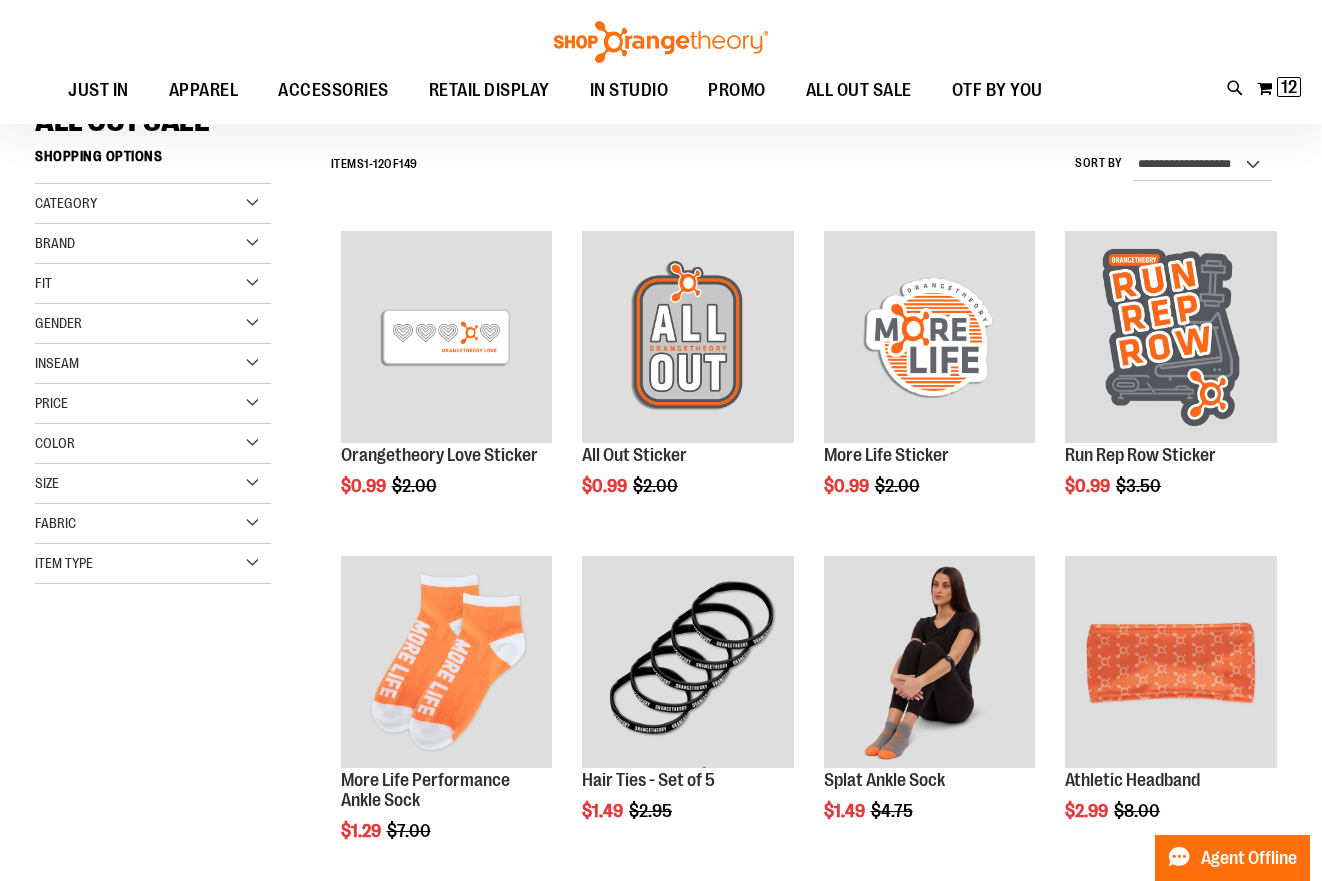 scroll, scrollTop: 181, scrollLeft: 0, axis: vertical 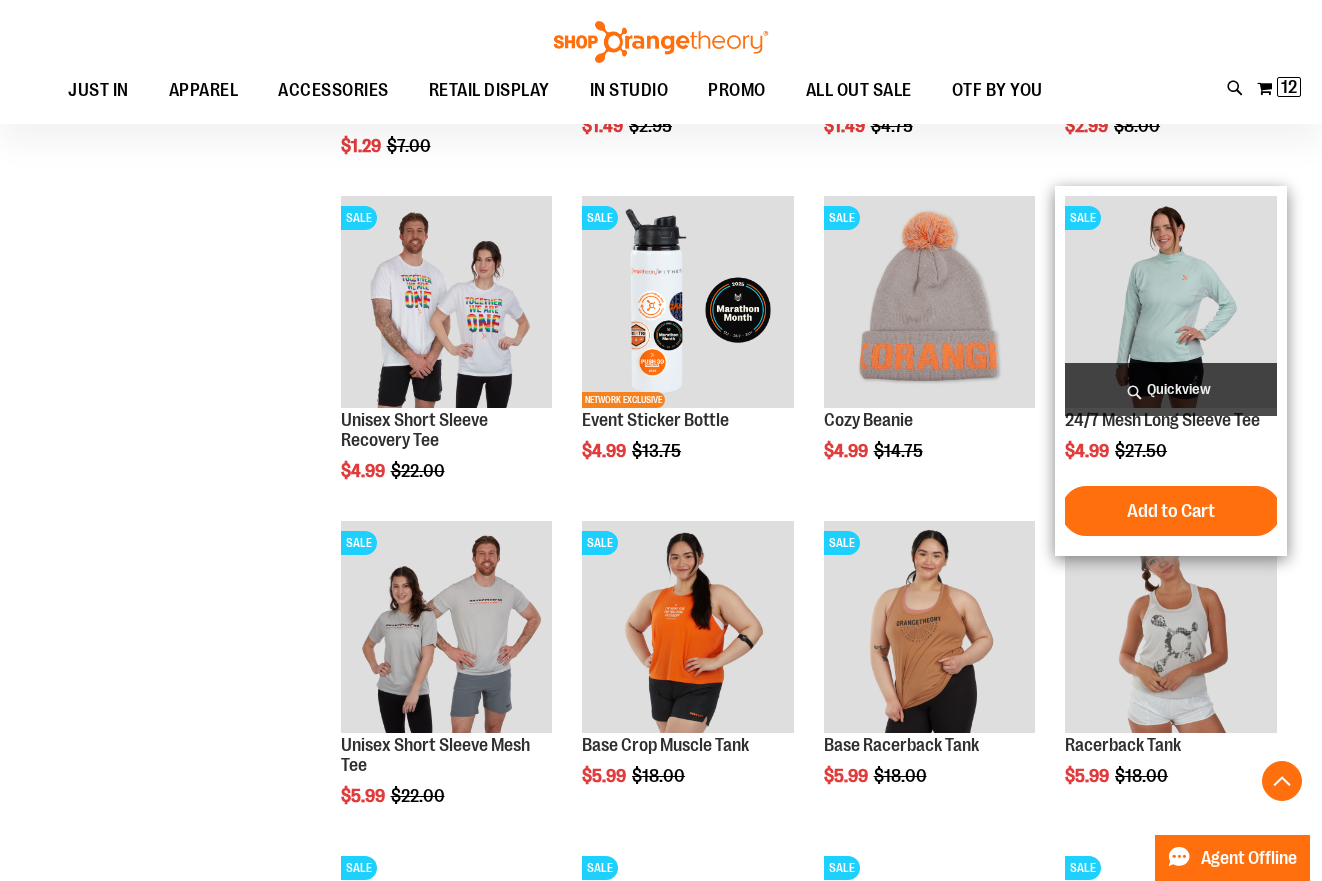 click at bounding box center [1171, 302] 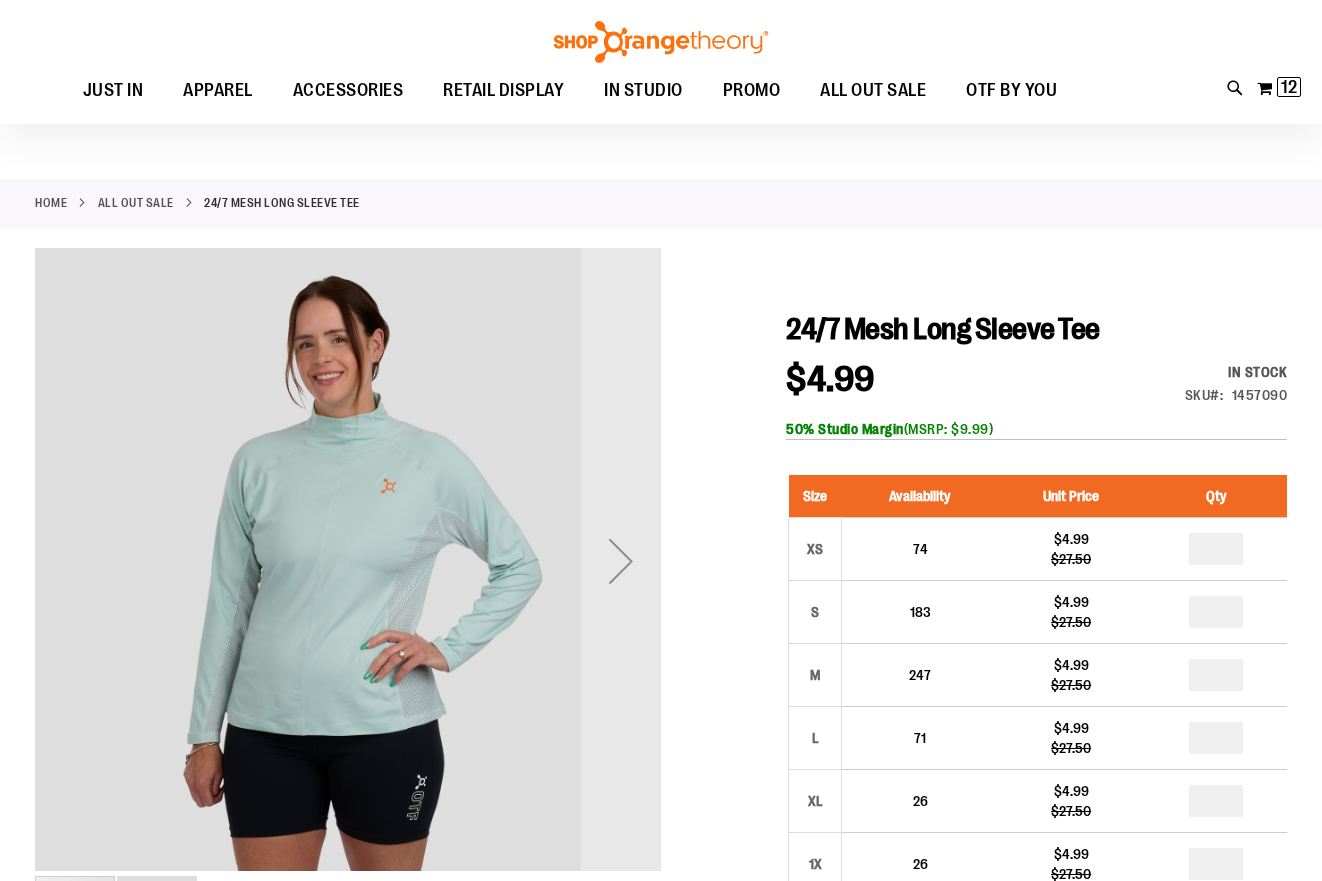 scroll, scrollTop: 42, scrollLeft: 0, axis: vertical 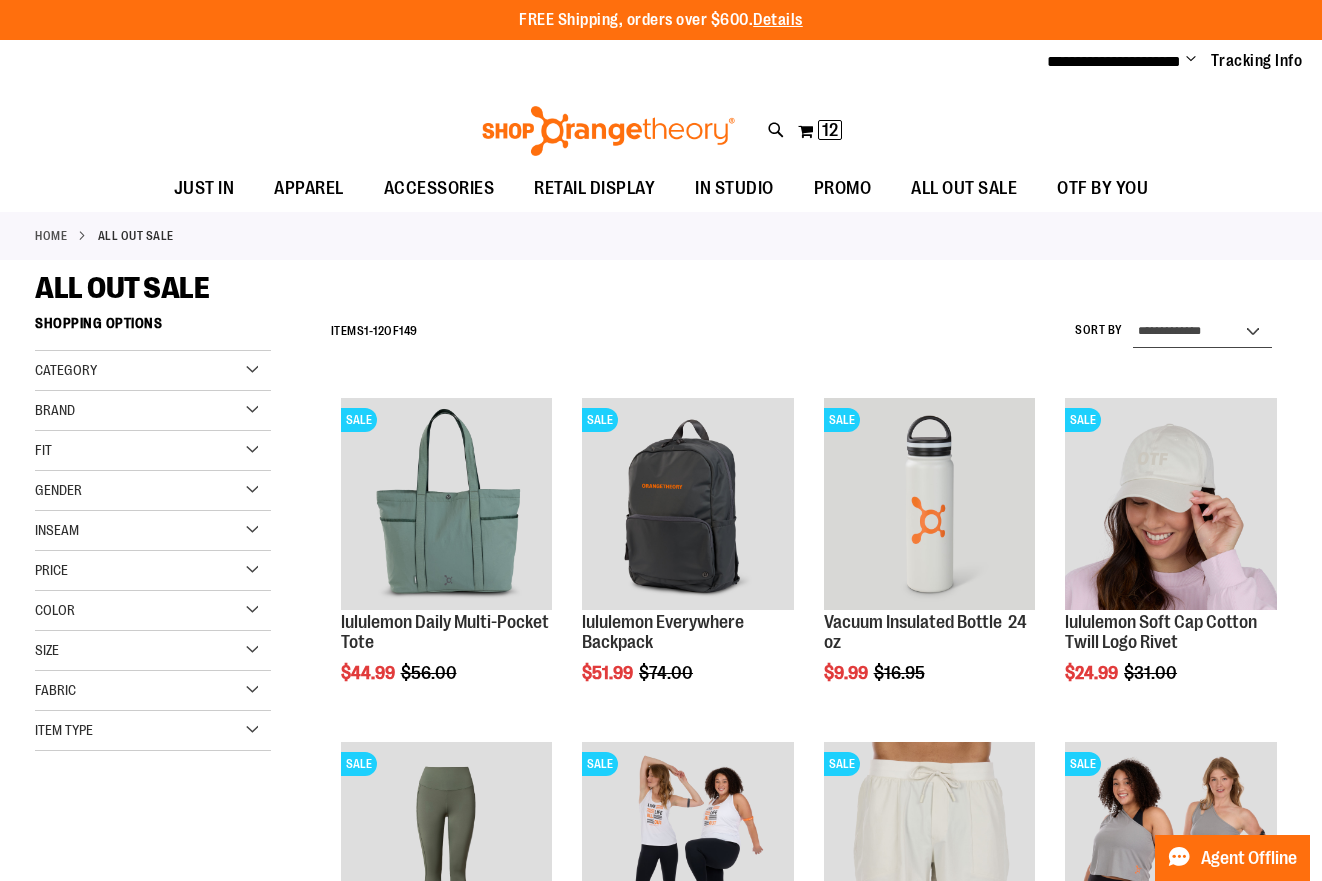 select on "*********" 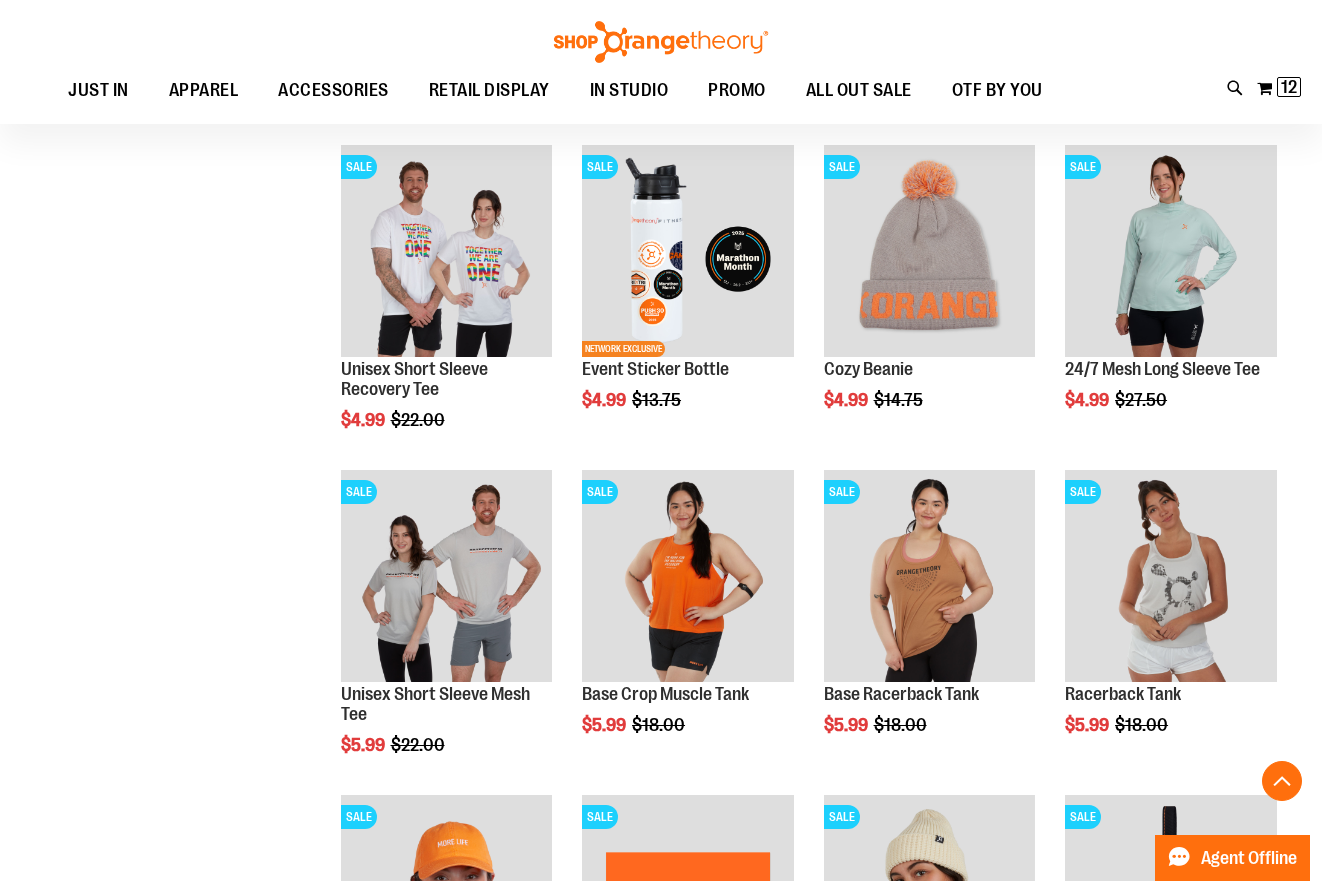 scroll, scrollTop: 688, scrollLeft: 0, axis: vertical 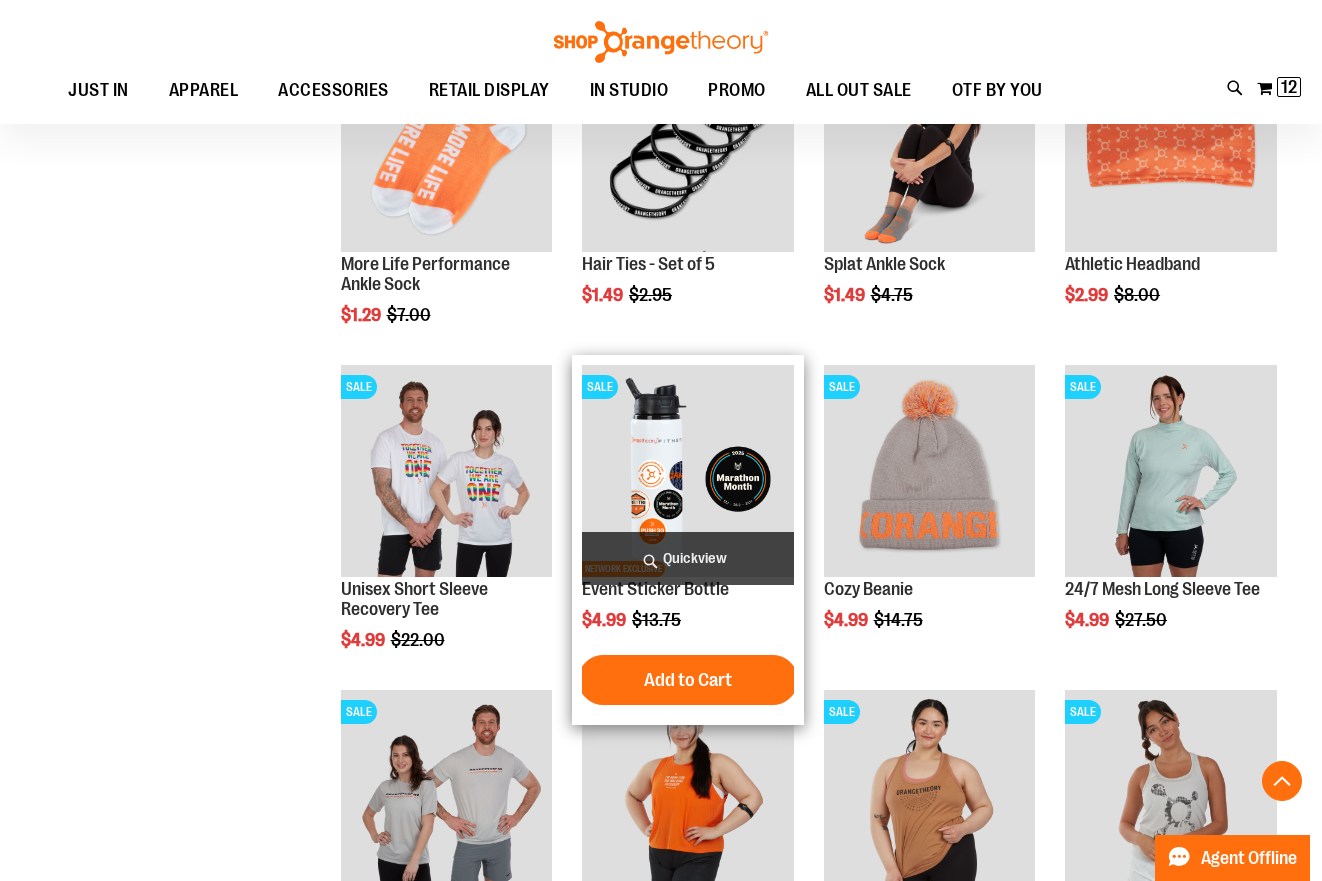 click at bounding box center [688, 471] 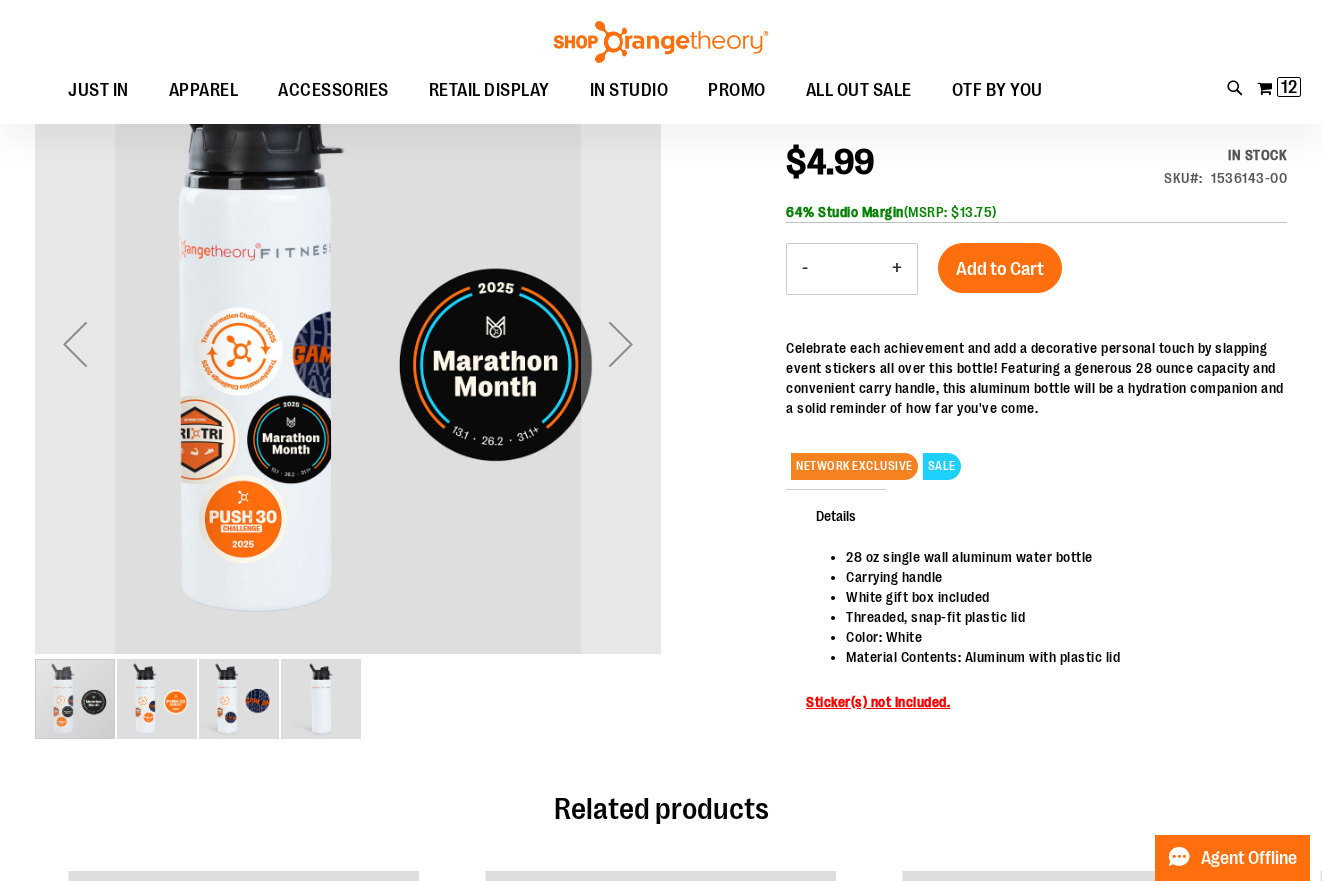 scroll, scrollTop: 119, scrollLeft: 0, axis: vertical 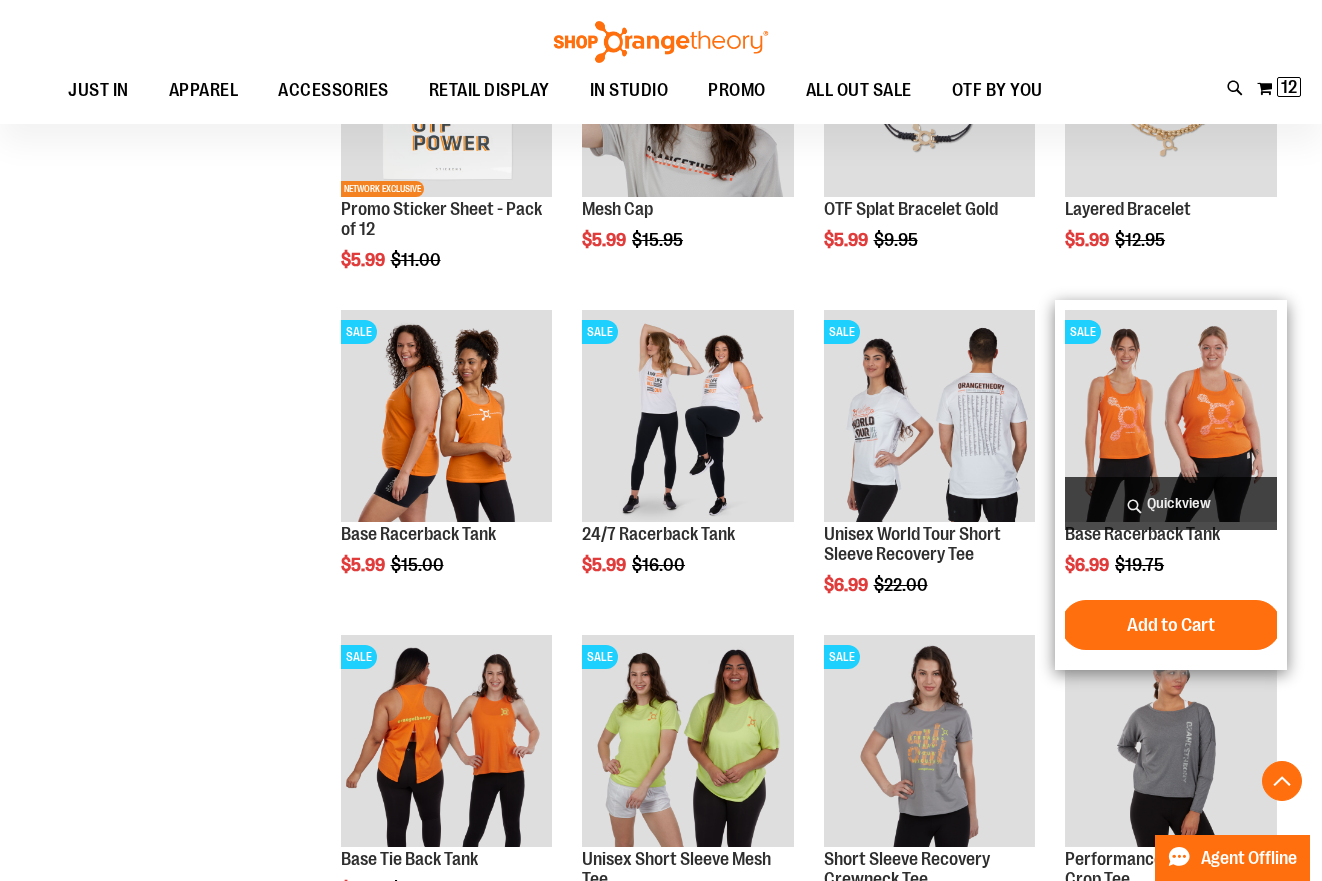 click at bounding box center (1171, 416) 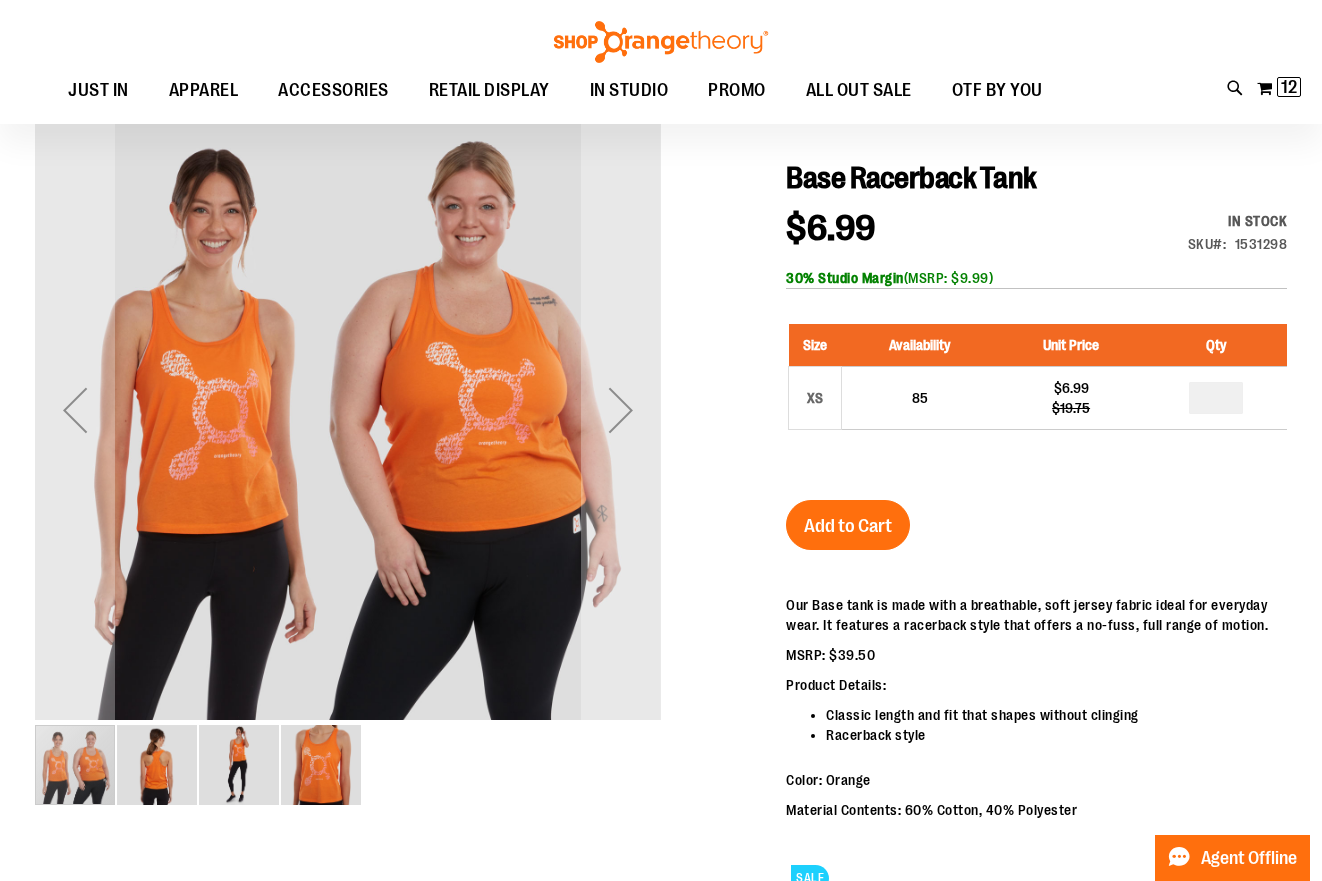 scroll, scrollTop: 191, scrollLeft: 0, axis: vertical 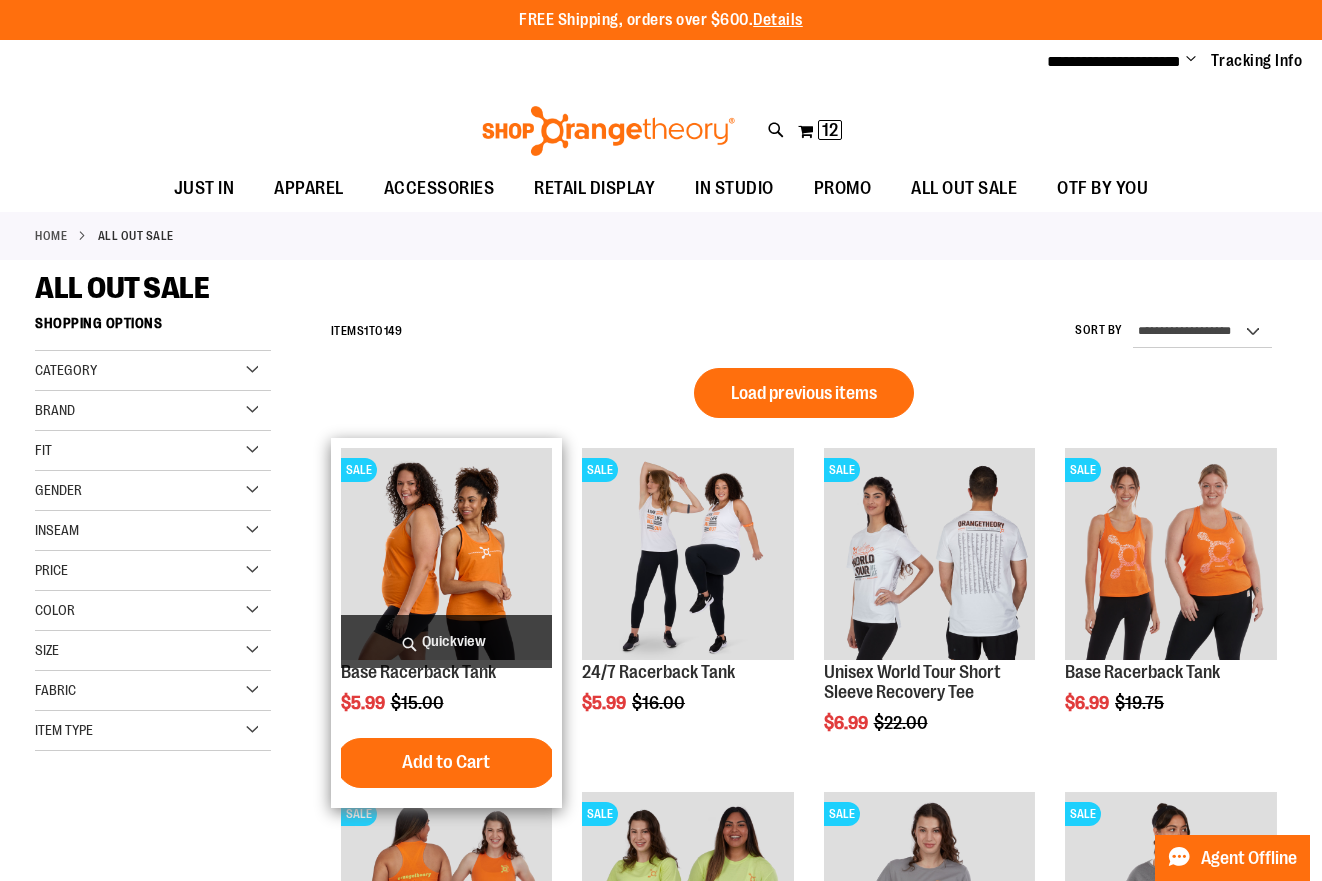 click at bounding box center (447, 554) 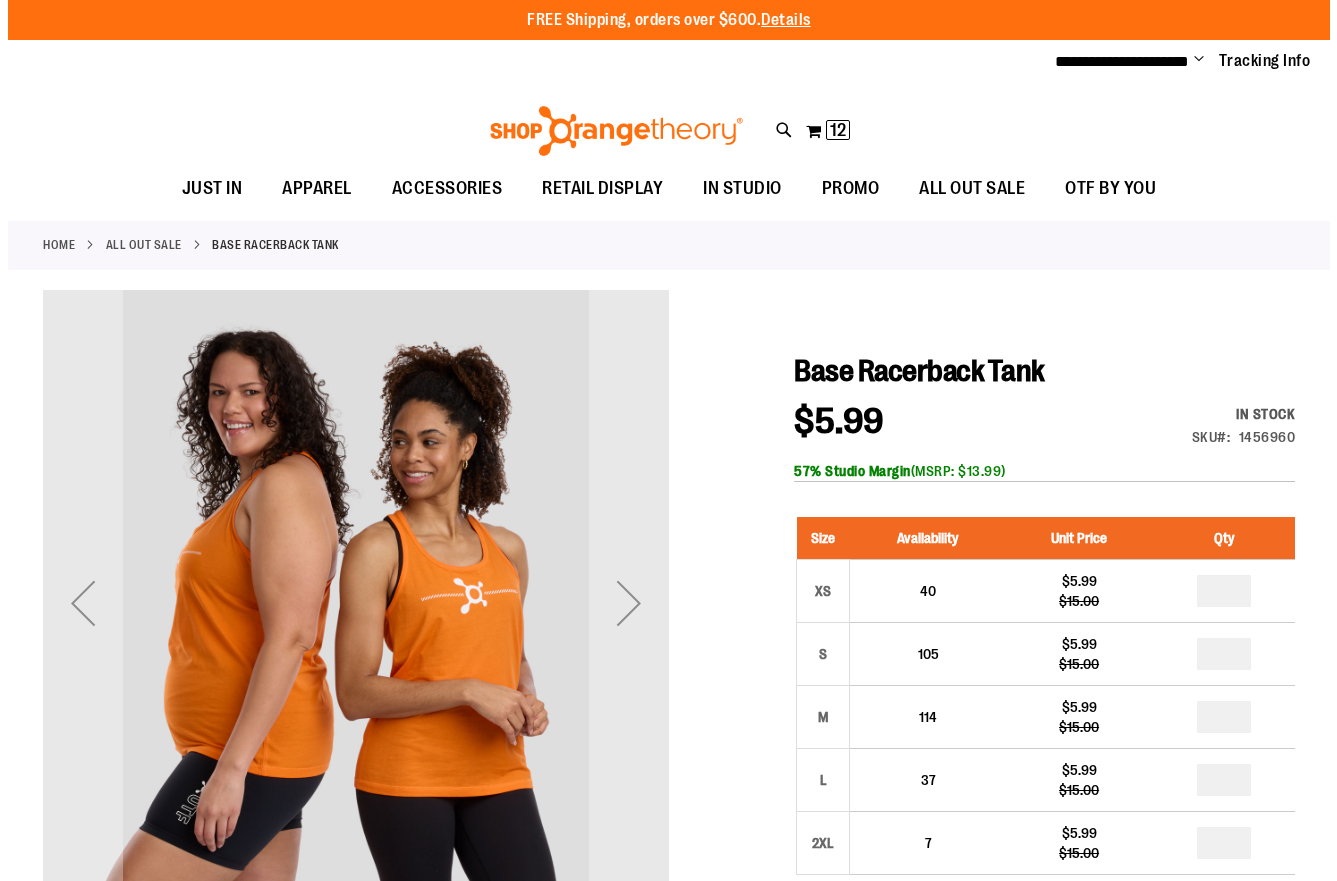 scroll, scrollTop: 0, scrollLeft: 0, axis: both 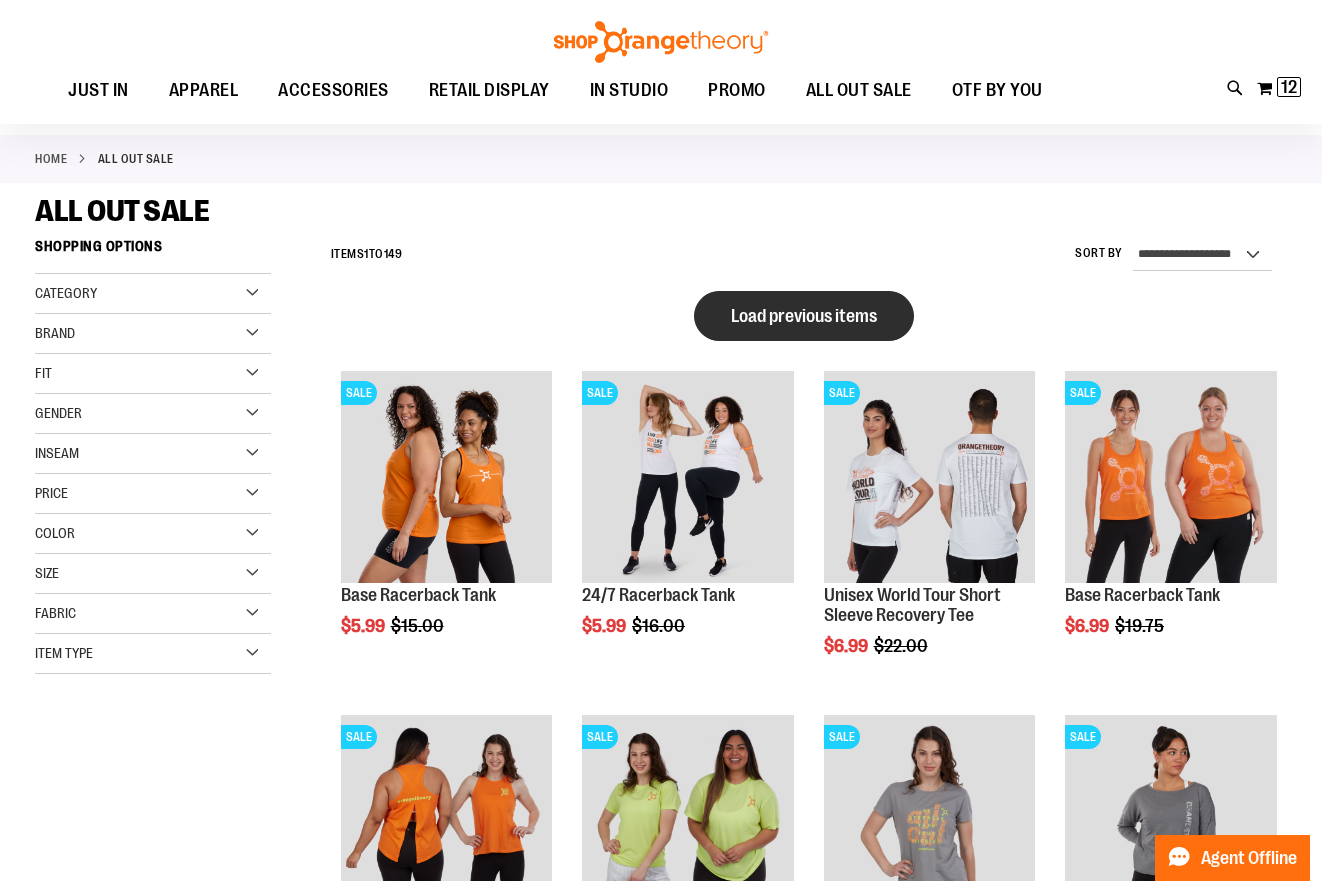 click on "Load previous items" at bounding box center (804, 316) 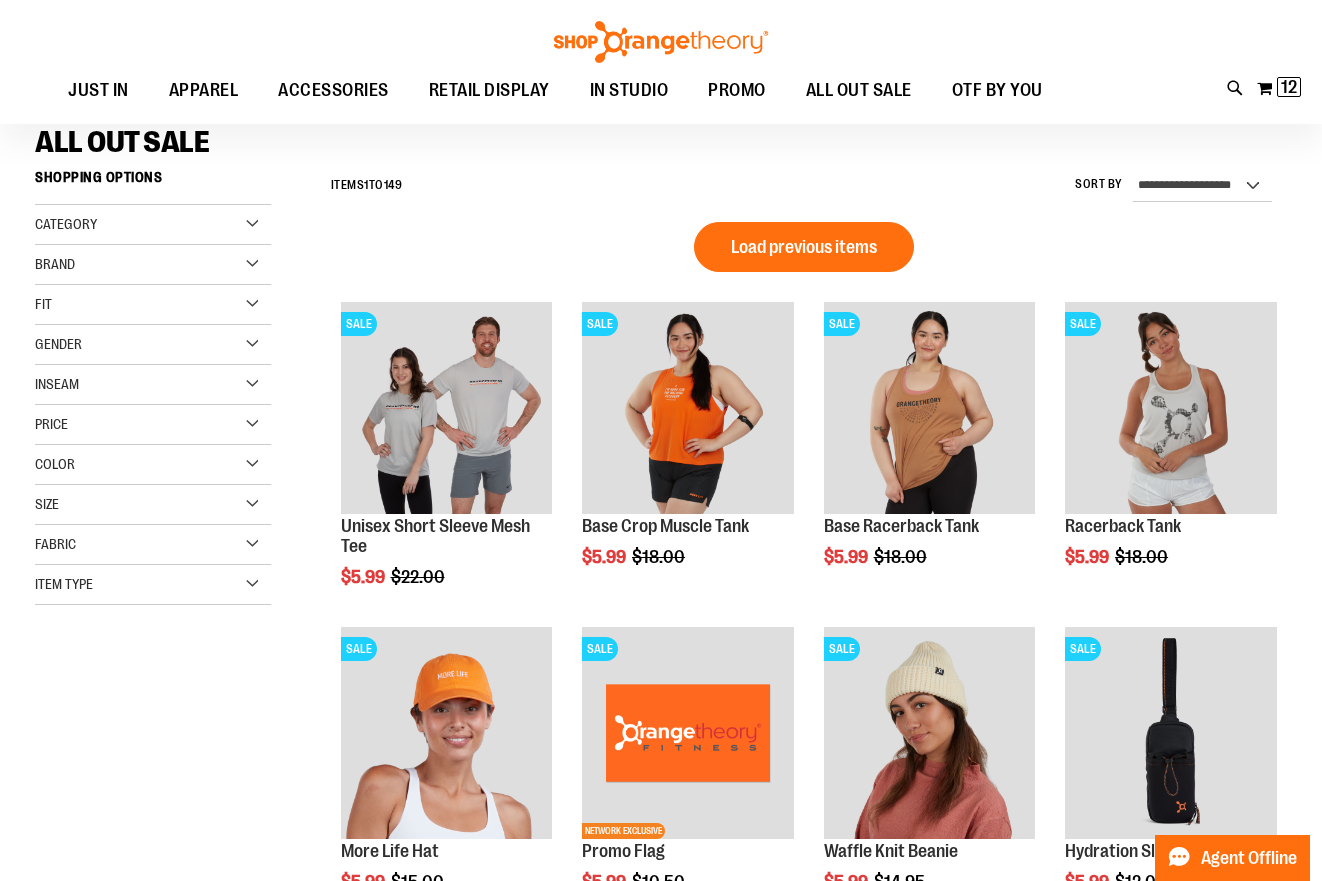 scroll, scrollTop: 151, scrollLeft: 0, axis: vertical 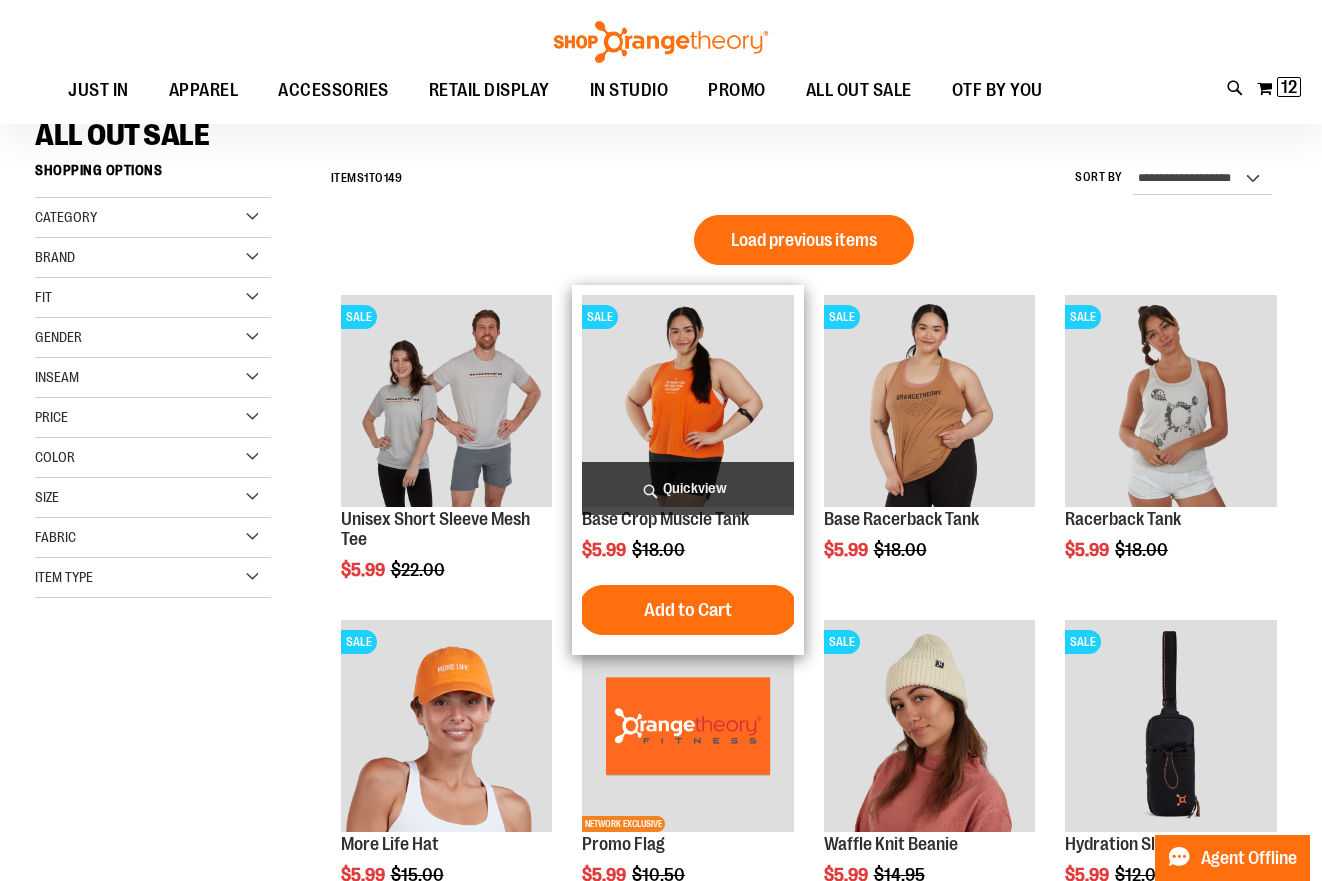 click at bounding box center (688, 401) 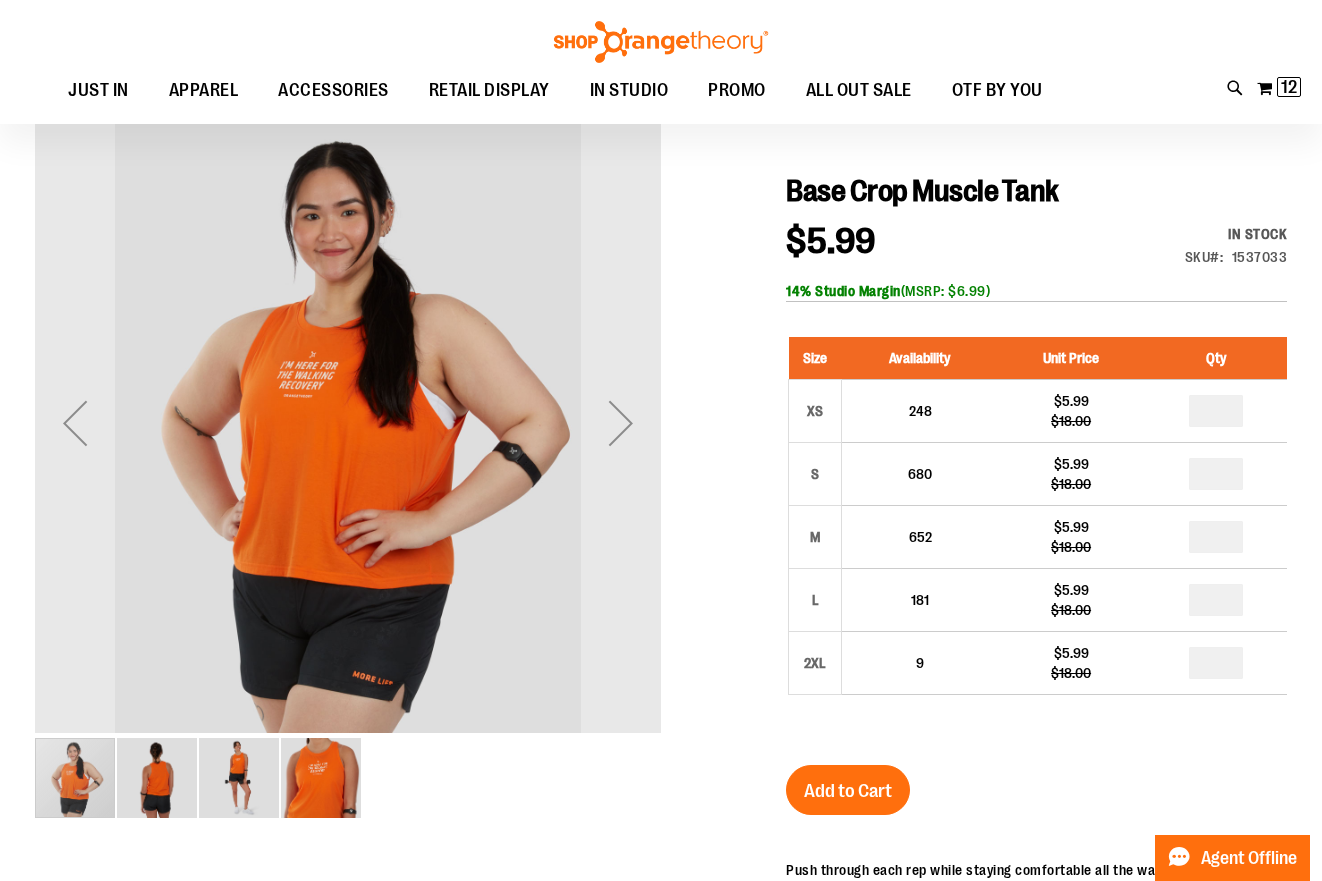 scroll, scrollTop: 166, scrollLeft: 0, axis: vertical 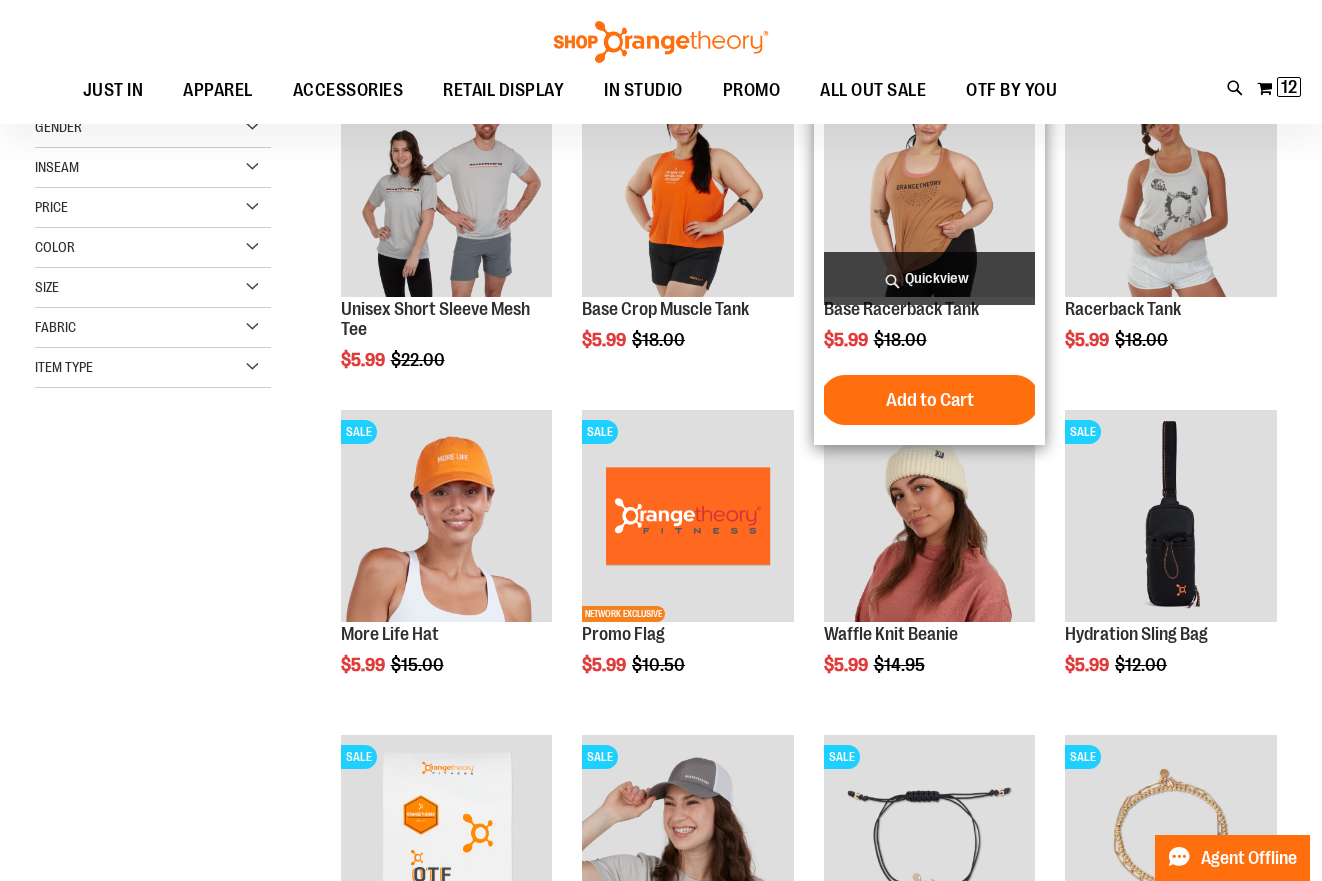 click at bounding box center [930, 191] 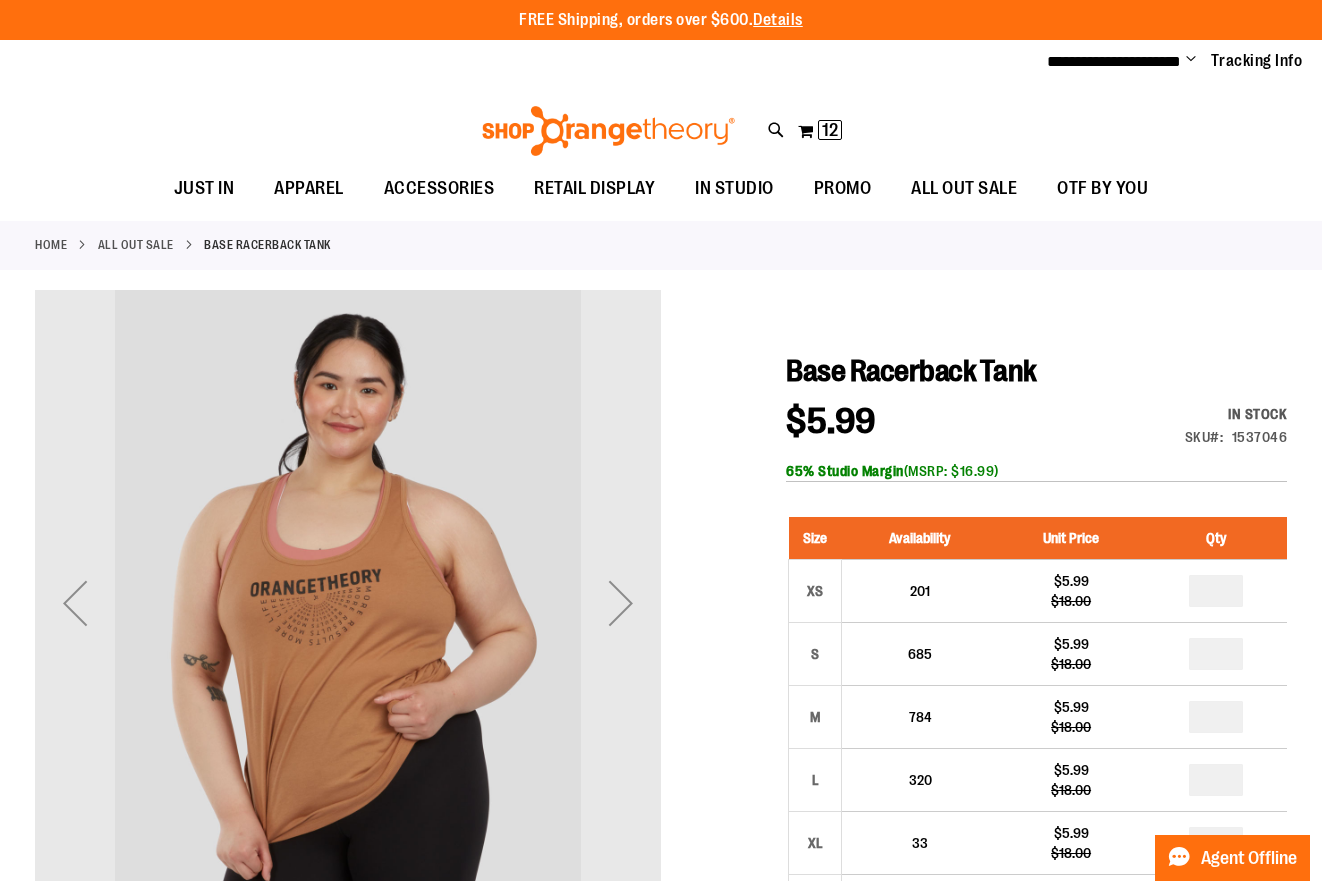 scroll, scrollTop: 0, scrollLeft: 0, axis: both 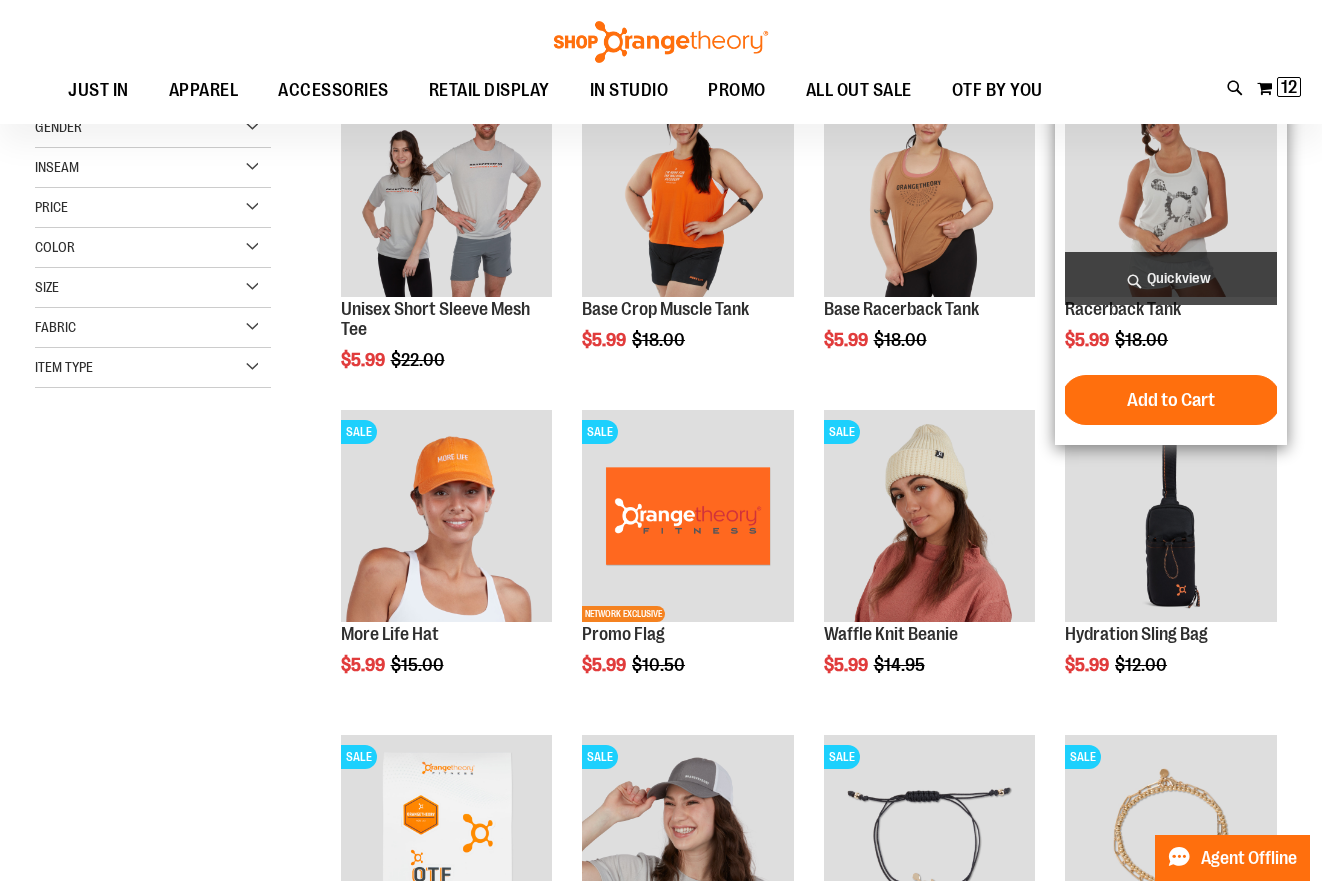 click at bounding box center (1171, 191) 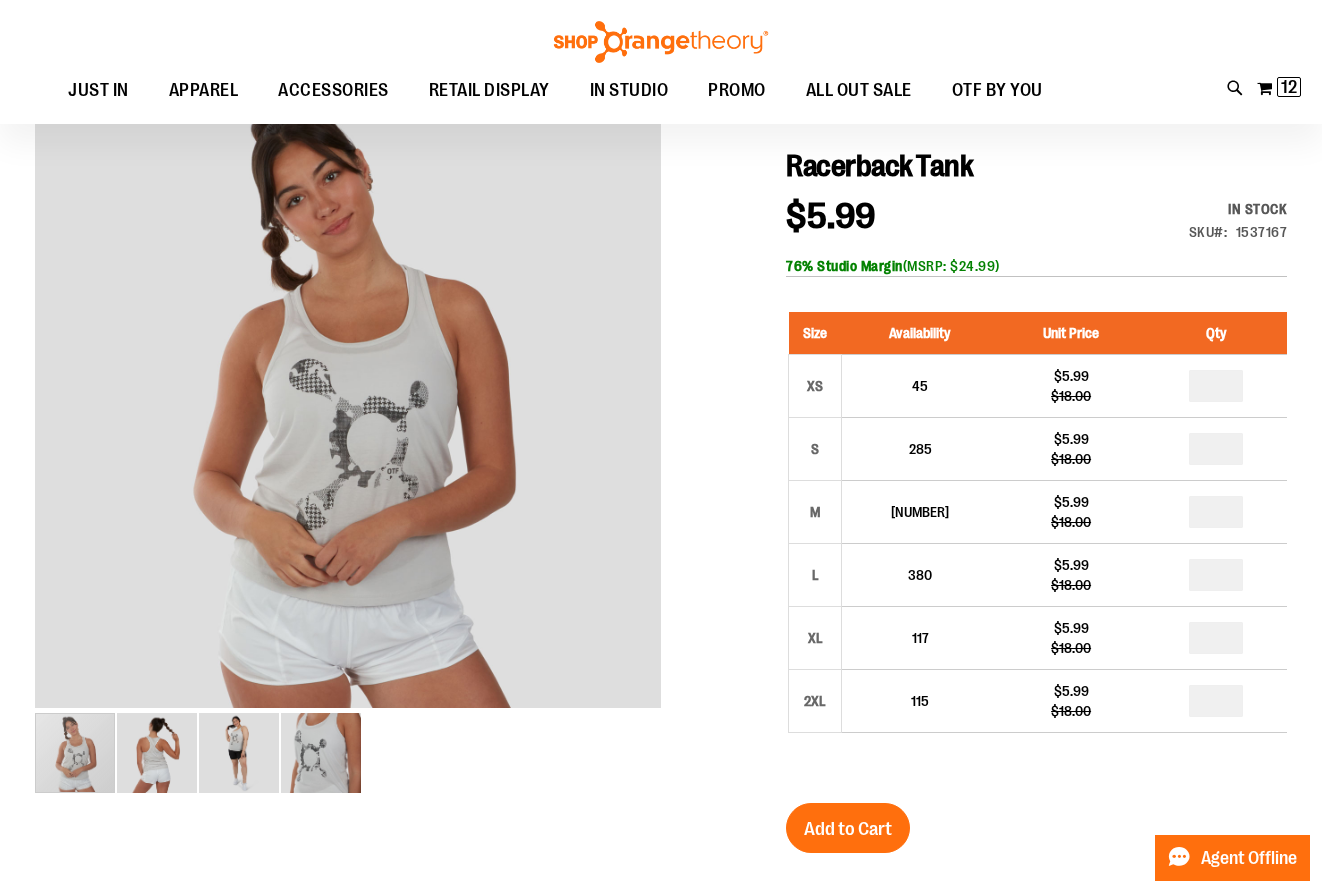 scroll, scrollTop: 195, scrollLeft: 0, axis: vertical 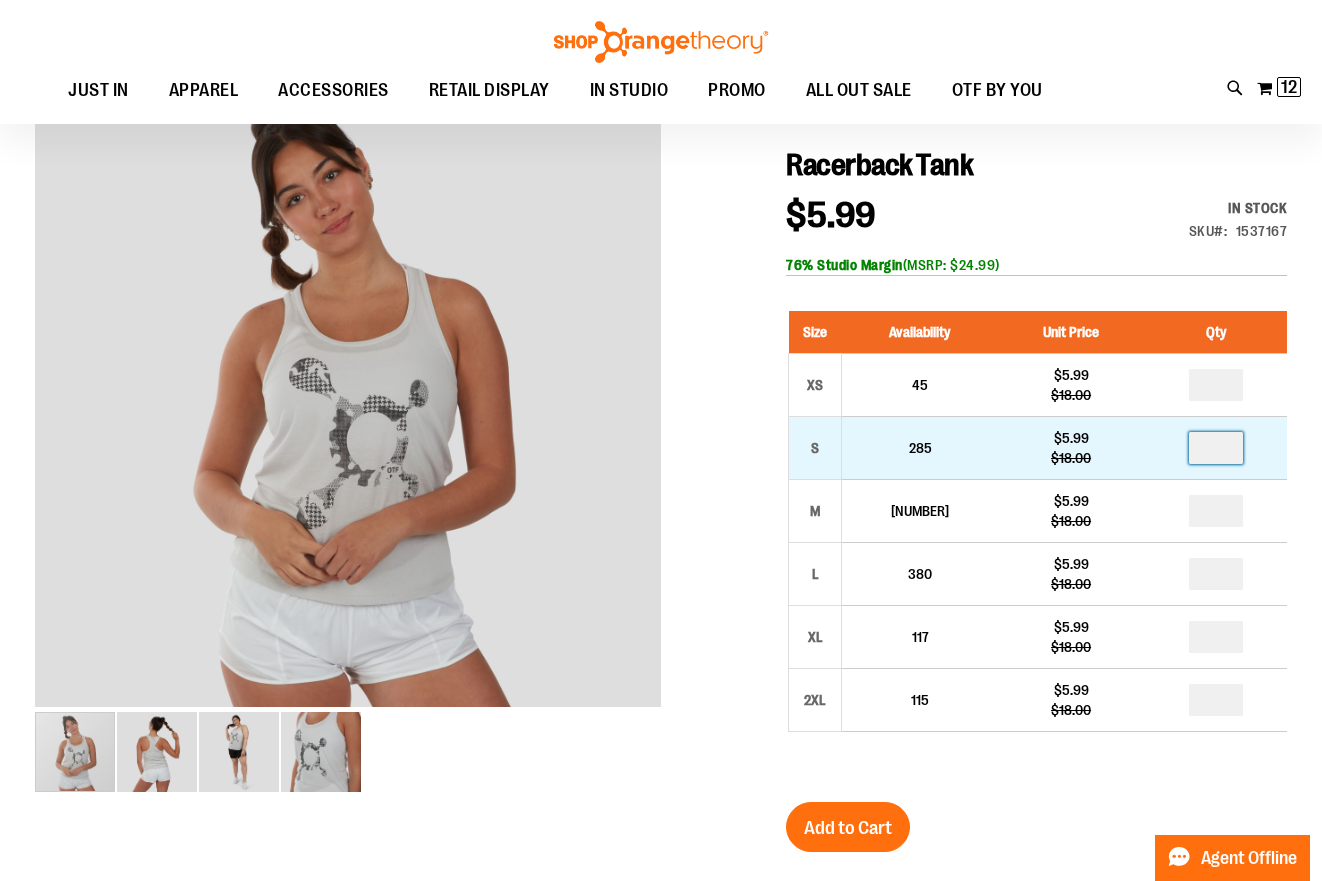 drag, startPoint x: 1229, startPoint y: 445, endPoint x: 1198, endPoint y: 444, distance: 31.016125 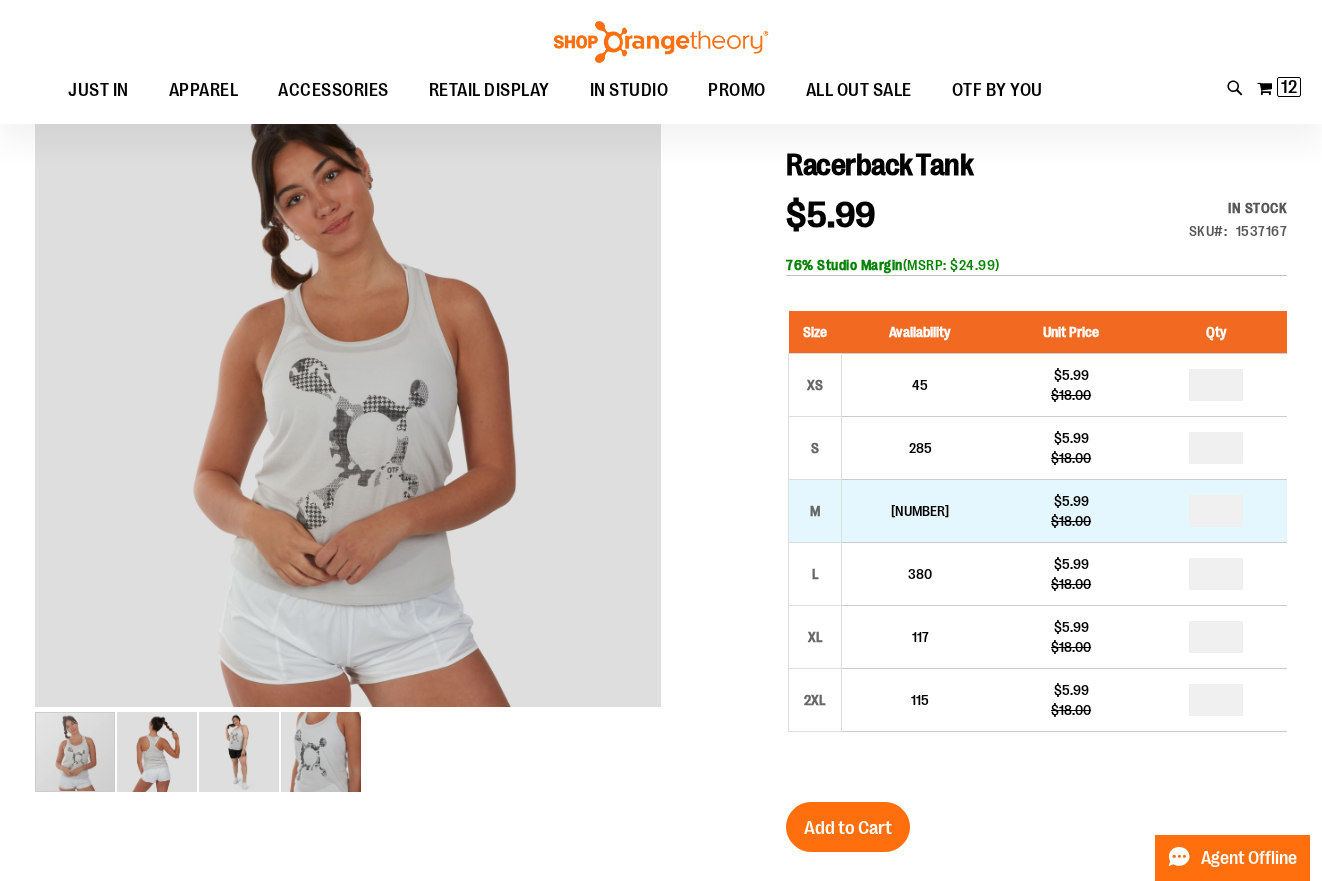drag, startPoint x: 1226, startPoint y: 500, endPoint x: 1199, endPoint y: 500, distance: 27 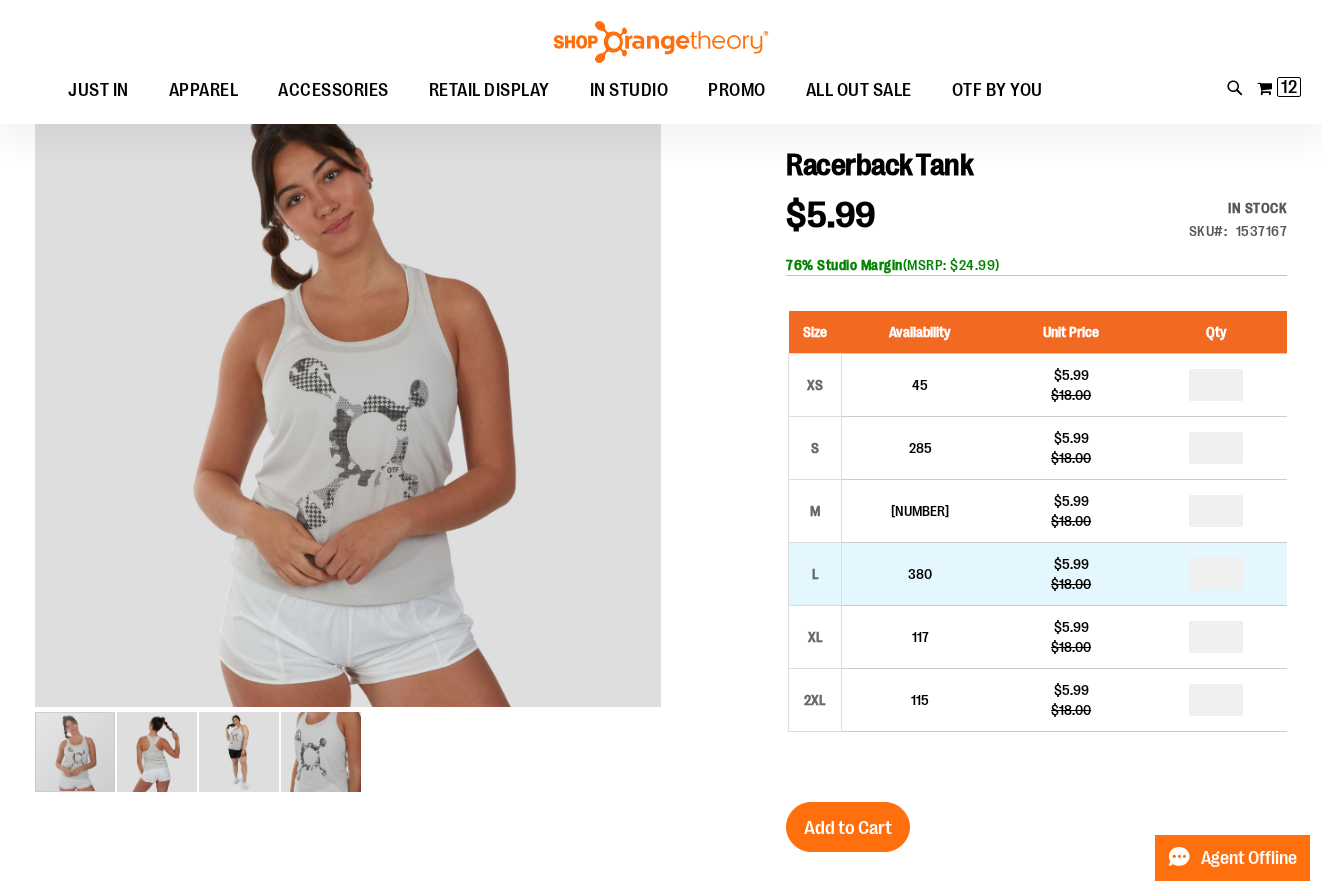 drag, startPoint x: 1226, startPoint y: 579, endPoint x: 1187, endPoint y: 578, distance: 39.012817 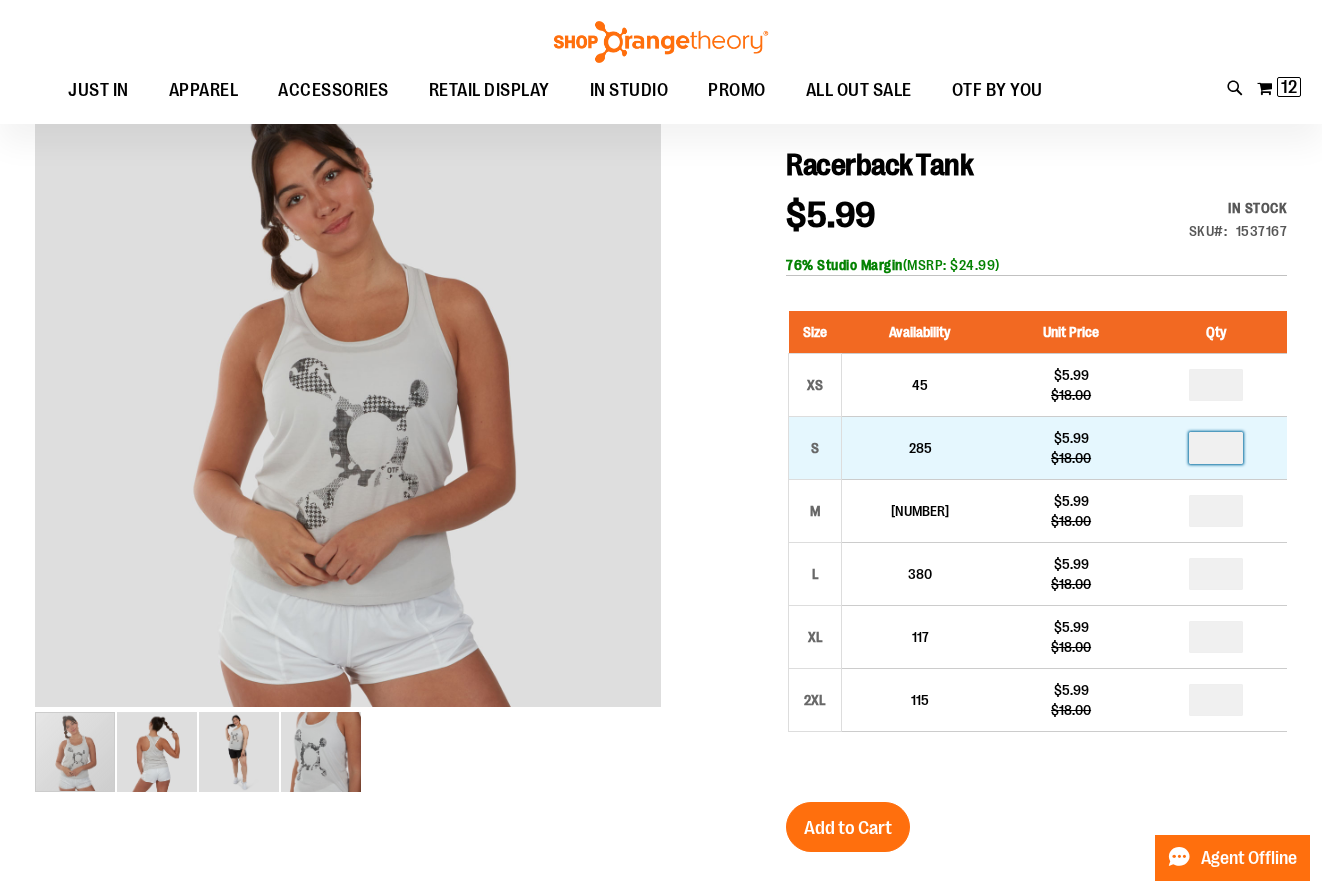 drag, startPoint x: 1226, startPoint y: 449, endPoint x: 1210, endPoint y: 441, distance: 17.888544 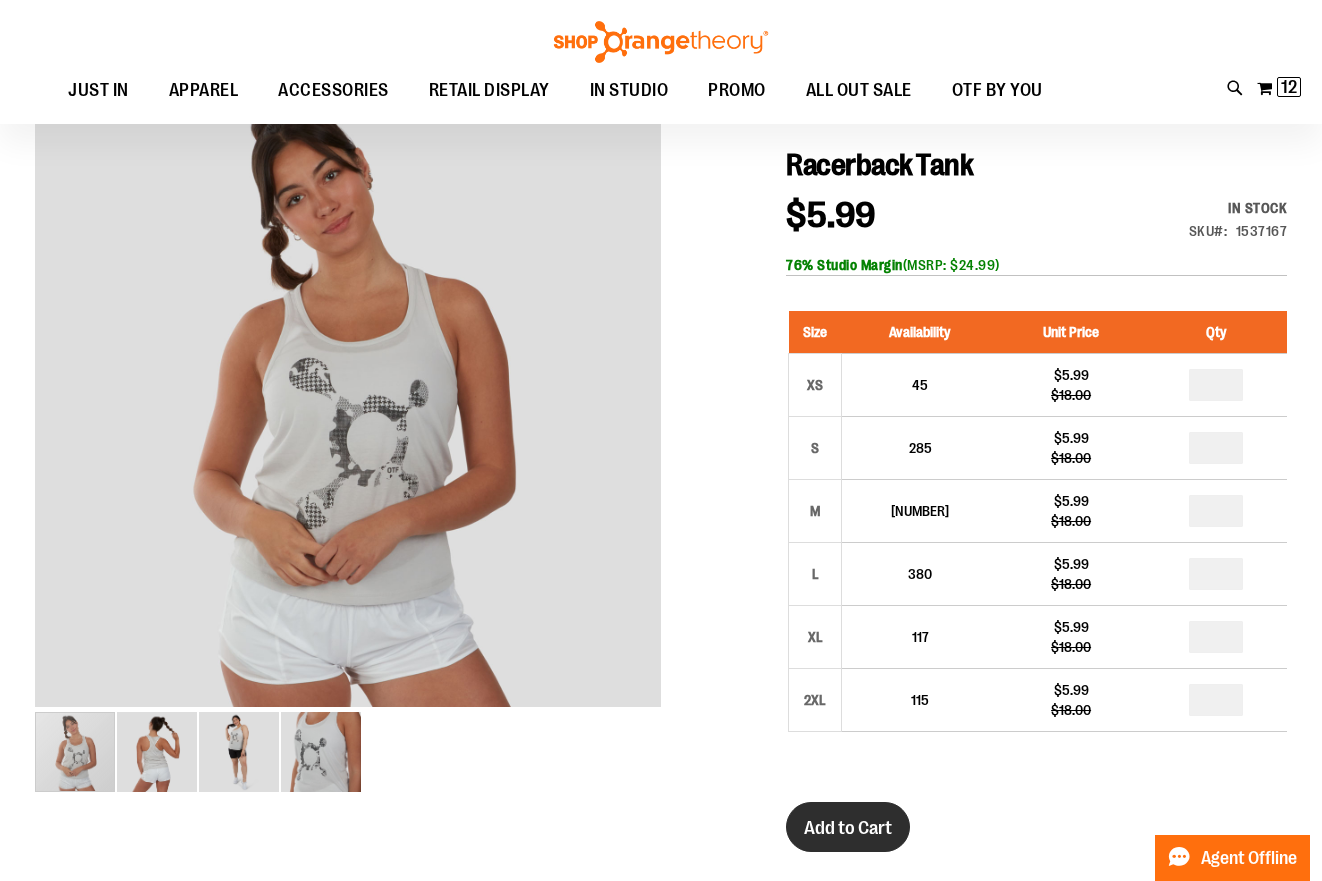 click on "Add to Cart" at bounding box center [848, 828] 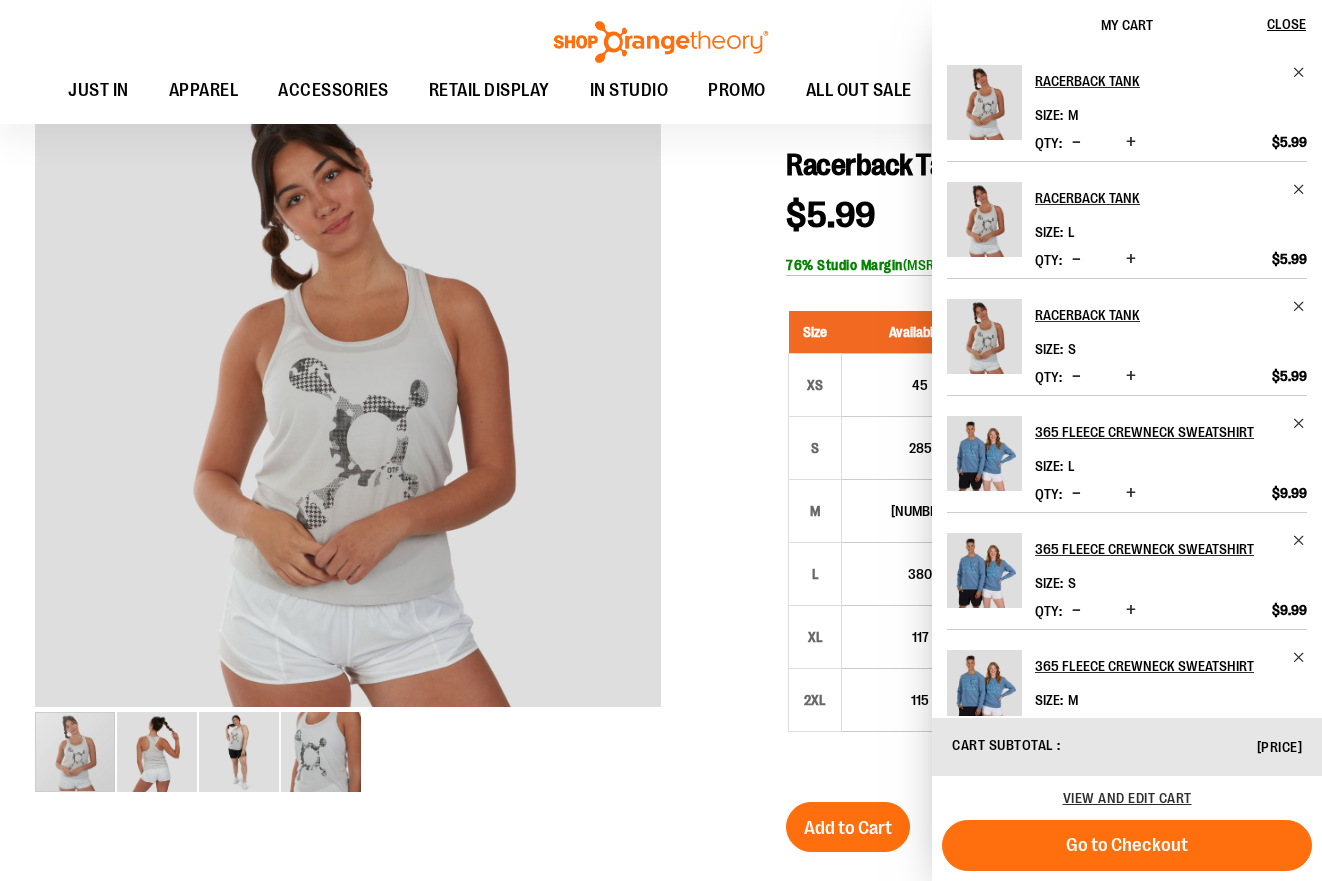 click at bounding box center (1131, 142) 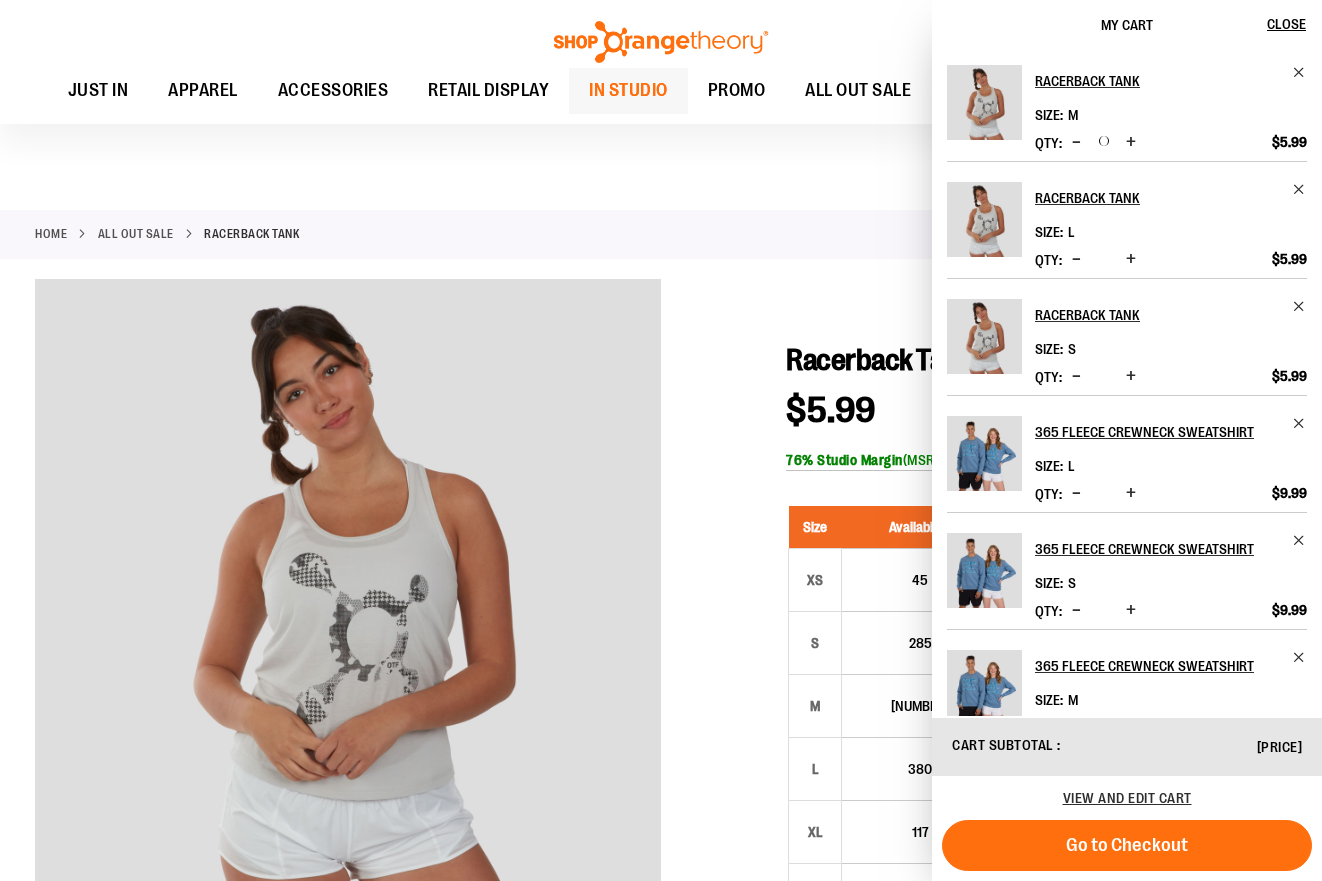 scroll, scrollTop: 0, scrollLeft: 0, axis: both 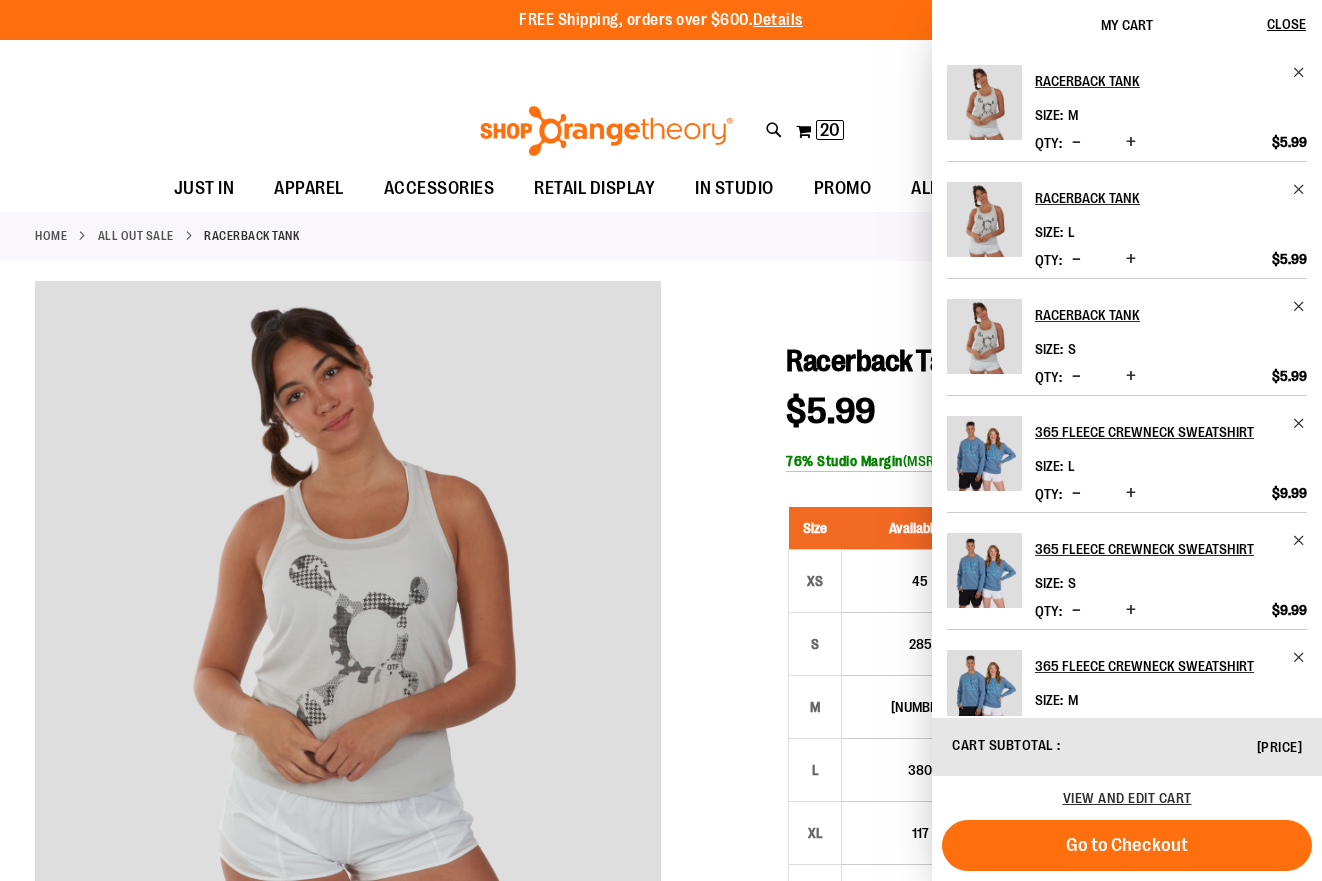 click on "Home
ALL OUT SALE
Racerback Tank" at bounding box center (661, 236) 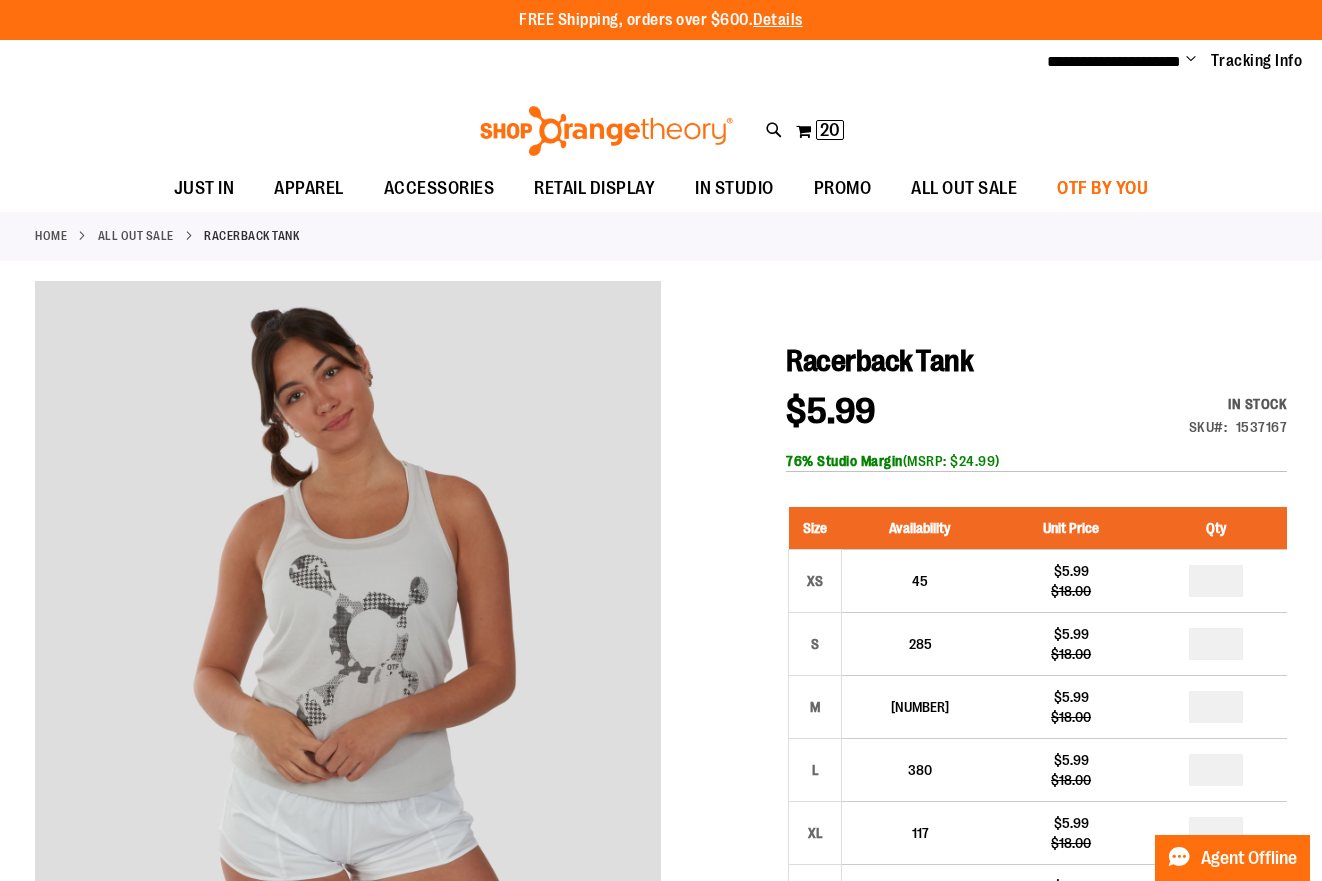 click on "OTF BY YOU" at bounding box center [1102, 188] 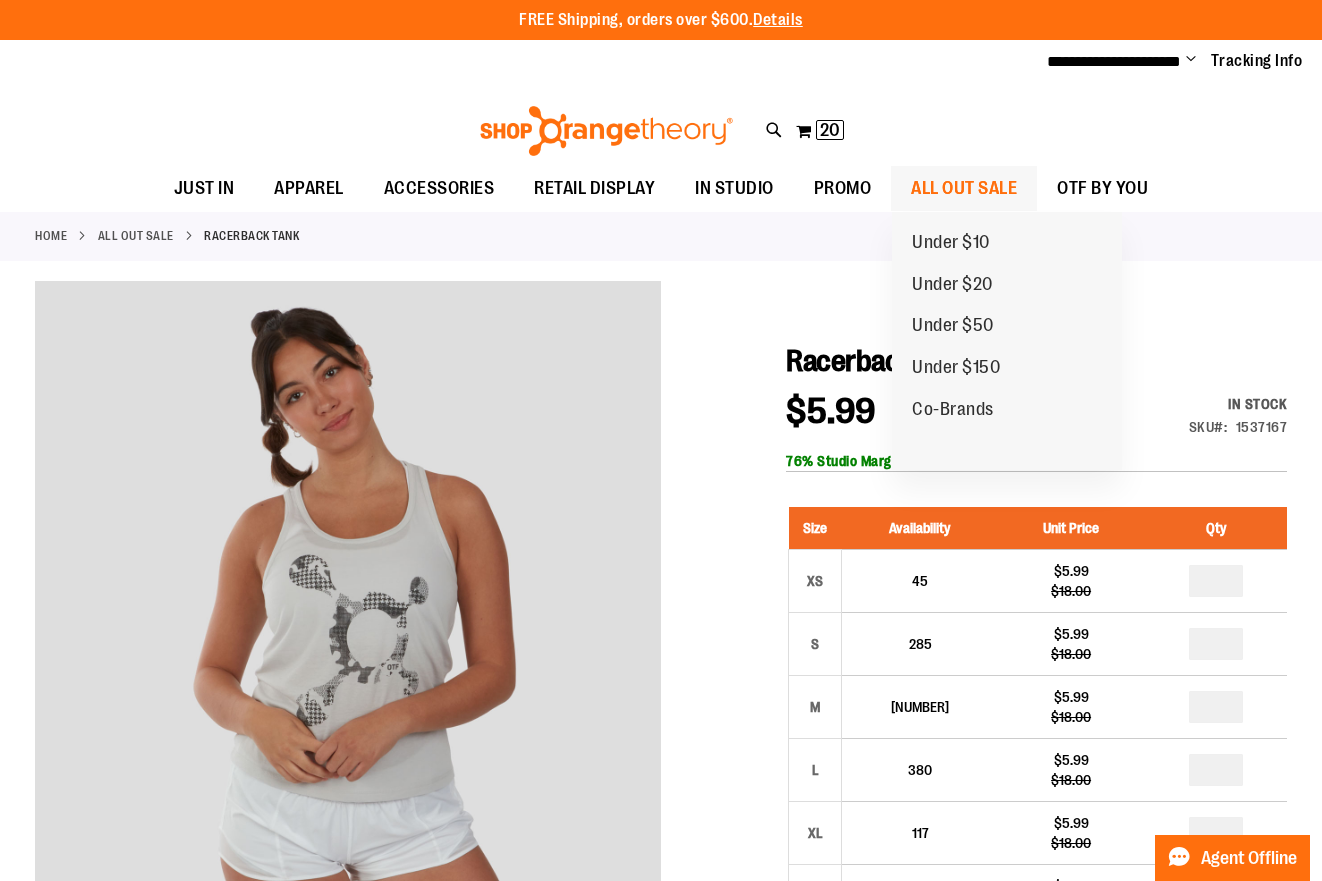 click on "ALL OUT SALE" at bounding box center (964, 188) 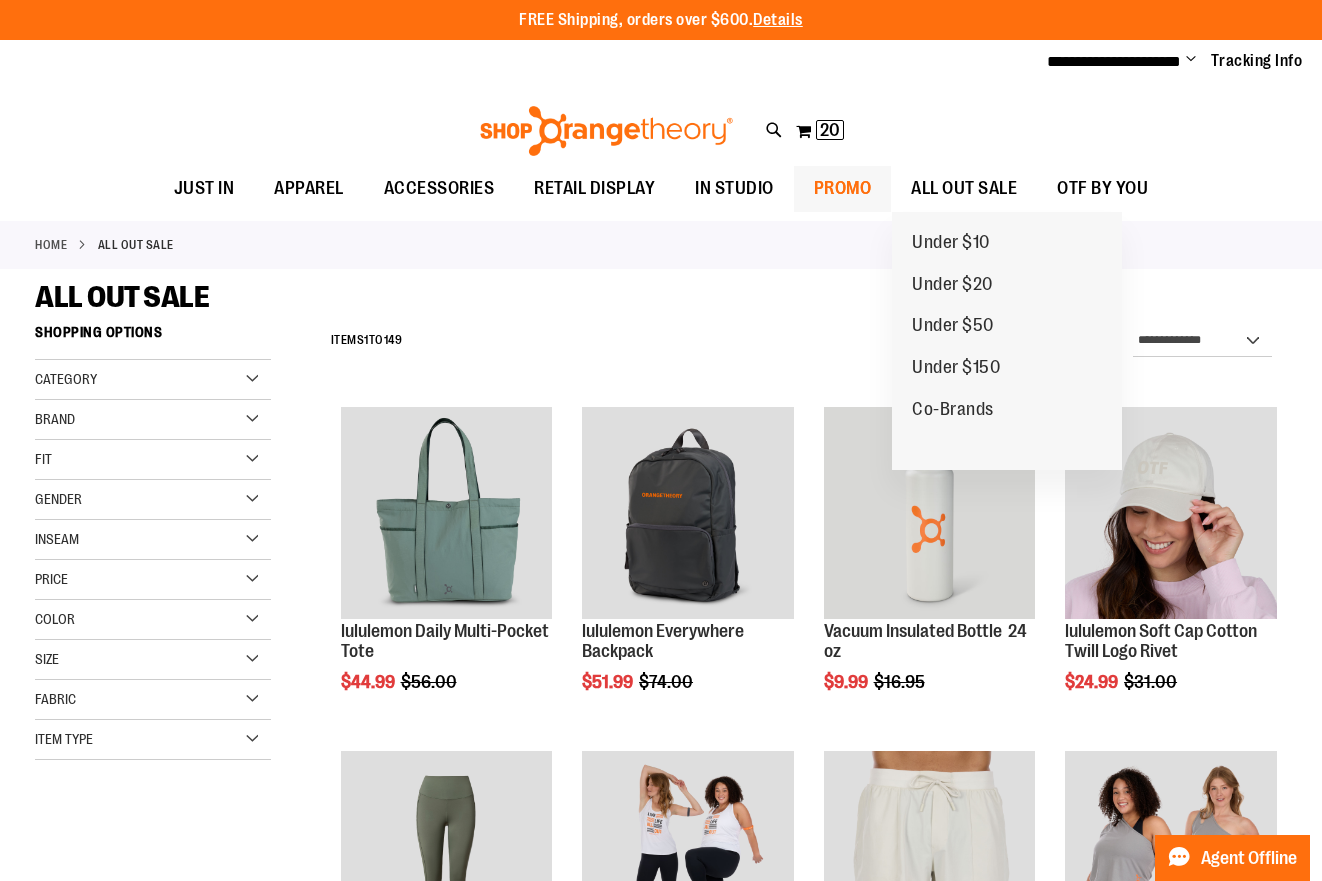 scroll, scrollTop: 0, scrollLeft: 0, axis: both 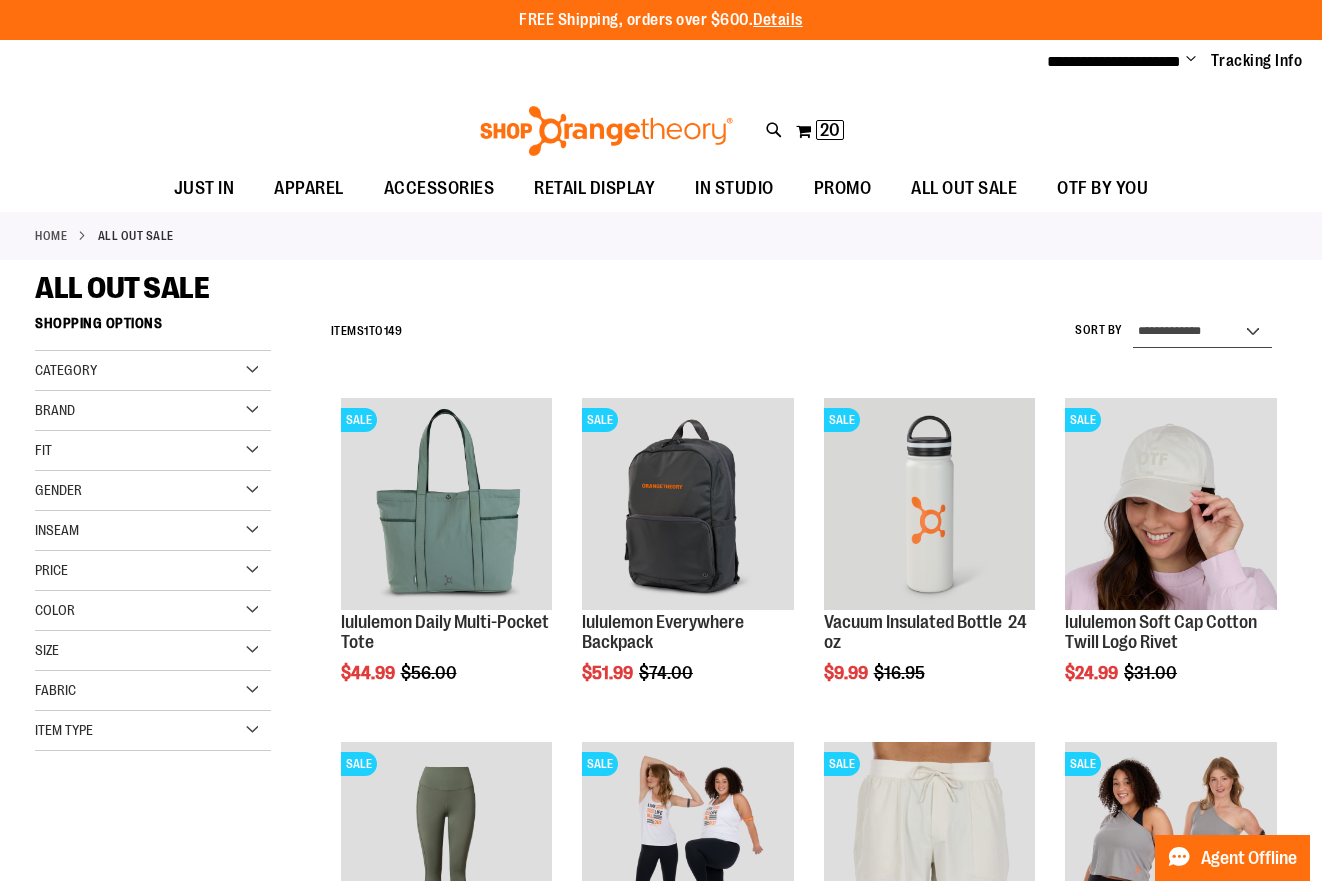 select on "*********" 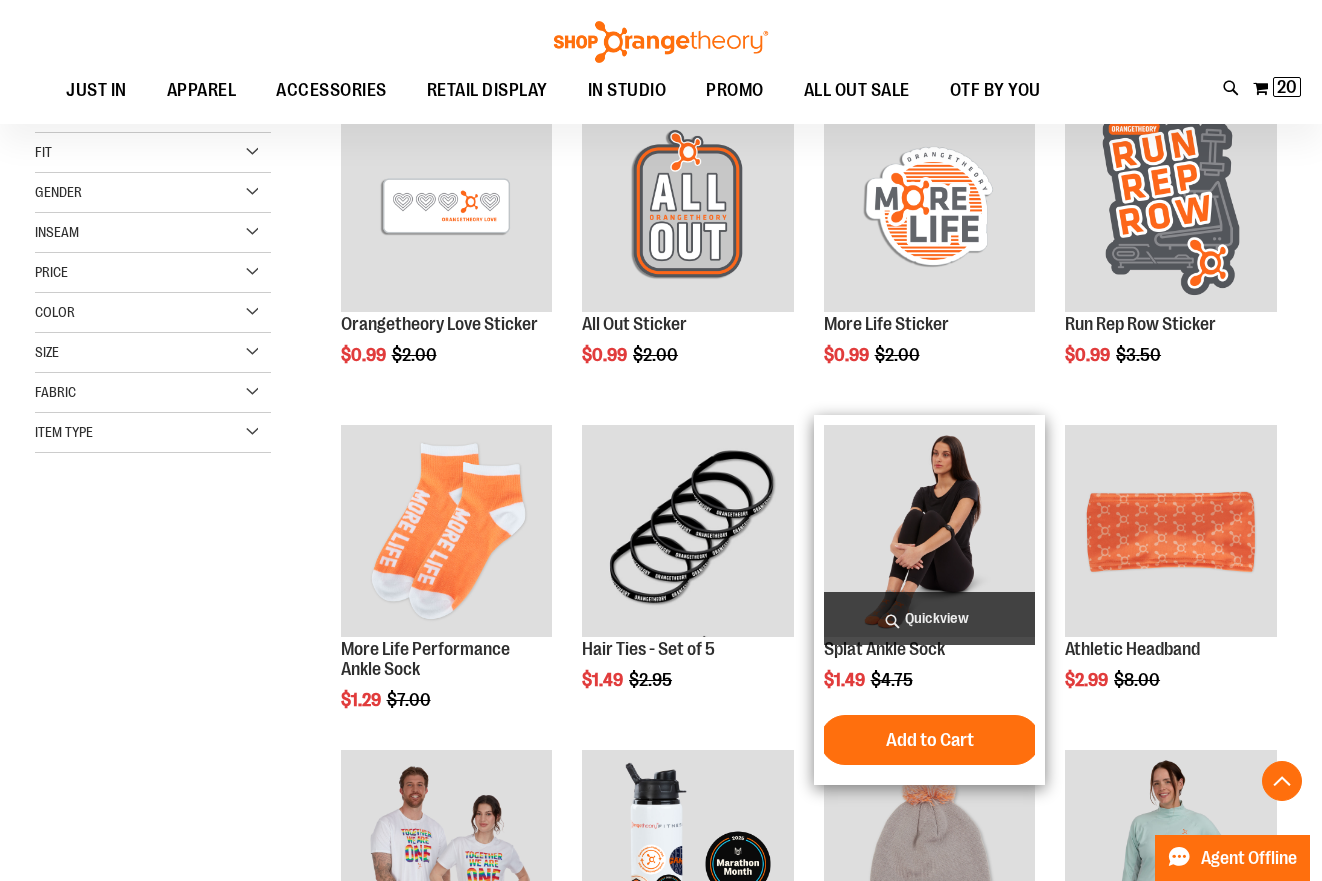 scroll, scrollTop: 304, scrollLeft: 0, axis: vertical 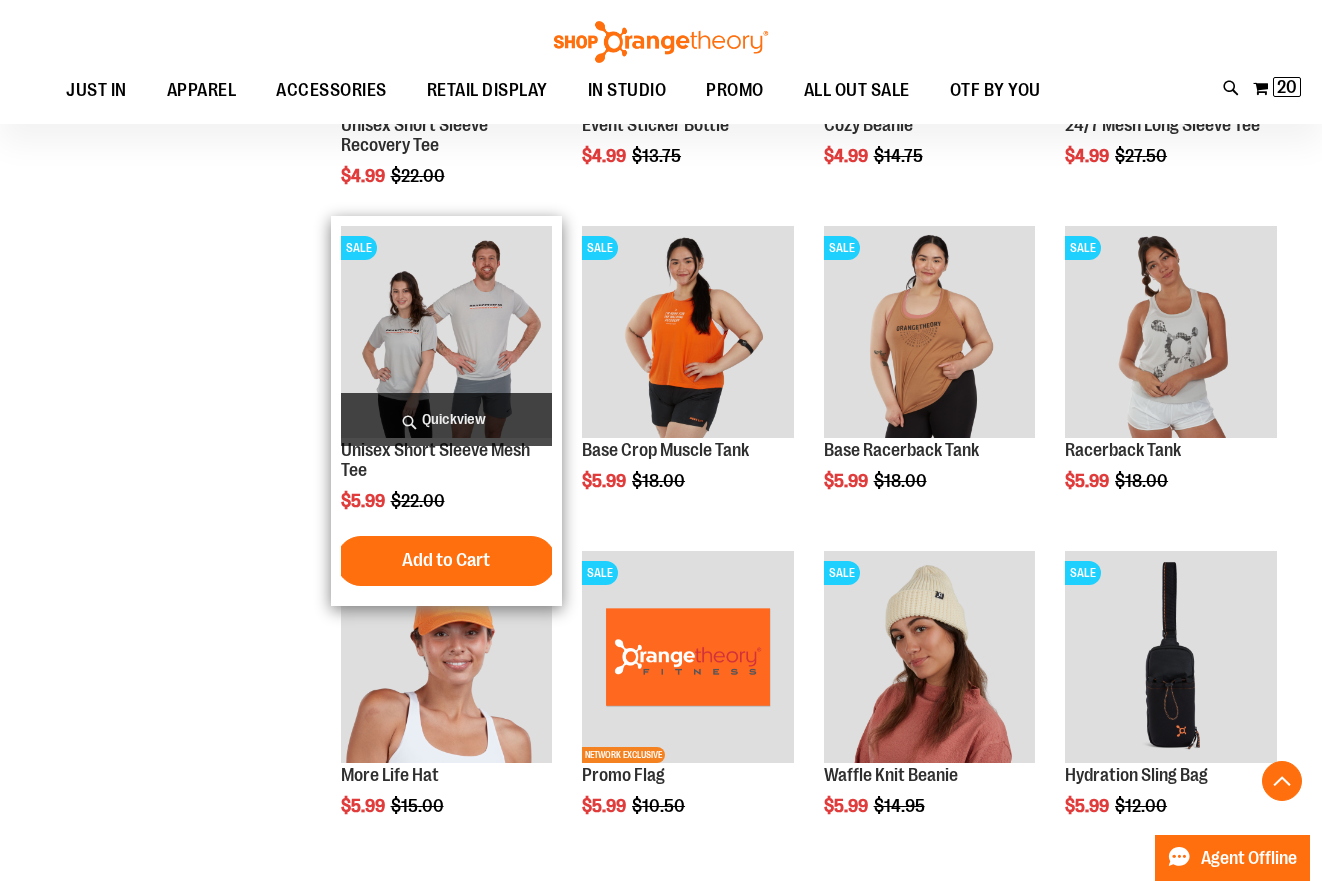 click at bounding box center (447, 332) 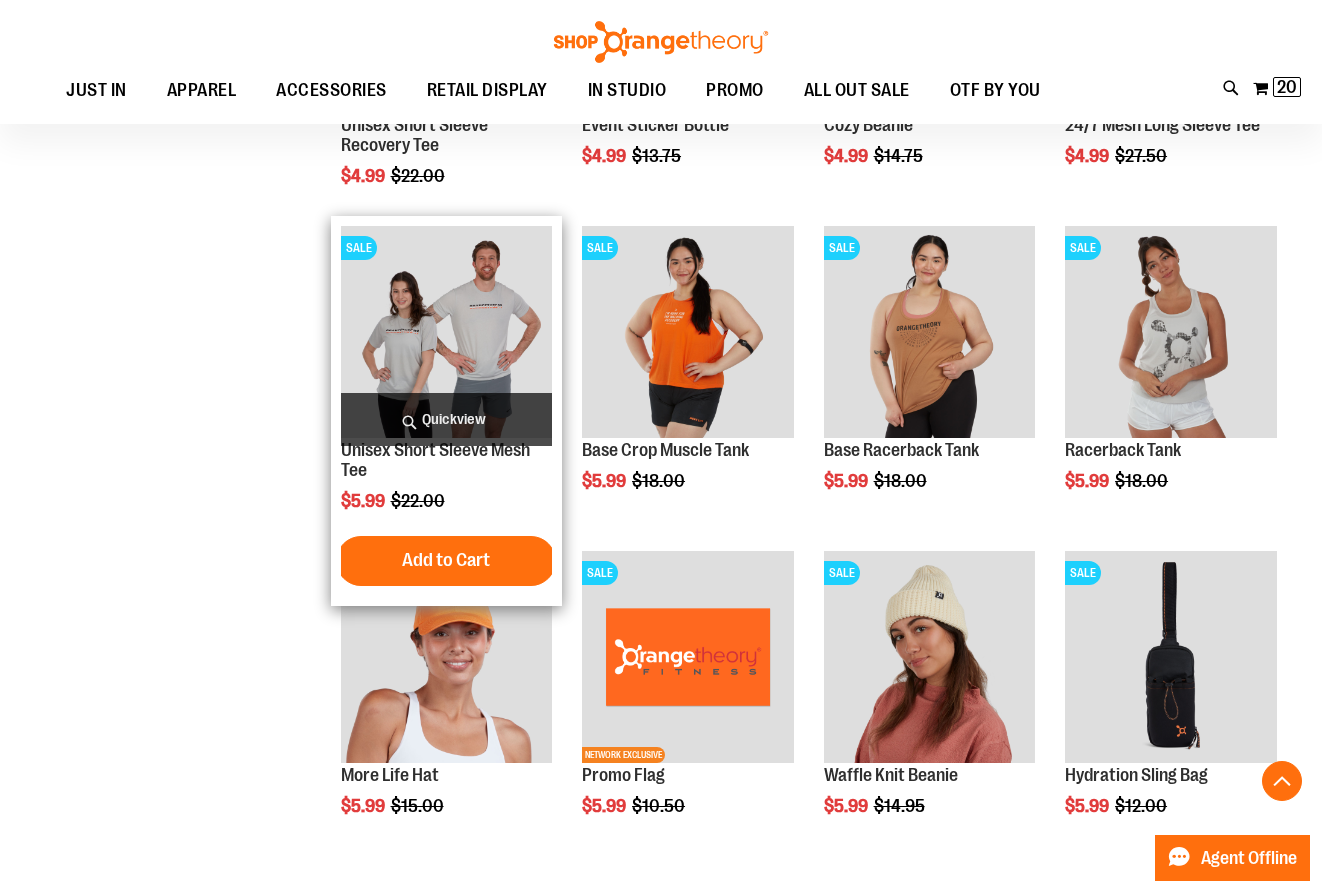click at bounding box center (447, 332) 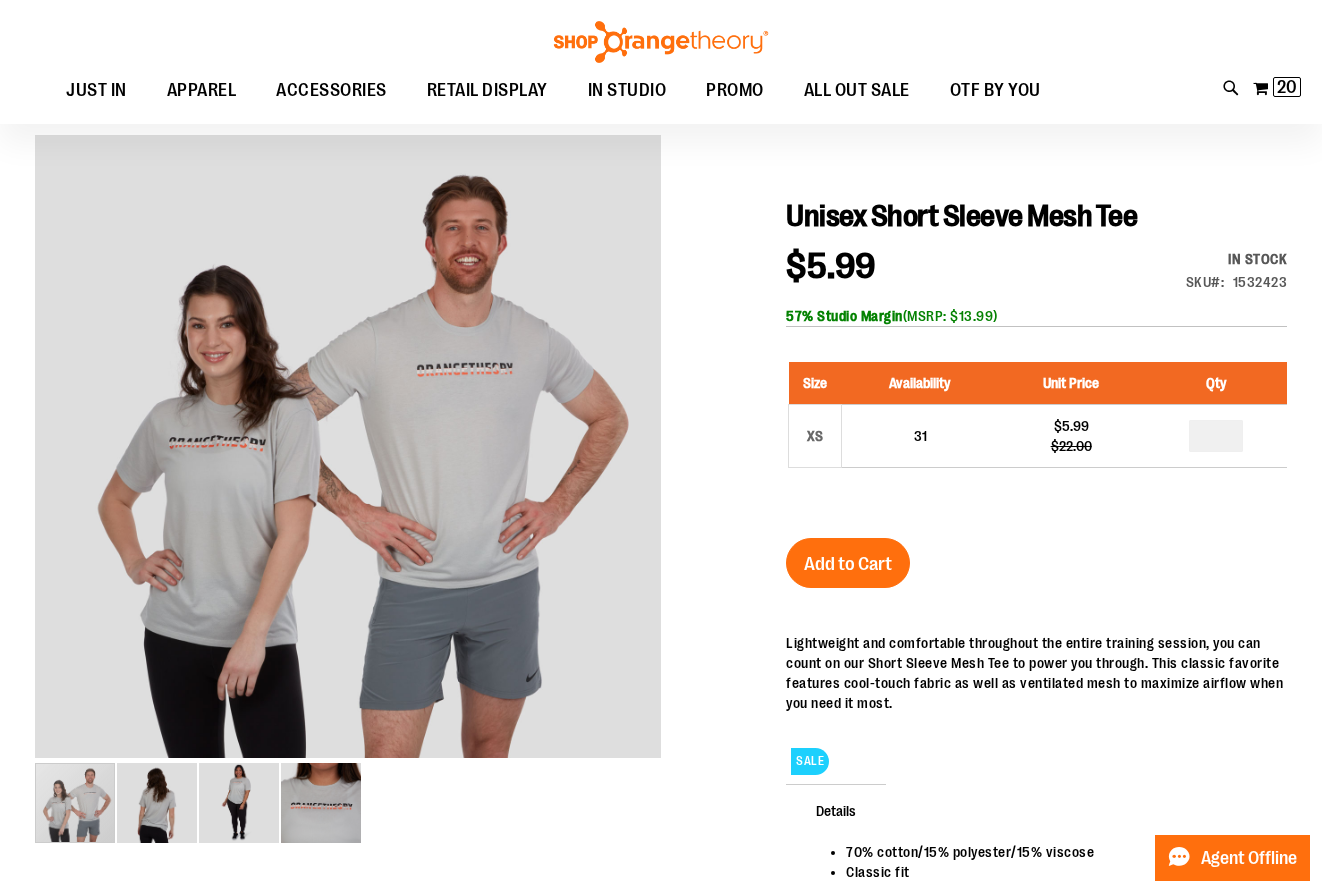 scroll, scrollTop: 115, scrollLeft: 0, axis: vertical 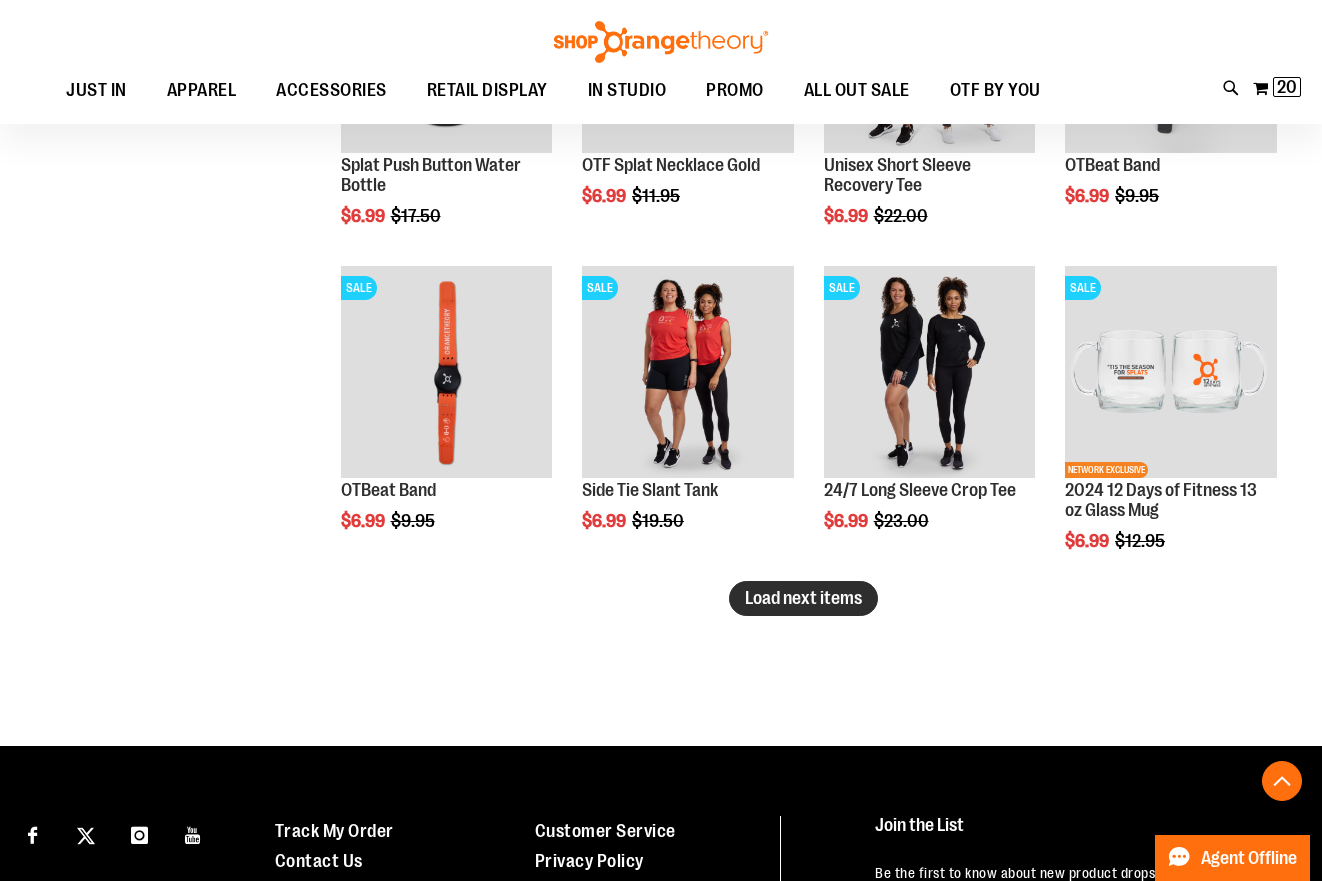 click on "Load next items" at bounding box center [803, 598] 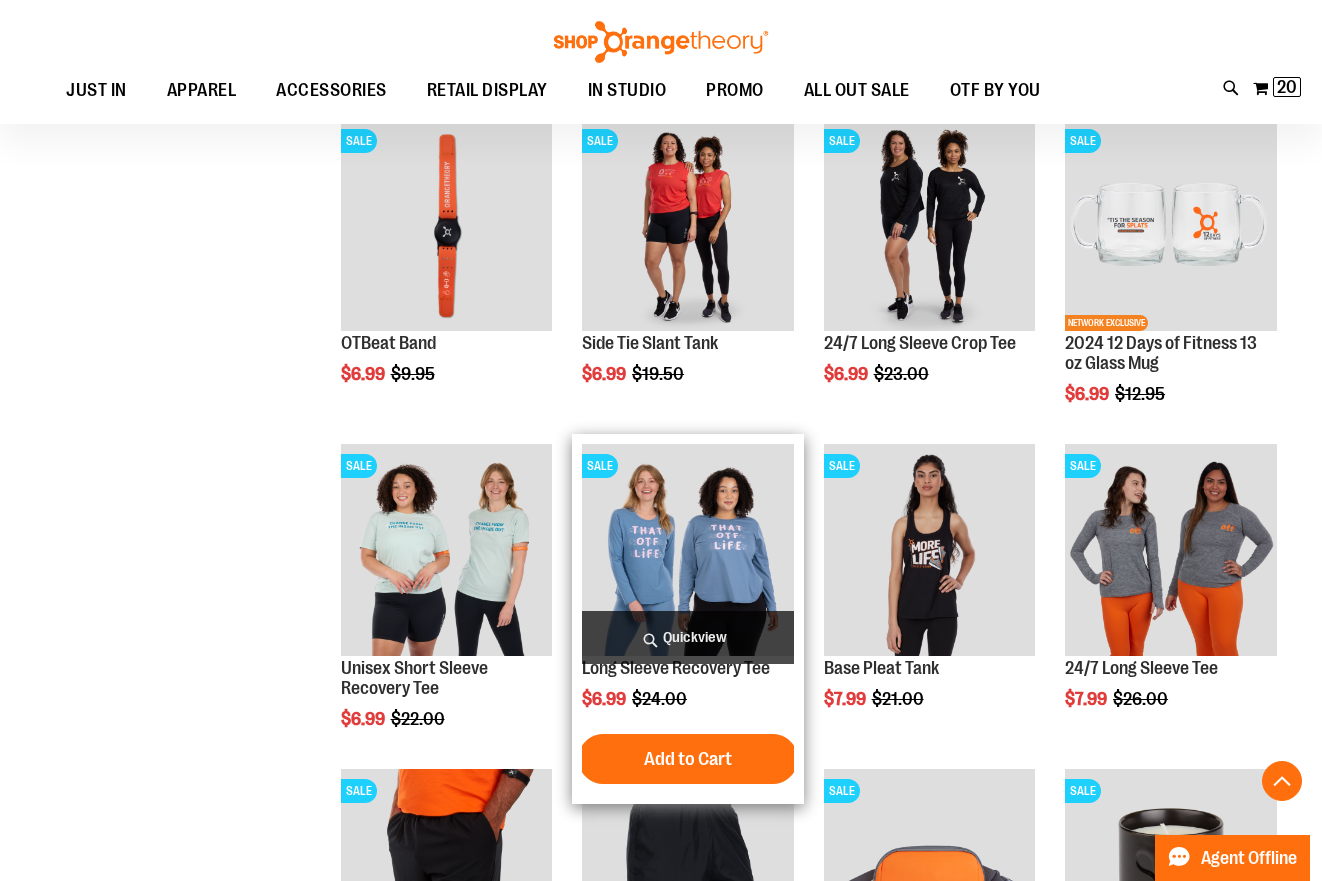 scroll, scrollTop: 2730, scrollLeft: 0, axis: vertical 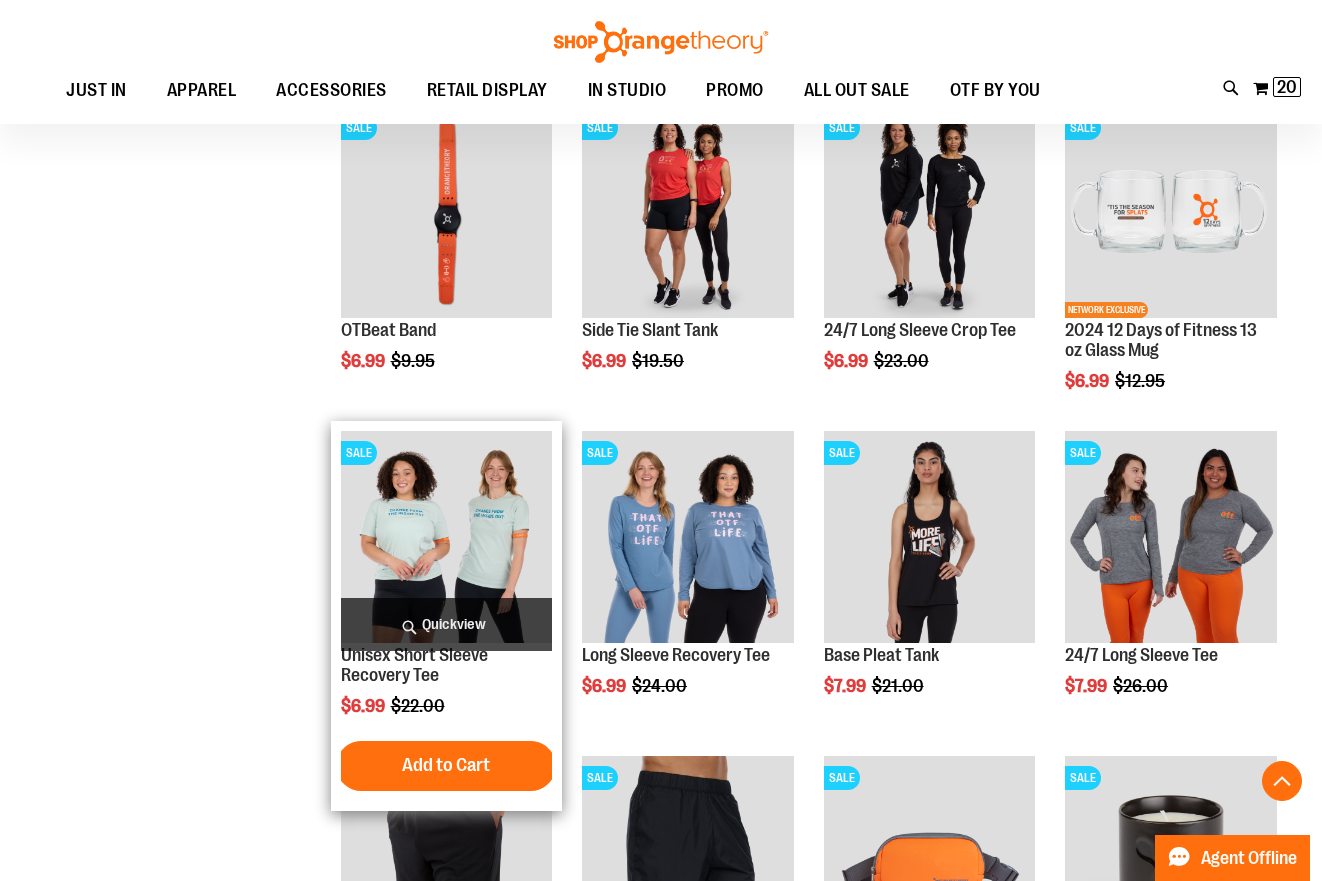 click at bounding box center (447, 537) 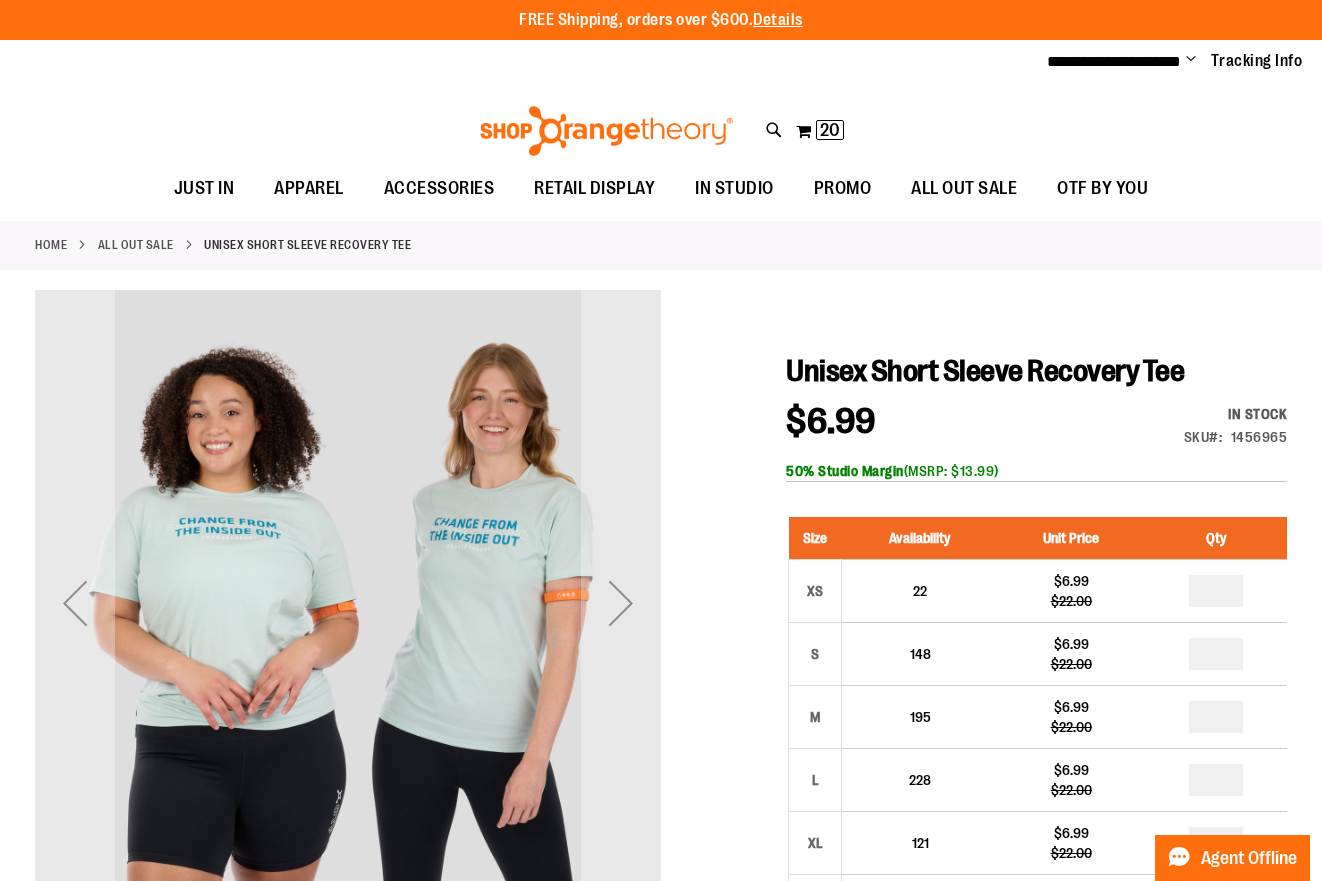 scroll, scrollTop: 0, scrollLeft: 0, axis: both 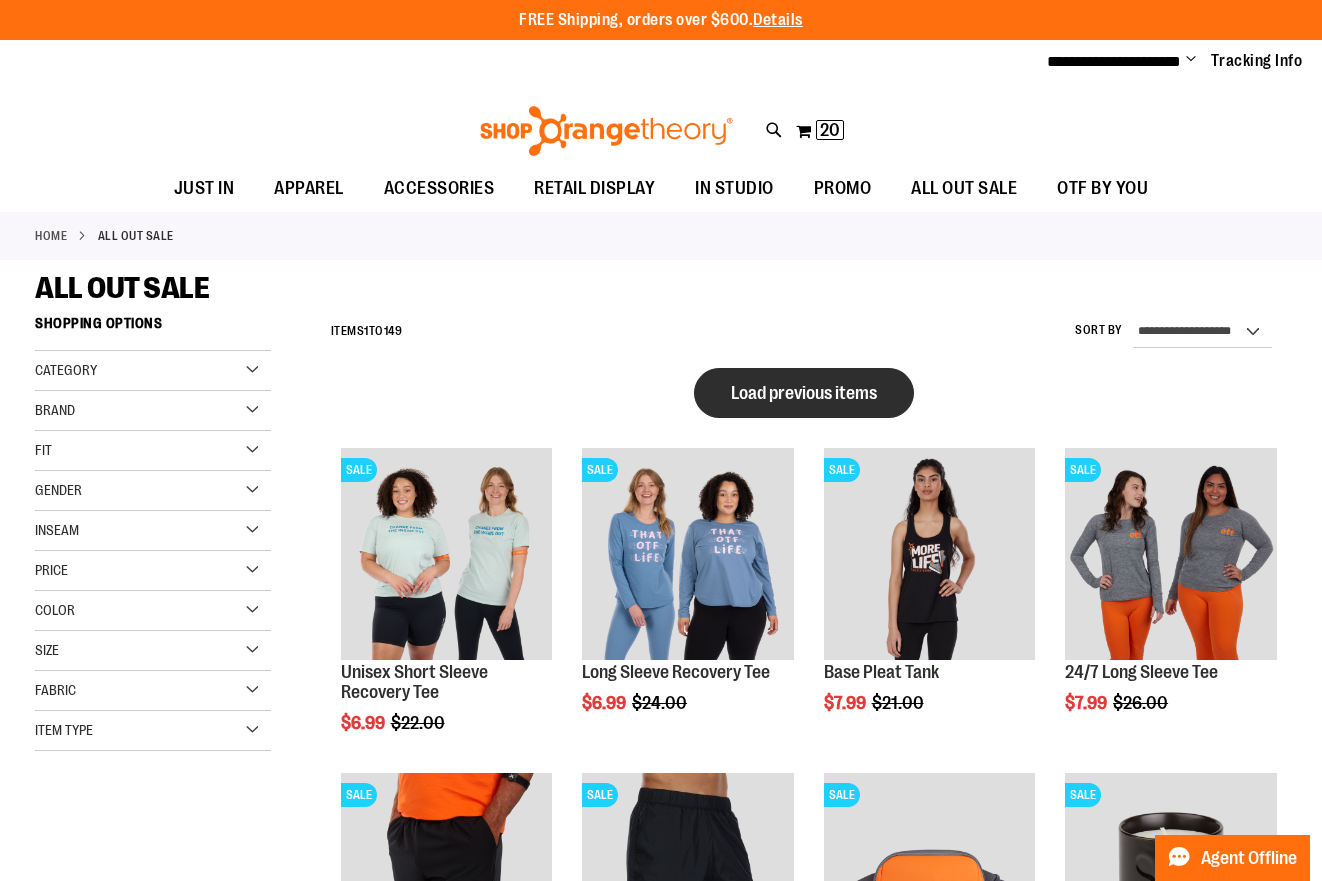 click on "Load previous items" at bounding box center [804, 393] 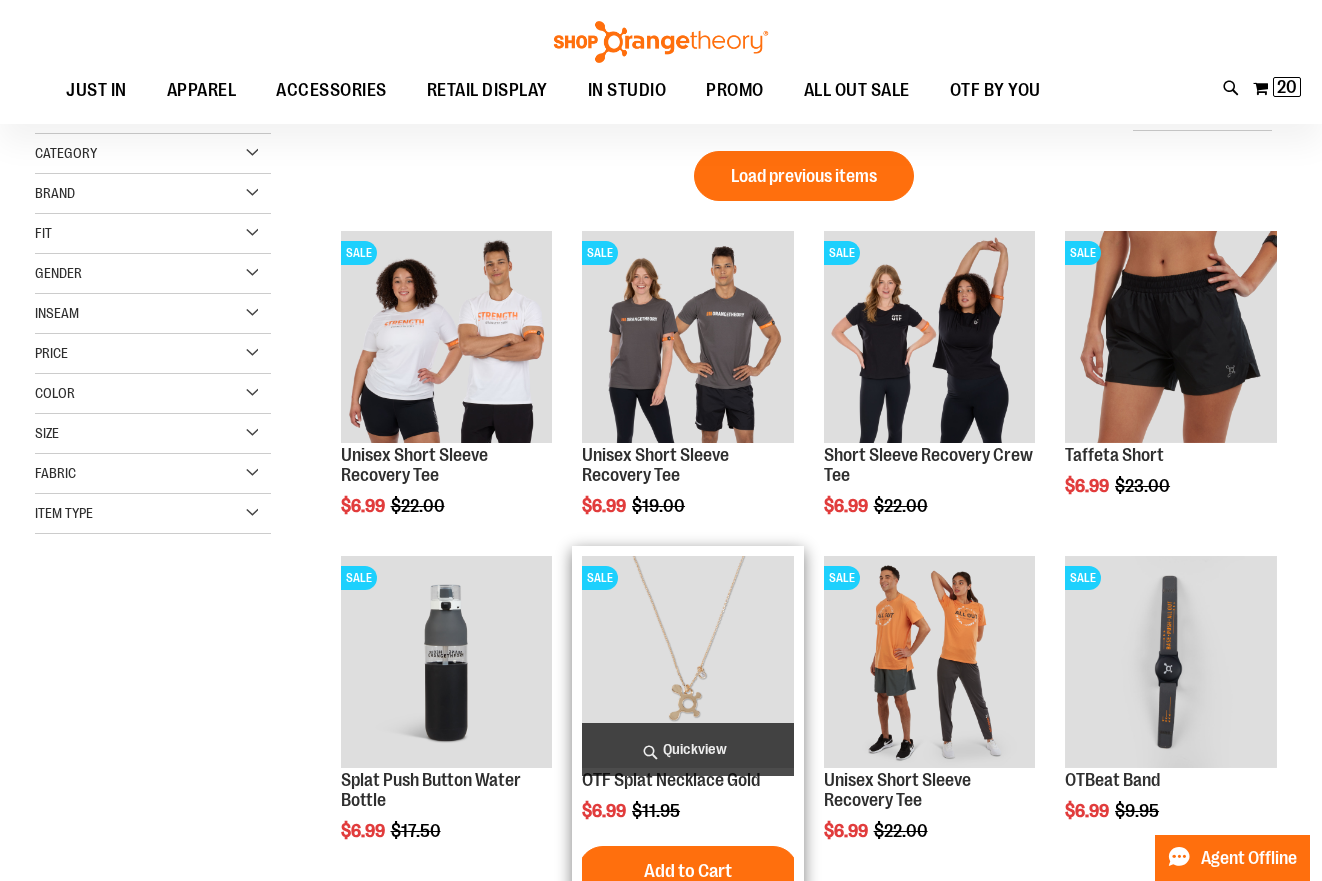scroll, scrollTop: 4, scrollLeft: 0, axis: vertical 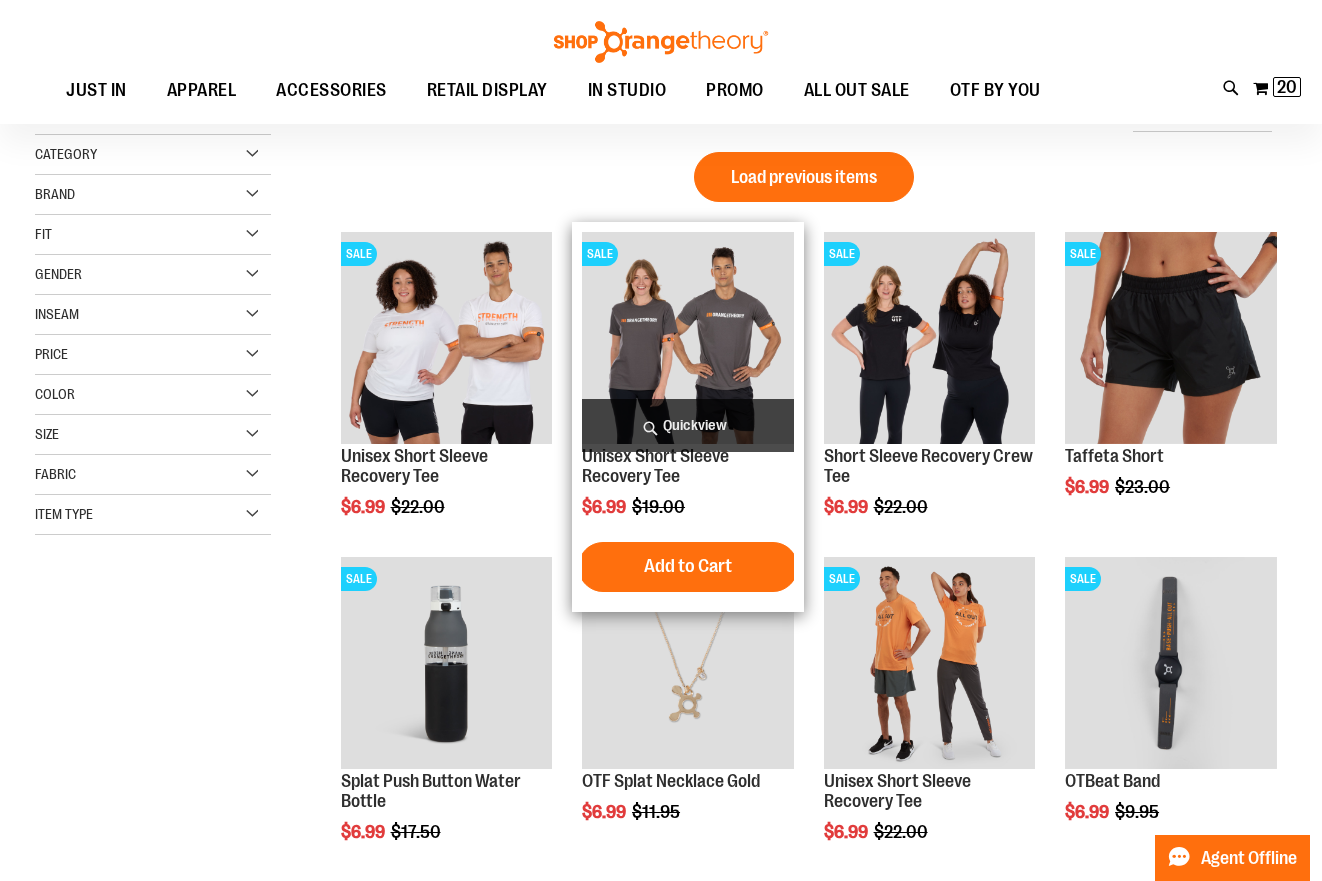 click at bounding box center (688, 338) 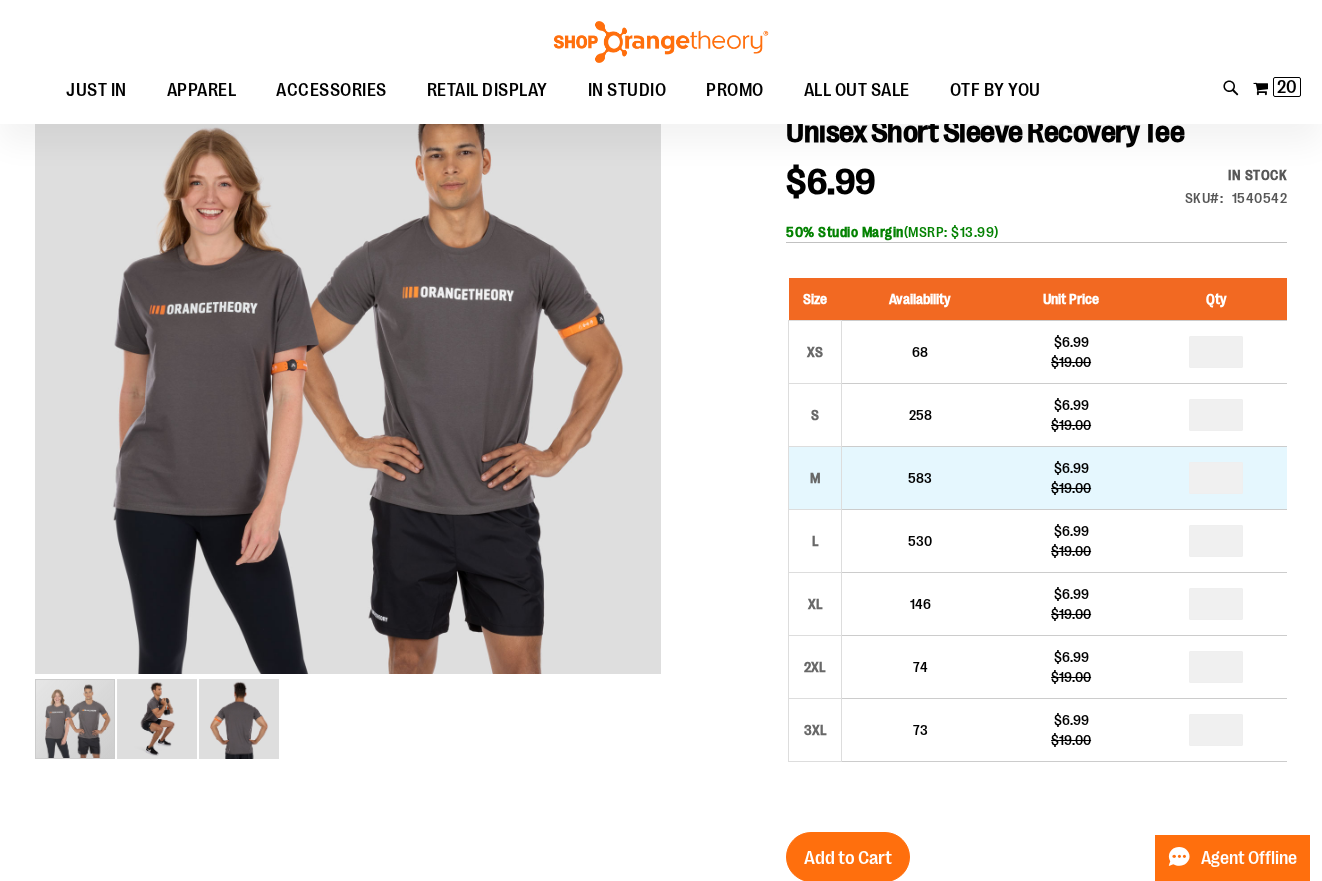 scroll, scrollTop: 234, scrollLeft: 0, axis: vertical 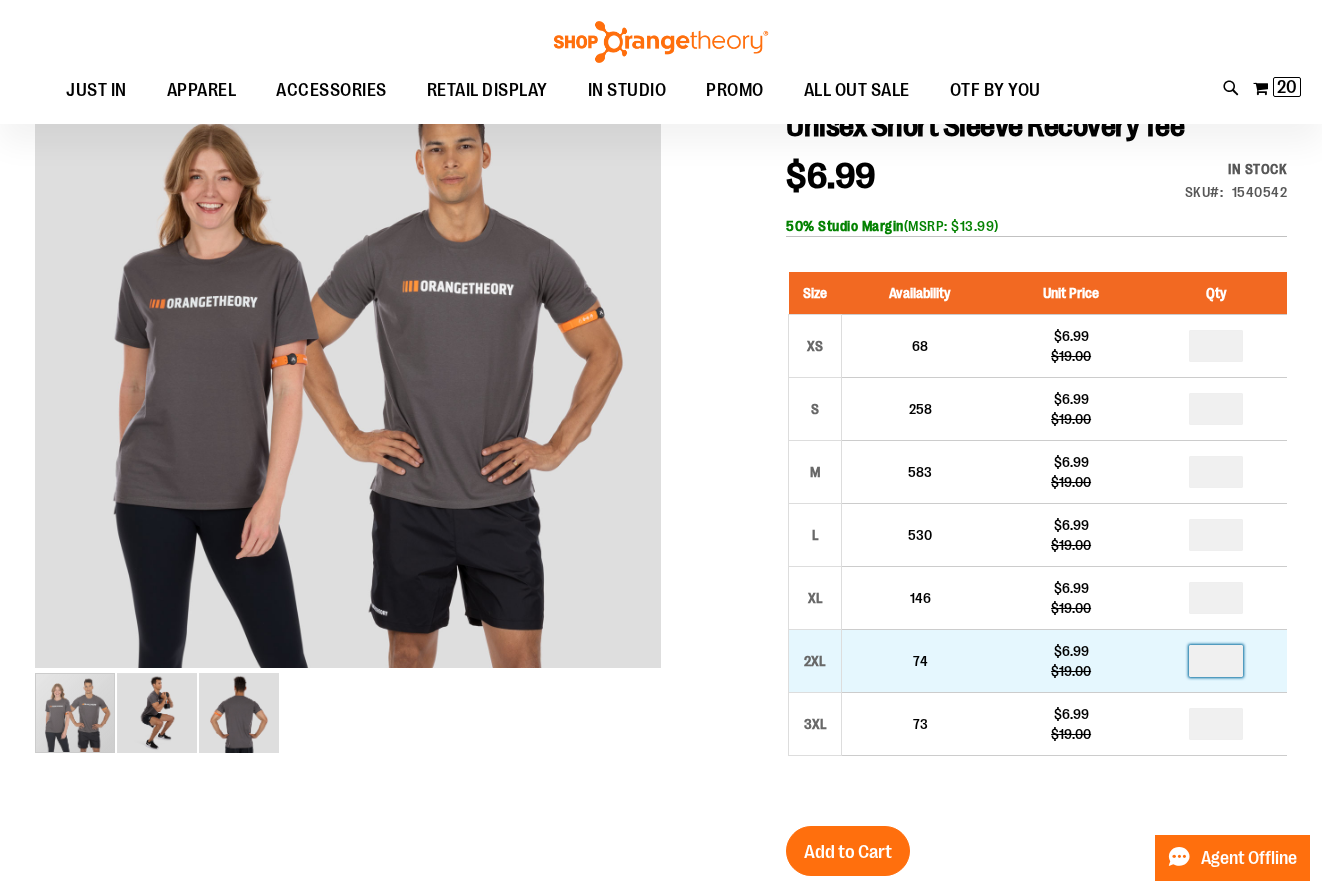 drag, startPoint x: 1225, startPoint y: 657, endPoint x: 1204, endPoint y: 654, distance: 21.213203 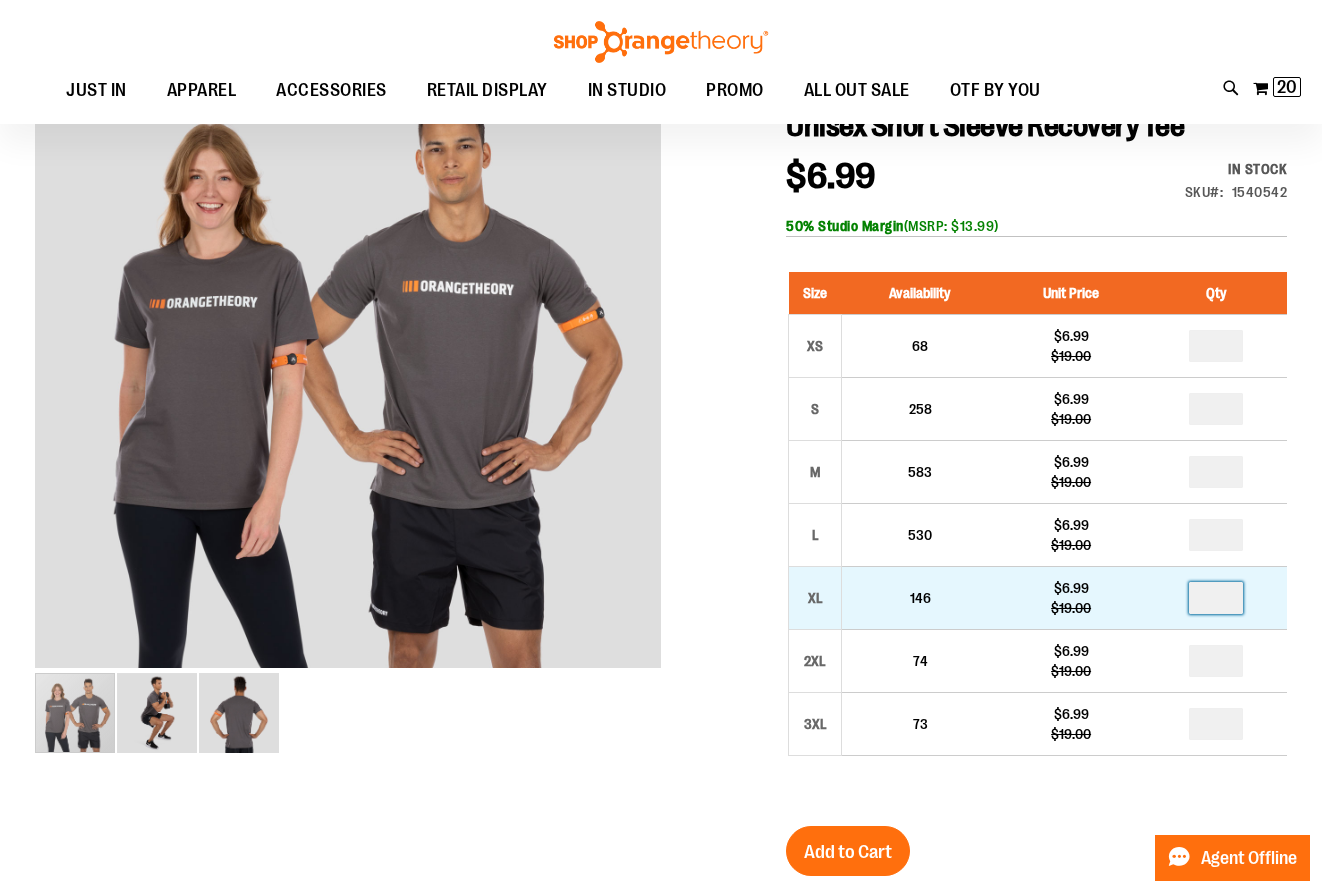 drag, startPoint x: 1224, startPoint y: 595, endPoint x: 1188, endPoint y: 591, distance: 36.221542 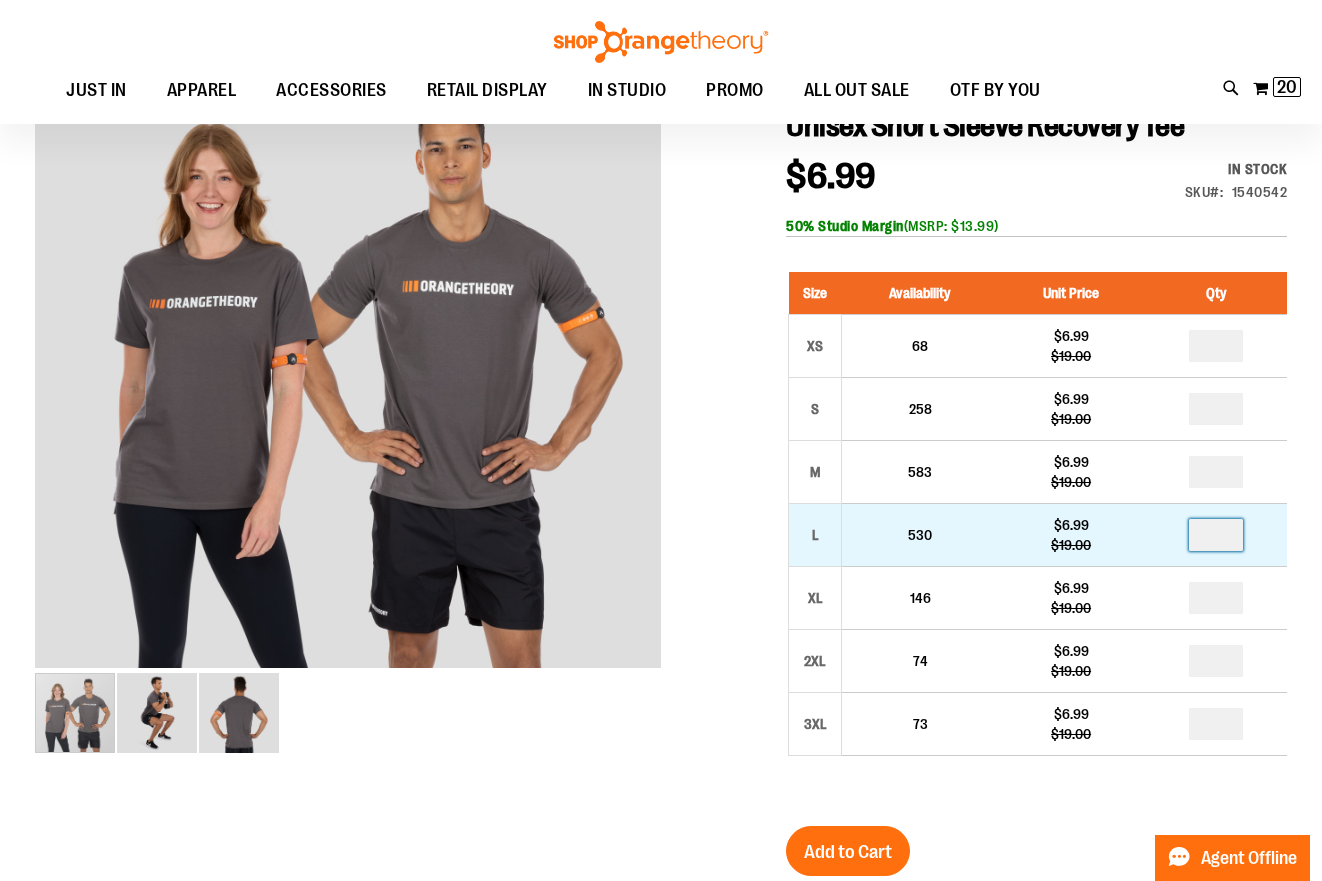 drag, startPoint x: 1229, startPoint y: 535, endPoint x: 1181, endPoint y: 530, distance: 48.259712 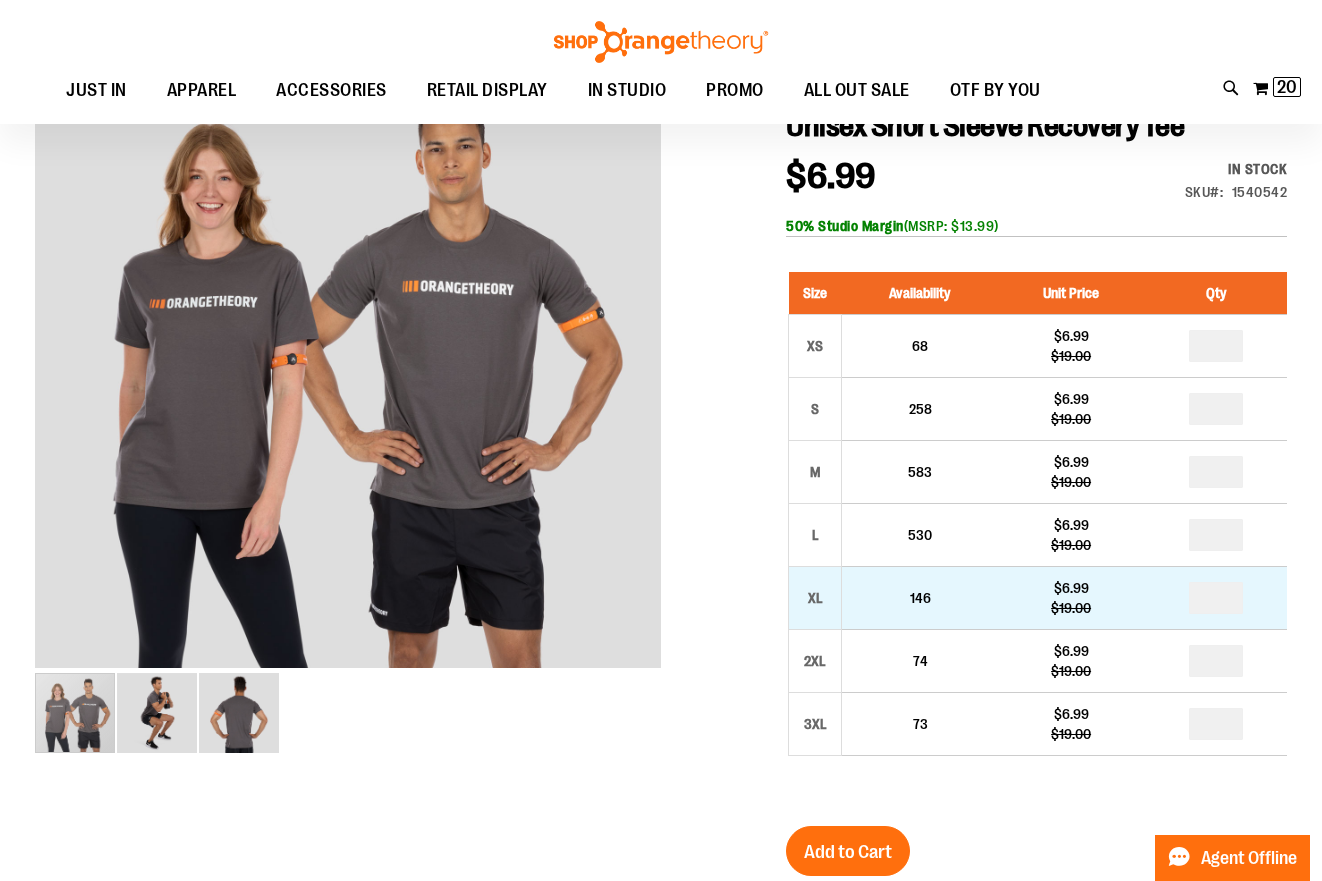 drag, startPoint x: 1226, startPoint y: 600, endPoint x: 1192, endPoint y: 597, distance: 34.132095 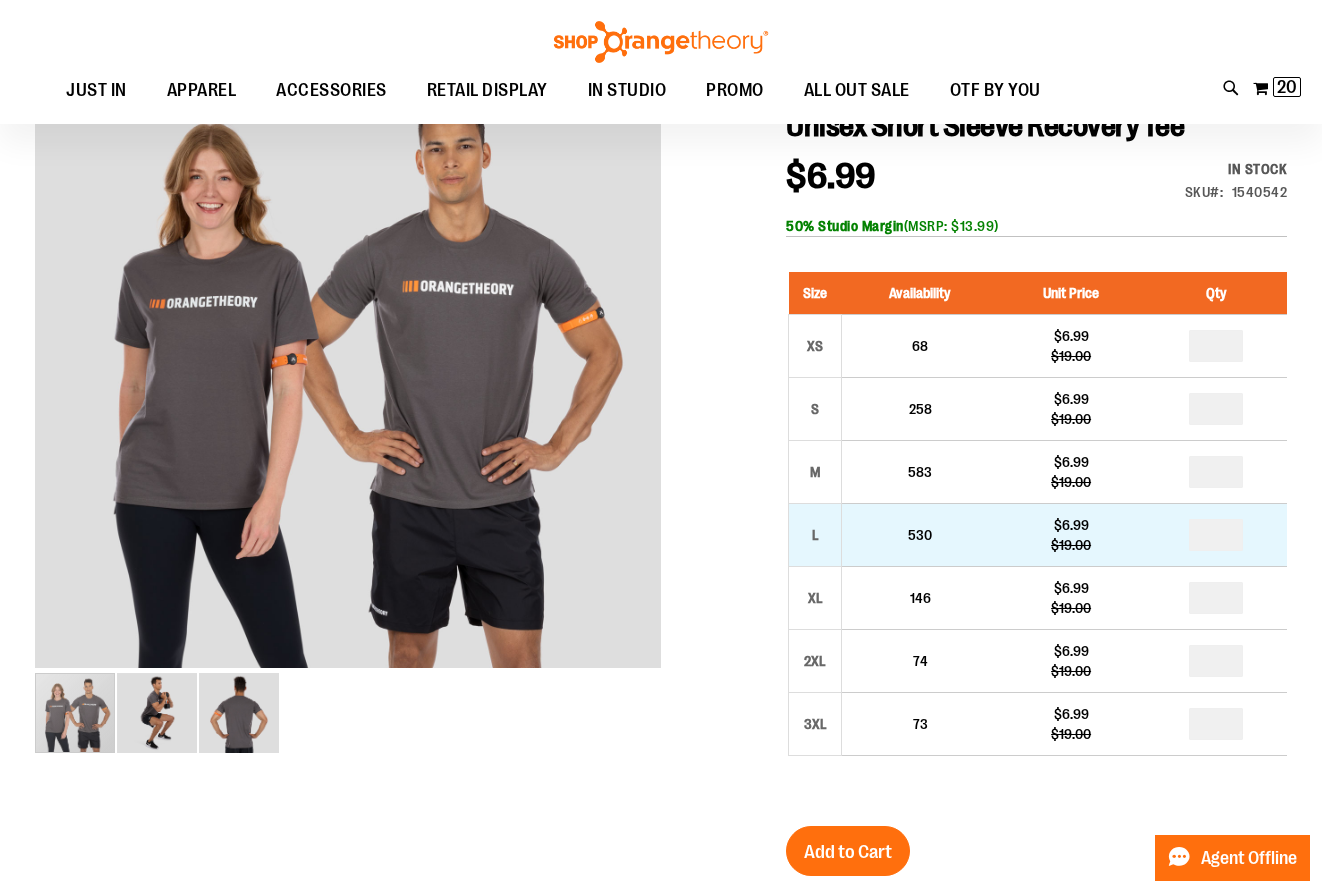 drag, startPoint x: 1226, startPoint y: 541, endPoint x: 1201, endPoint y: 539, distance: 25.079872 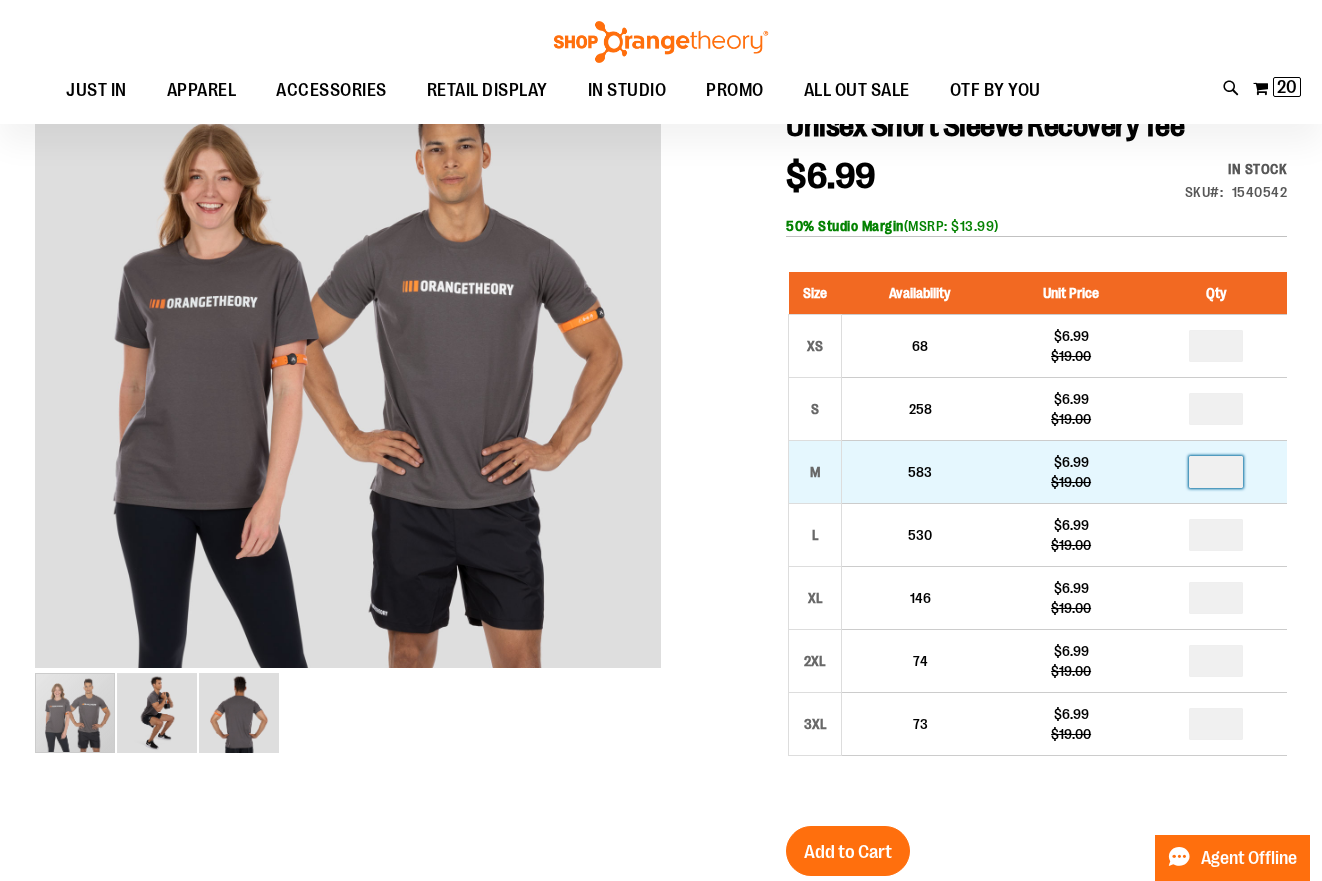 drag, startPoint x: 1227, startPoint y: 475, endPoint x: 1192, endPoint y: 473, distance: 35.057095 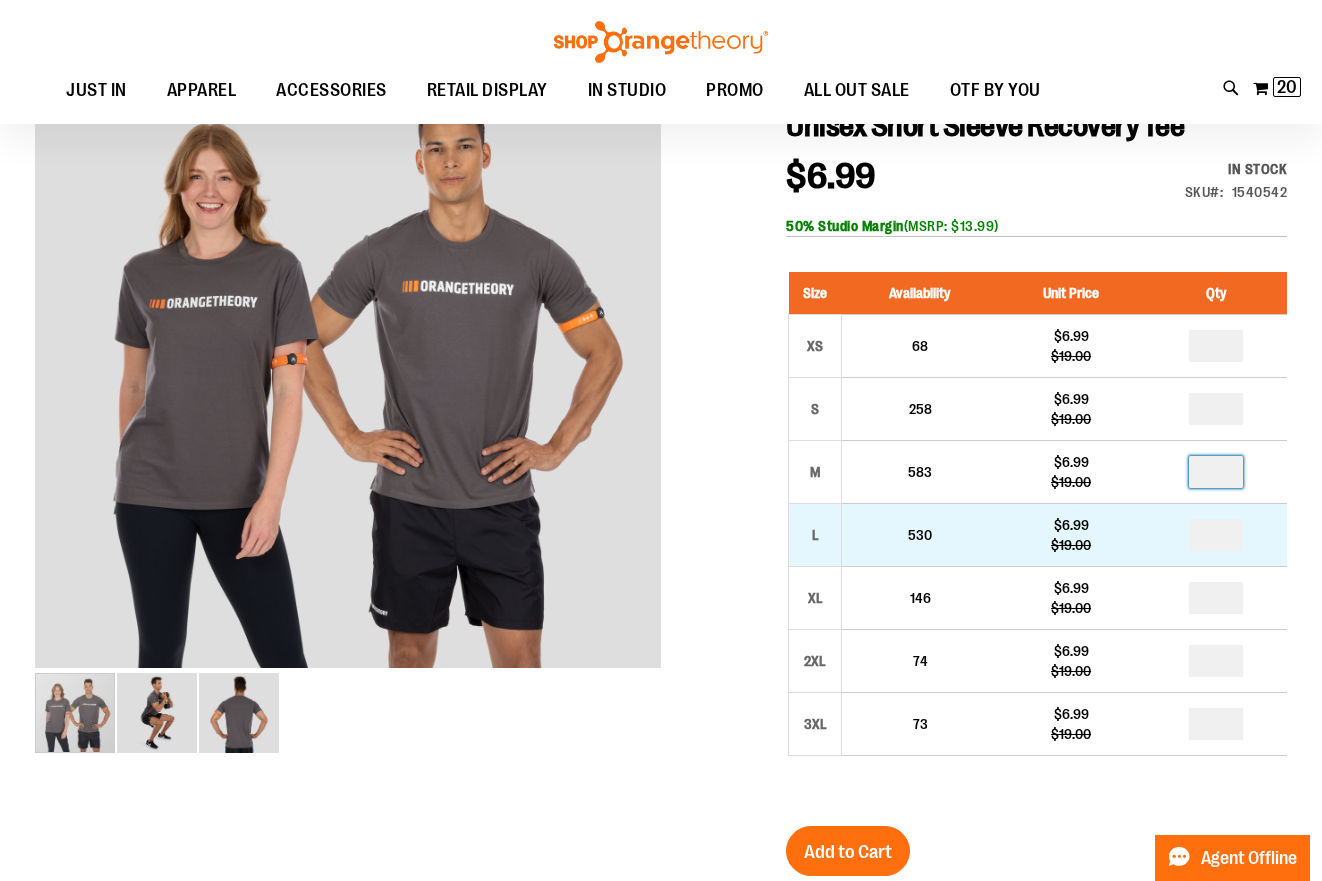 type on "*" 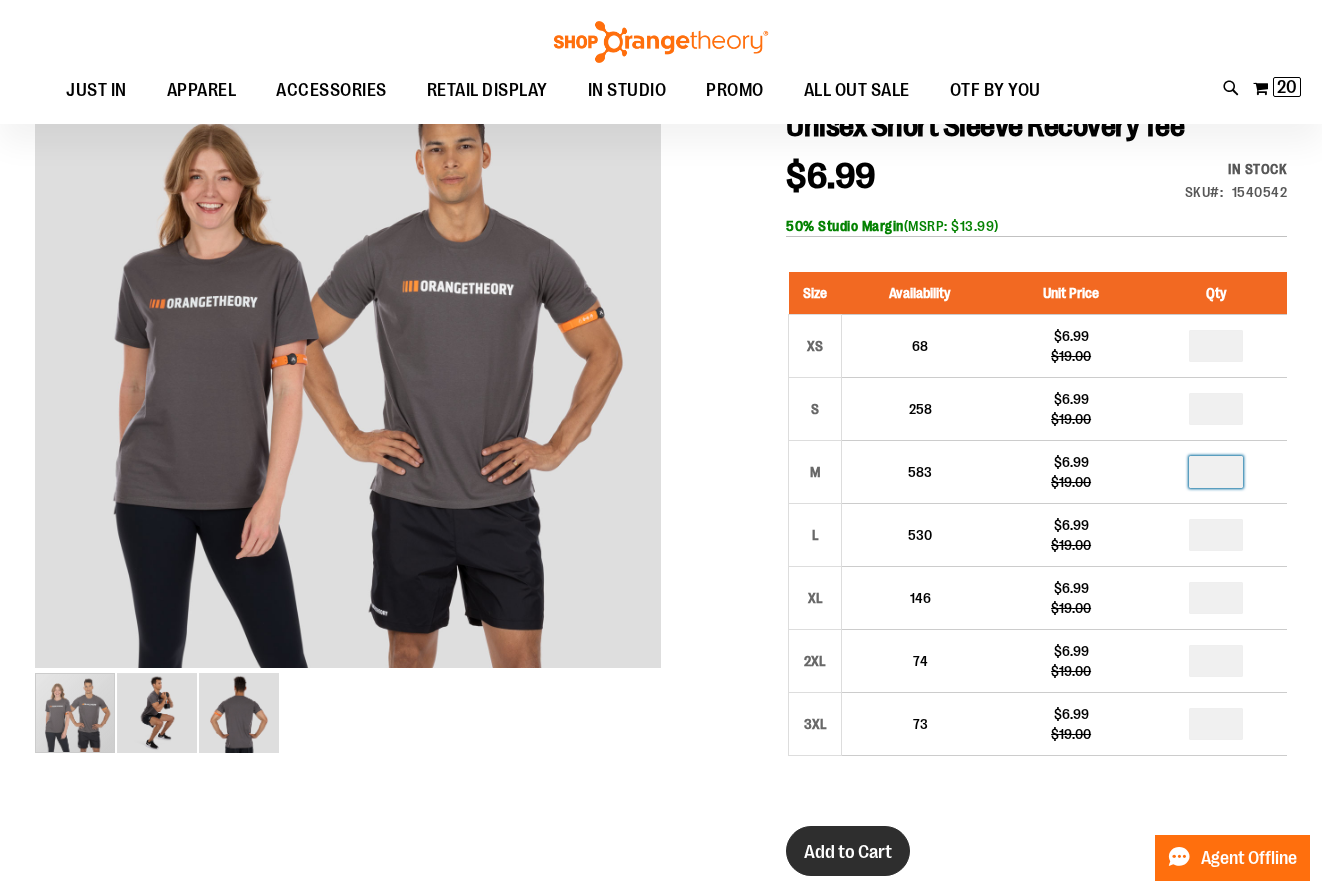 click on "Add to Cart" at bounding box center (848, 851) 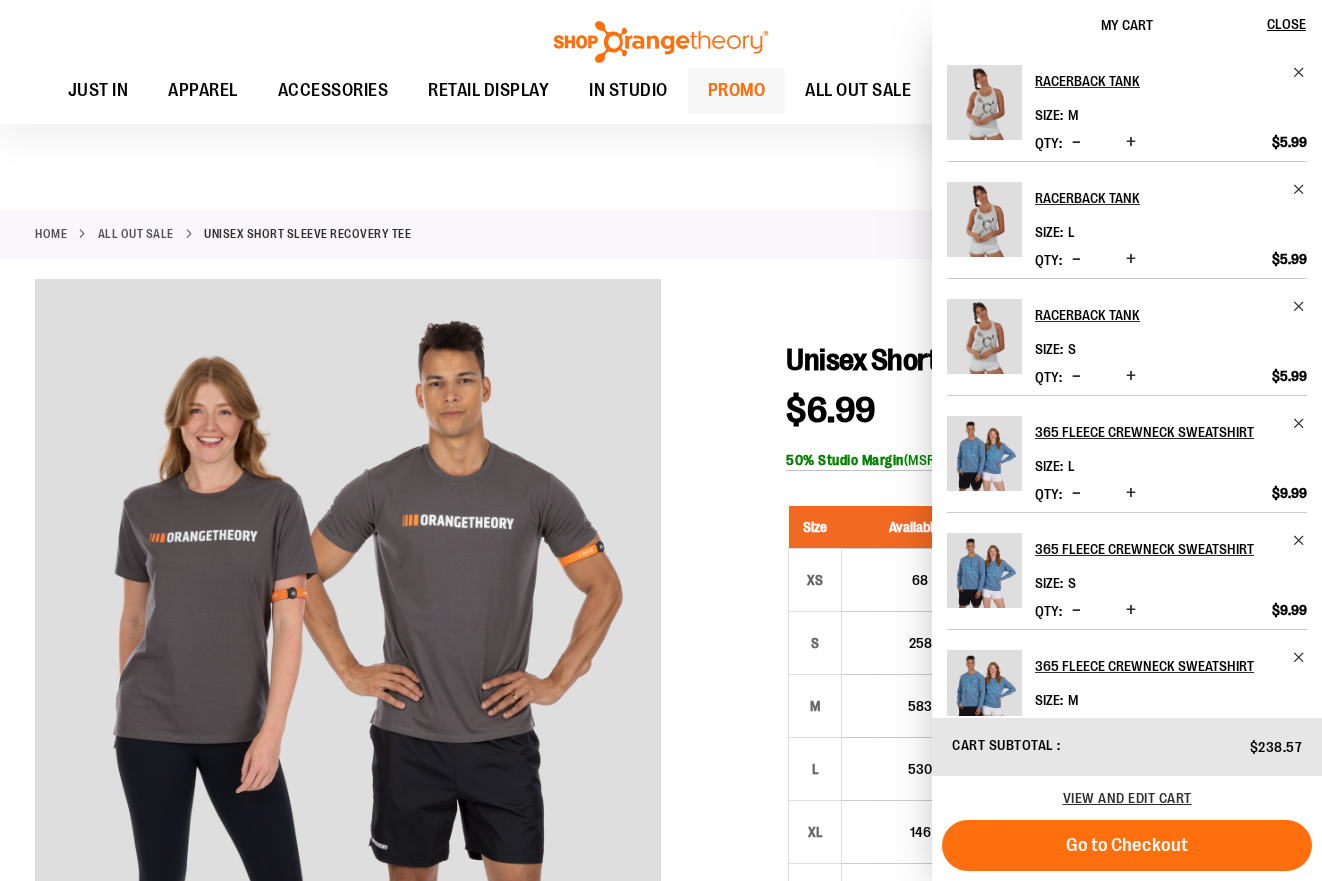 scroll, scrollTop: 0, scrollLeft: 0, axis: both 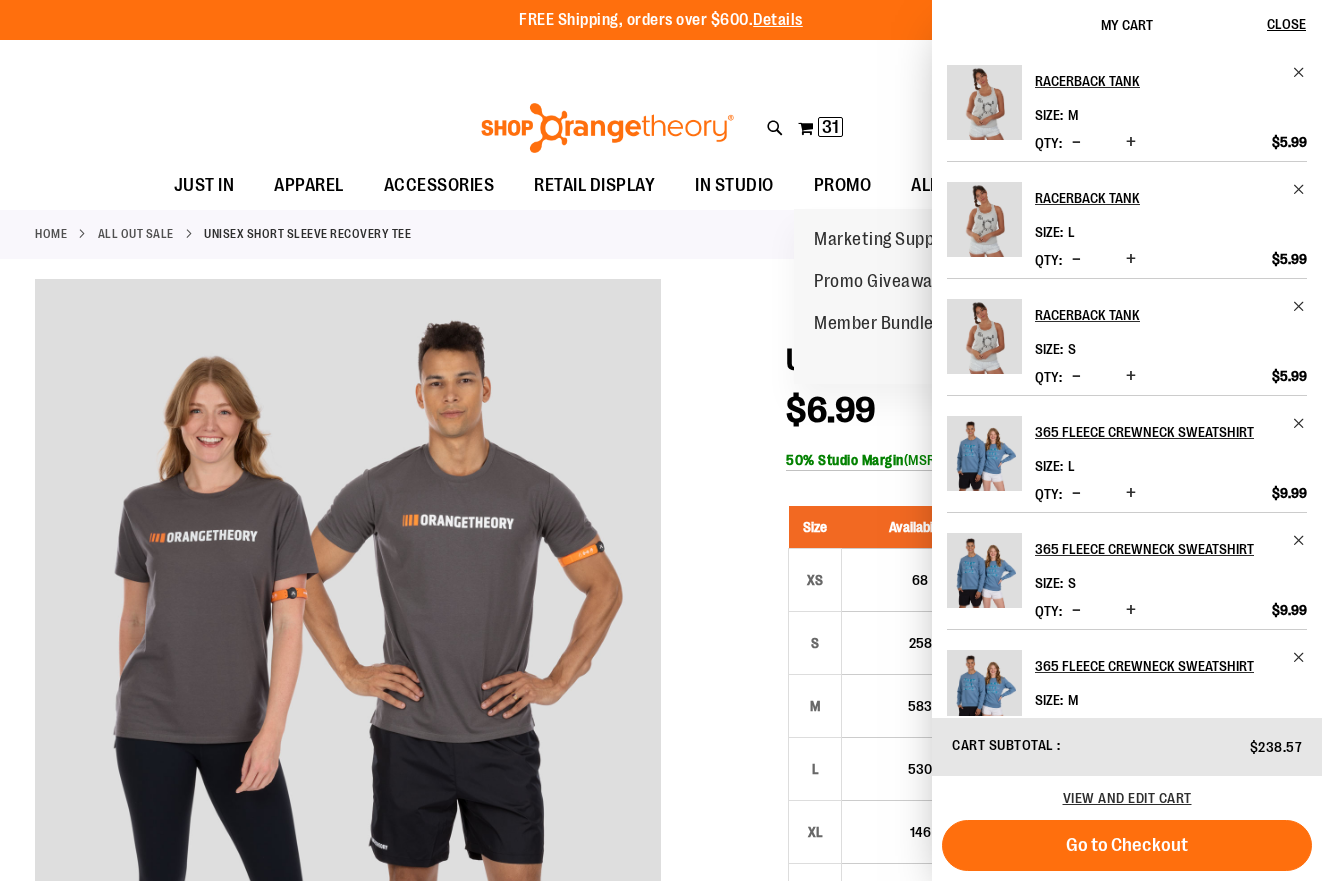 click on "PROMO" at bounding box center (843, 186) 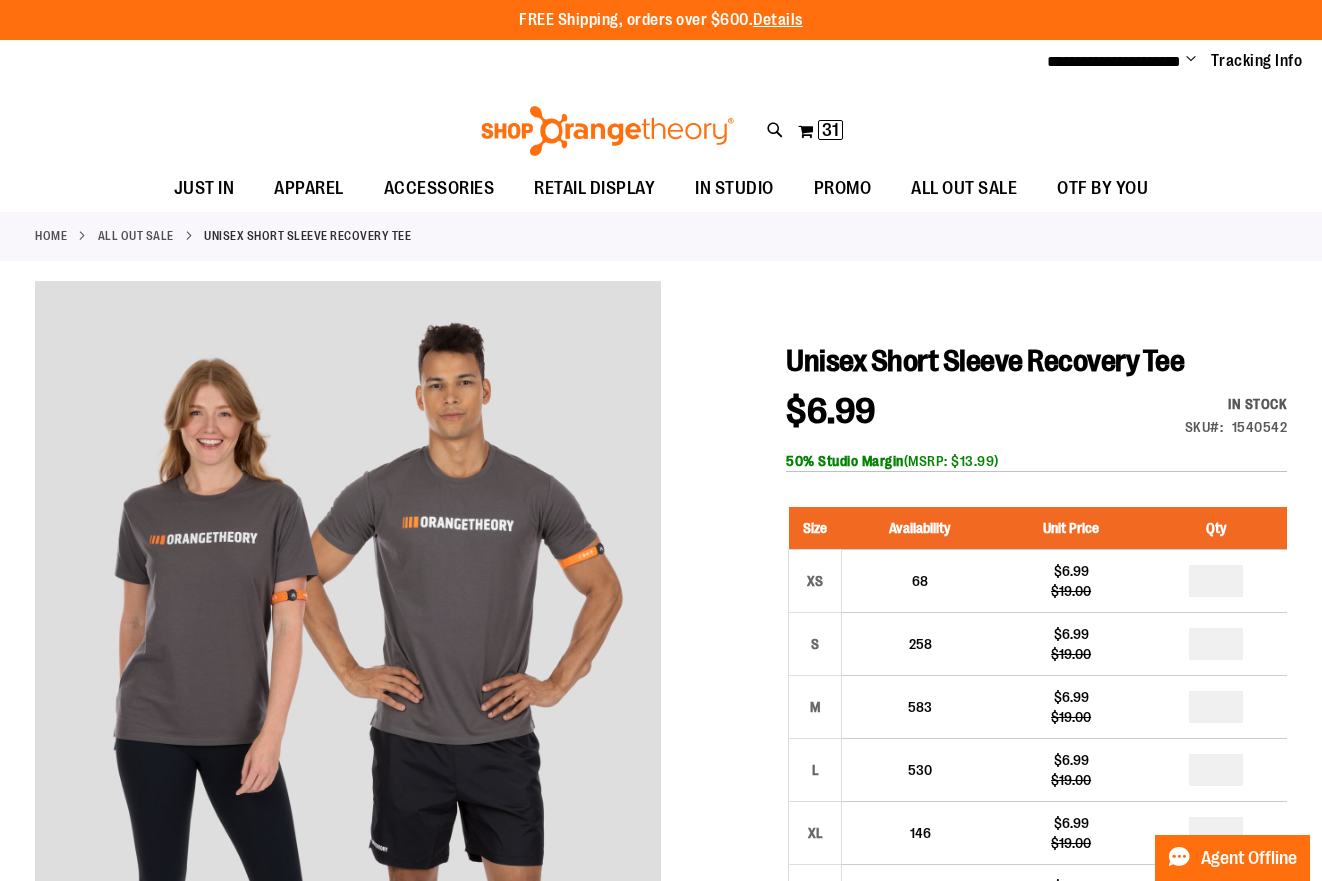 click on "**********" at bounding box center (661, 62) 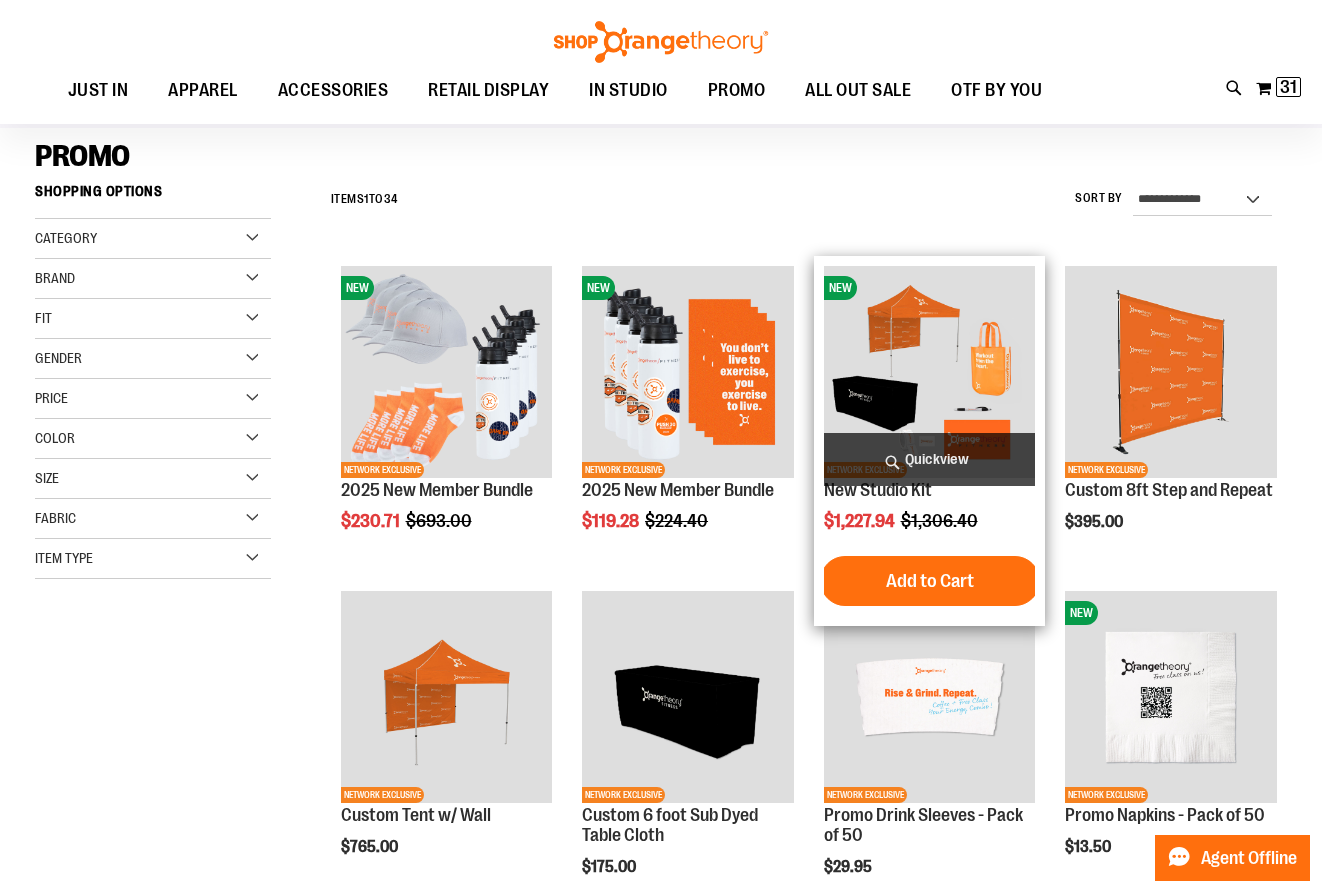 scroll, scrollTop: 131, scrollLeft: 0, axis: vertical 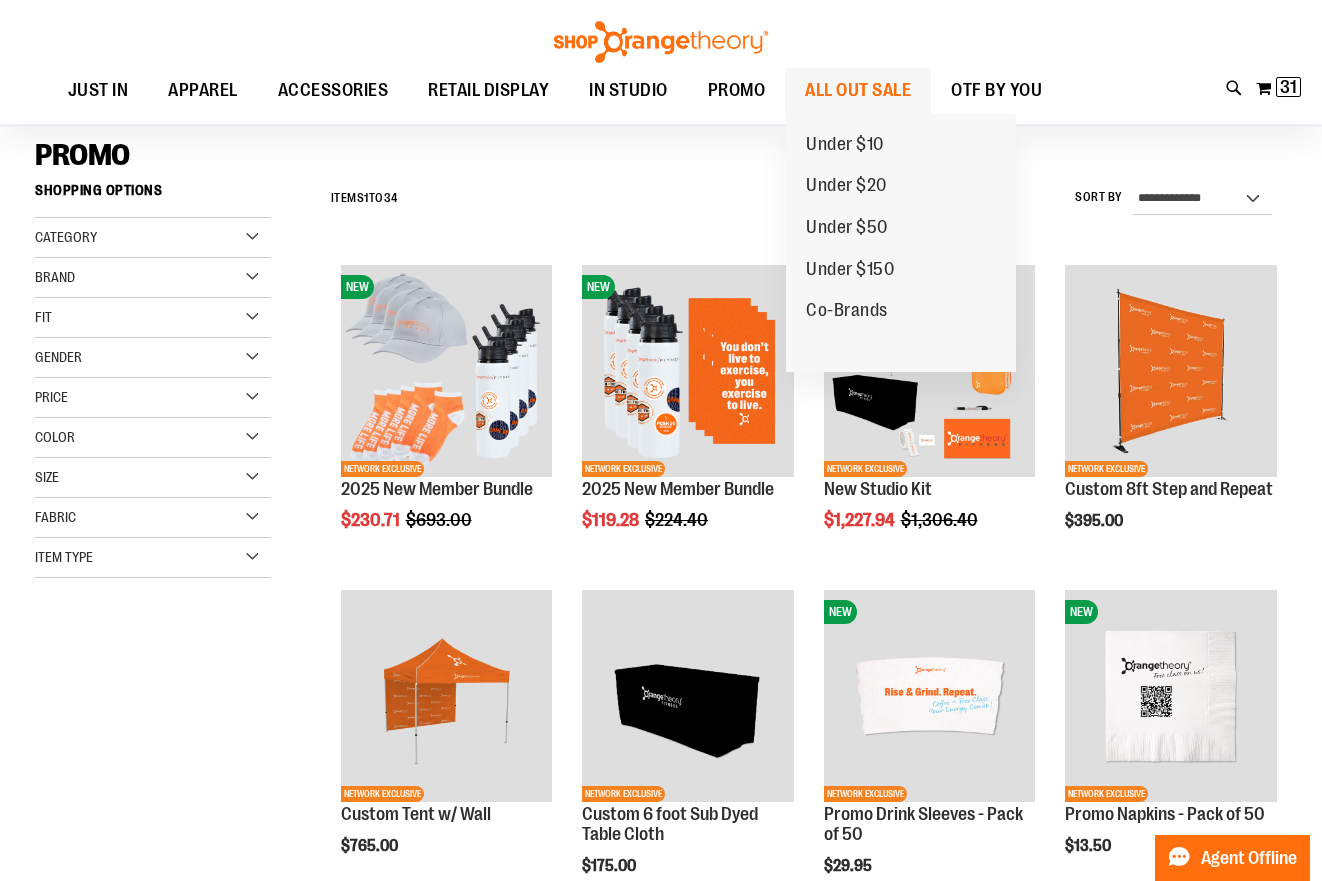 click on "ALL OUT SALE" at bounding box center (858, 90) 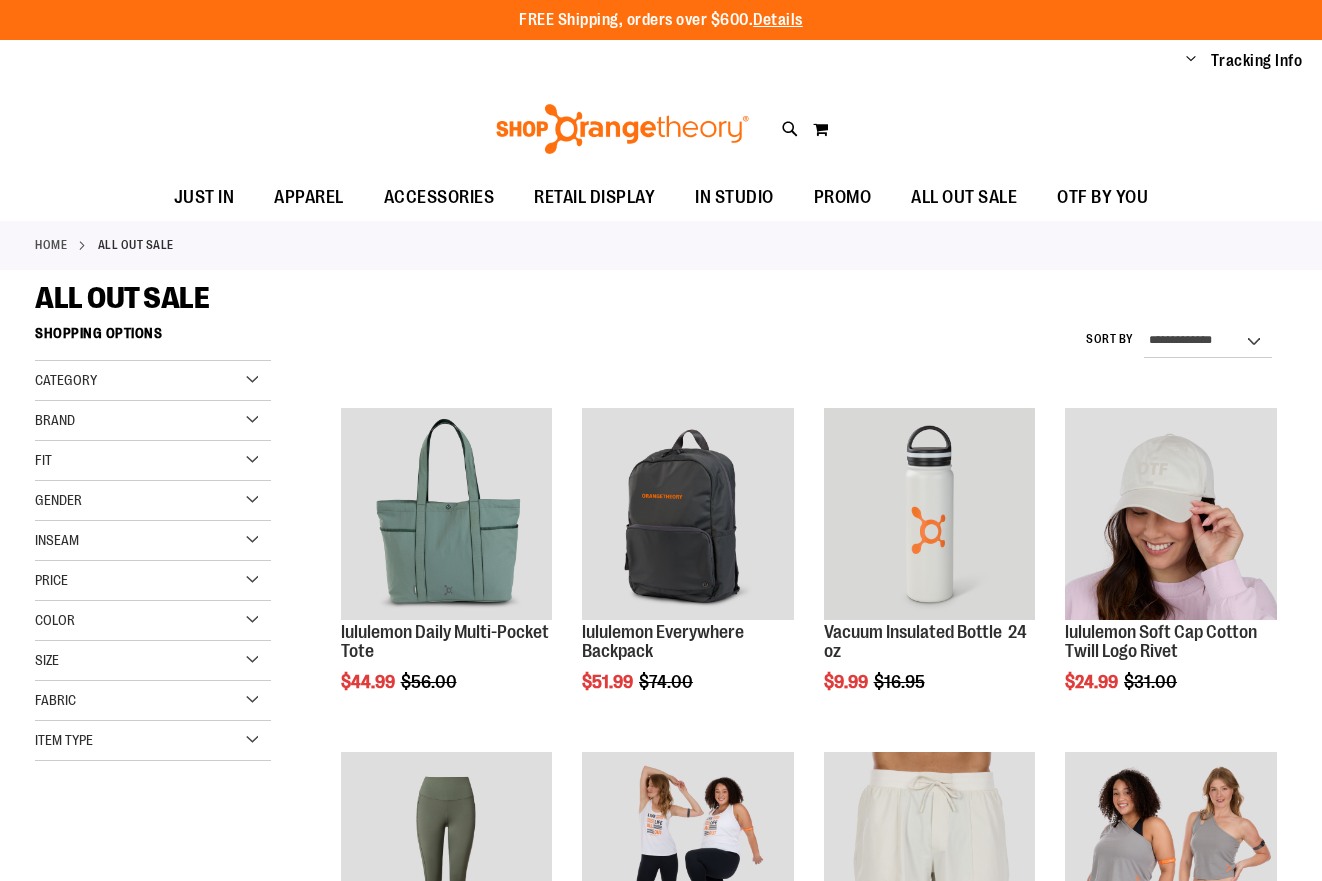 scroll, scrollTop: 0, scrollLeft: 0, axis: both 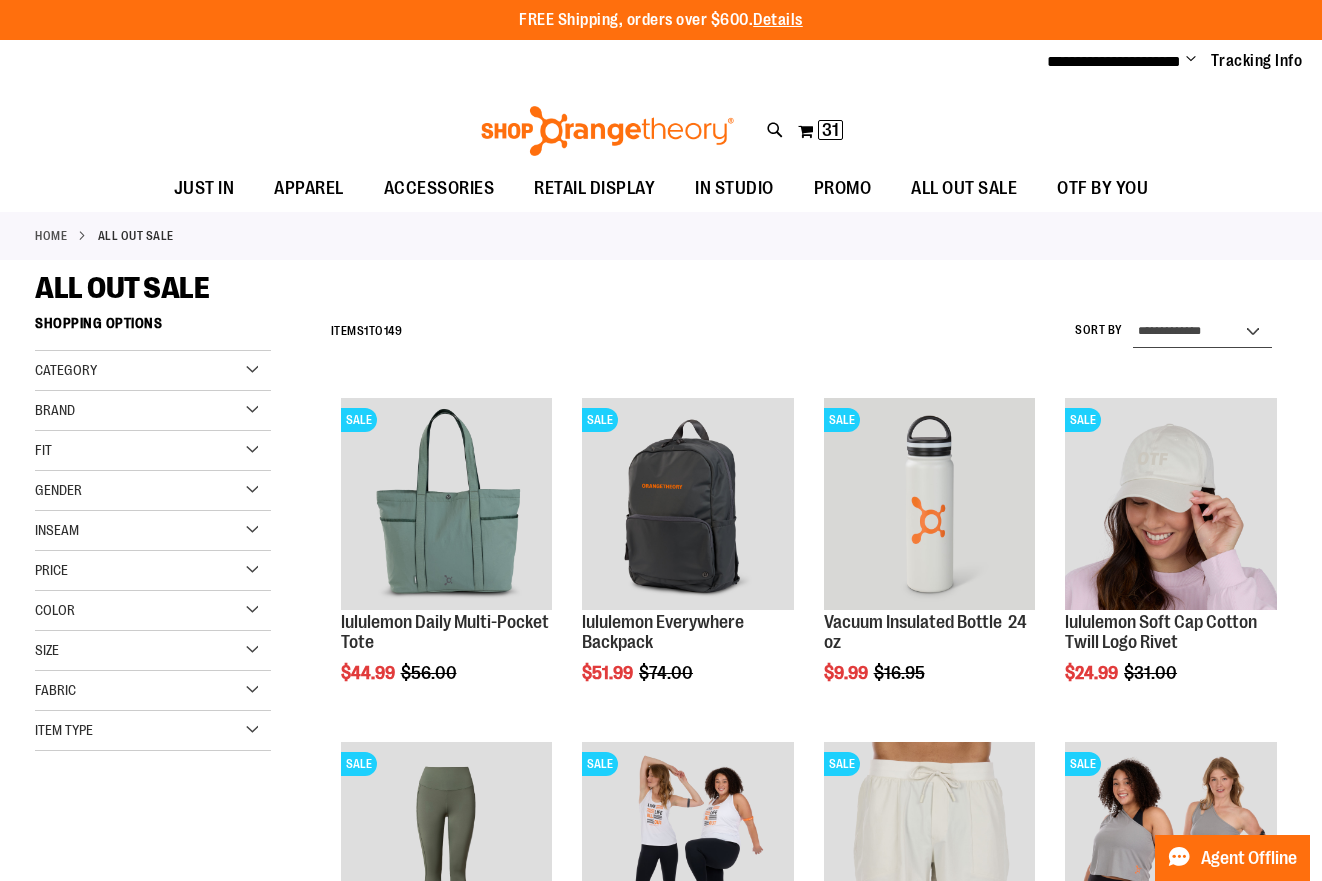 select on "*********" 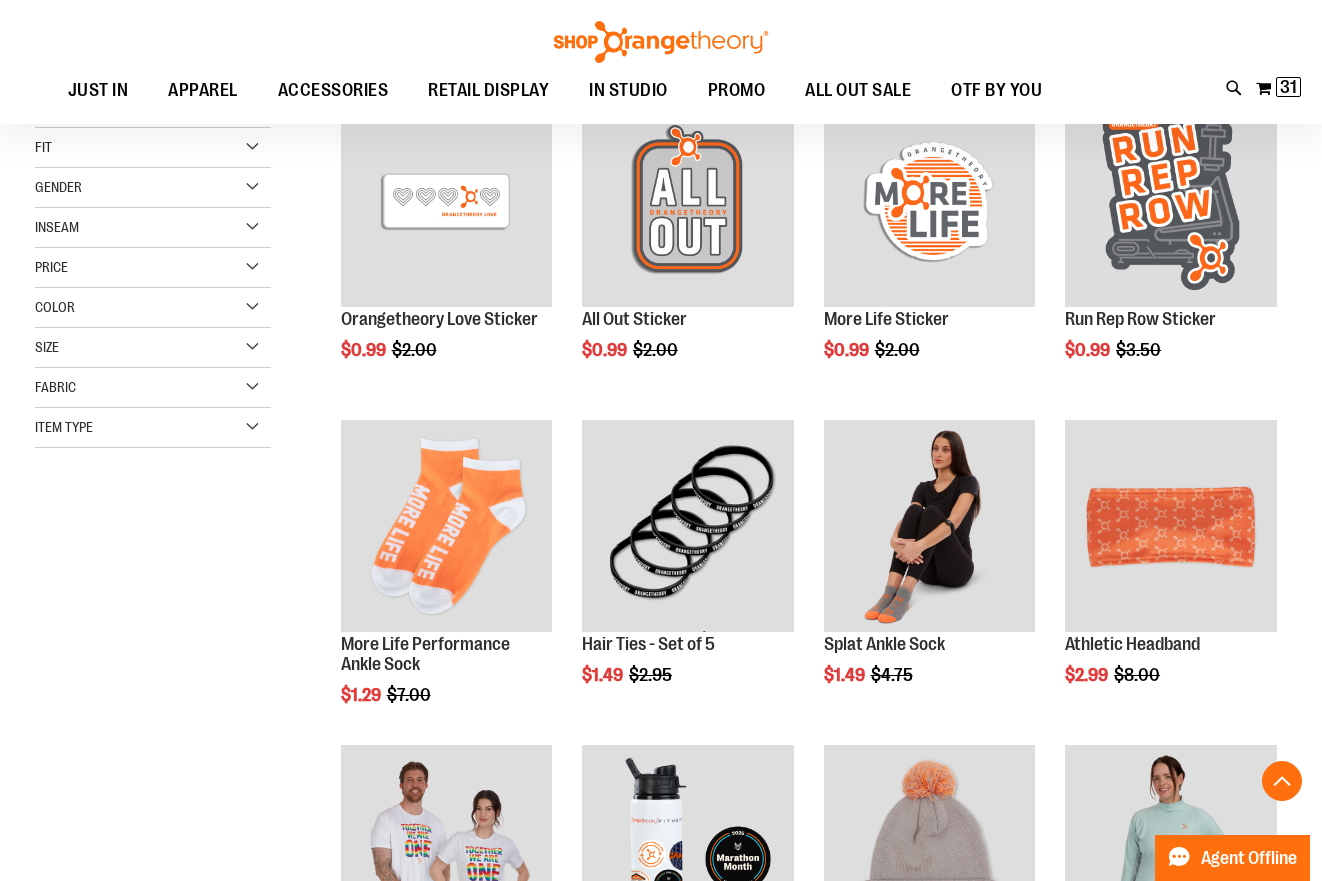 scroll, scrollTop: 304, scrollLeft: 0, axis: vertical 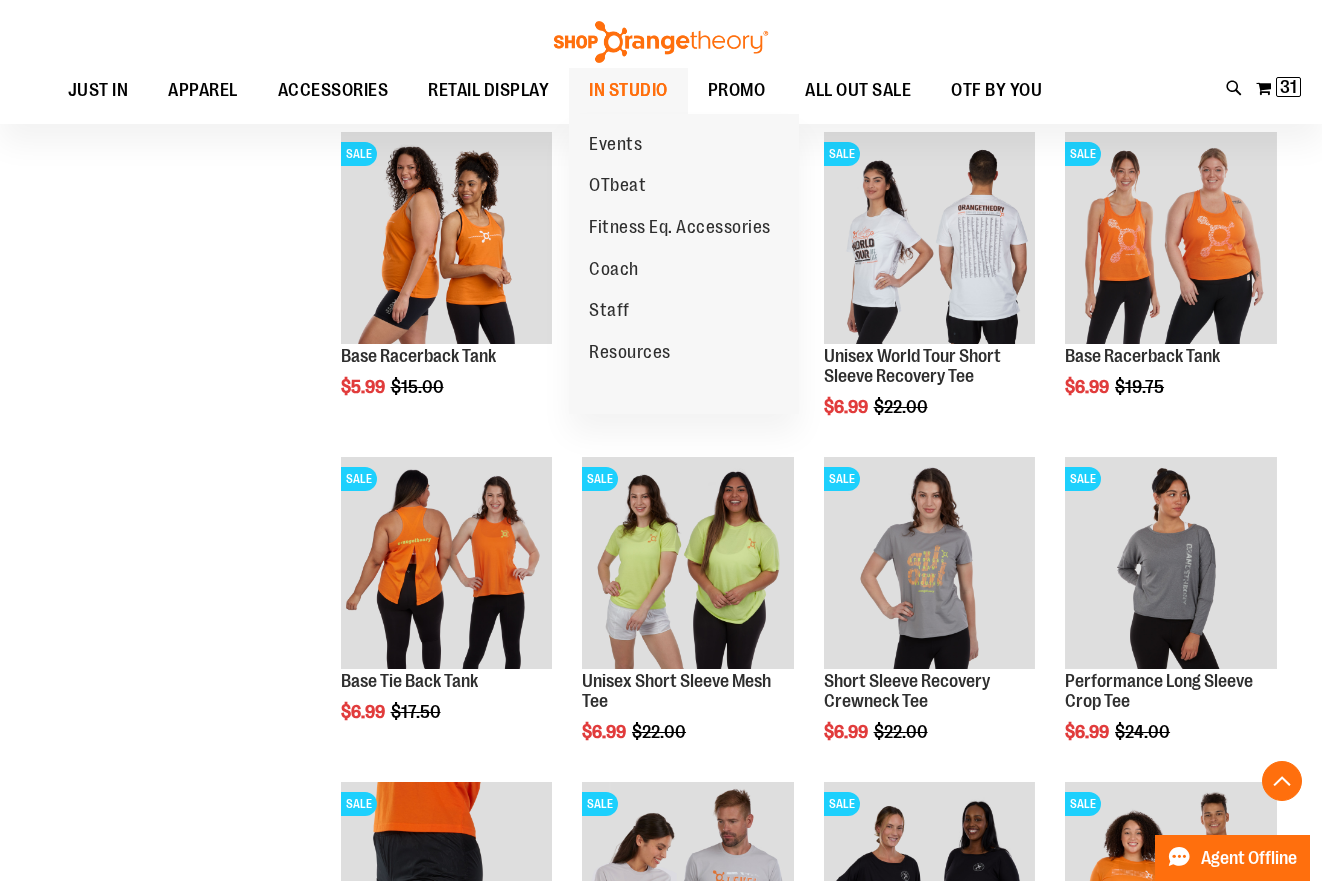 click on "IN STUDIO" at bounding box center [628, 90] 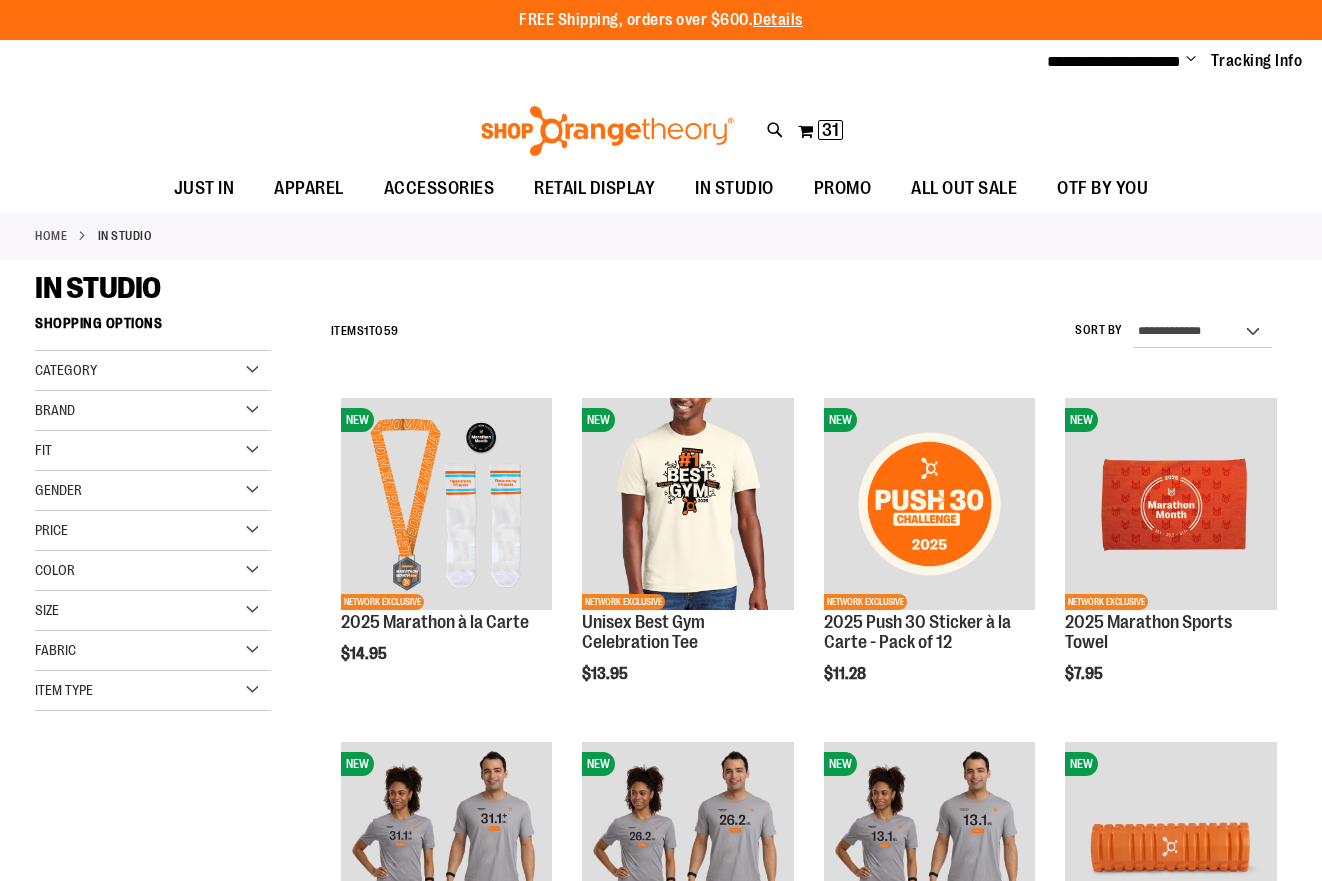 scroll, scrollTop: 0, scrollLeft: 0, axis: both 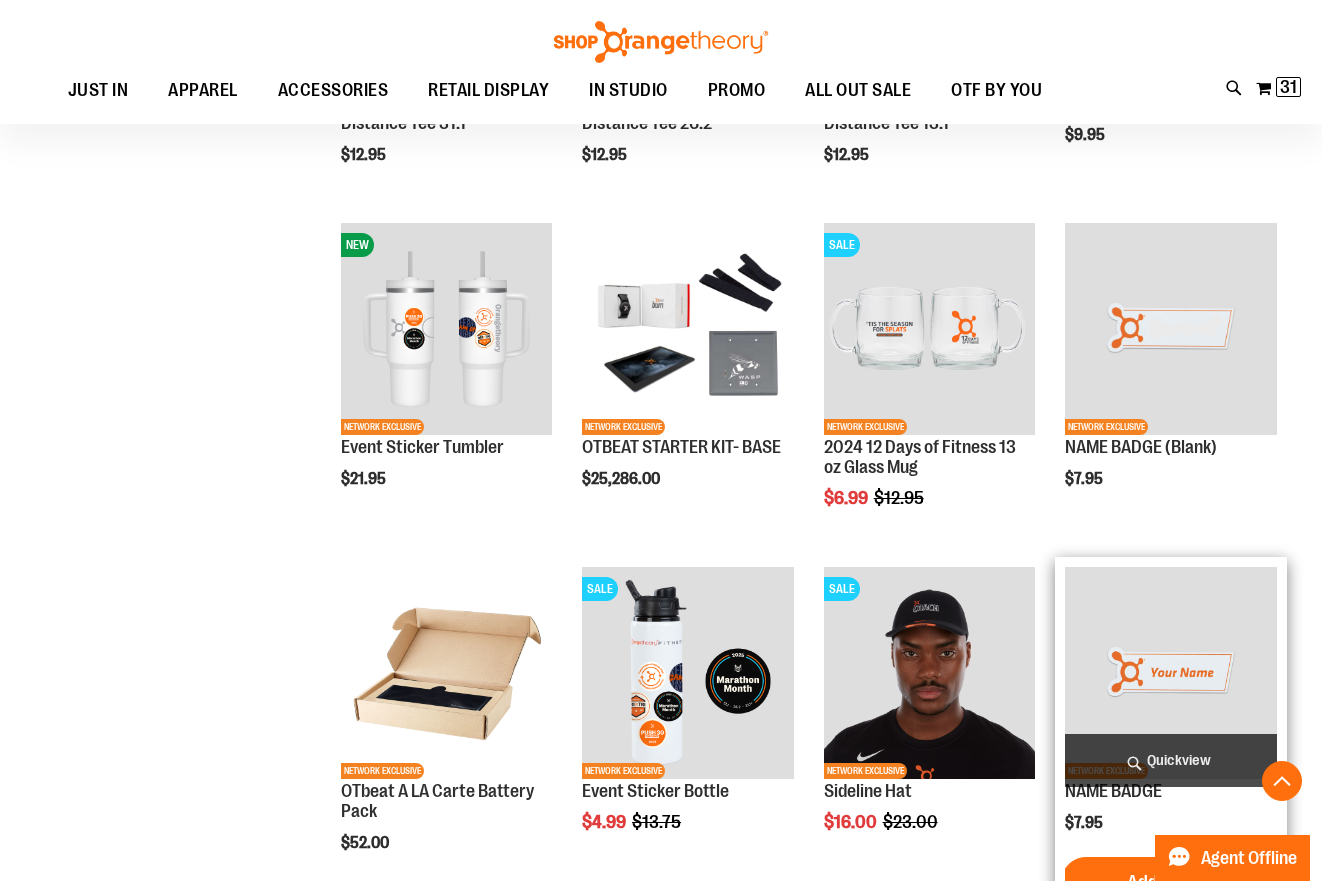 click at bounding box center [1171, 673] 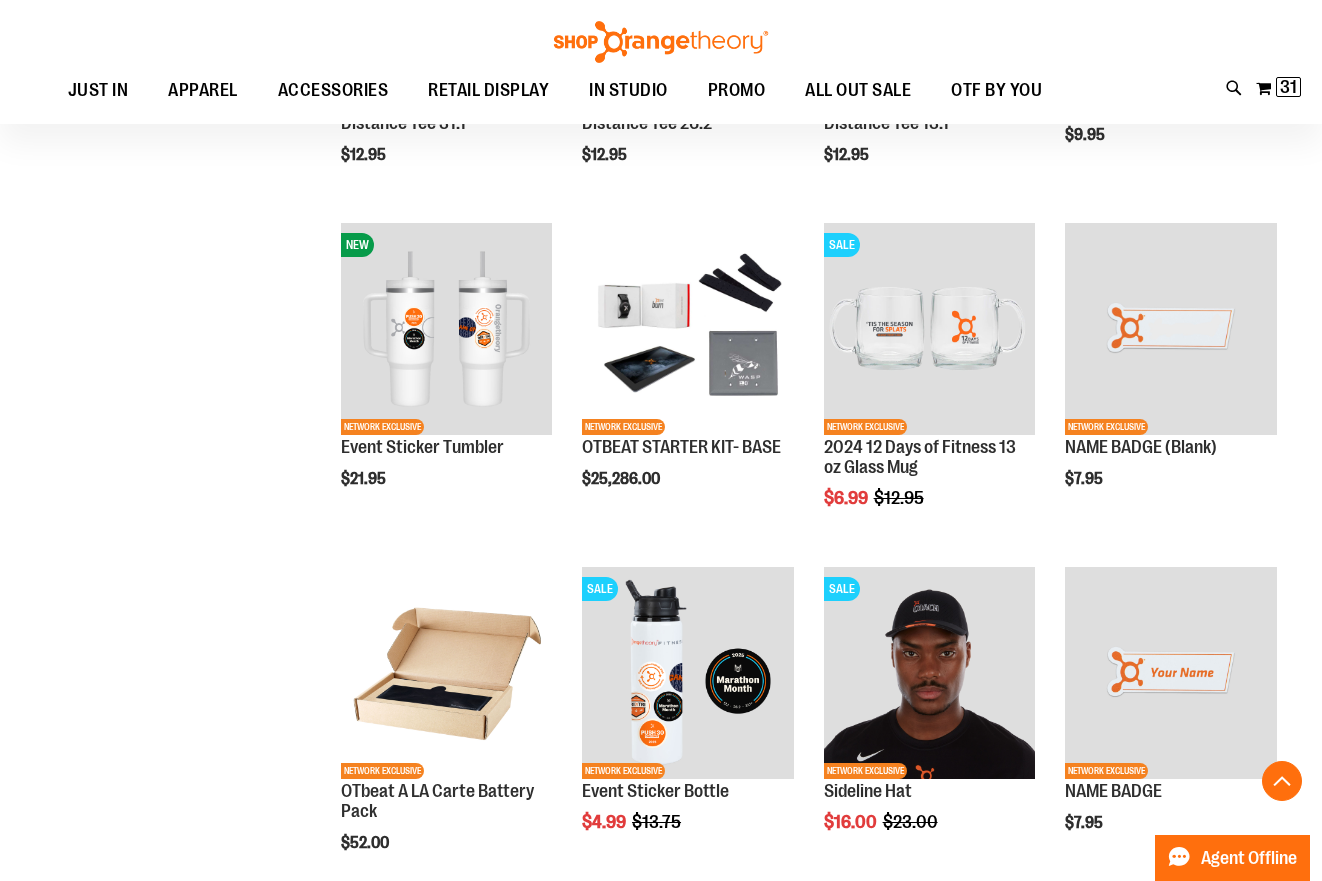 click on "Toggle Nav
Search
Popular Suggestions
Advanced Search" at bounding box center (661, 62) 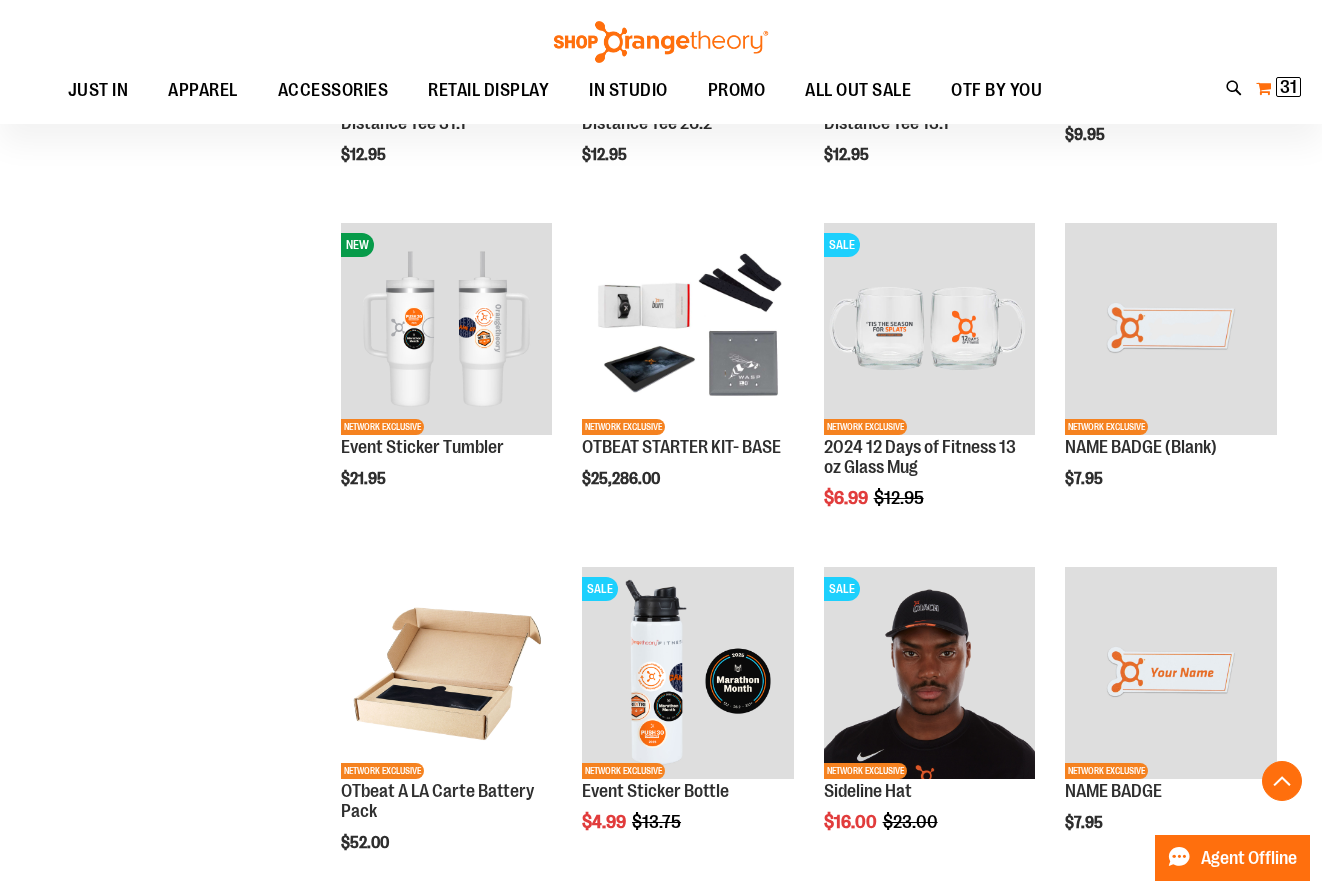 click on "31" at bounding box center (1288, 87) 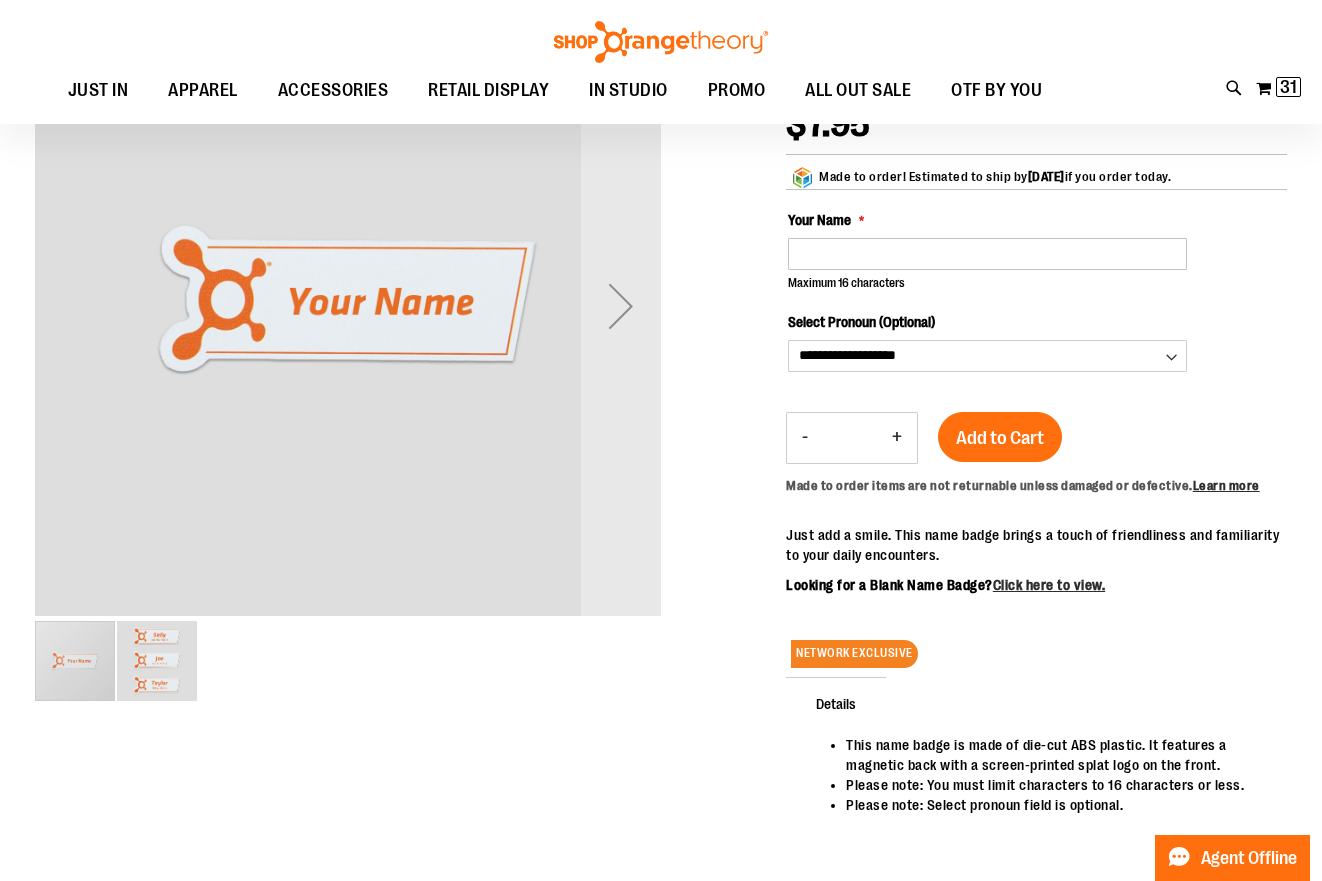scroll, scrollTop: 59, scrollLeft: 0, axis: vertical 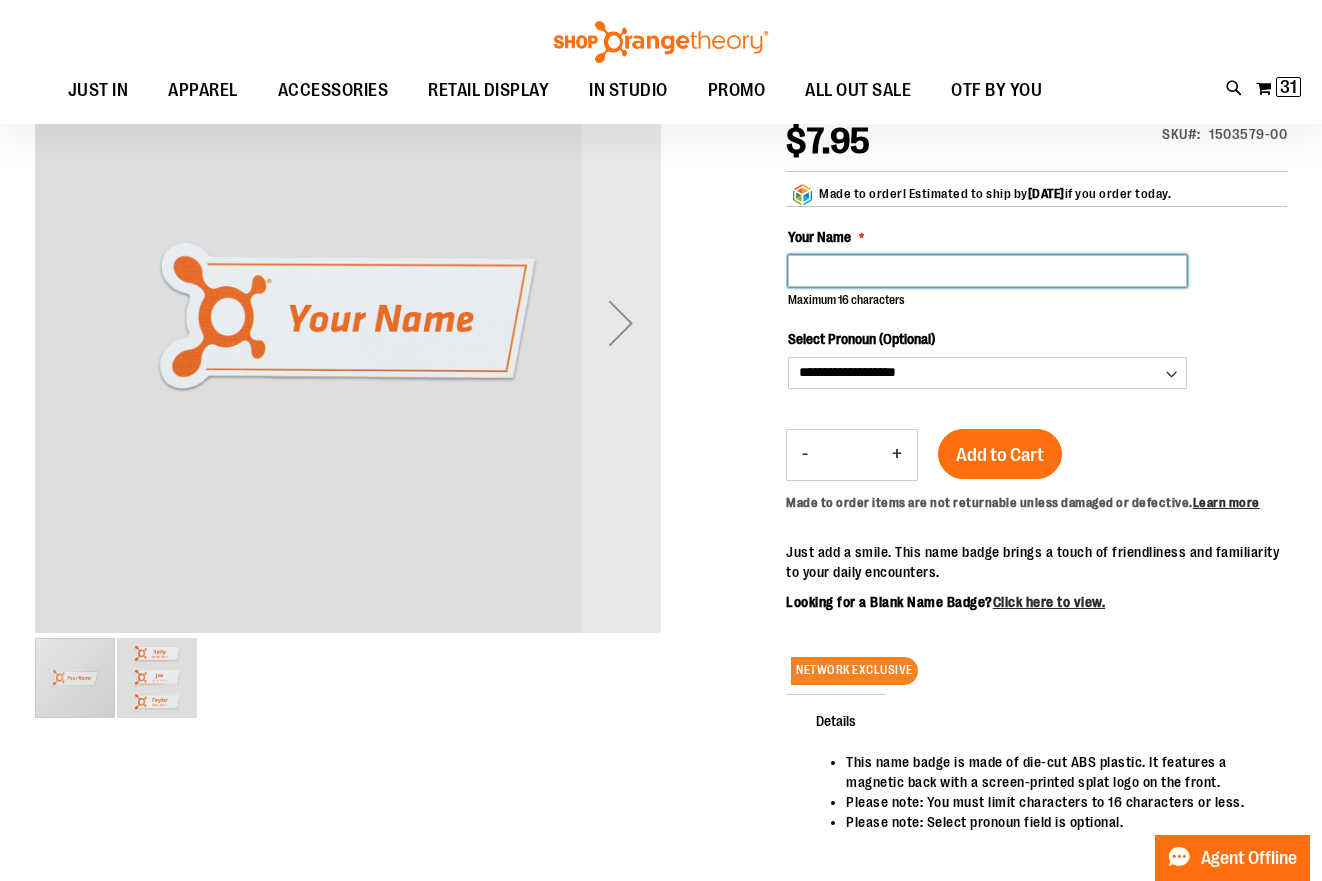 click on "Your Name" at bounding box center (987, 271) 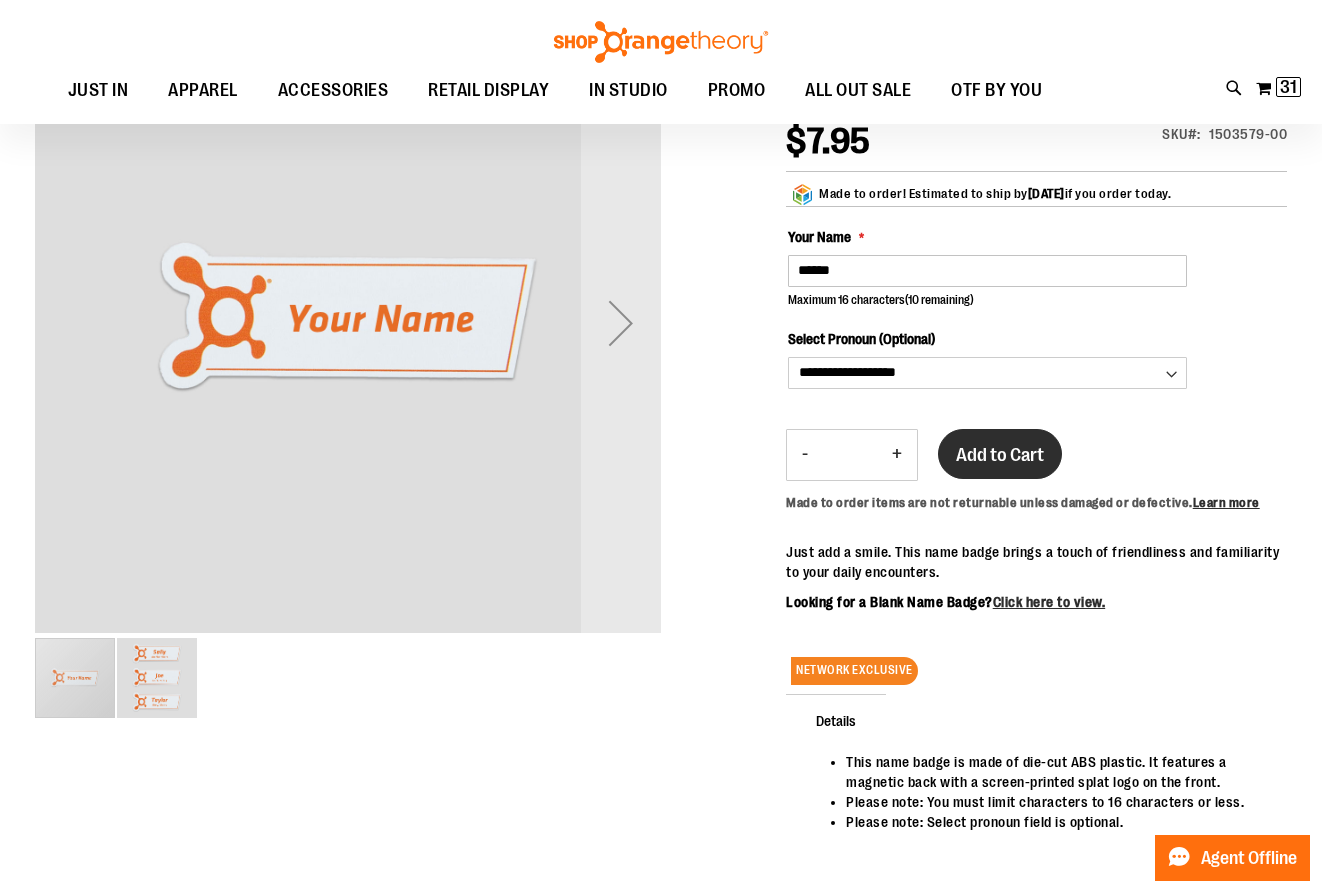 click on "Add to Cart" at bounding box center [1000, 455] 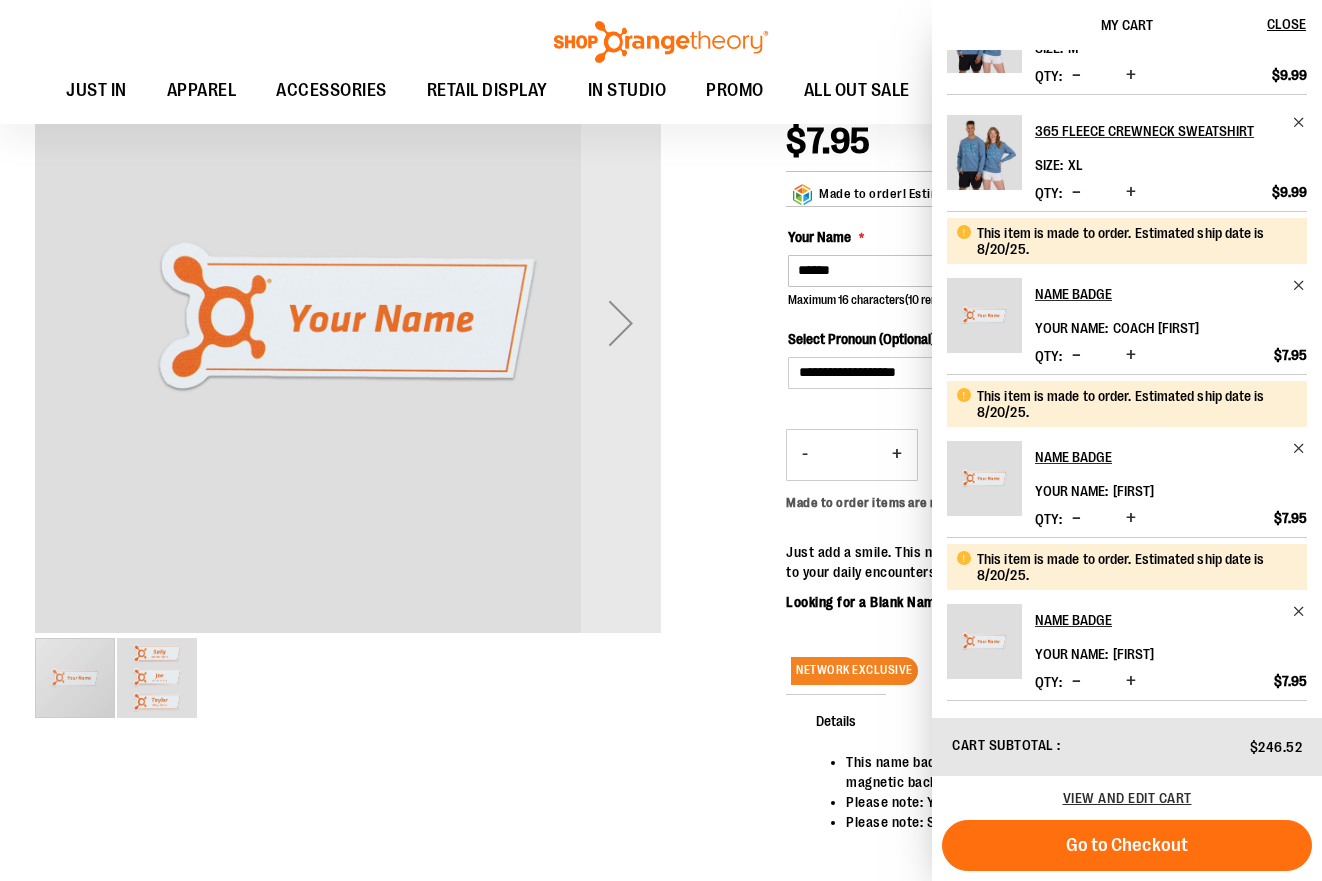 scroll, scrollTop: 652, scrollLeft: 0, axis: vertical 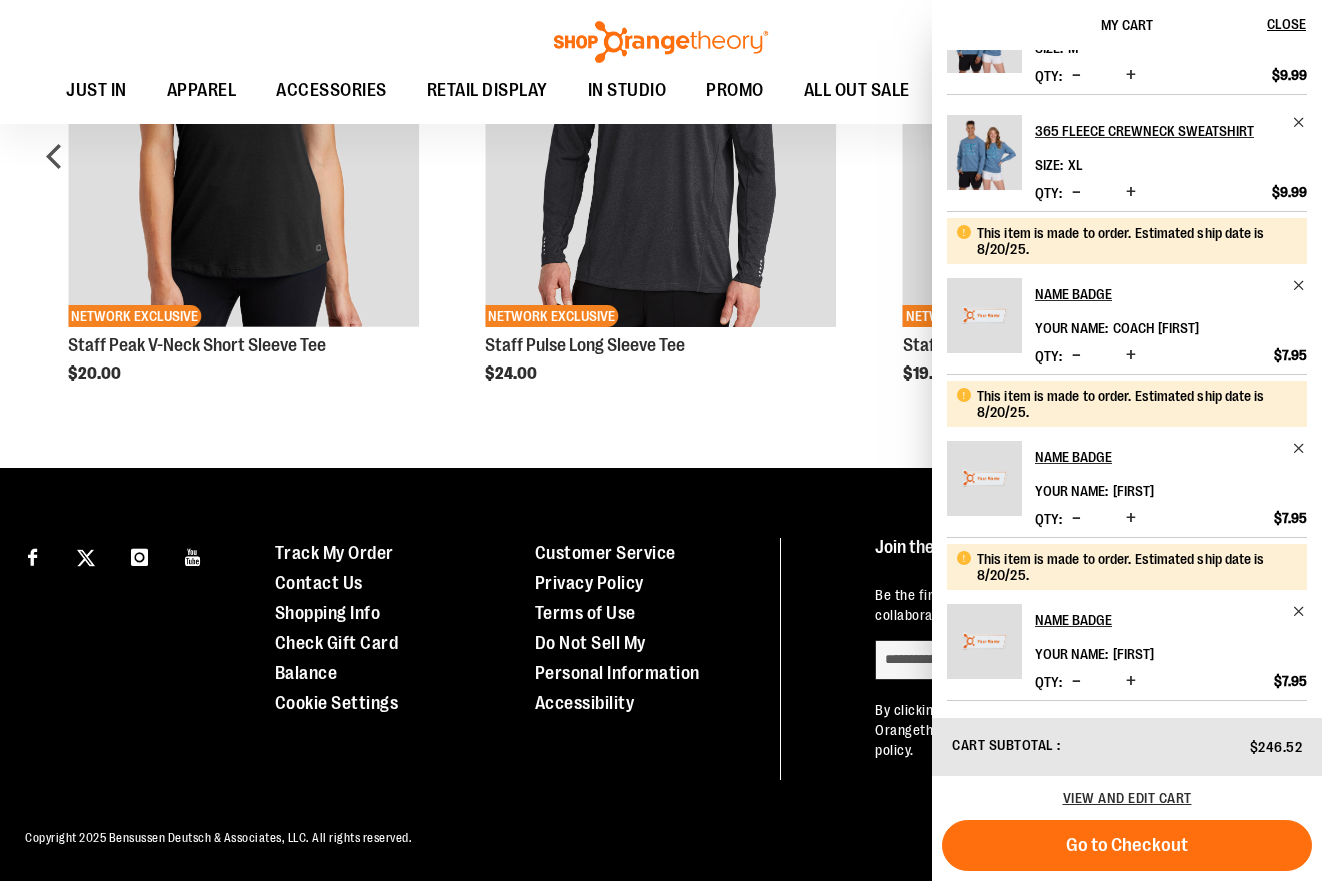 click on "Coach Angie" at bounding box center [1156, 328] 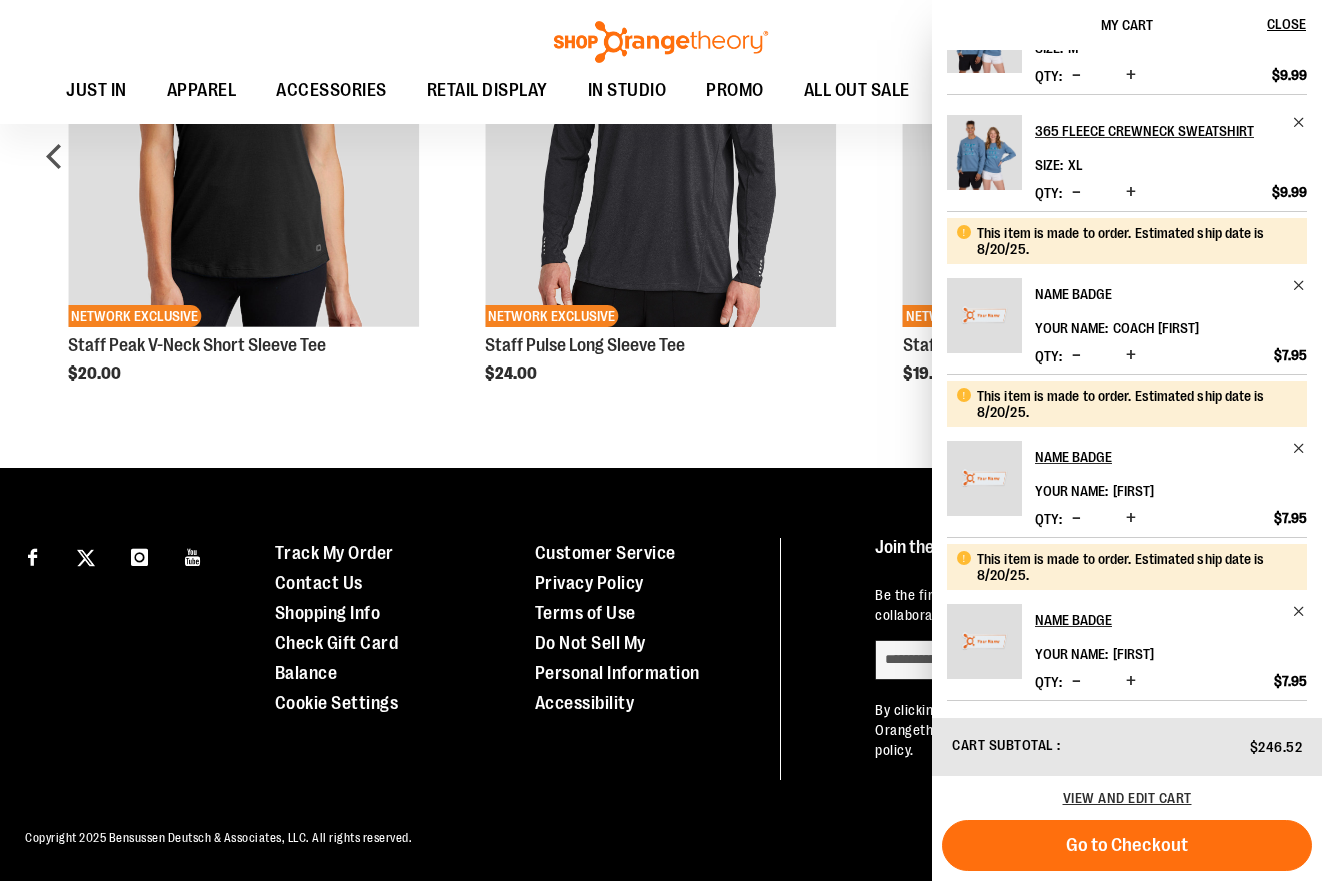 scroll, scrollTop: 1109, scrollLeft: 0, axis: vertical 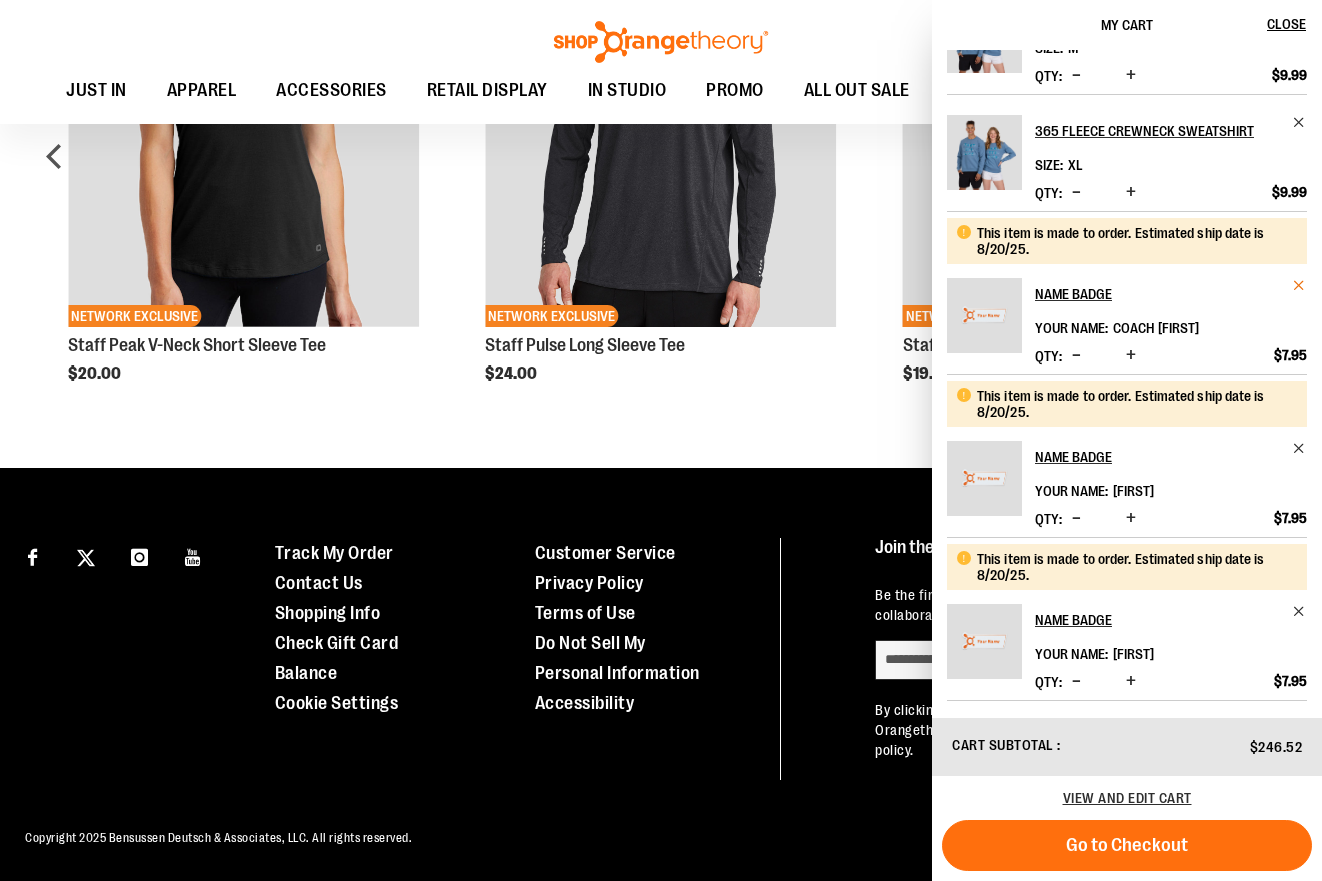 click at bounding box center (1299, 285) 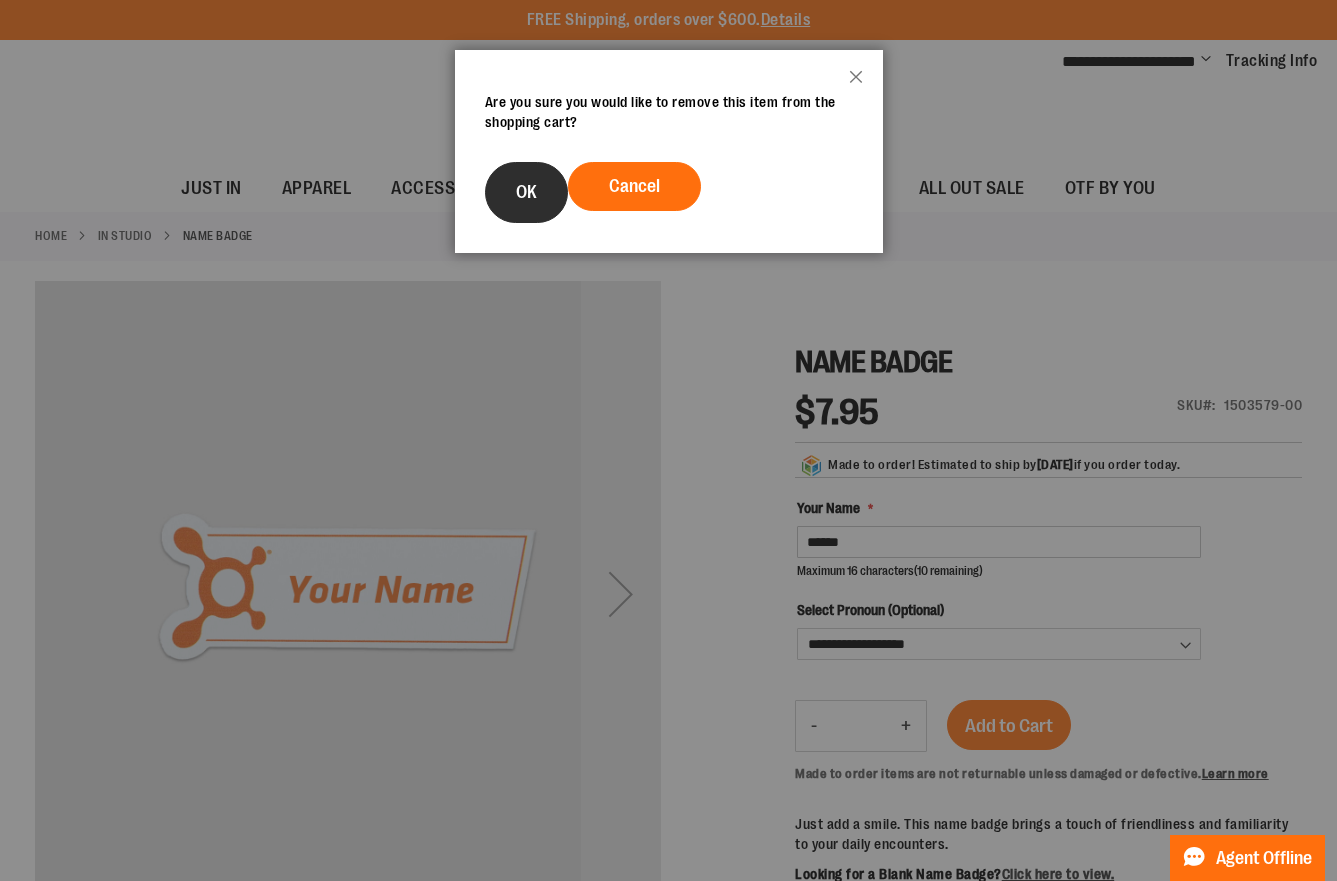 click on "OK" at bounding box center (526, 192) 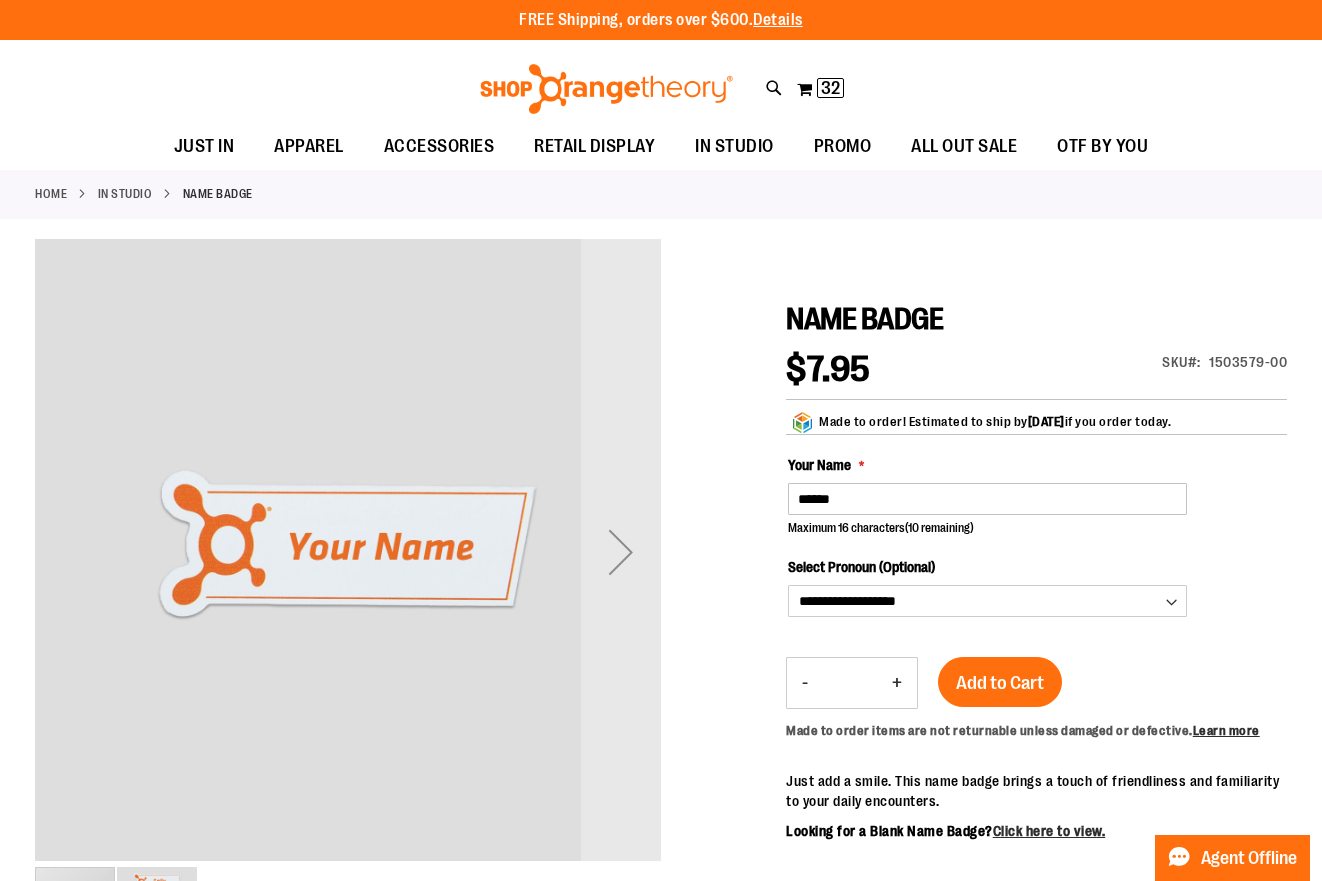 scroll, scrollTop: 0, scrollLeft: 0, axis: both 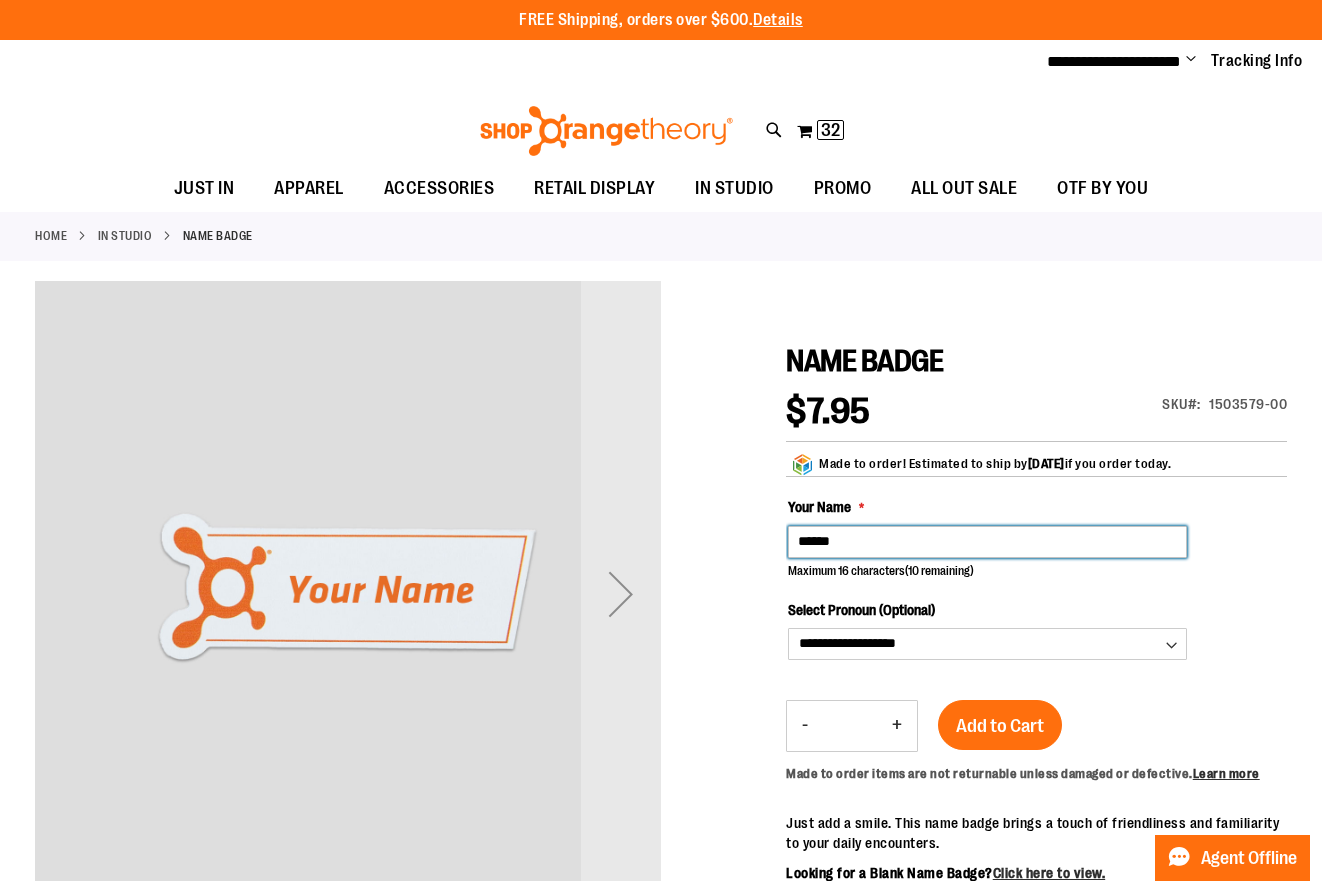 drag, startPoint x: 865, startPoint y: 544, endPoint x: 730, endPoint y: 511, distance: 138.97482 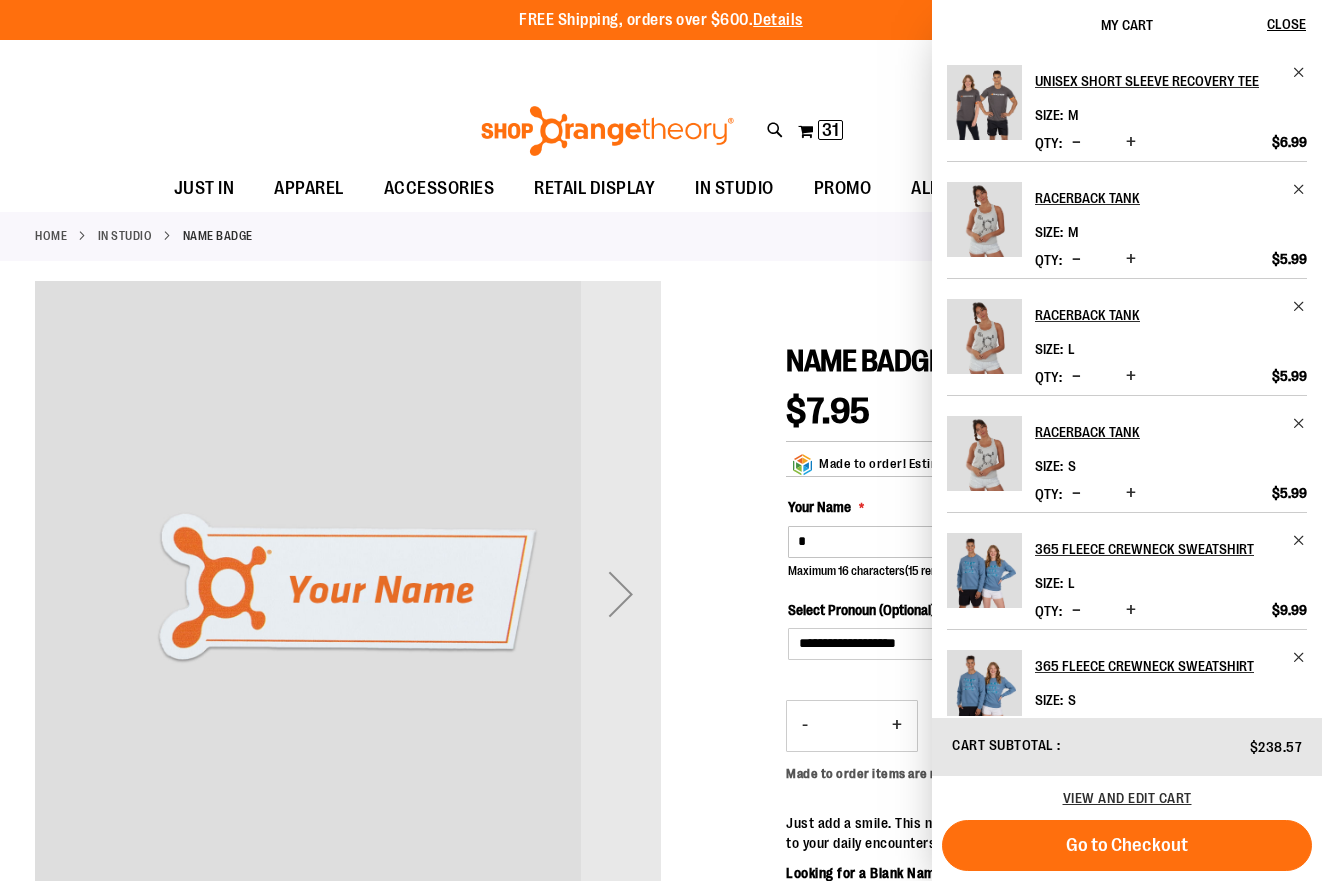 click at bounding box center [661, 732] 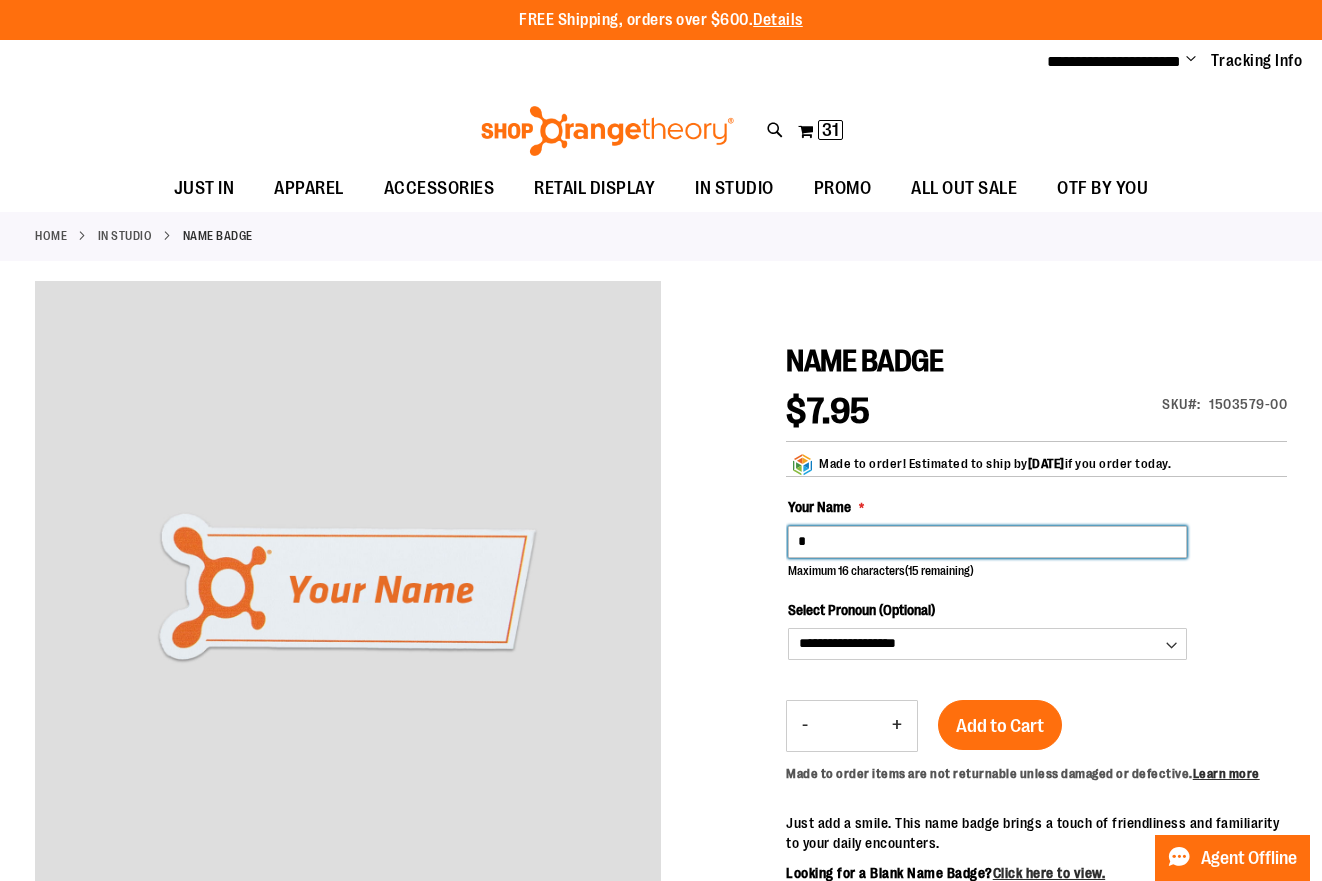 click on "*" at bounding box center [987, 542] 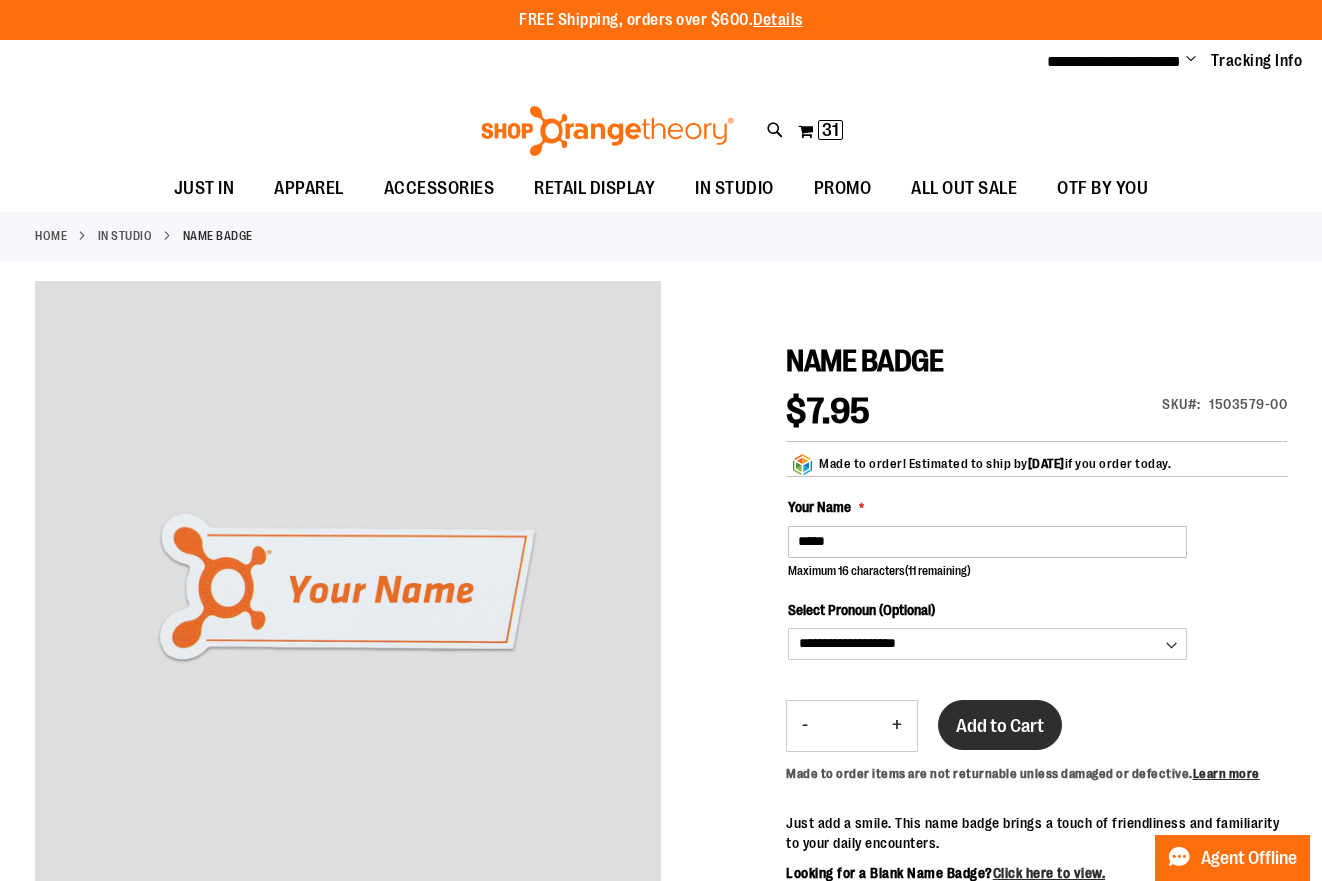 click on "Add to Cart" at bounding box center [1000, 737] 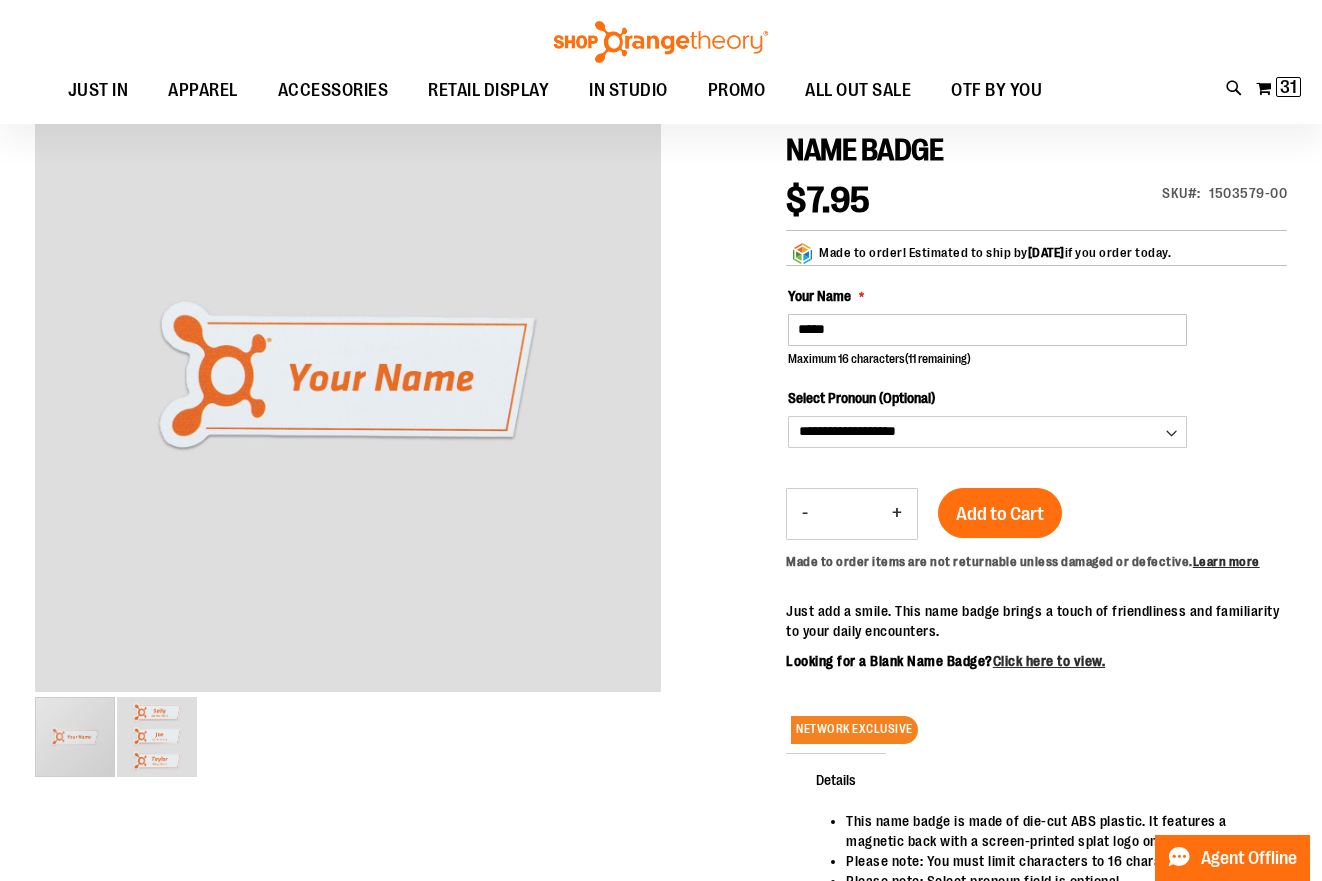 scroll, scrollTop: 0, scrollLeft: 0, axis: both 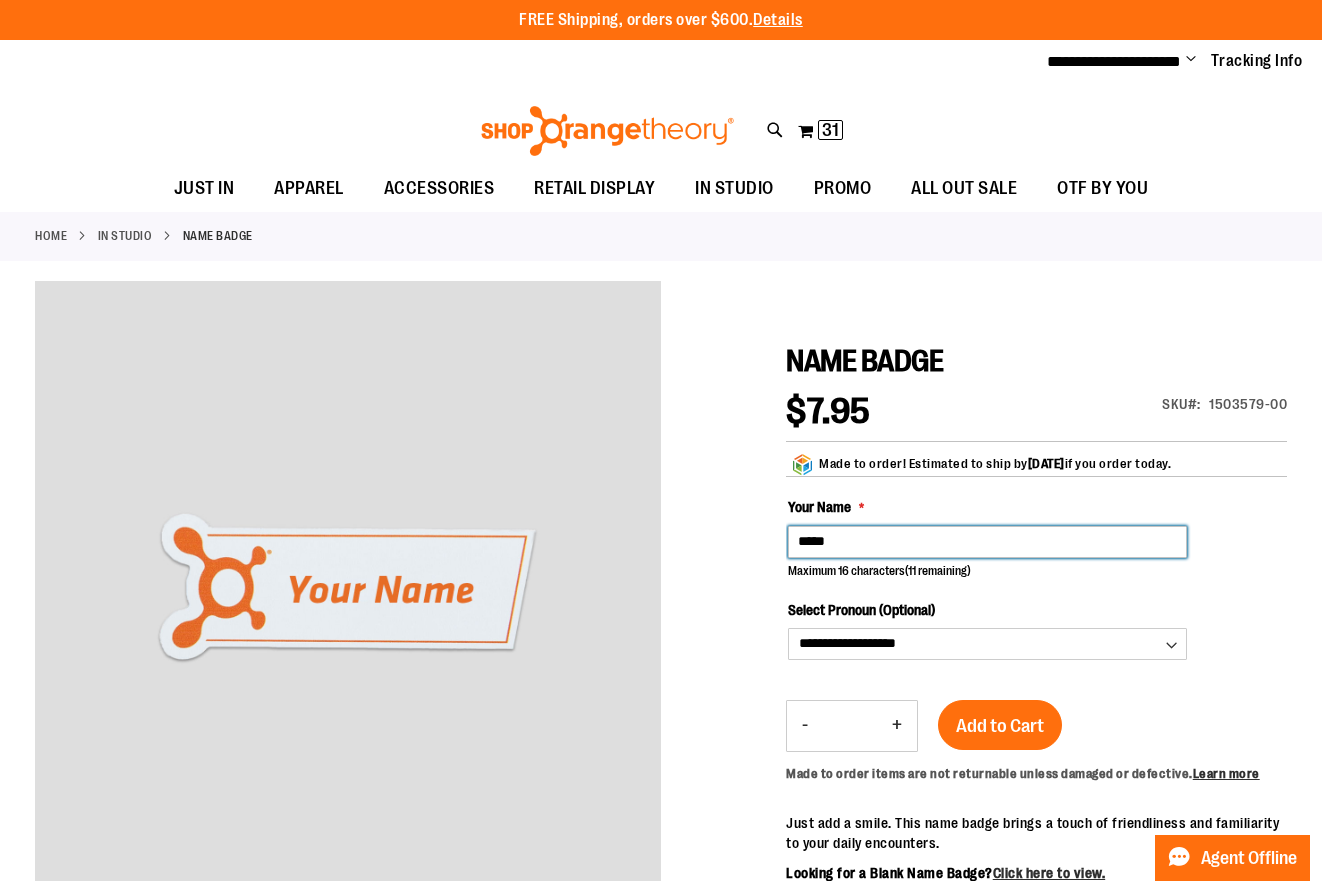 drag, startPoint x: 860, startPoint y: 537, endPoint x: 720, endPoint y: 512, distance: 142.21463 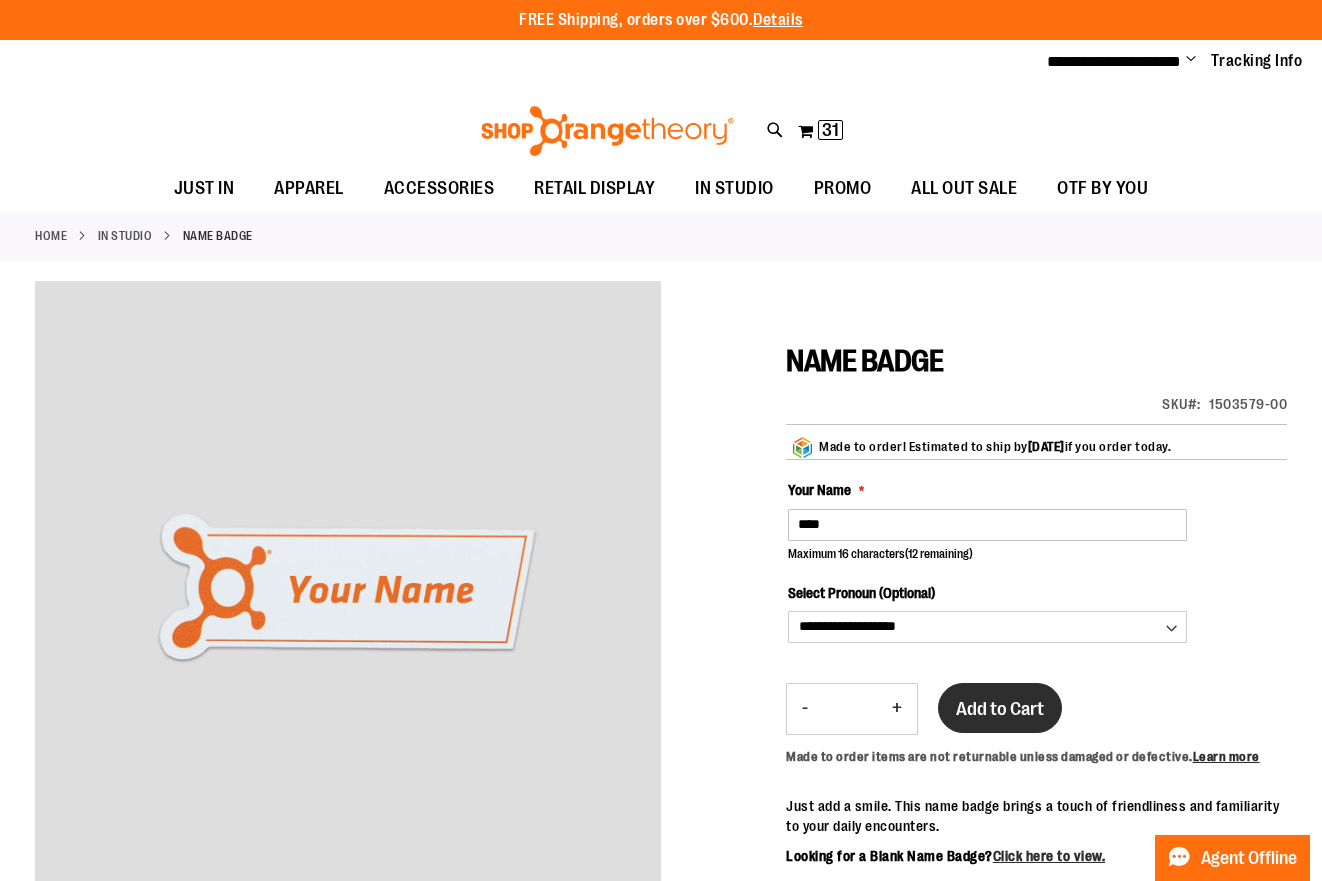 click on "Add to Cart" at bounding box center (1000, 708) 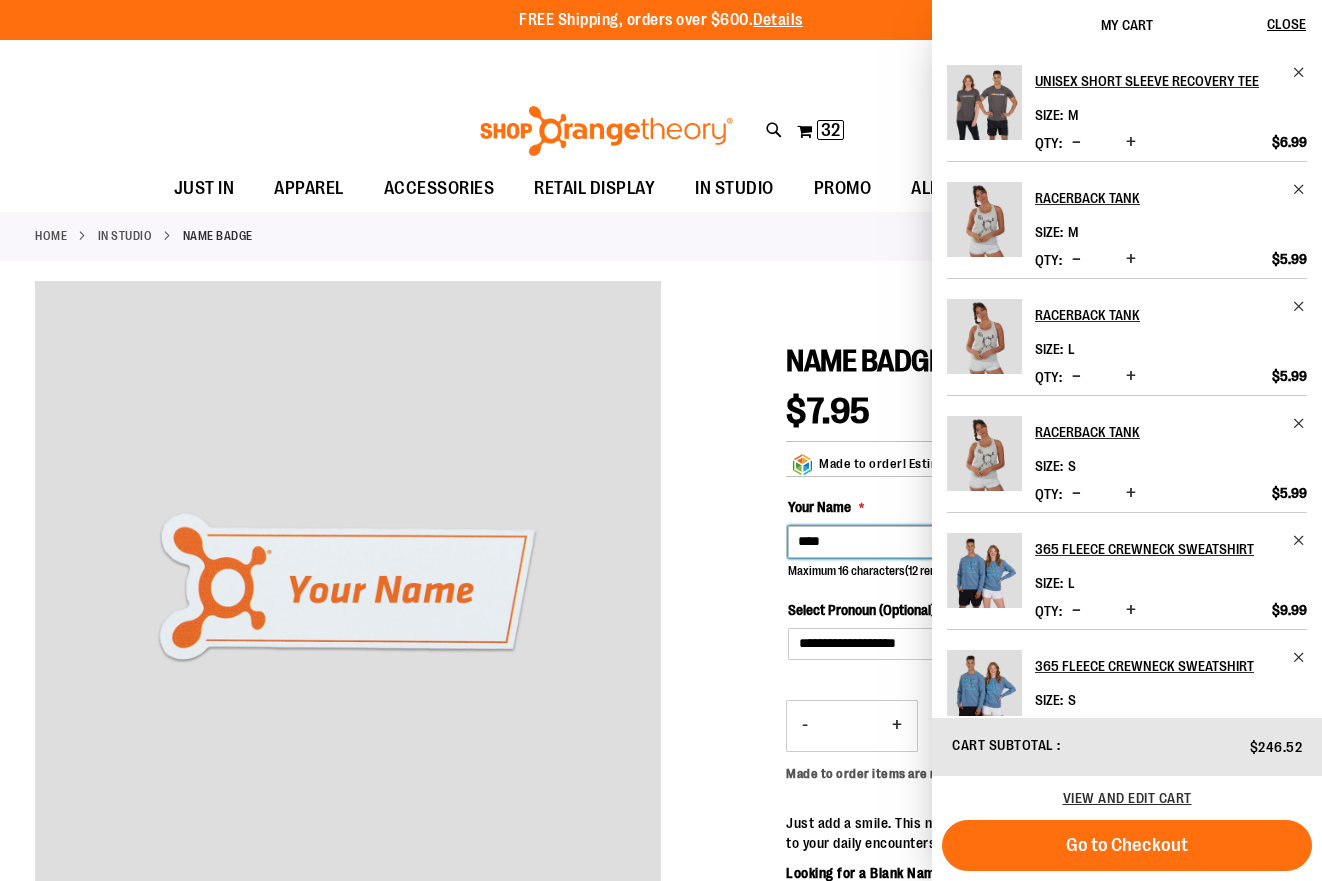 click on "****" at bounding box center (987, 542) 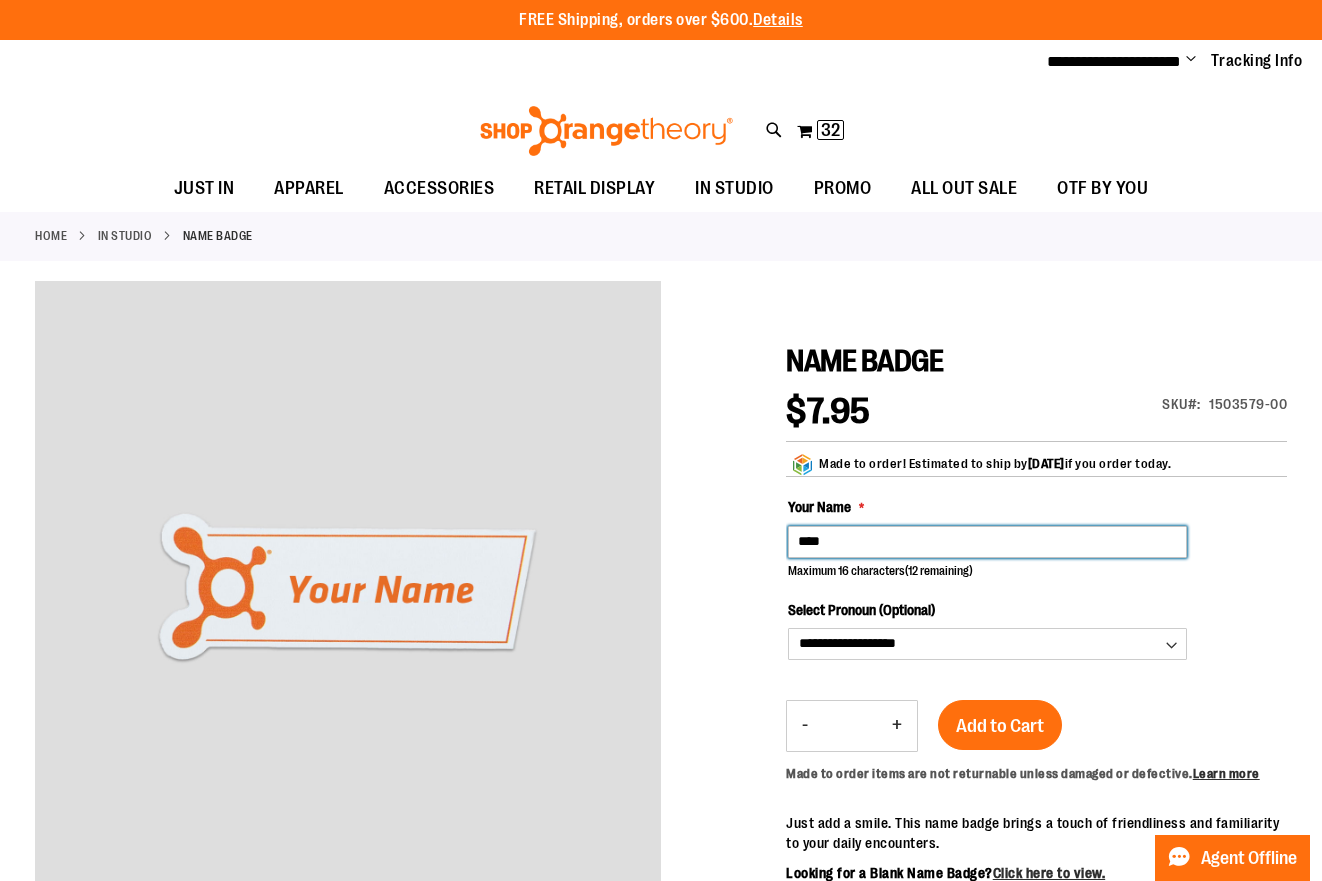 drag, startPoint x: 829, startPoint y: 550, endPoint x: 737, endPoint y: 534, distance: 93.38094 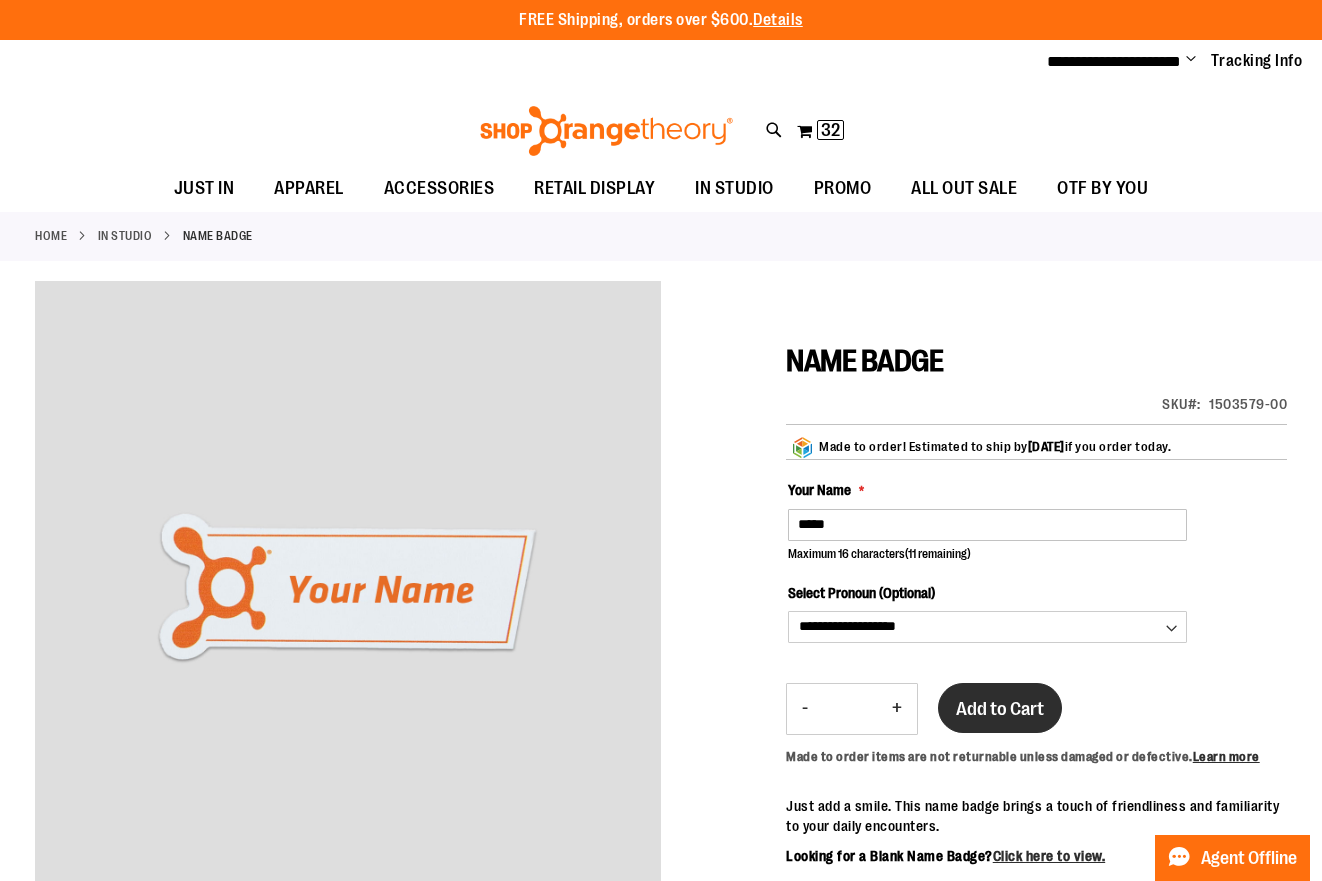 click on "Add to Cart" at bounding box center [1000, 709] 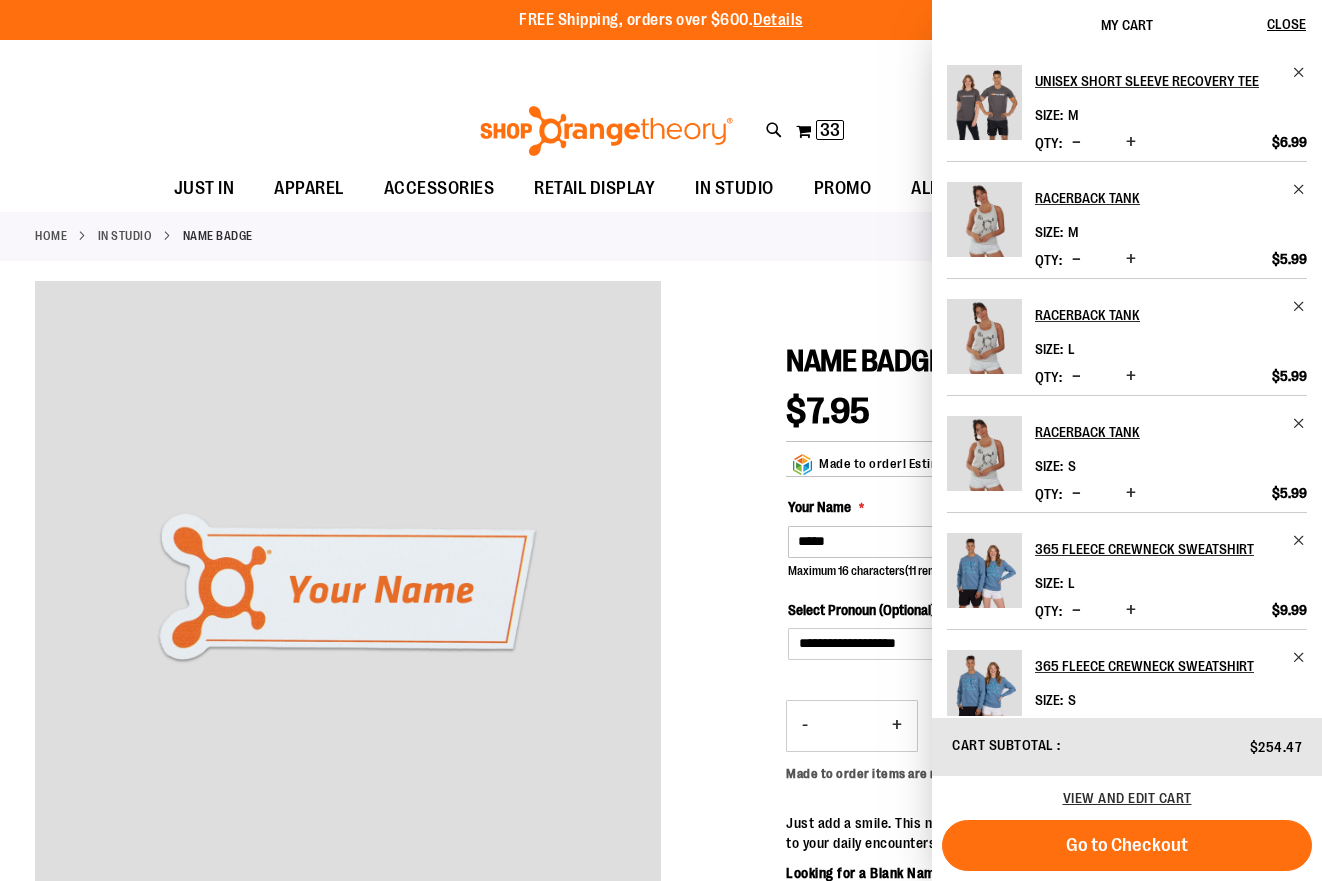 click at bounding box center (661, 732) 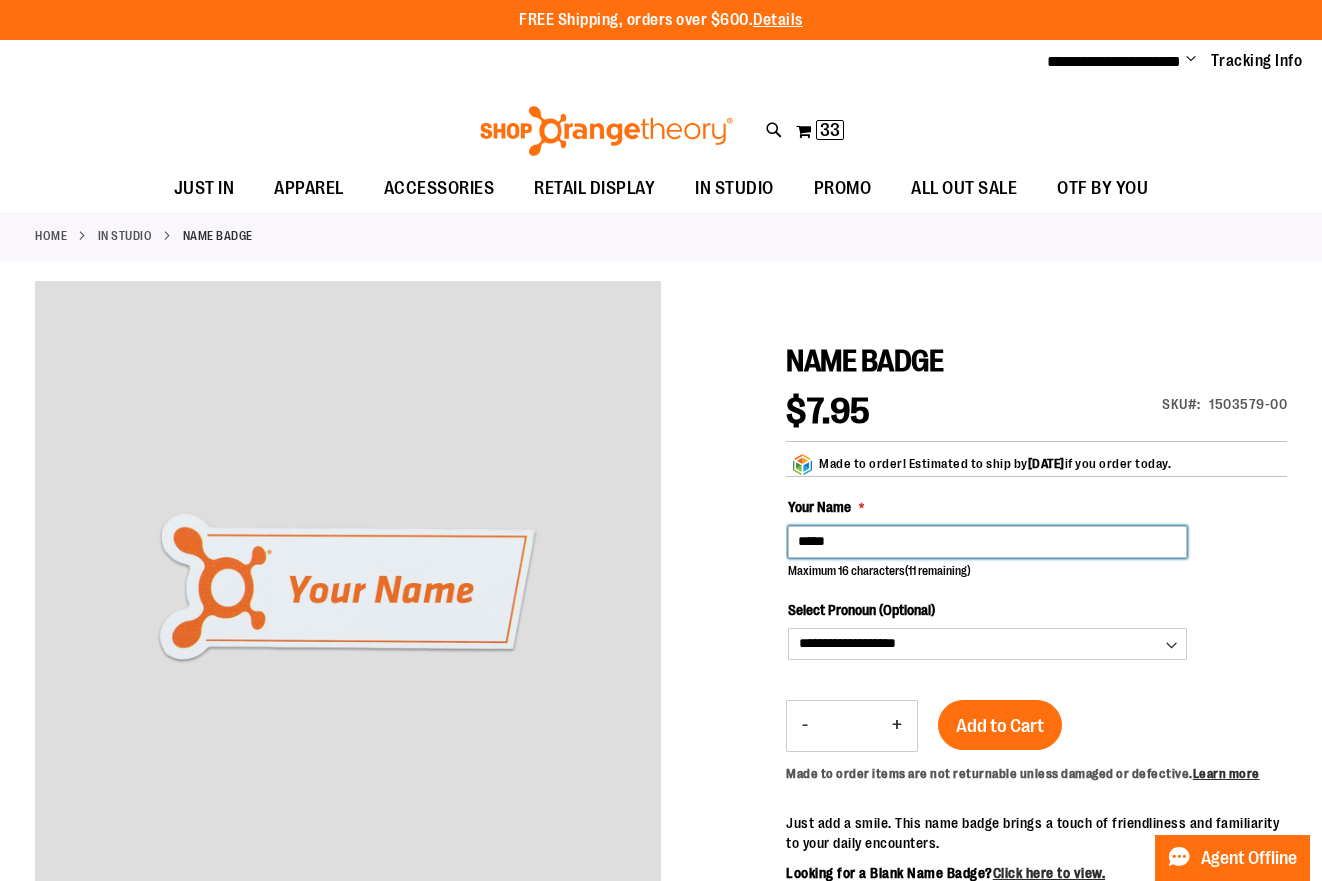 drag, startPoint x: 933, startPoint y: 540, endPoint x: 644, endPoint y: 523, distance: 289.49957 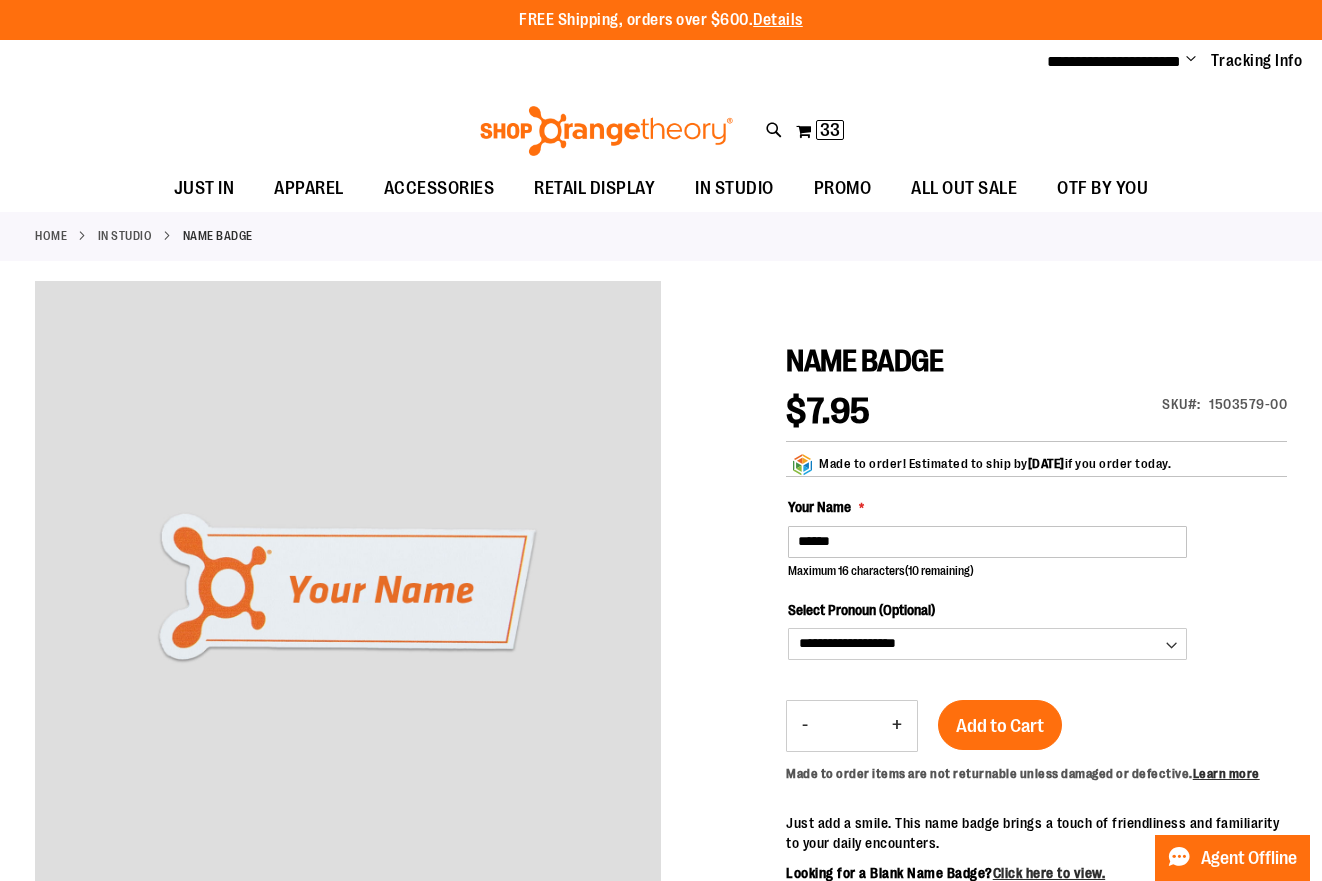 type on "******" 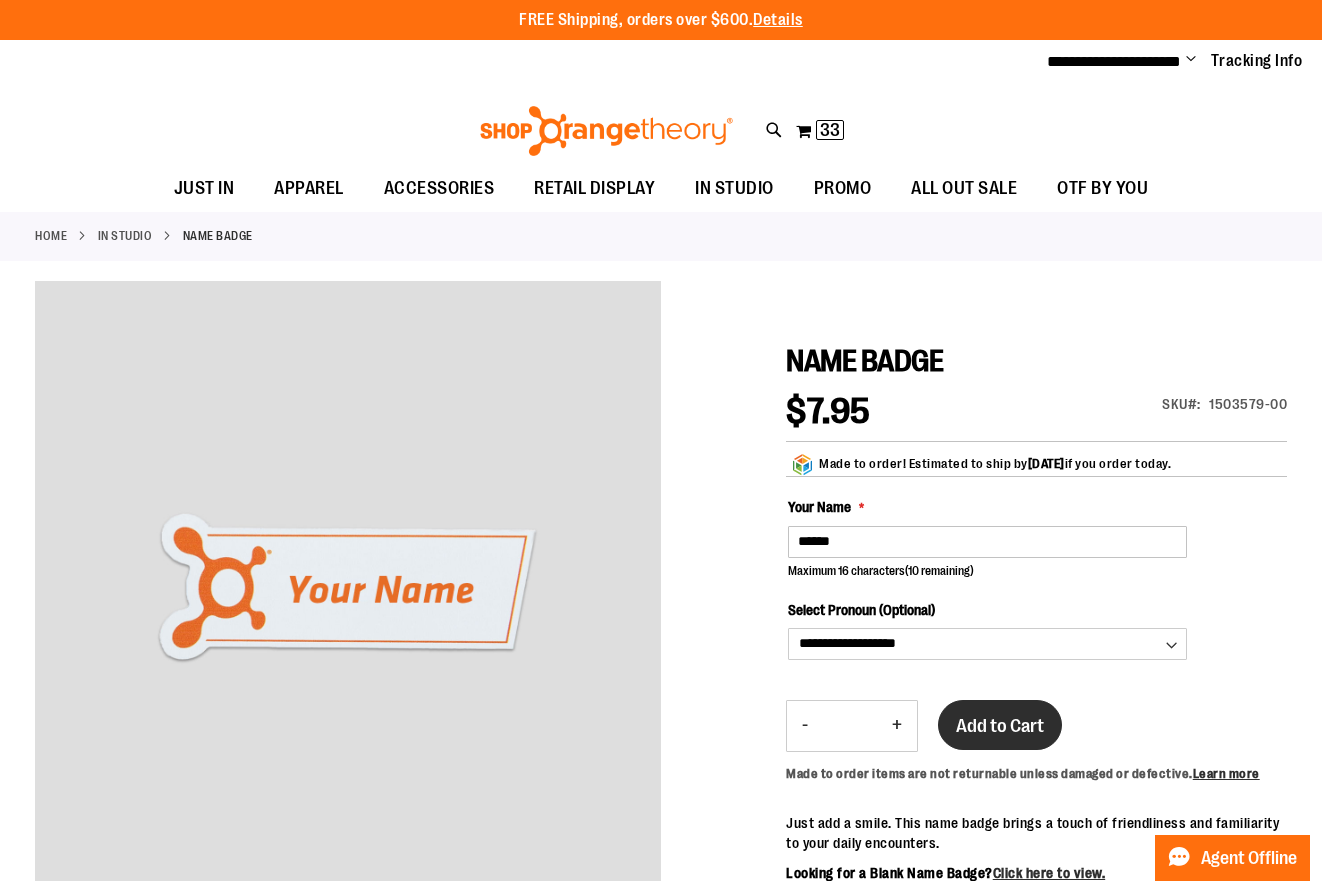click on "Add to Cart" at bounding box center [1000, 726] 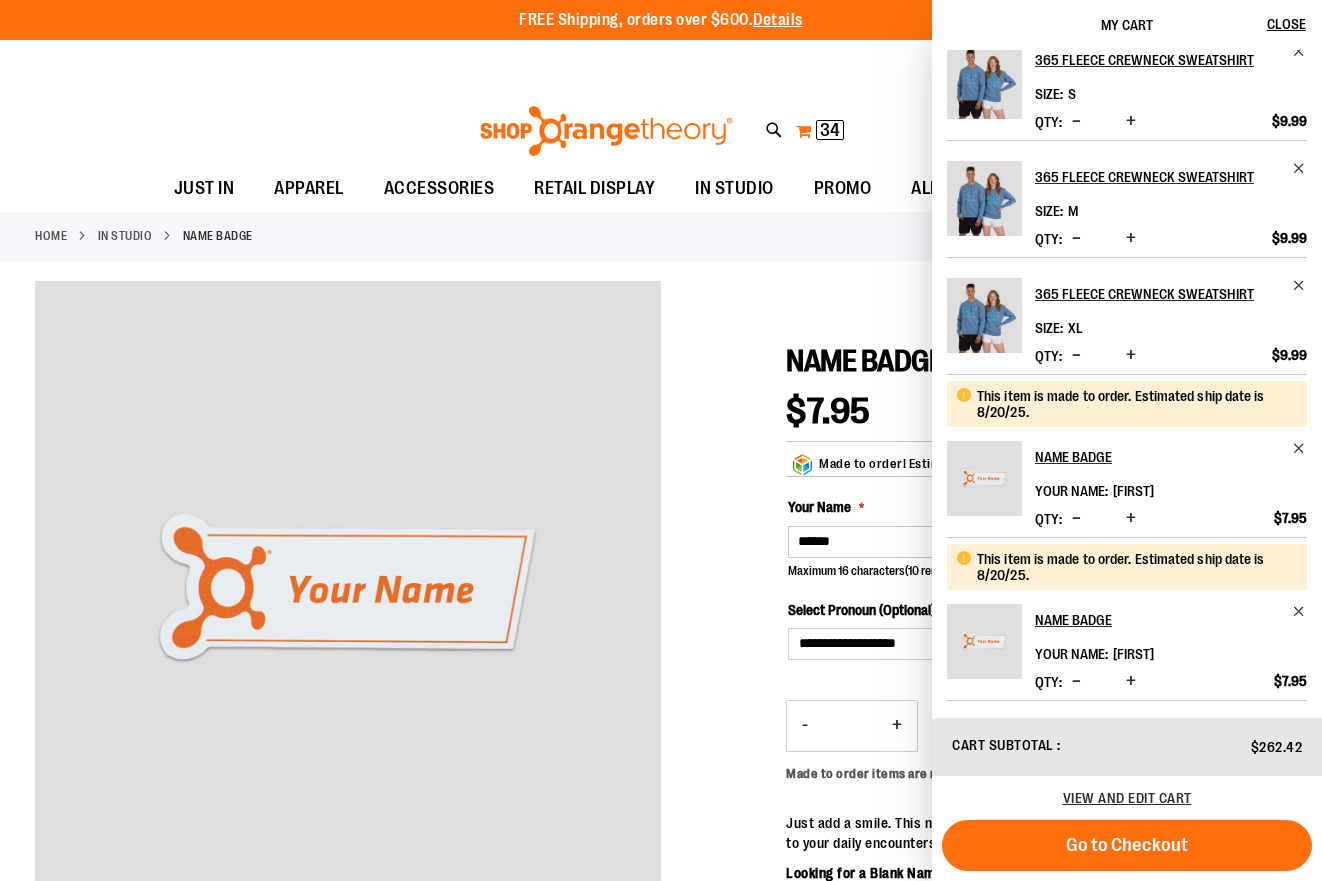 scroll, scrollTop: 0, scrollLeft: 0, axis: both 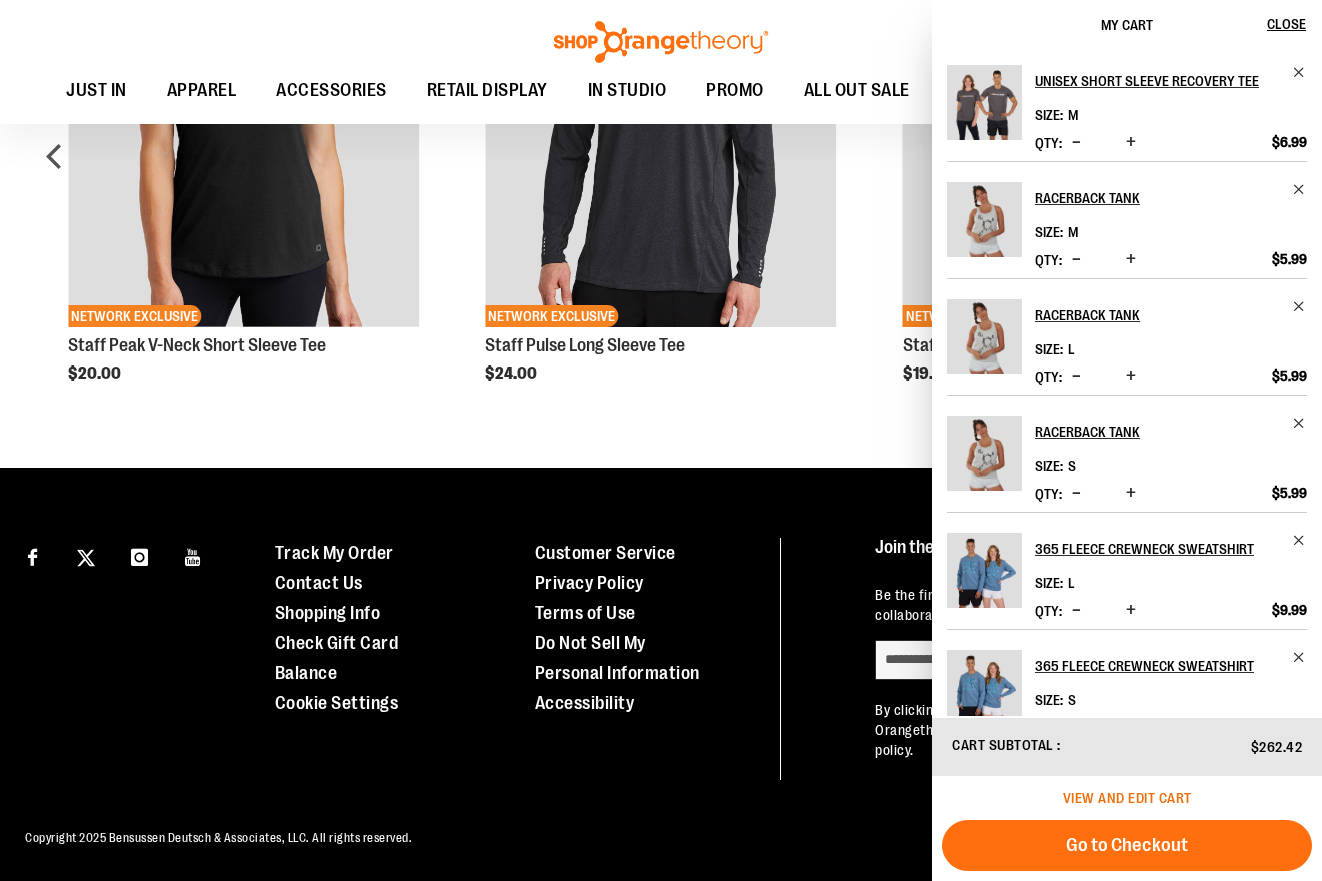 click on "View and edit cart" at bounding box center [1127, 798] 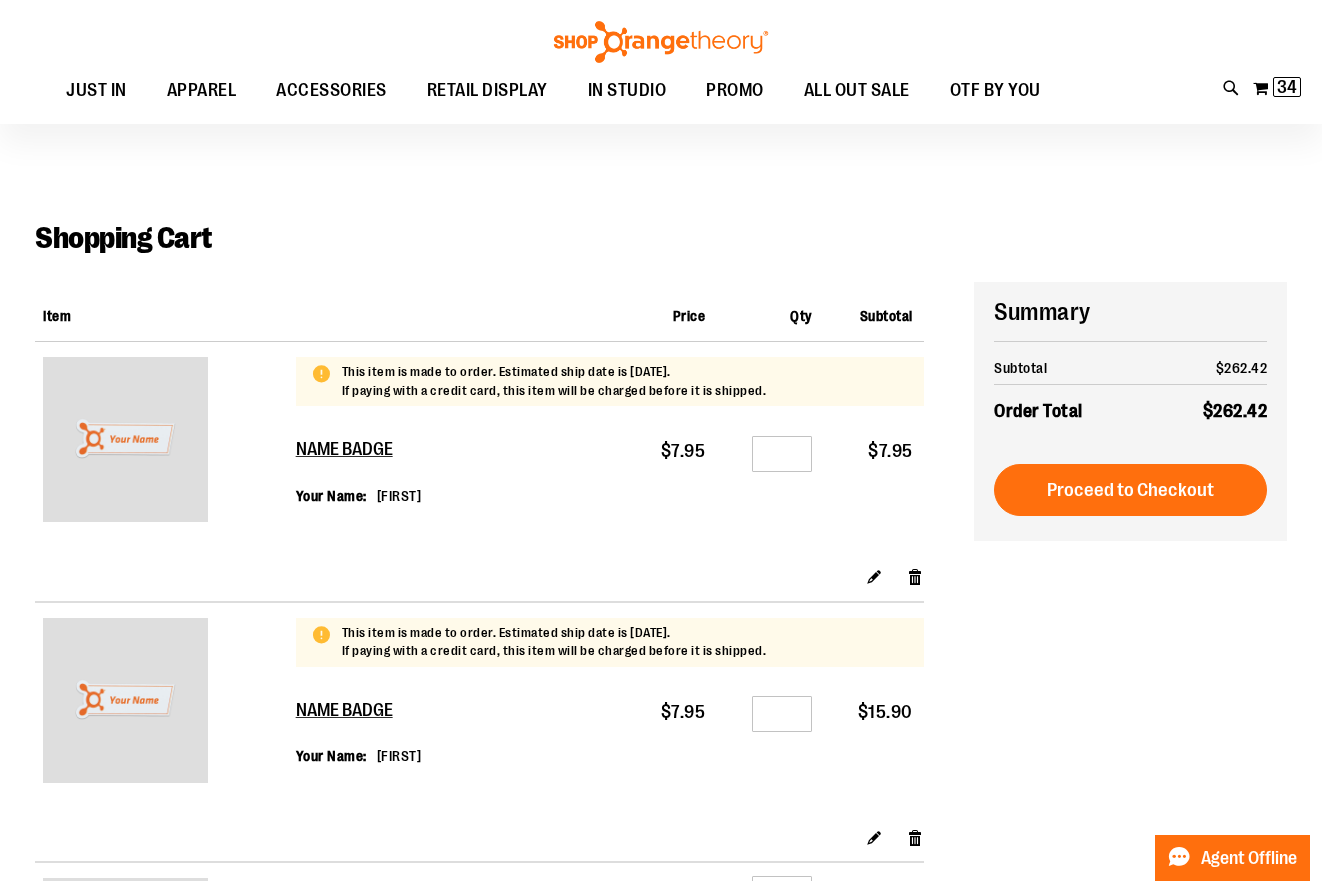 scroll, scrollTop: 0, scrollLeft: 0, axis: both 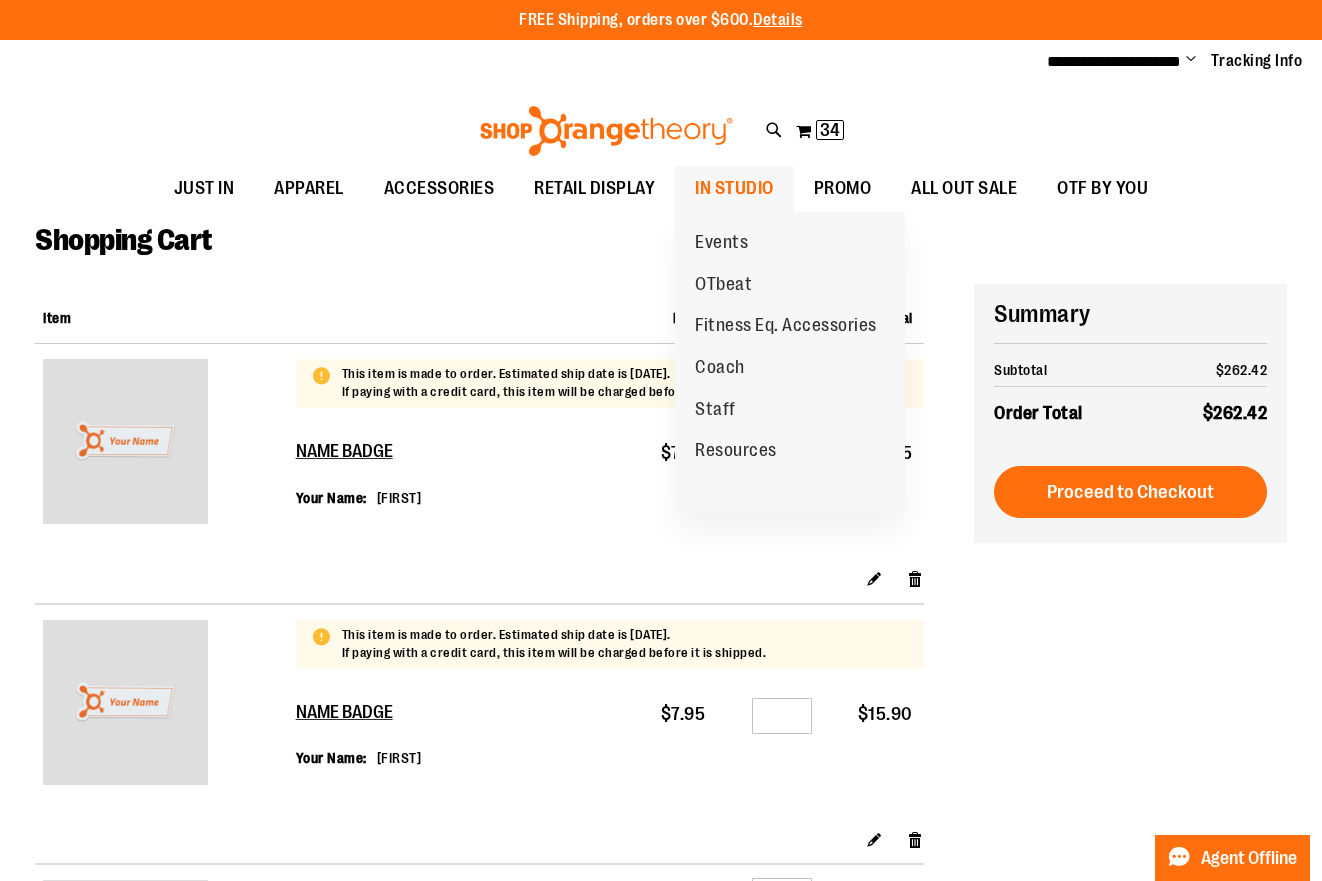 click on "IN STUDIO" at bounding box center [734, 188] 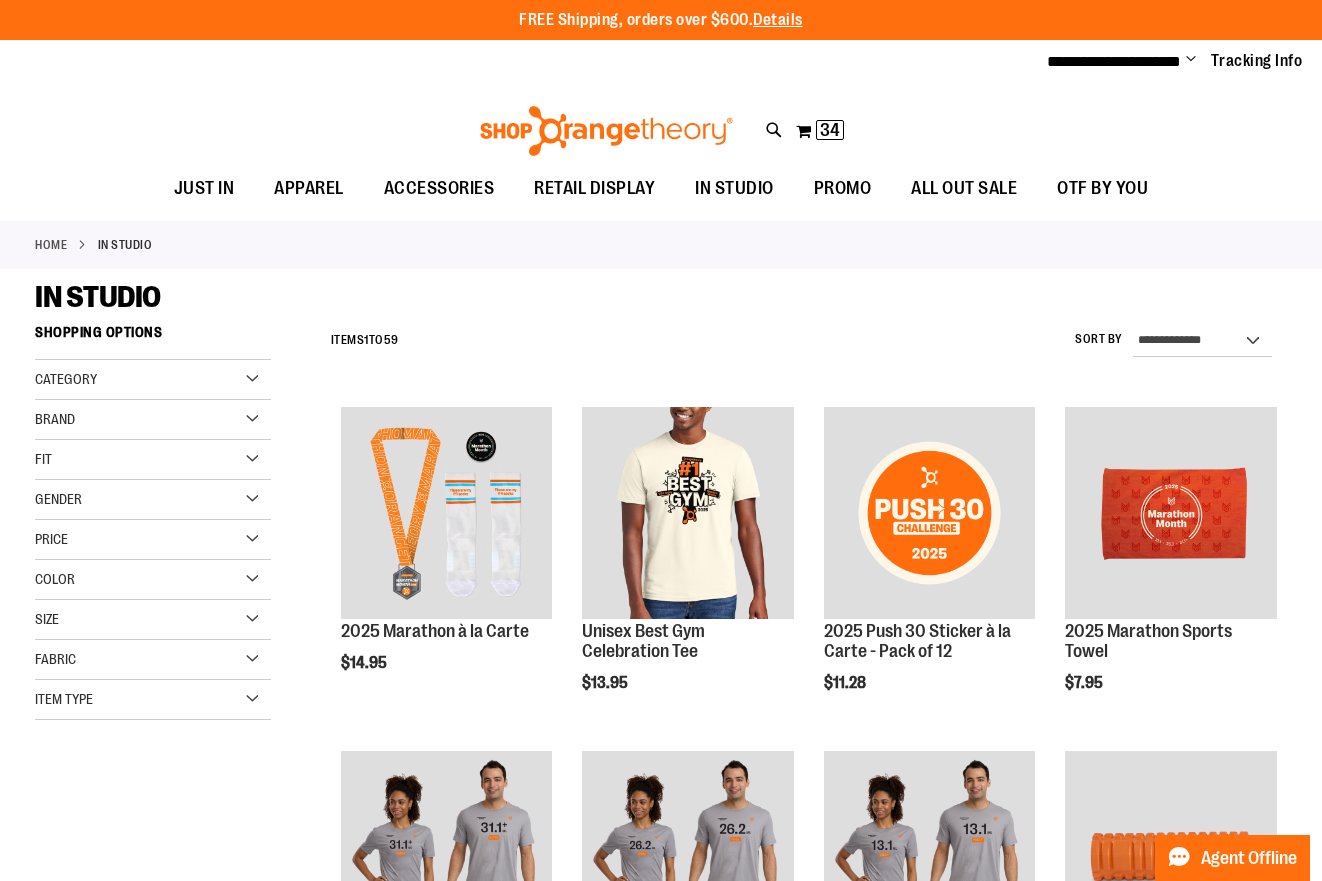 scroll, scrollTop: 0, scrollLeft: 0, axis: both 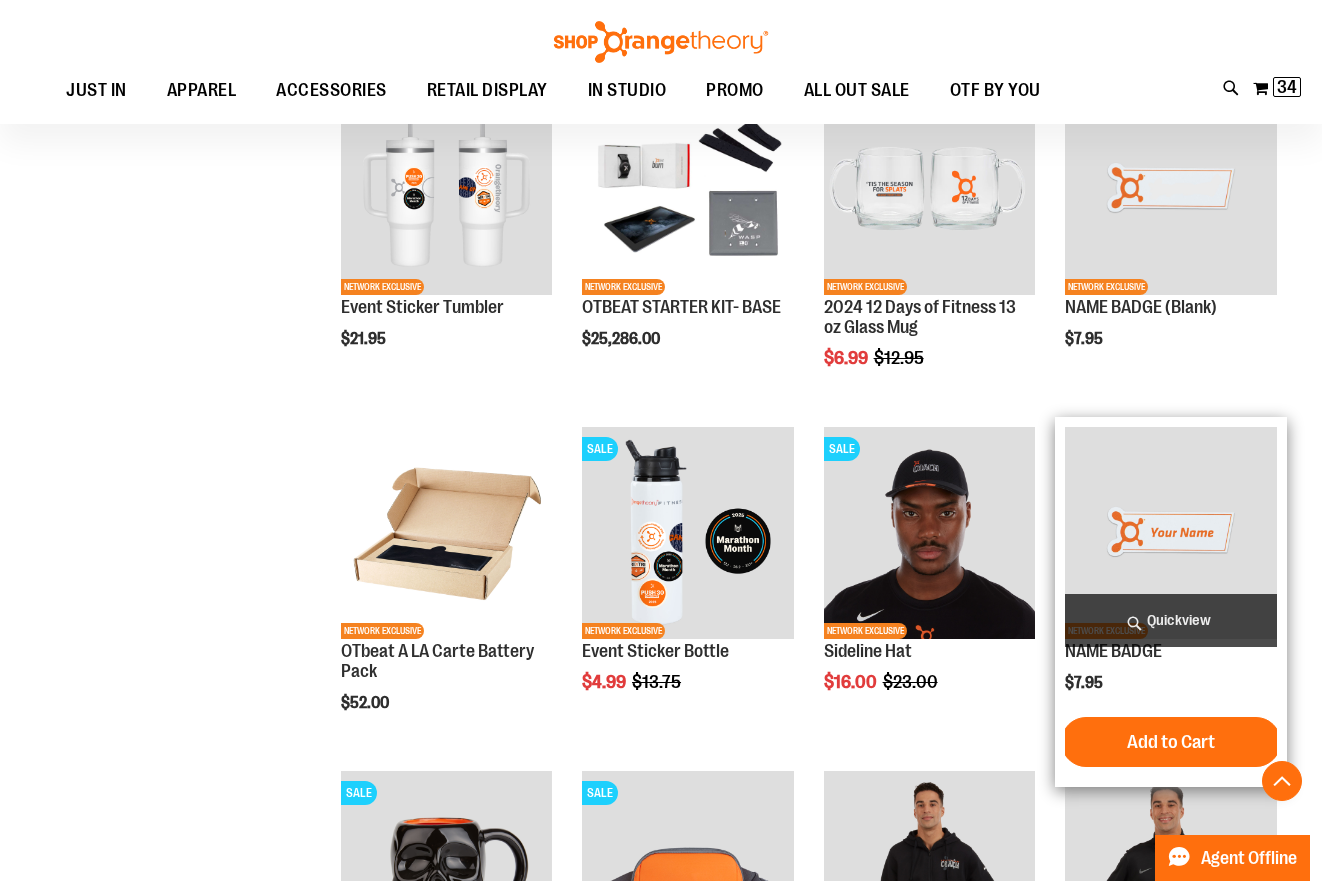 click at bounding box center [1171, 533] 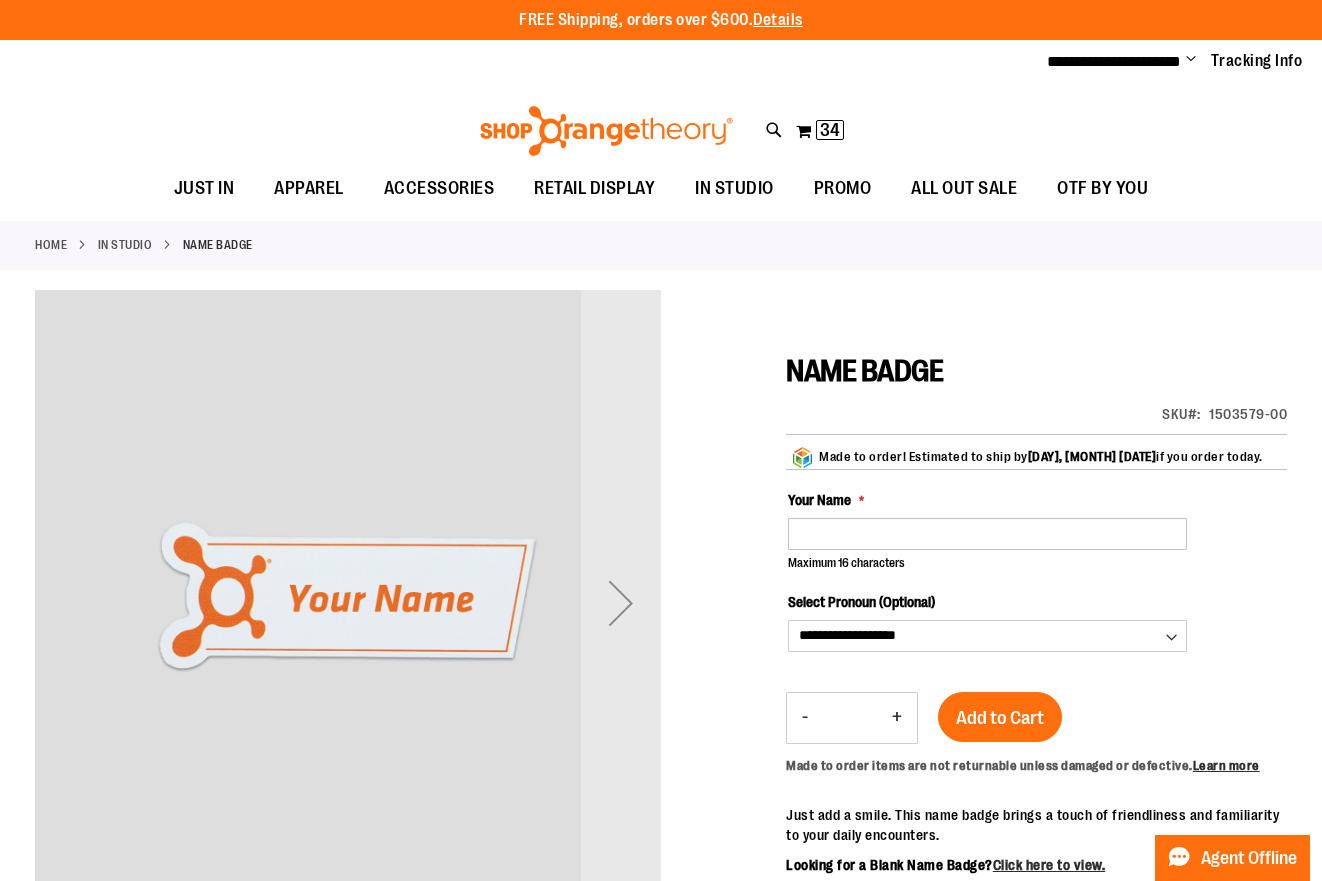 scroll, scrollTop: 0, scrollLeft: 0, axis: both 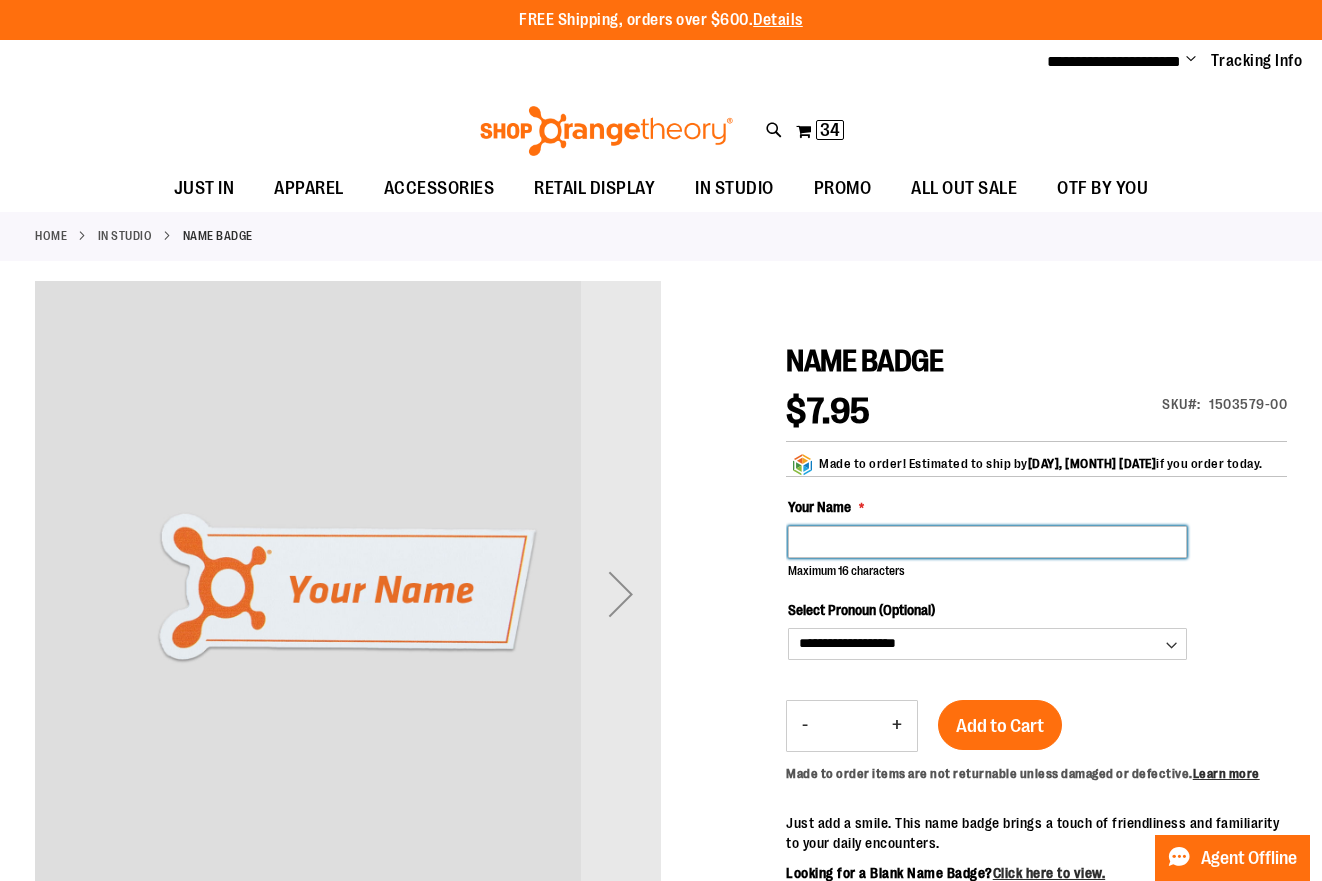 click on "Your Name" at bounding box center [987, 542] 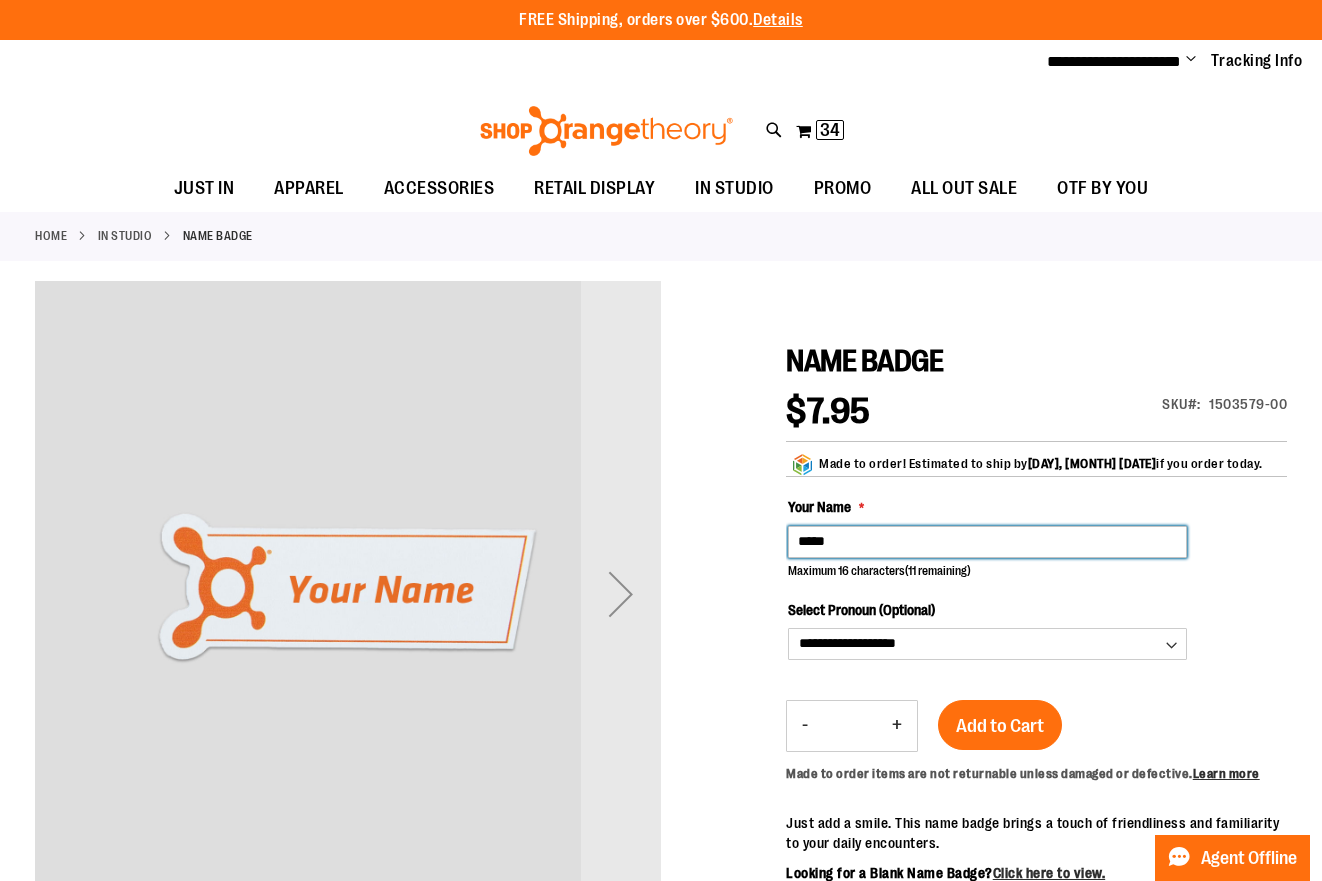 type on "*****" 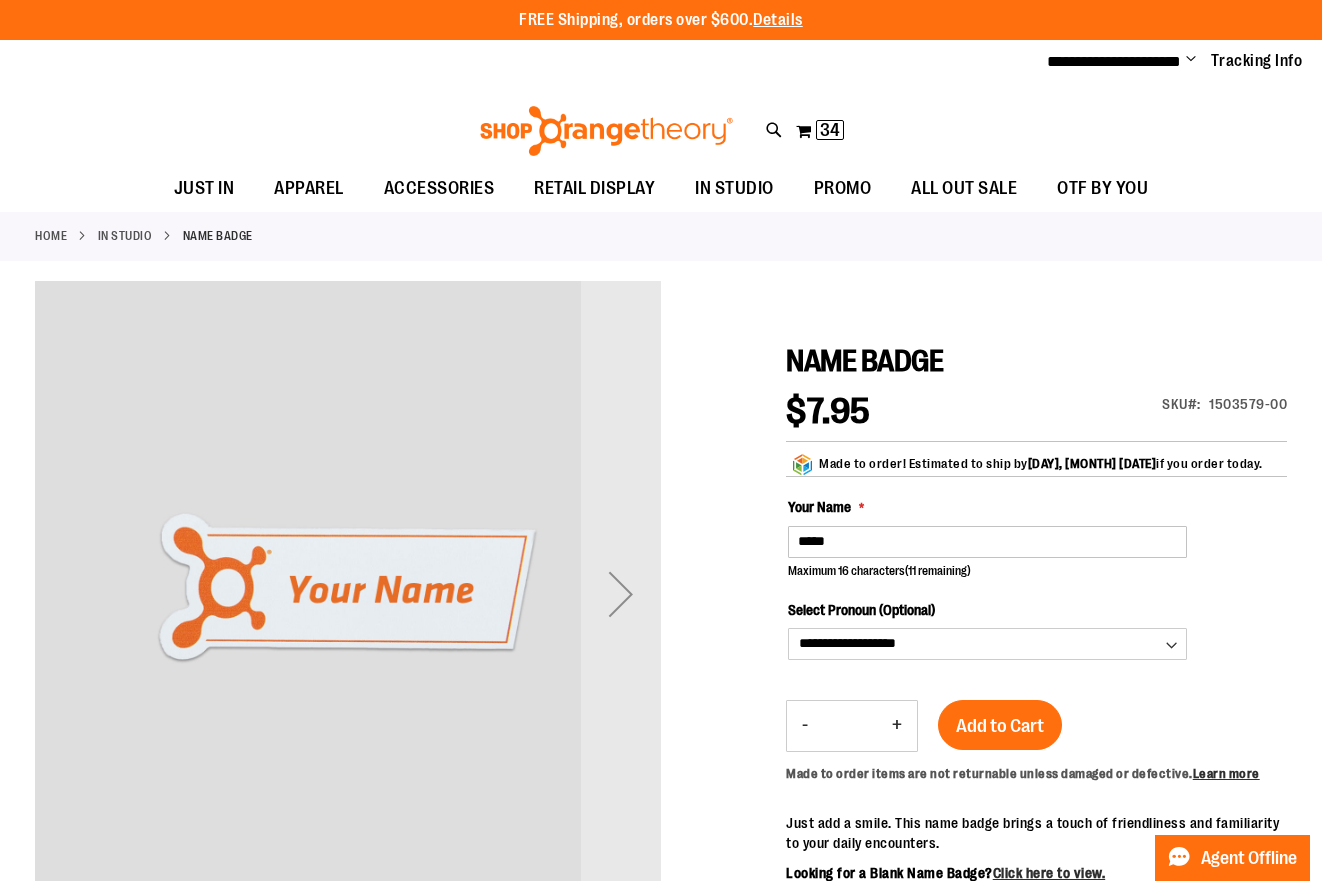 click on "**********" at bounding box center (1037, 578) 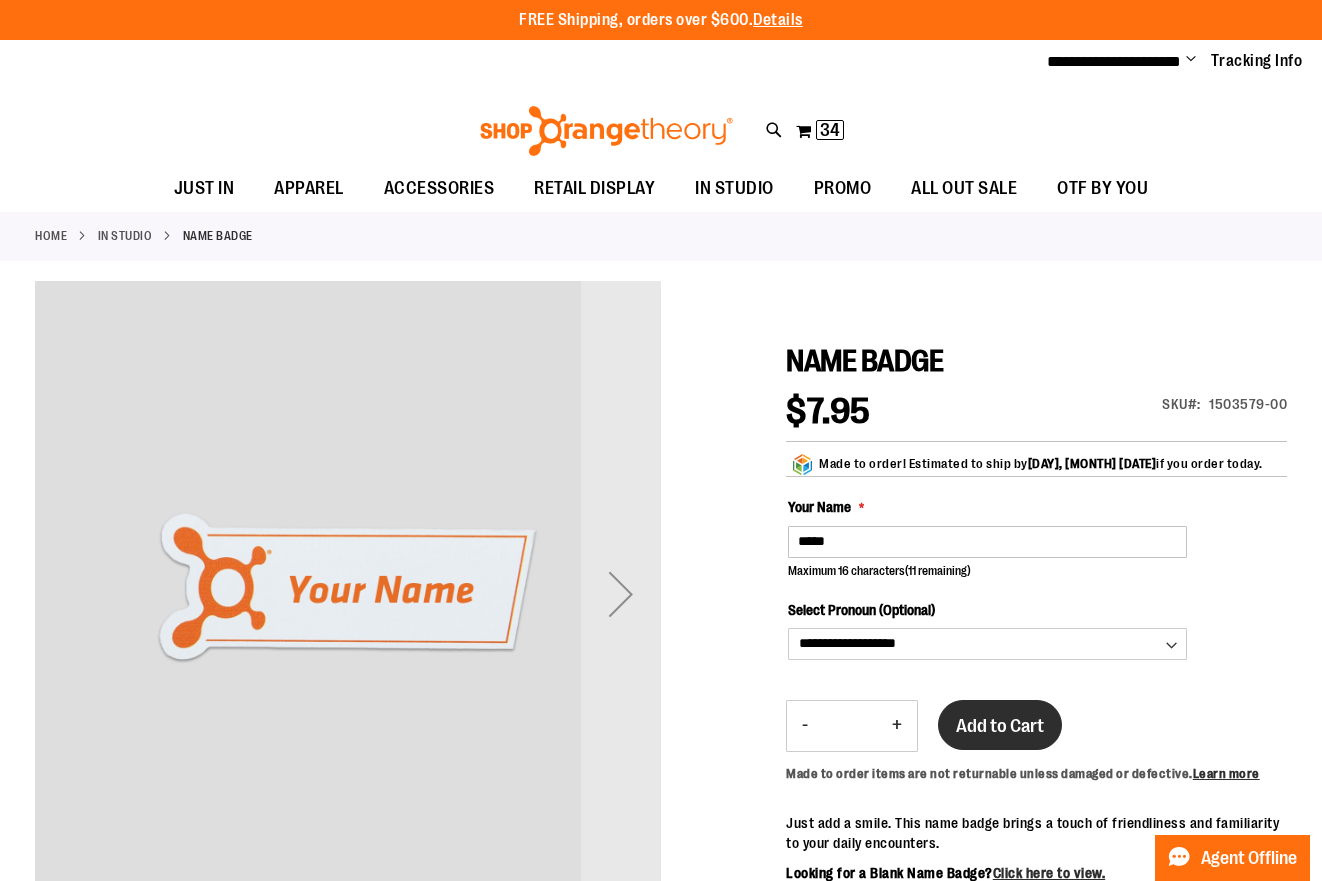 click on "Add to Cart" at bounding box center (1000, 725) 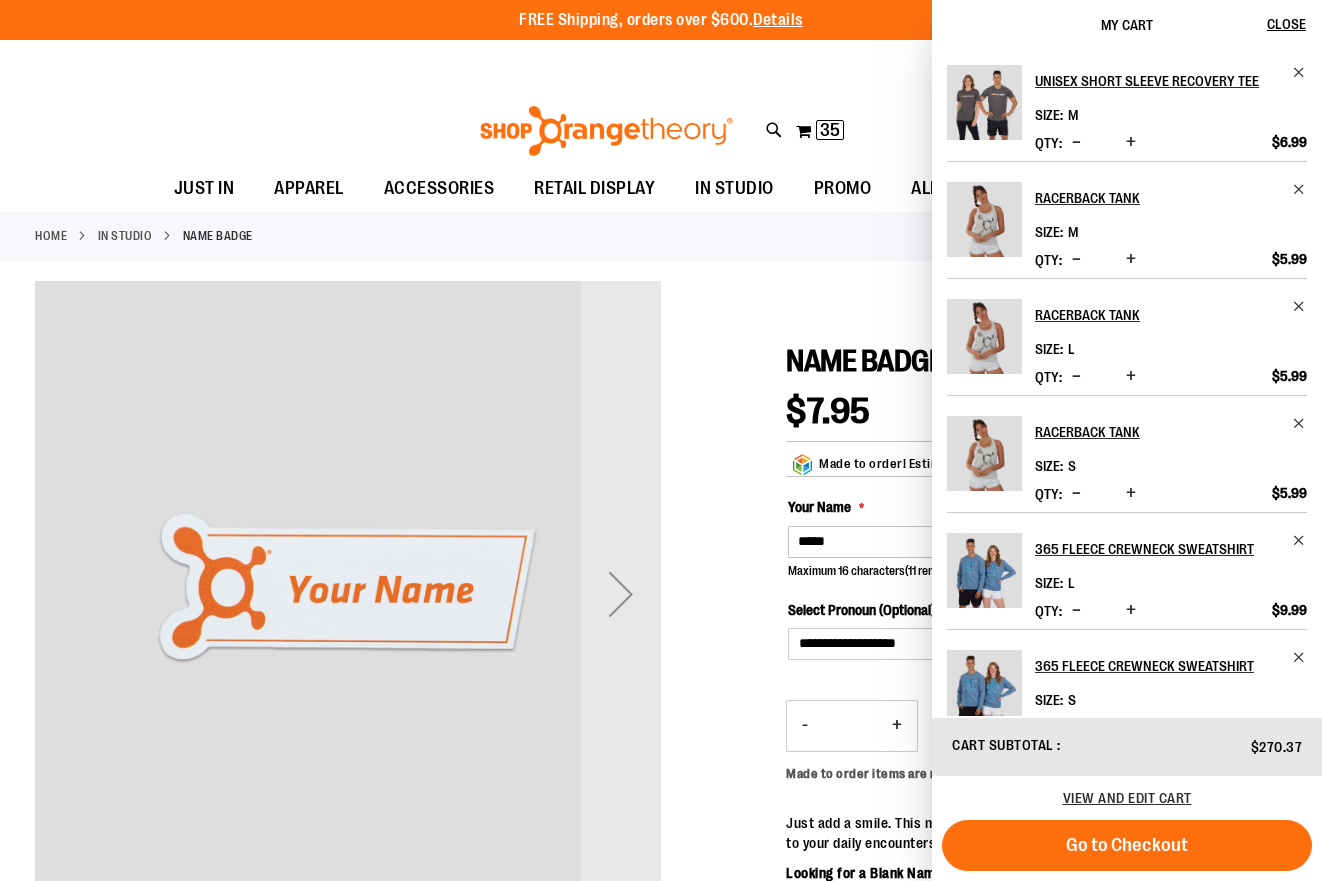 click on "**********" at bounding box center (661, 62) 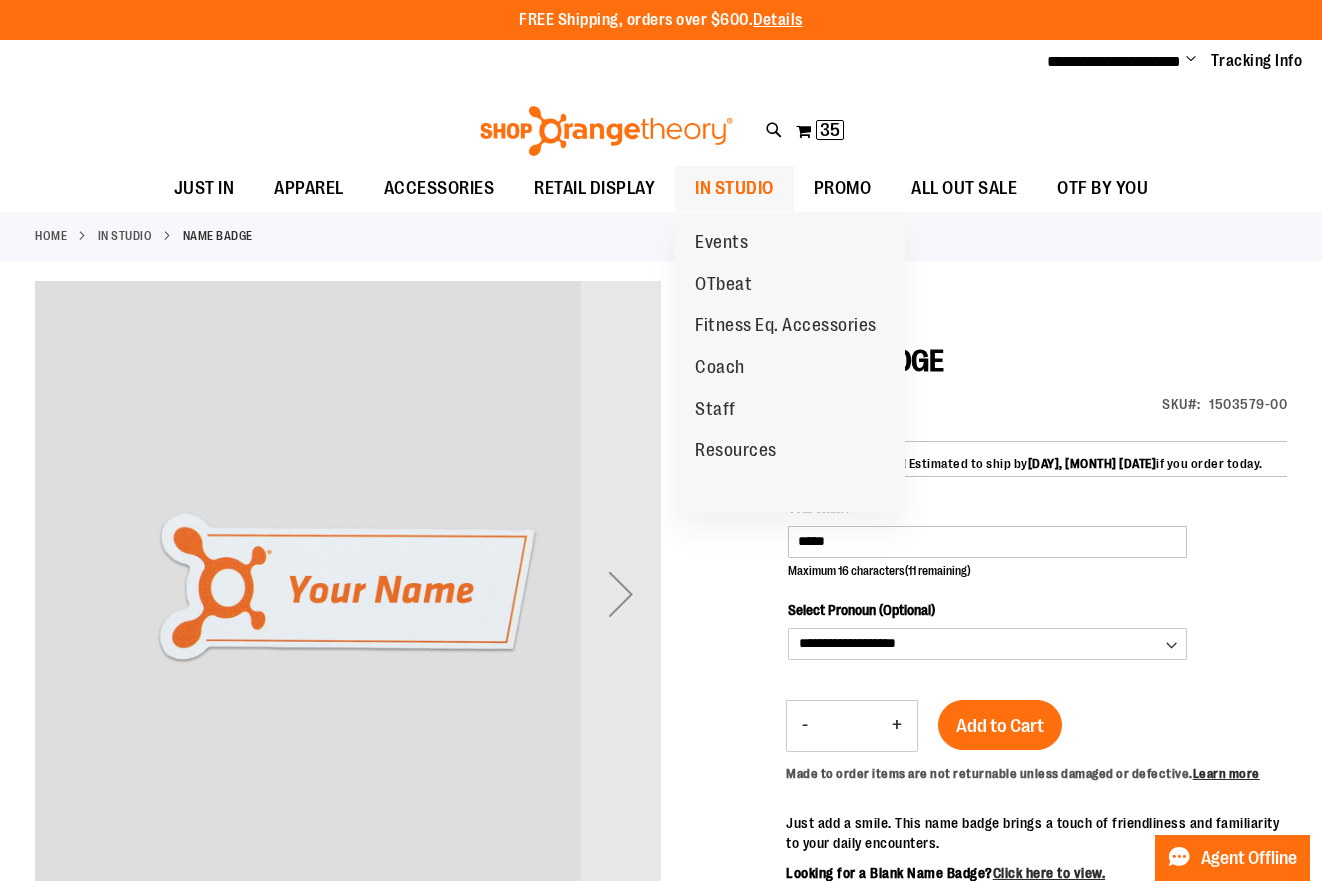click on "IN STUDIO" at bounding box center (734, 188) 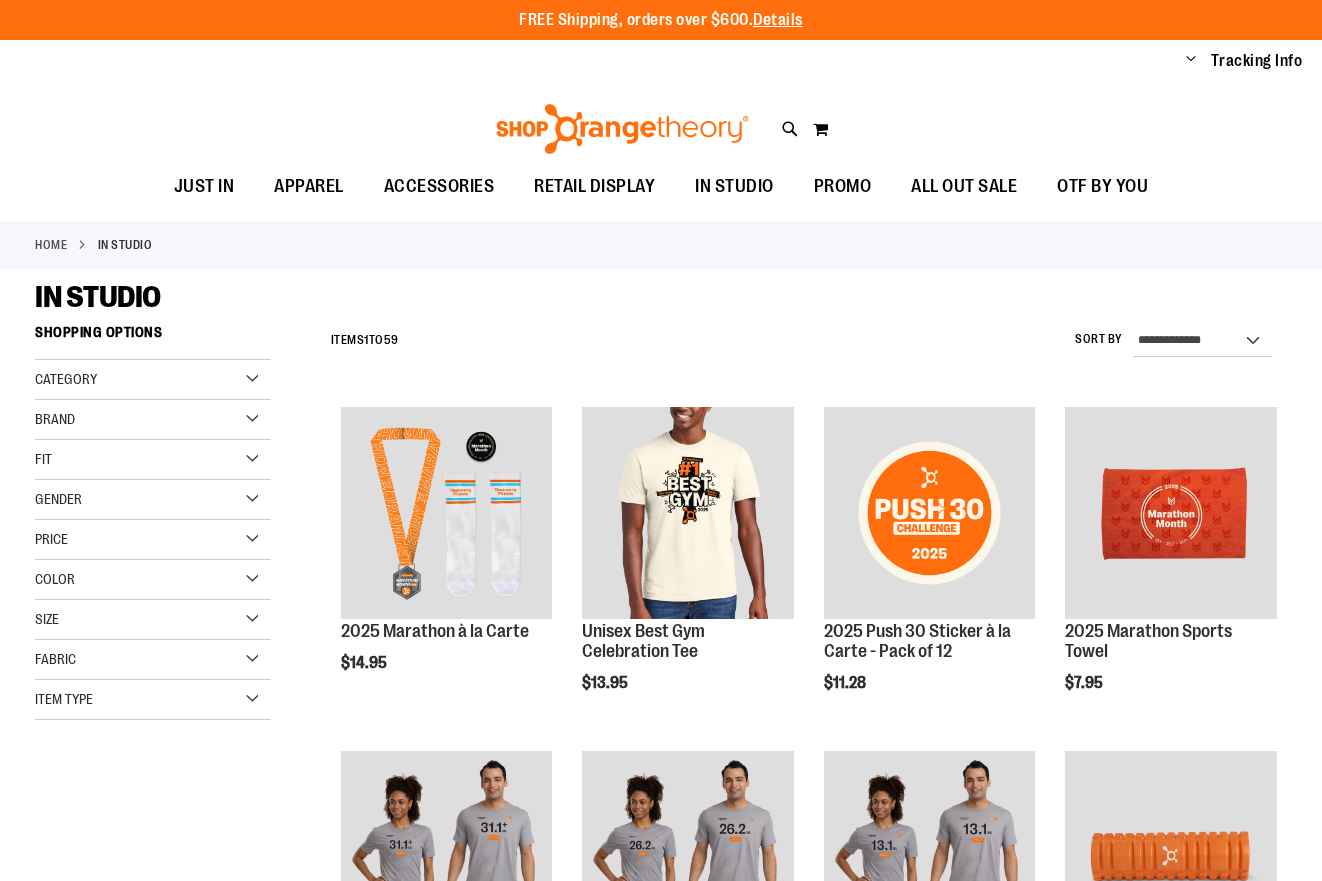 scroll, scrollTop: 0, scrollLeft: 0, axis: both 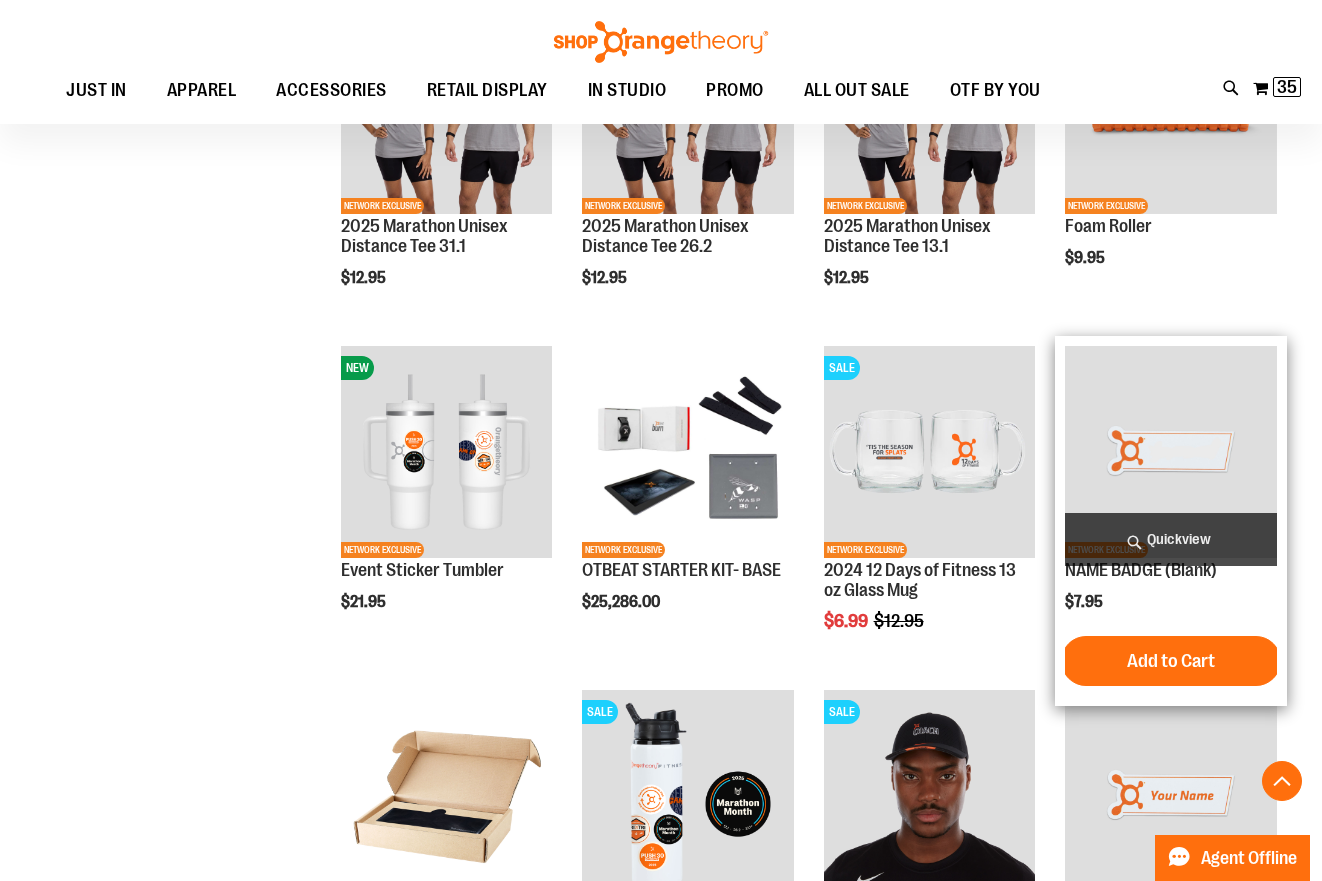 click at bounding box center (1171, 452) 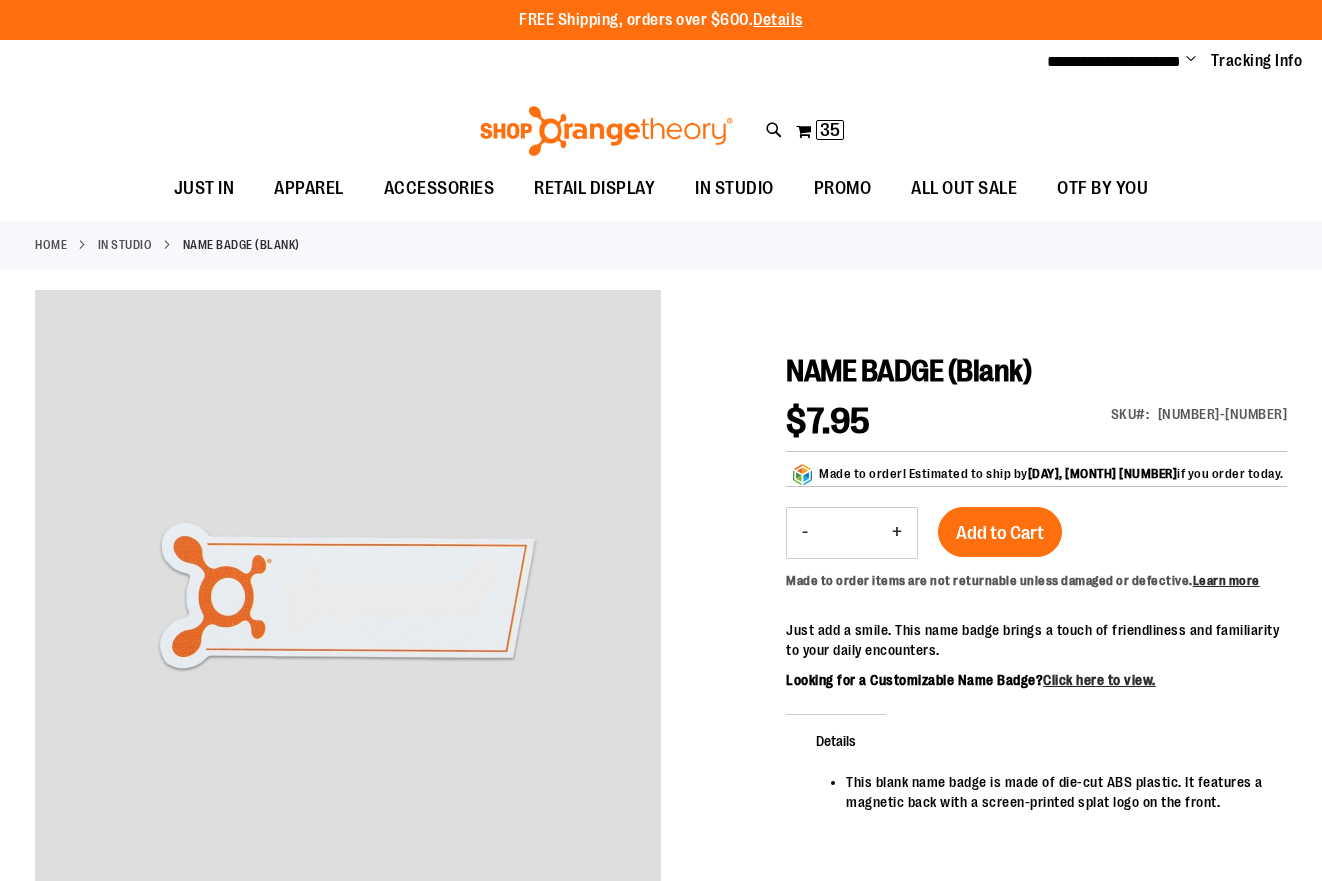scroll, scrollTop: 0, scrollLeft: 0, axis: both 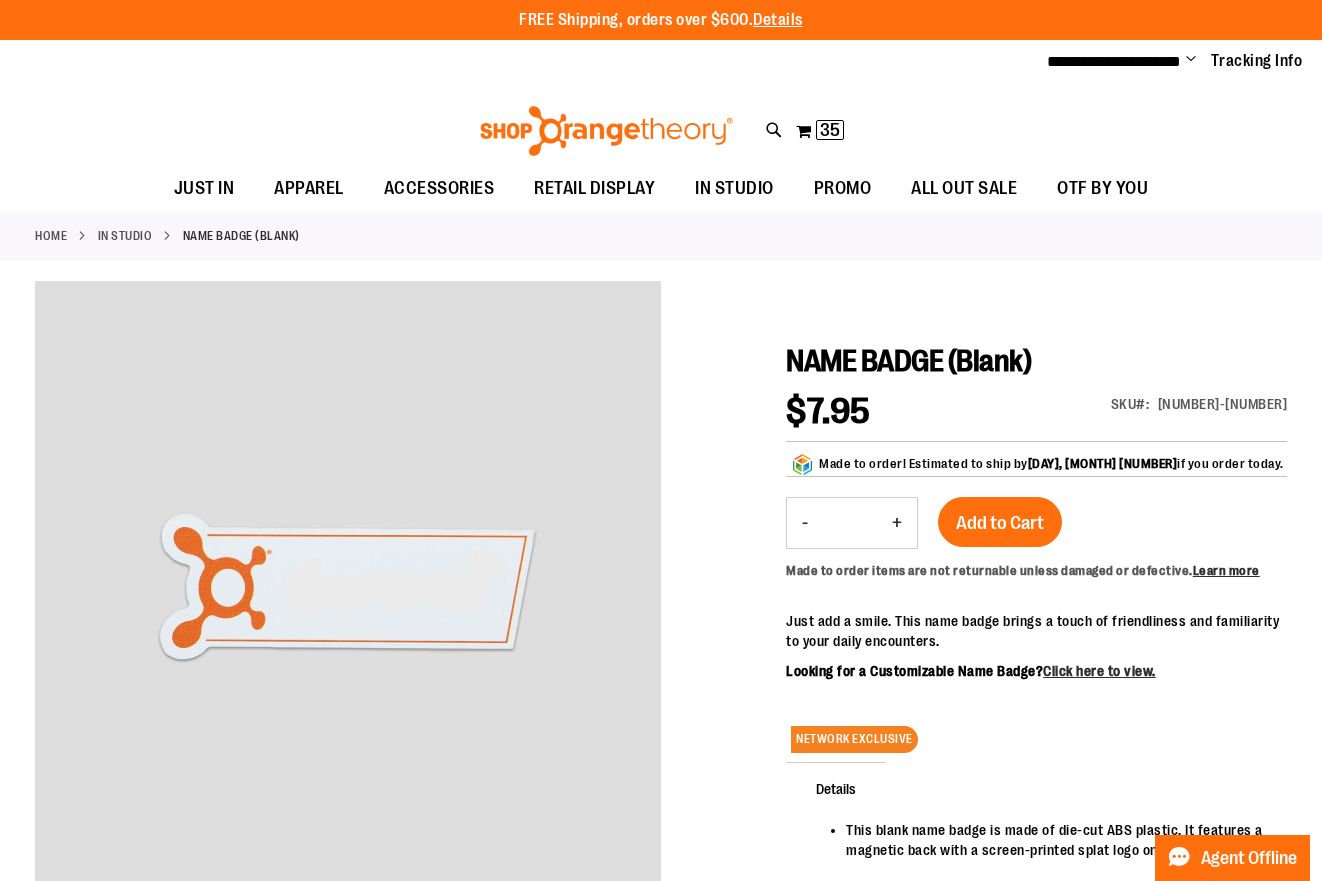 click on "+" at bounding box center [897, 523] 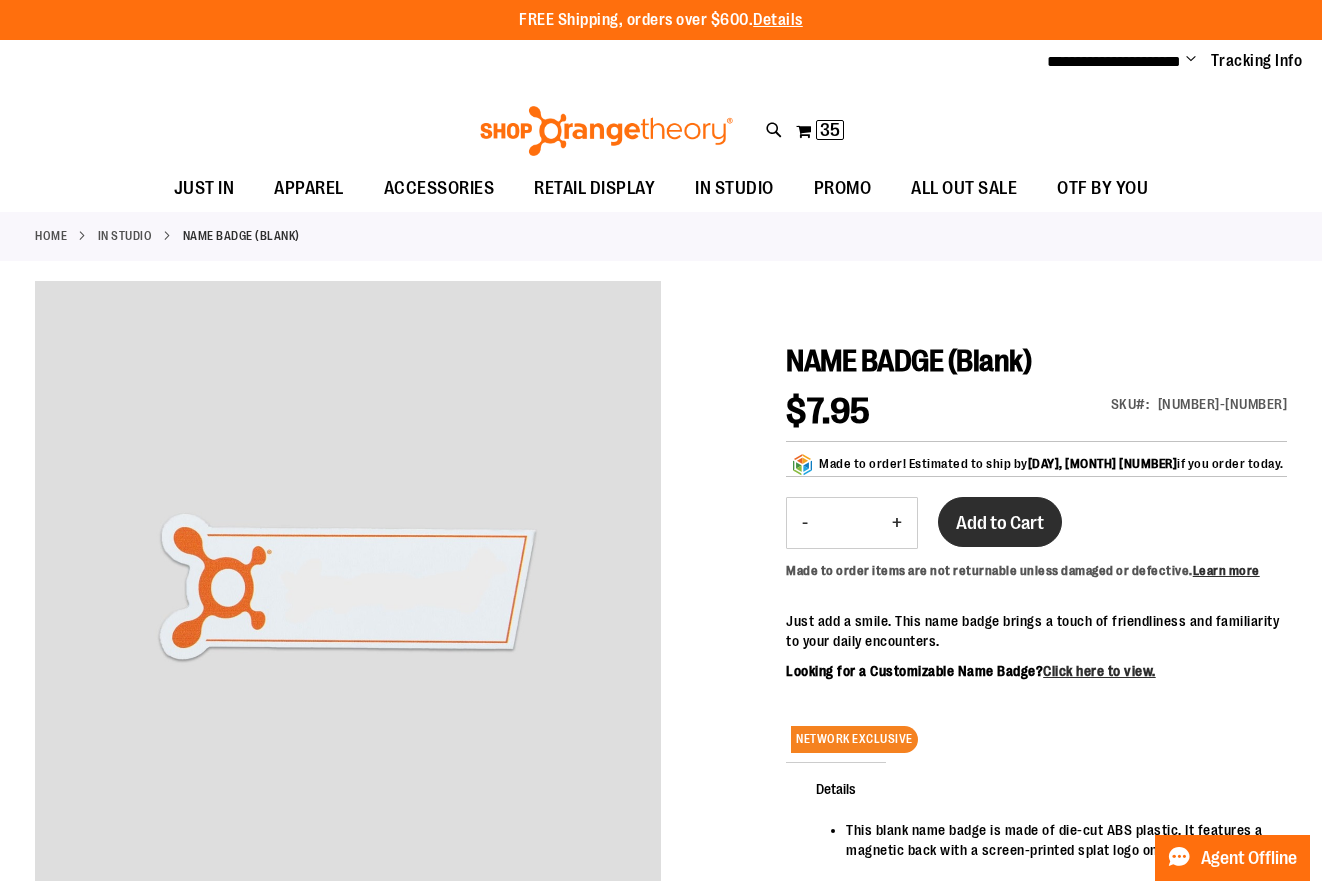 click on "Add to Cart" at bounding box center (1000, 523) 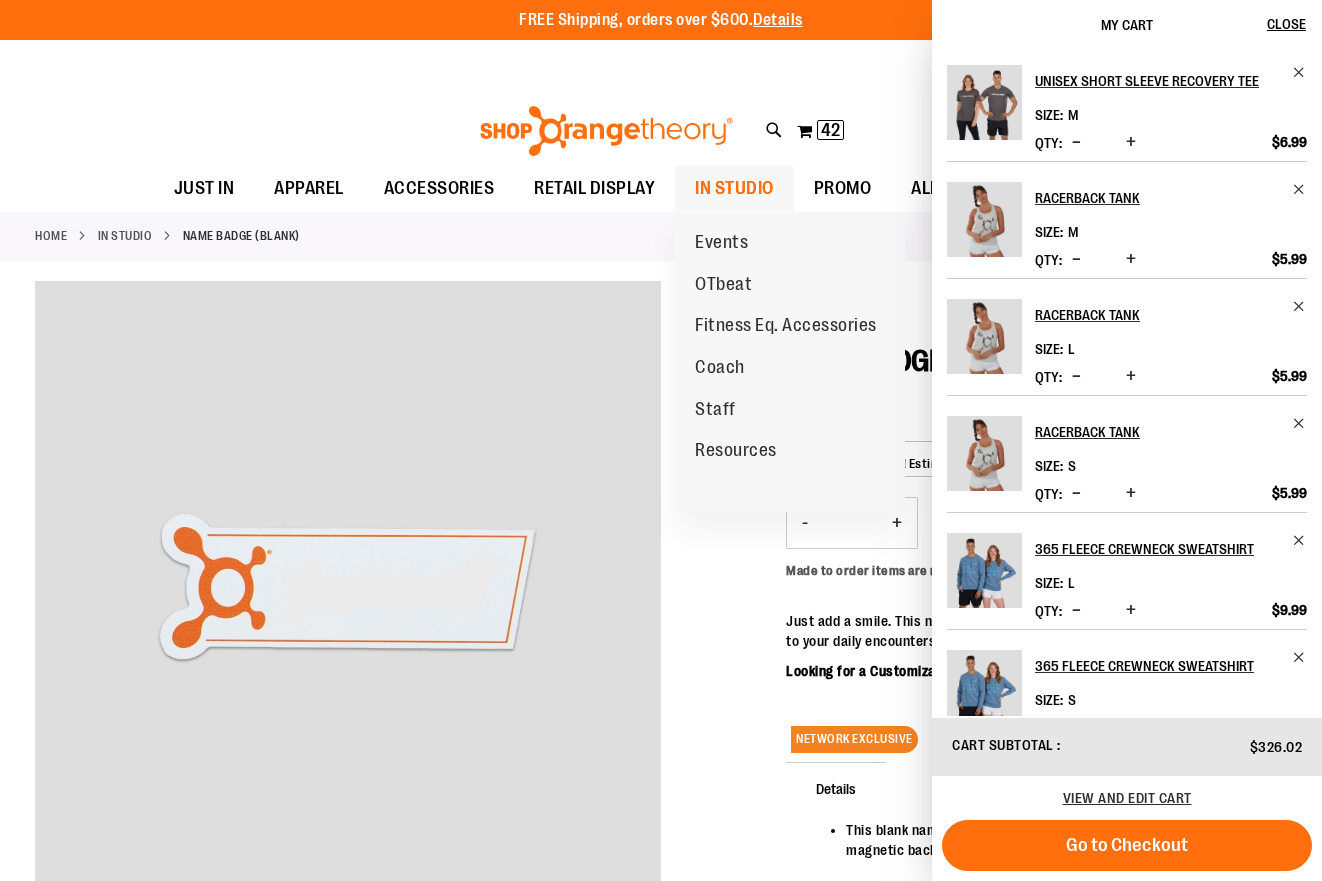 click on "IN STUDIO" at bounding box center [734, 188] 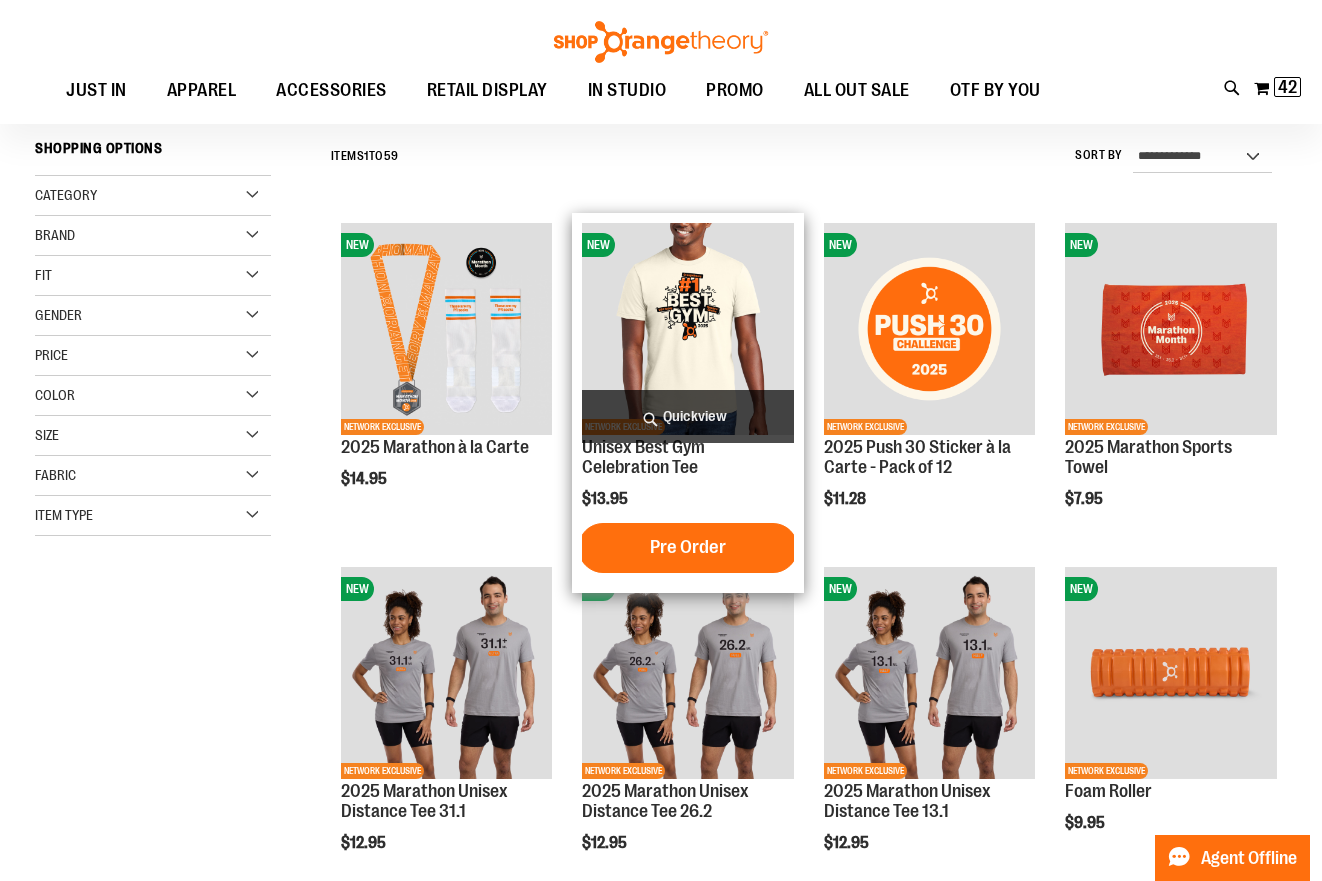 scroll, scrollTop: 176, scrollLeft: 0, axis: vertical 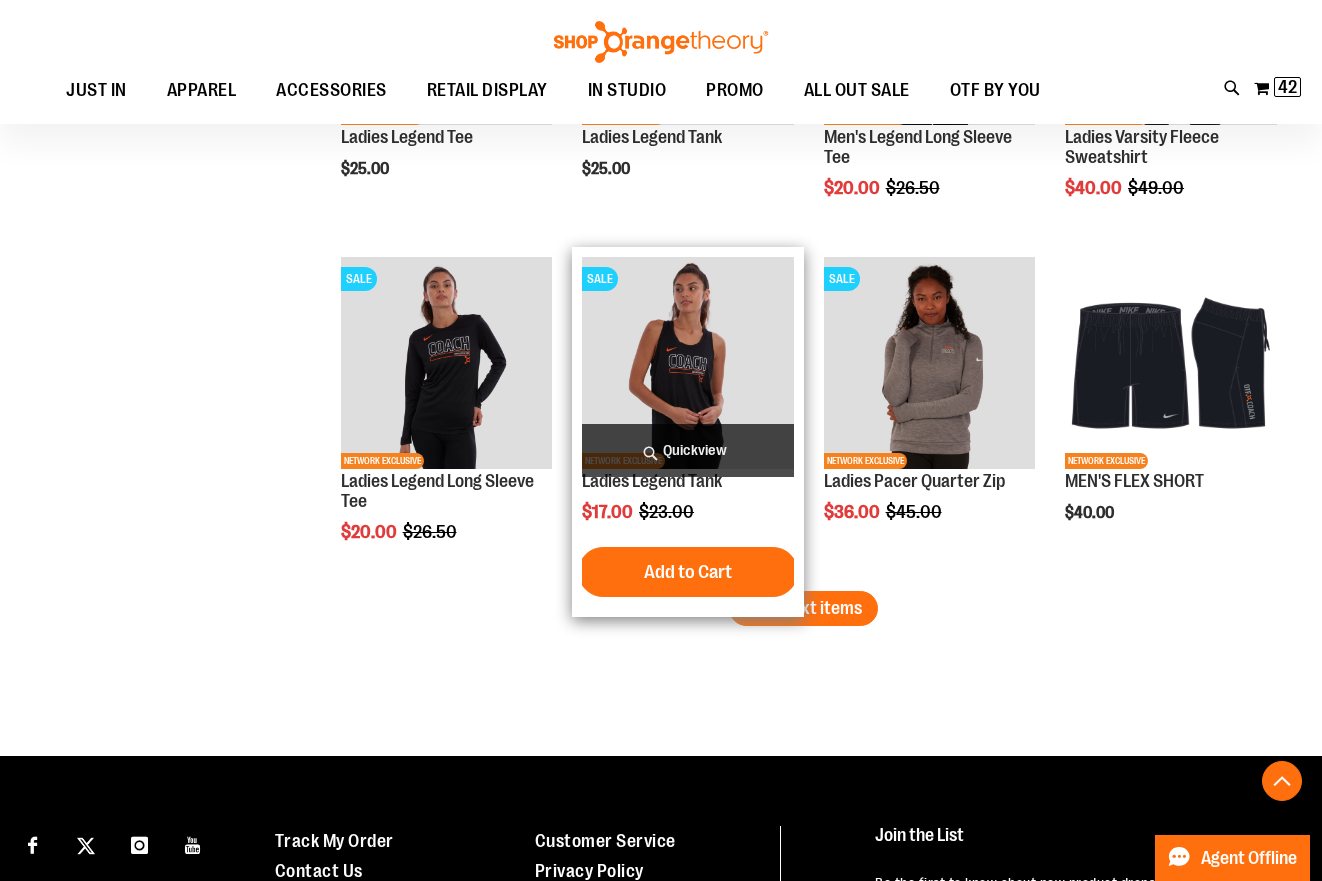click at bounding box center (688, 363) 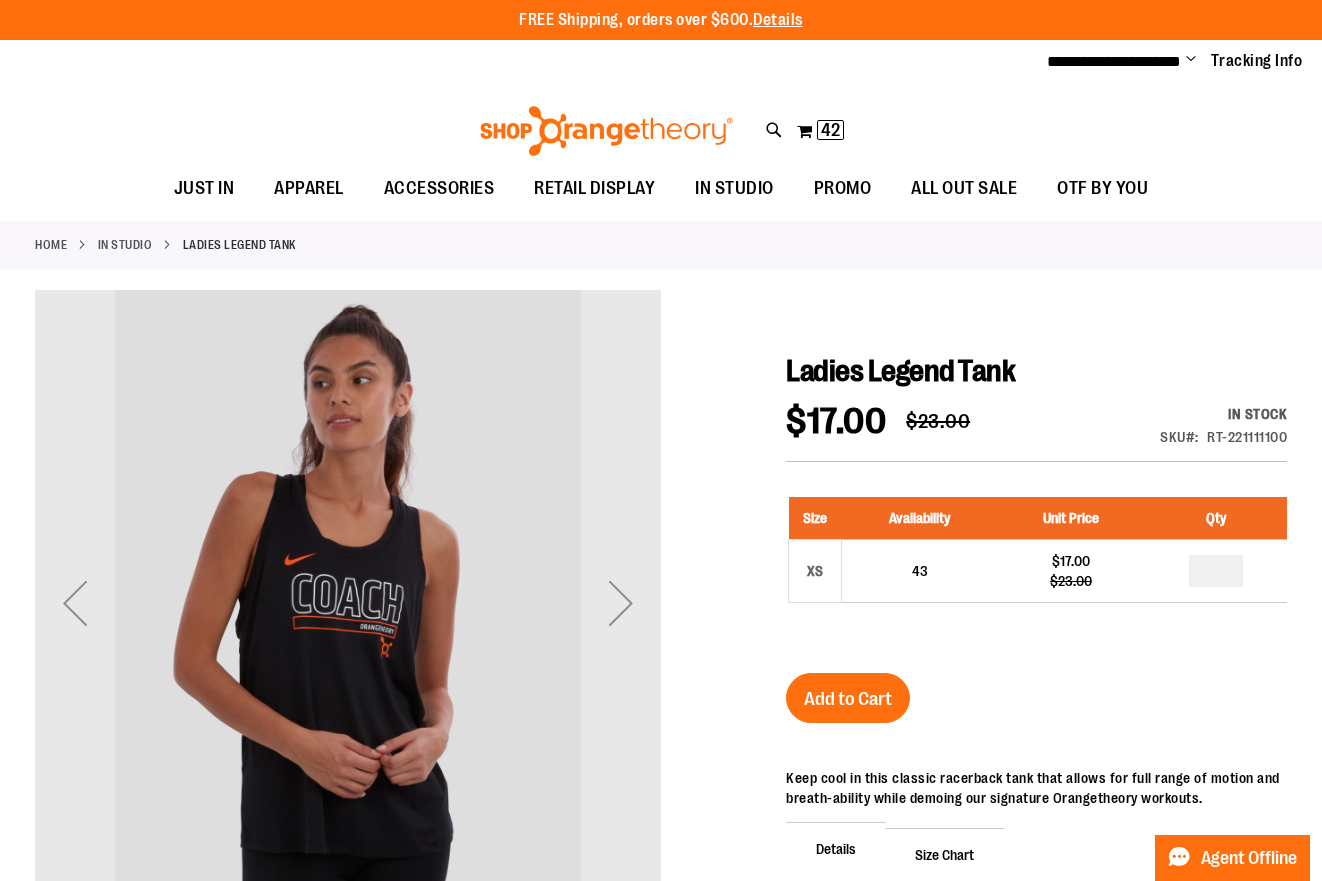 scroll, scrollTop: 0, scrollLeft: 0, axis: both 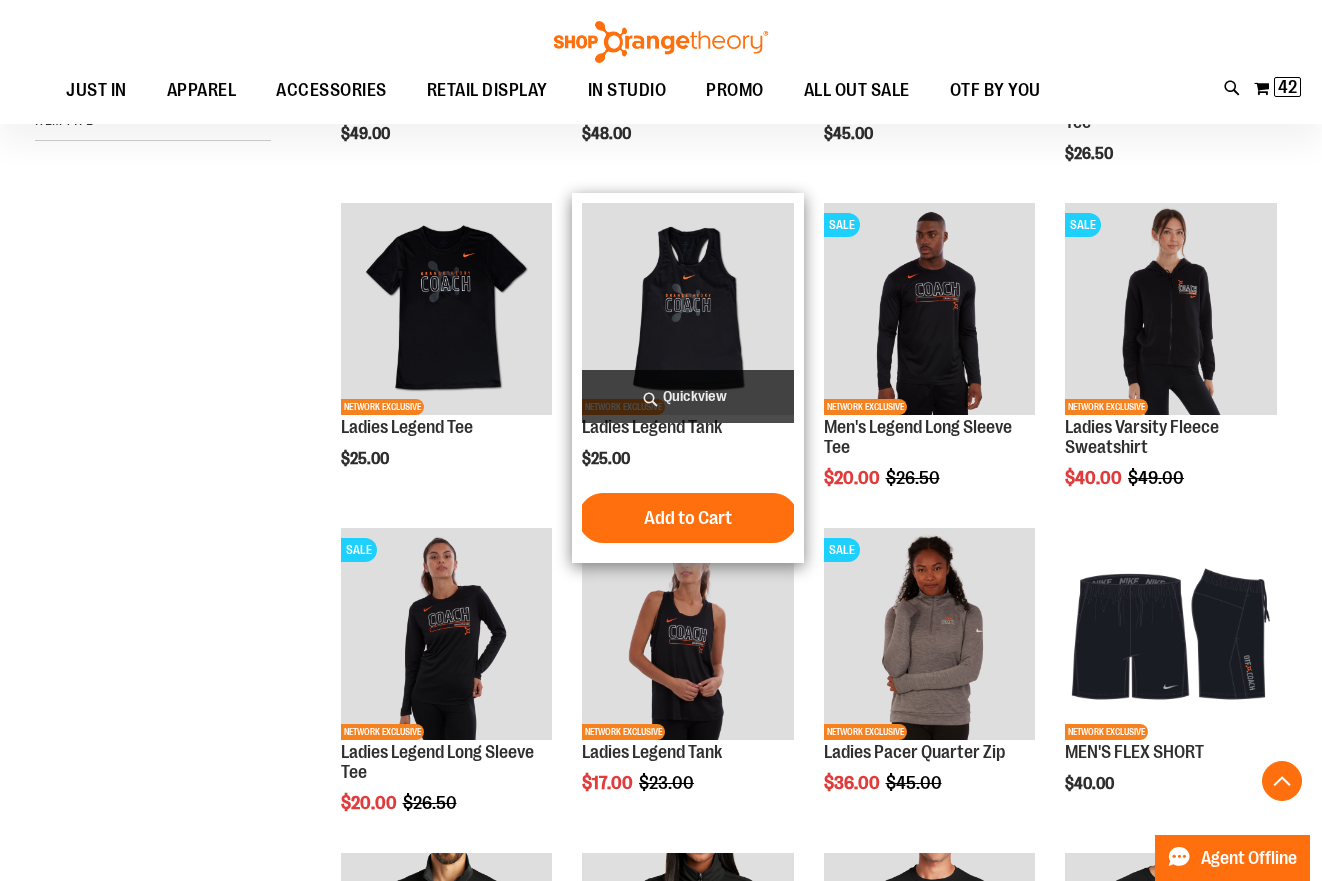 click at bounding box center (688, 309) 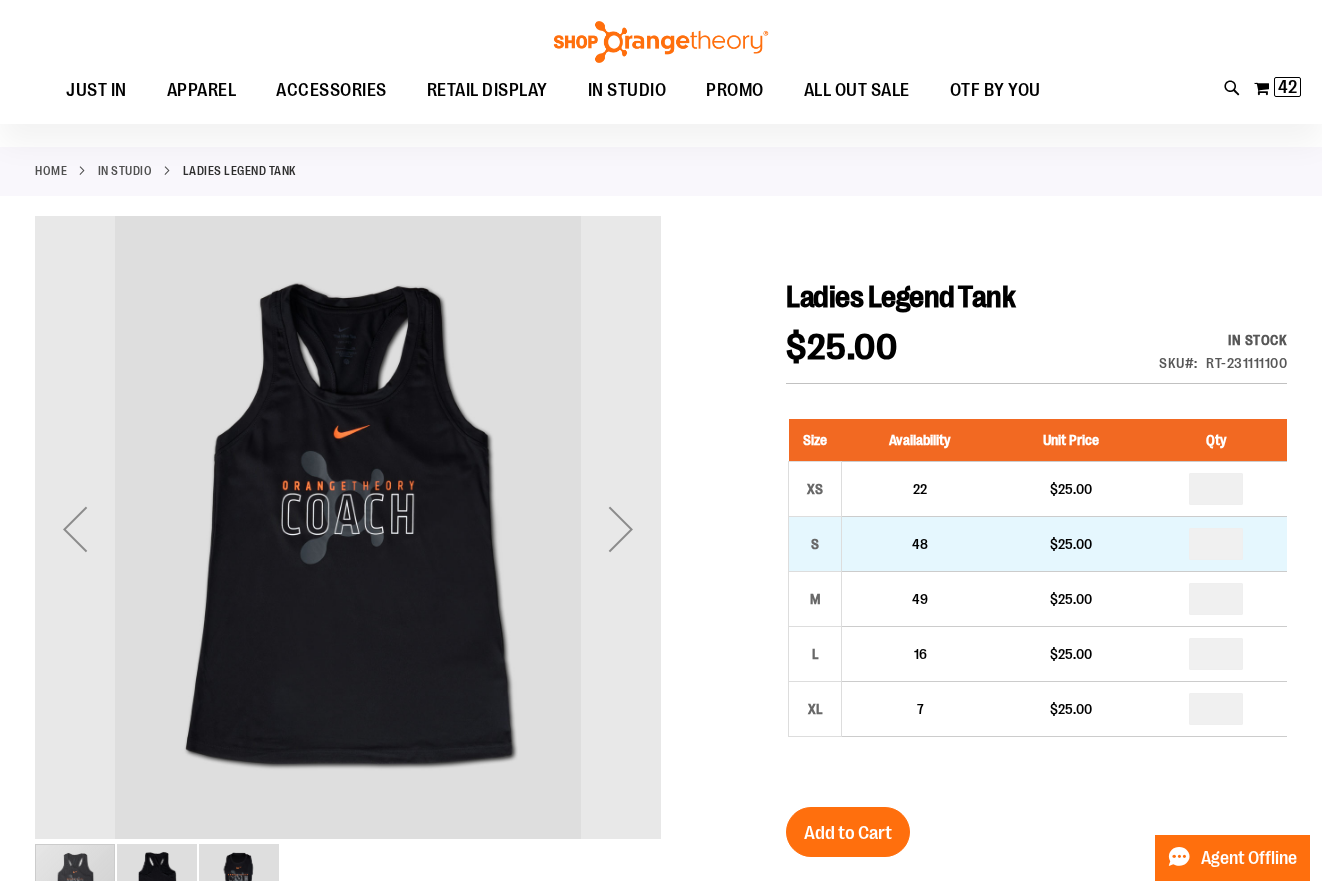 scroll, scrollTop: 84, scrollLeft: 0, axis: vertical 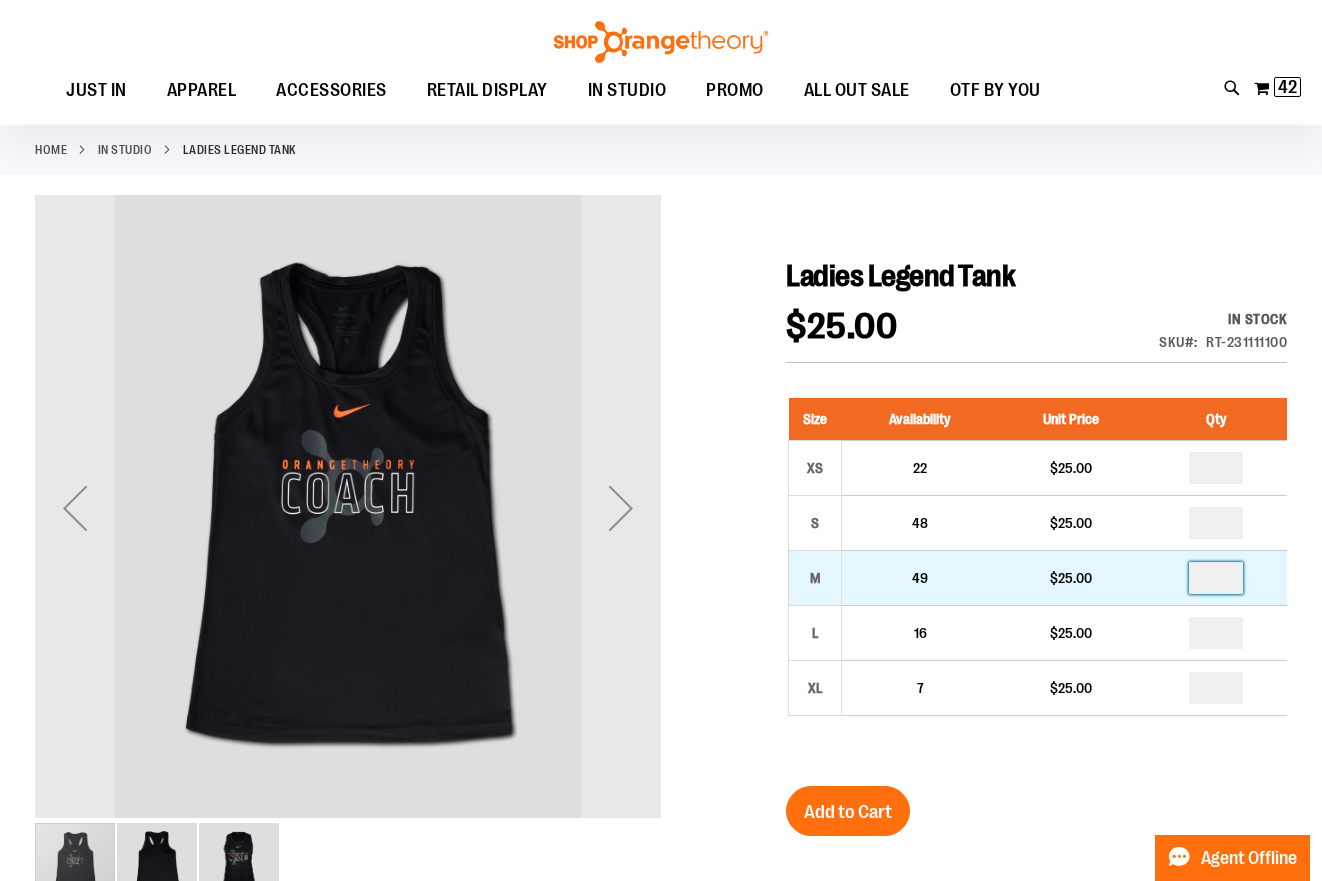 drag, startPoint x: 1241, startPoint y: 570, endPoint x: 1179, endPoint y: 570, distance: 62 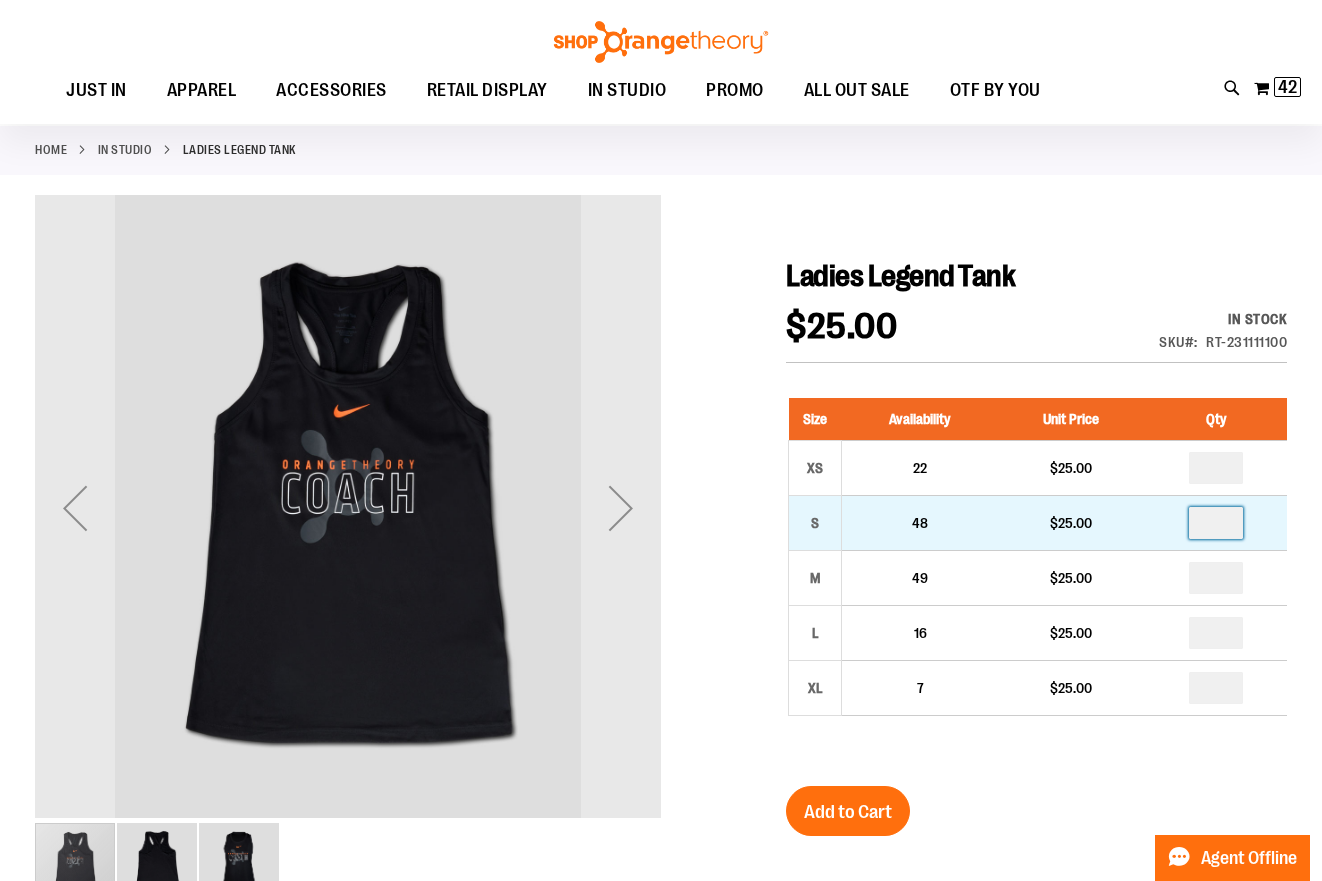 drag, startPoint x: 1232, startPoint y: 524, endPoint x: 1177, endPoint y: 519, distance: 55.226807 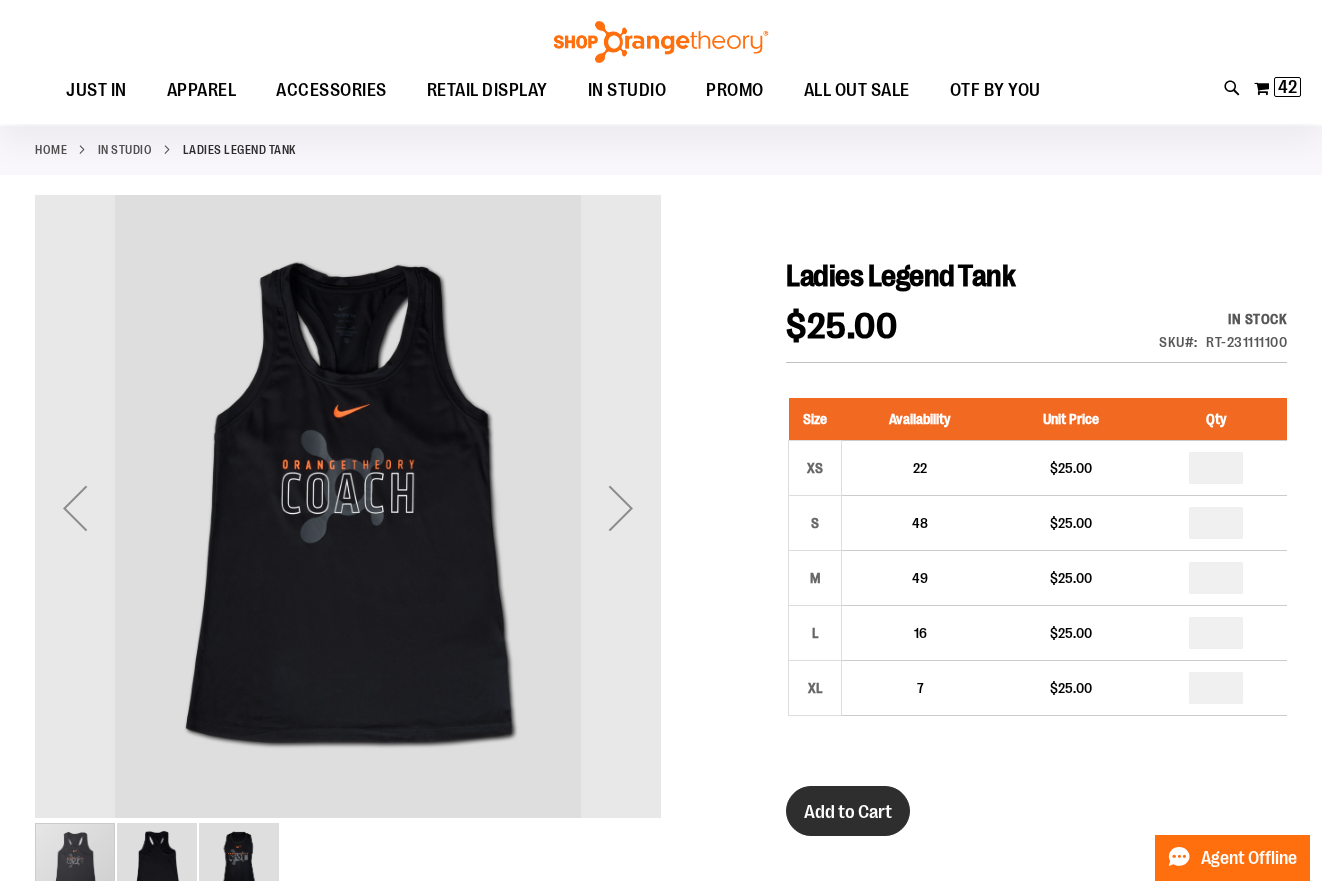 click on "Add to Cart" at bounding box center [848, 812] 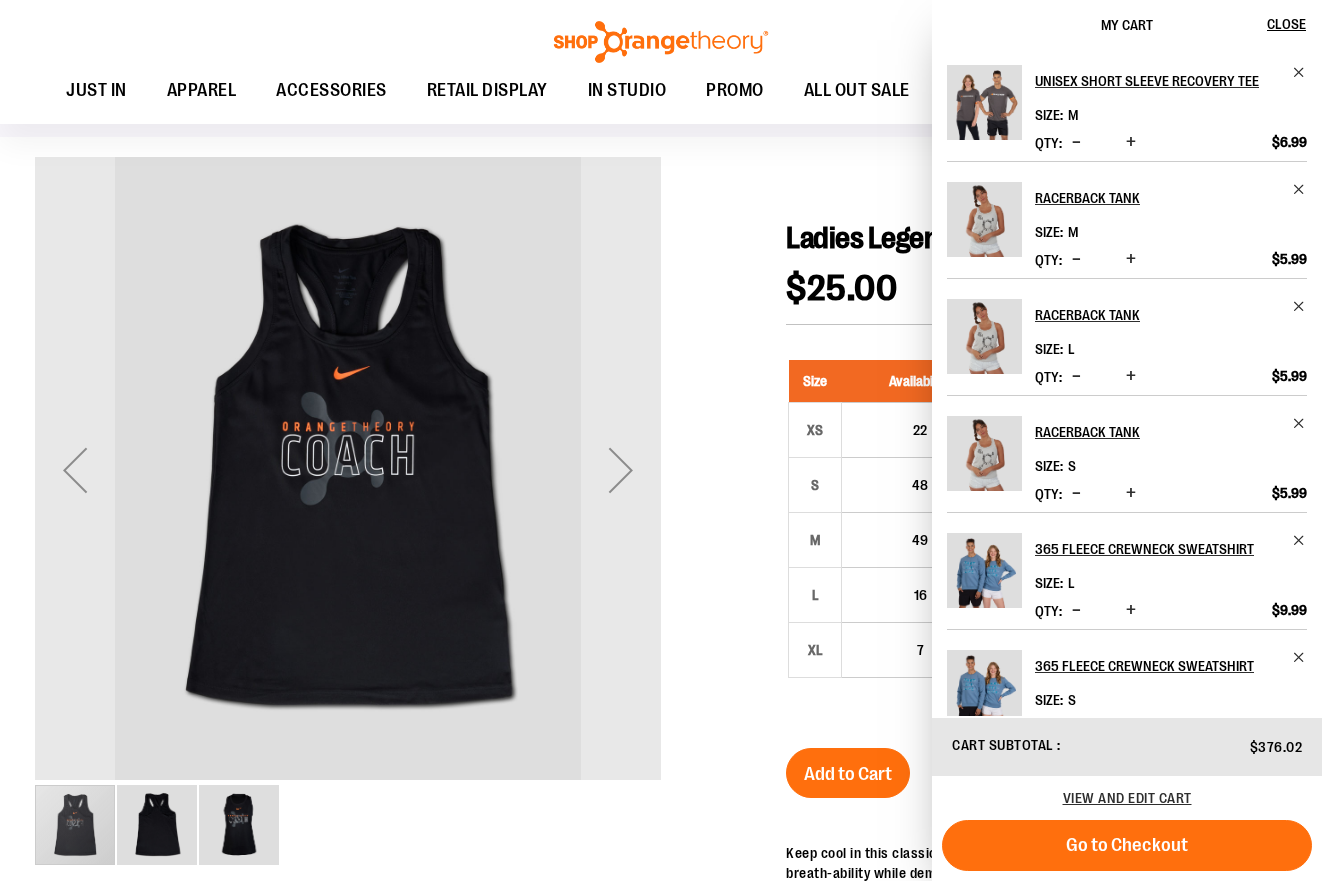 scroll, scrollTop: 114, scrollLeft: 0, axis: vertical 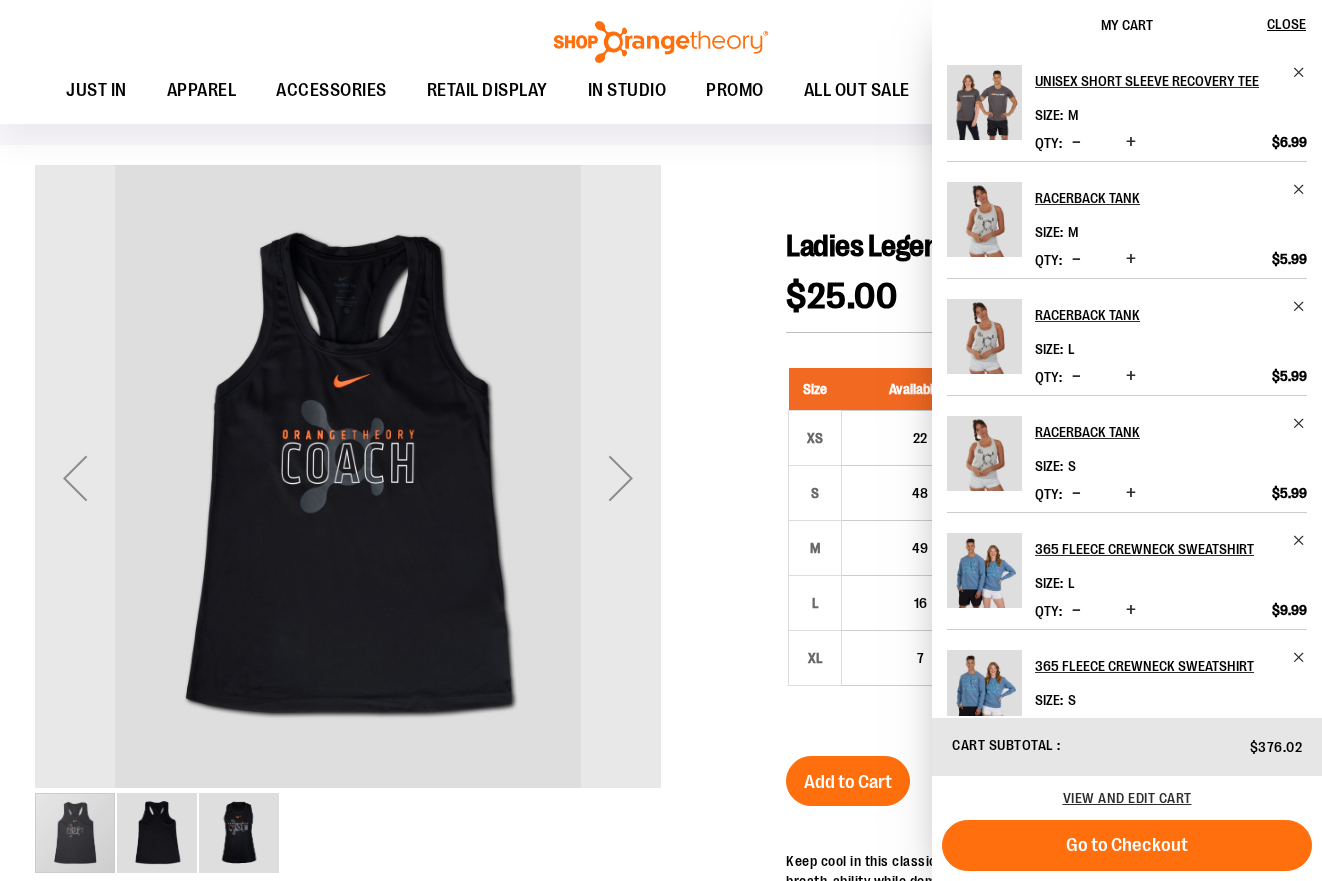 click at bounding box center [661, 738] 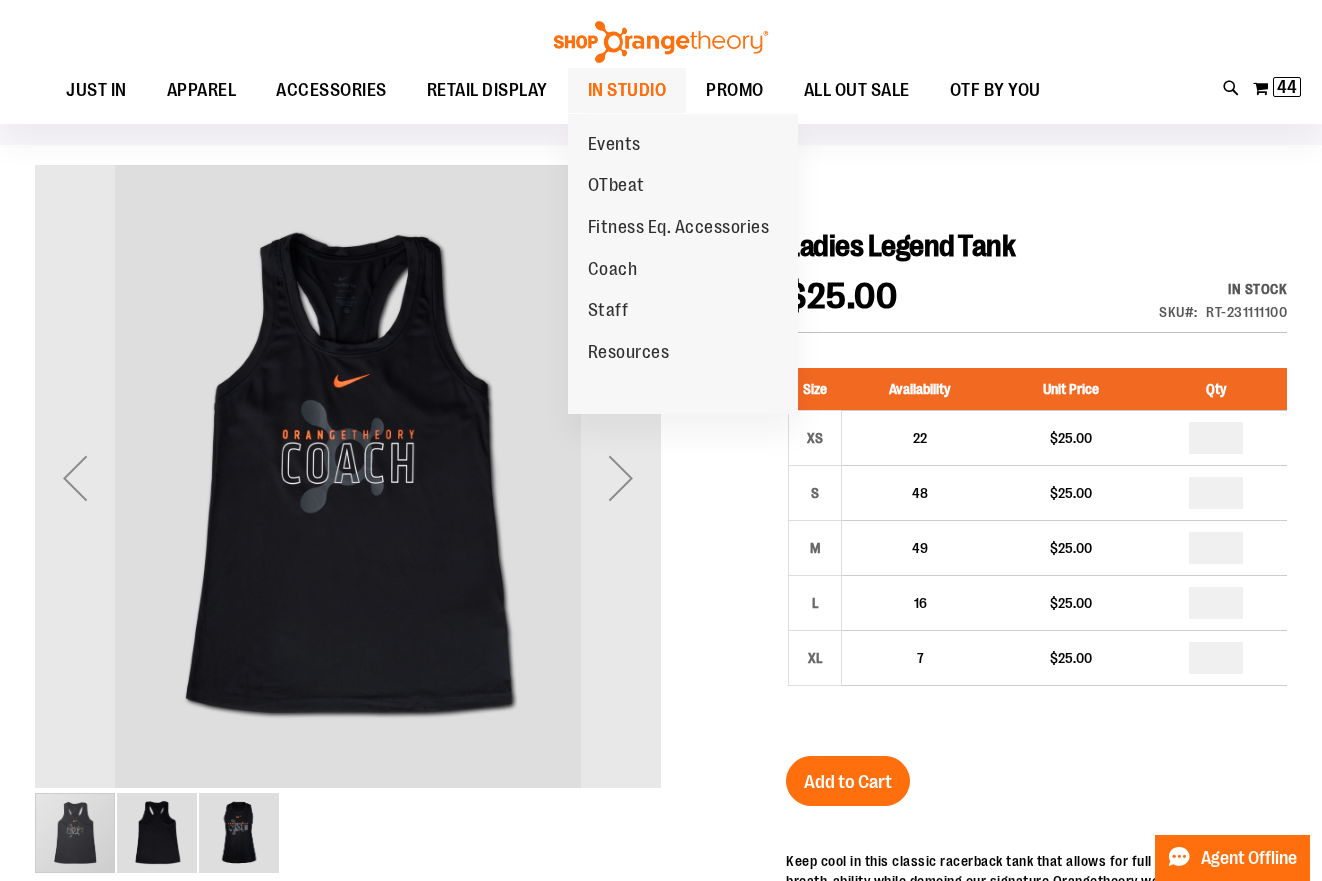 click on "IN STUDIO" at bounding box center [627, 90] 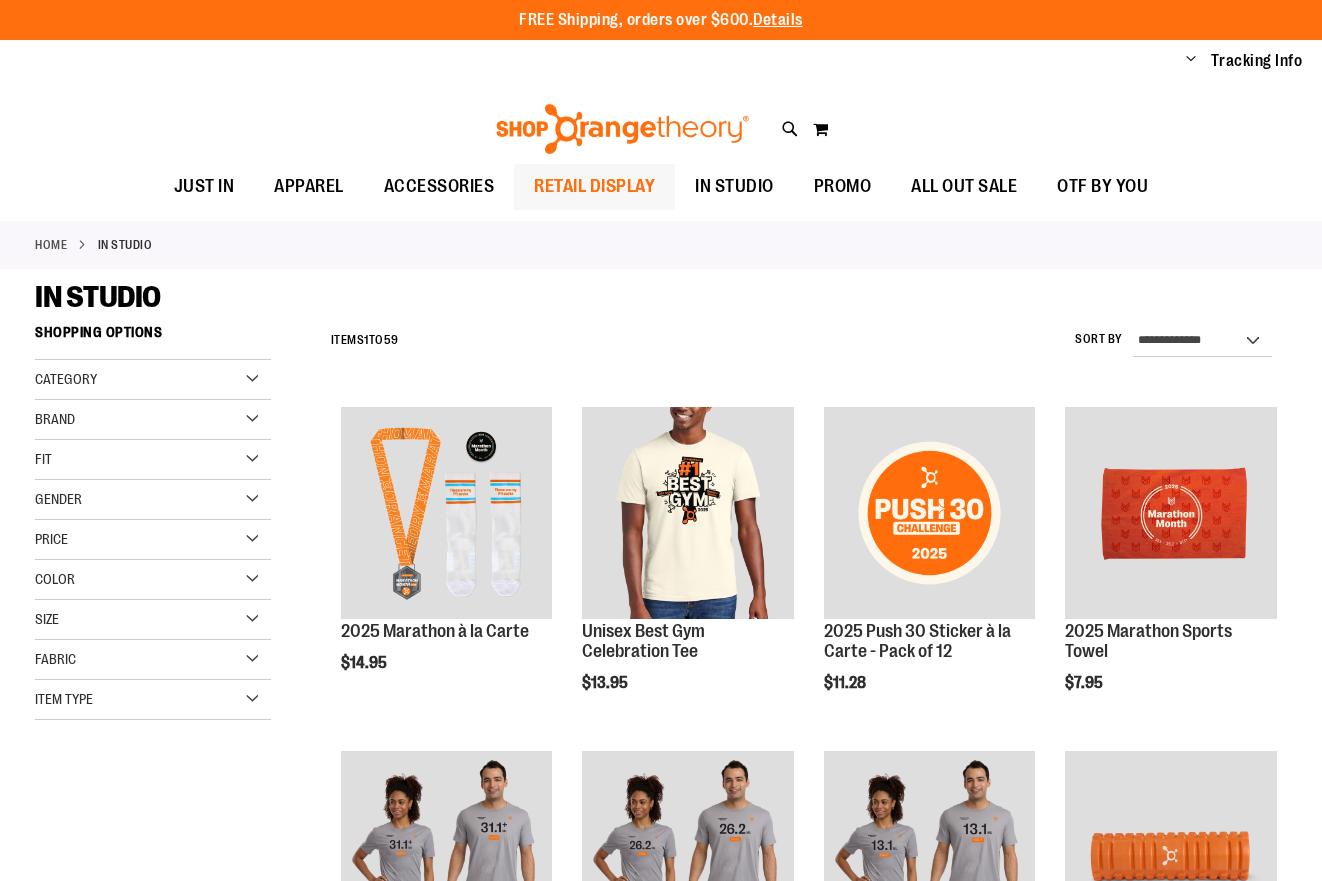 scroll, scrollTop: 0, scrollLeft: 0, axis: both 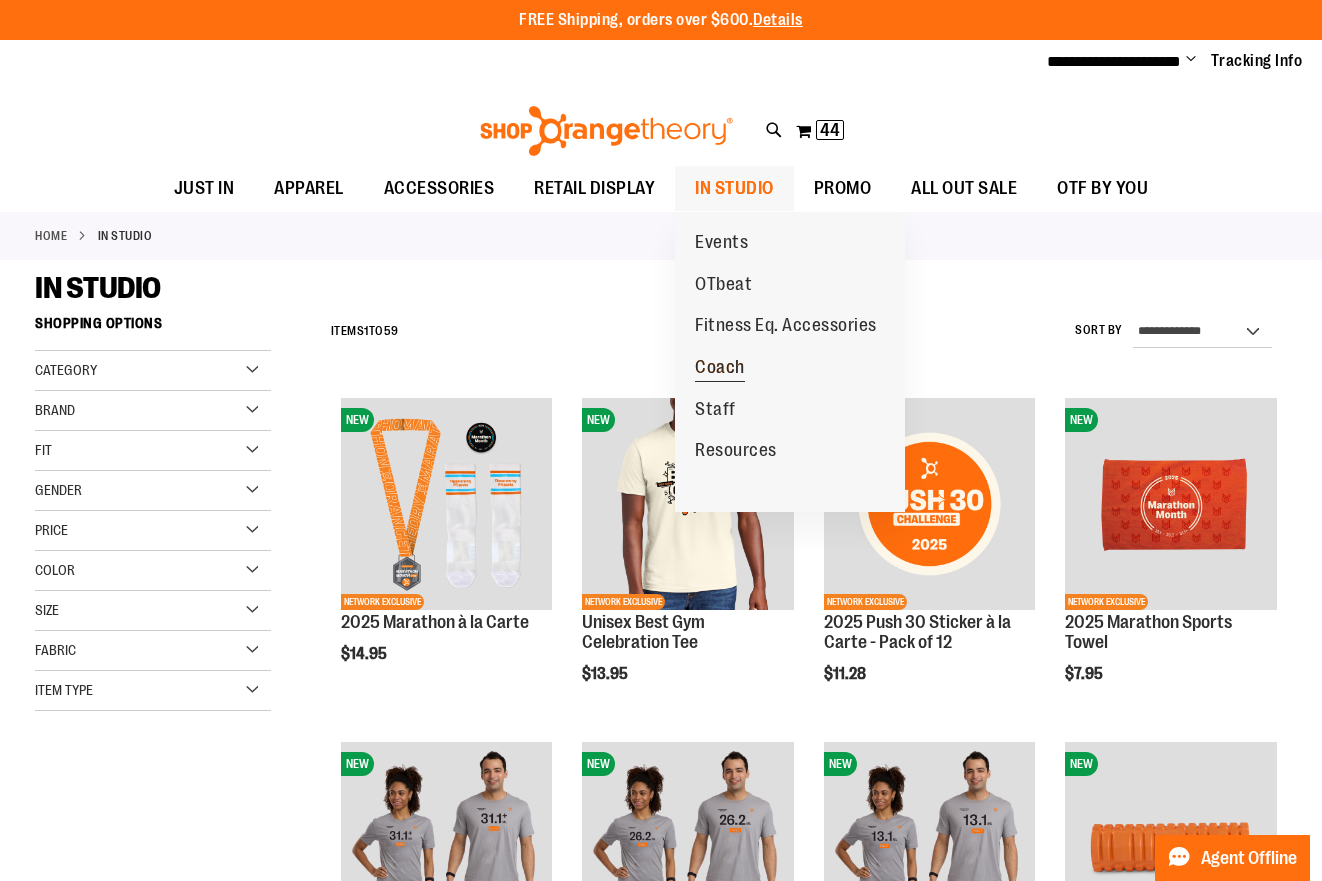 click on "Coach" at bounding box center [720, 369] 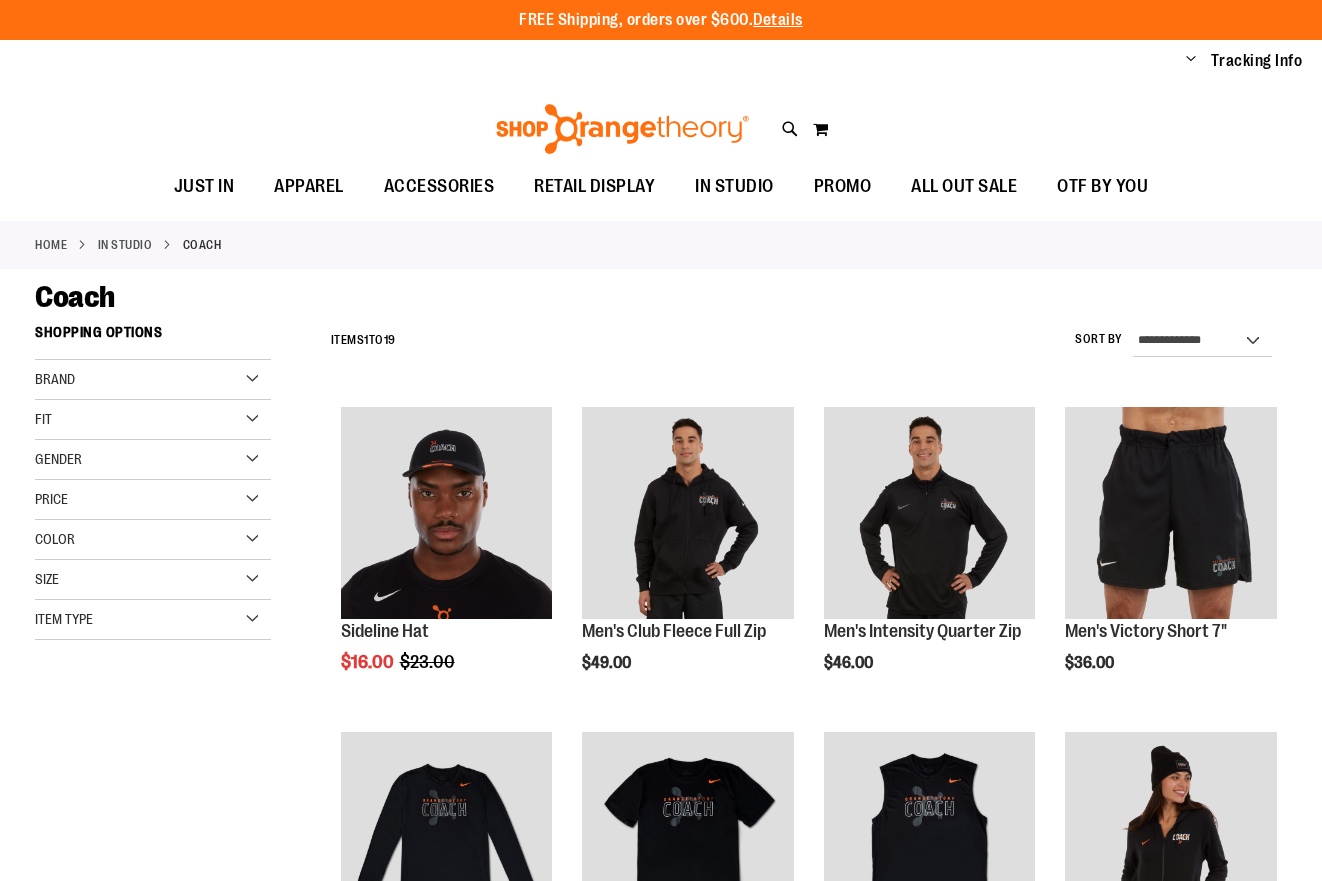scroll, scrollTop: 0, scrollLeft: 0, axis: both 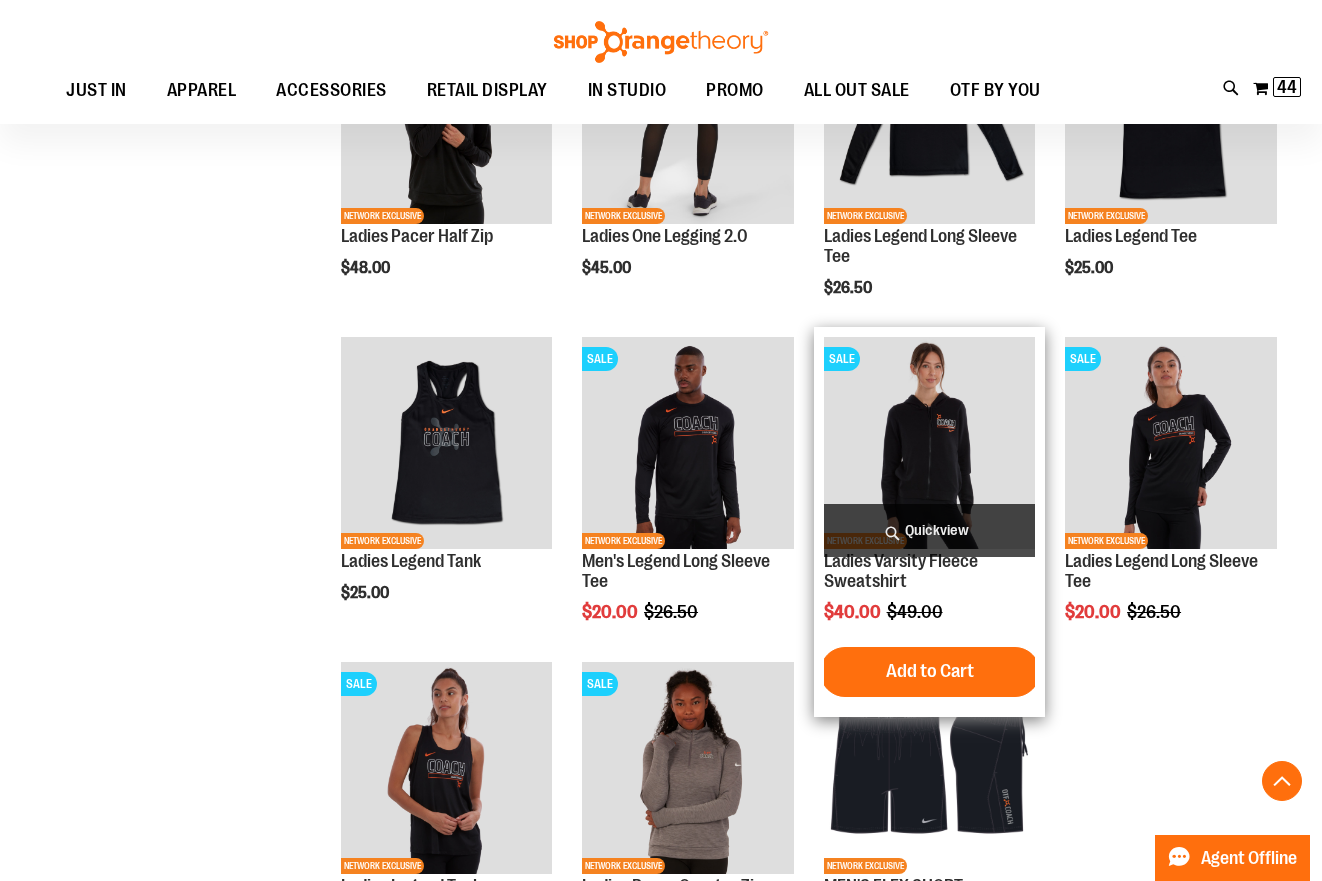 click at bounding box center [930, 443] 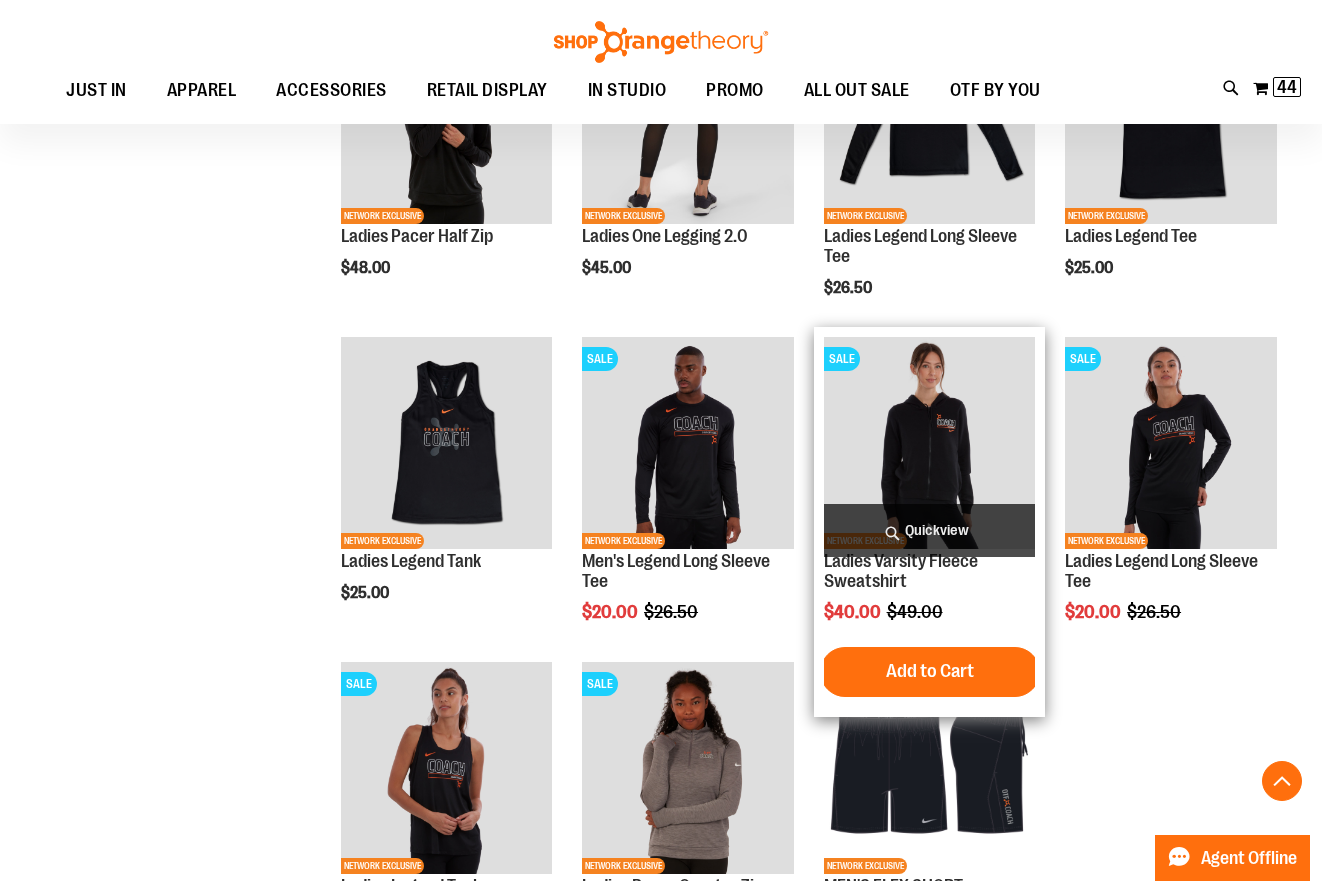 click at bounding box center [930, 443] 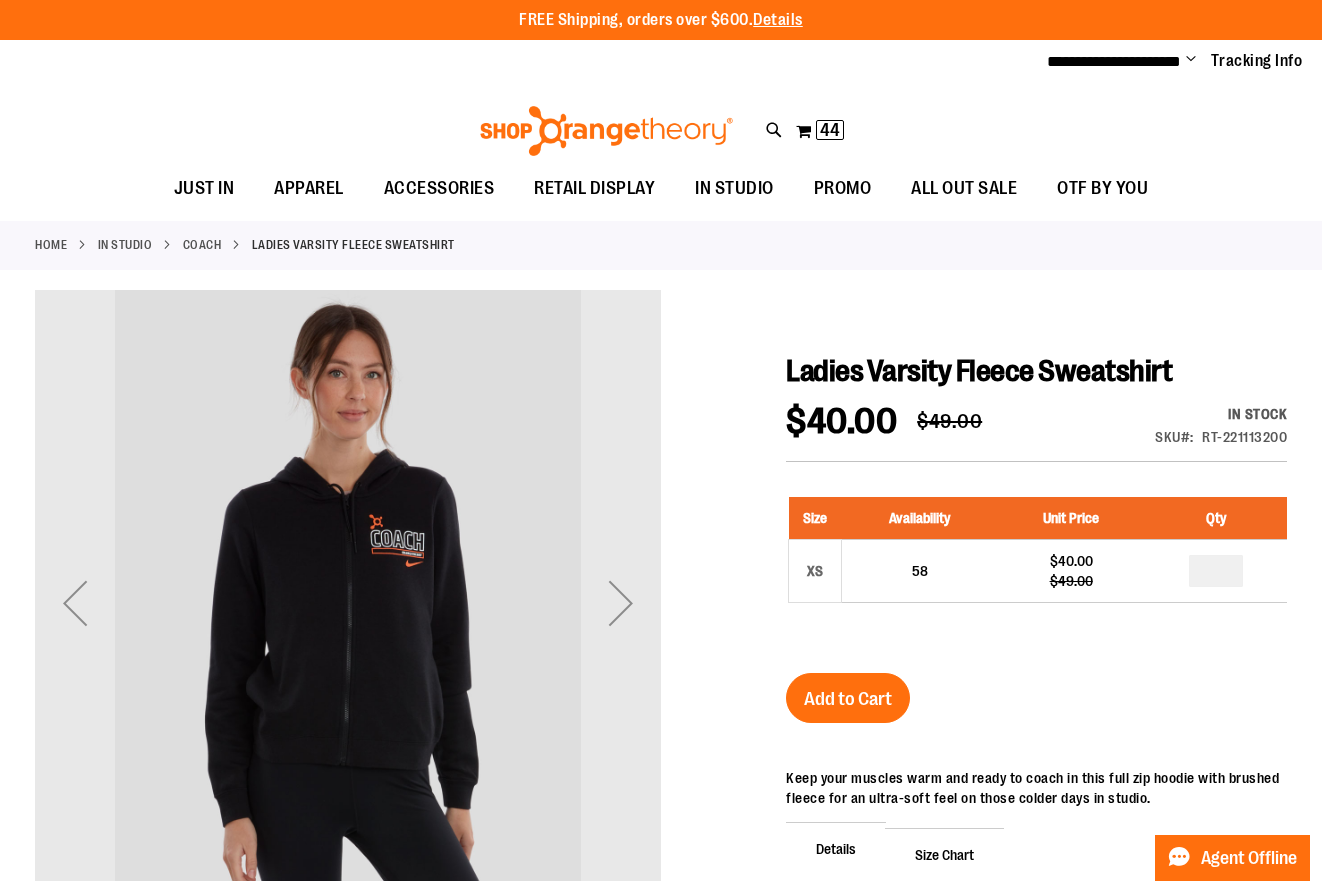 scroll, scrollTop: 0, scrollLeft: 0, axis: both 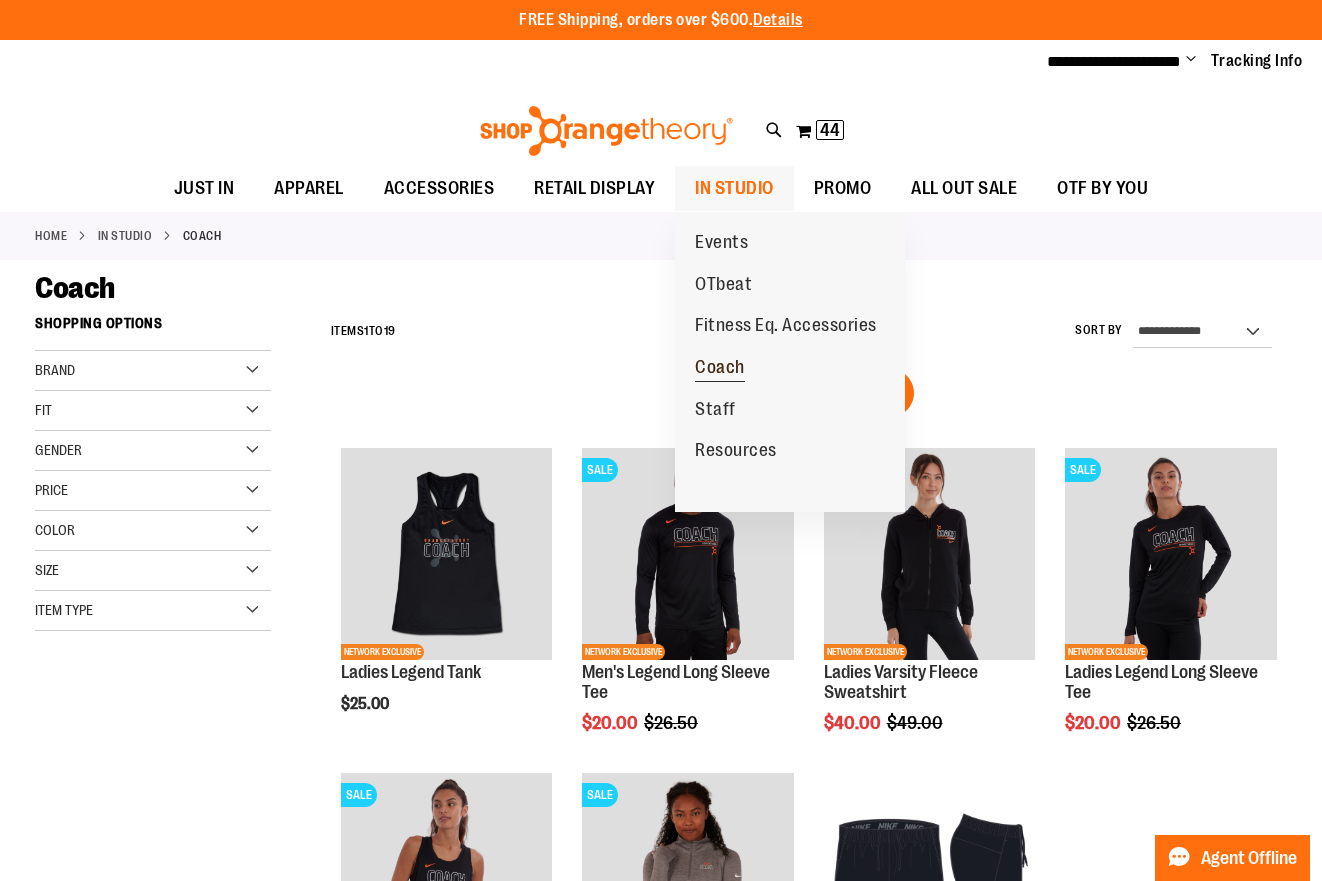 click on "Coach" at bounding box center (720, 369) 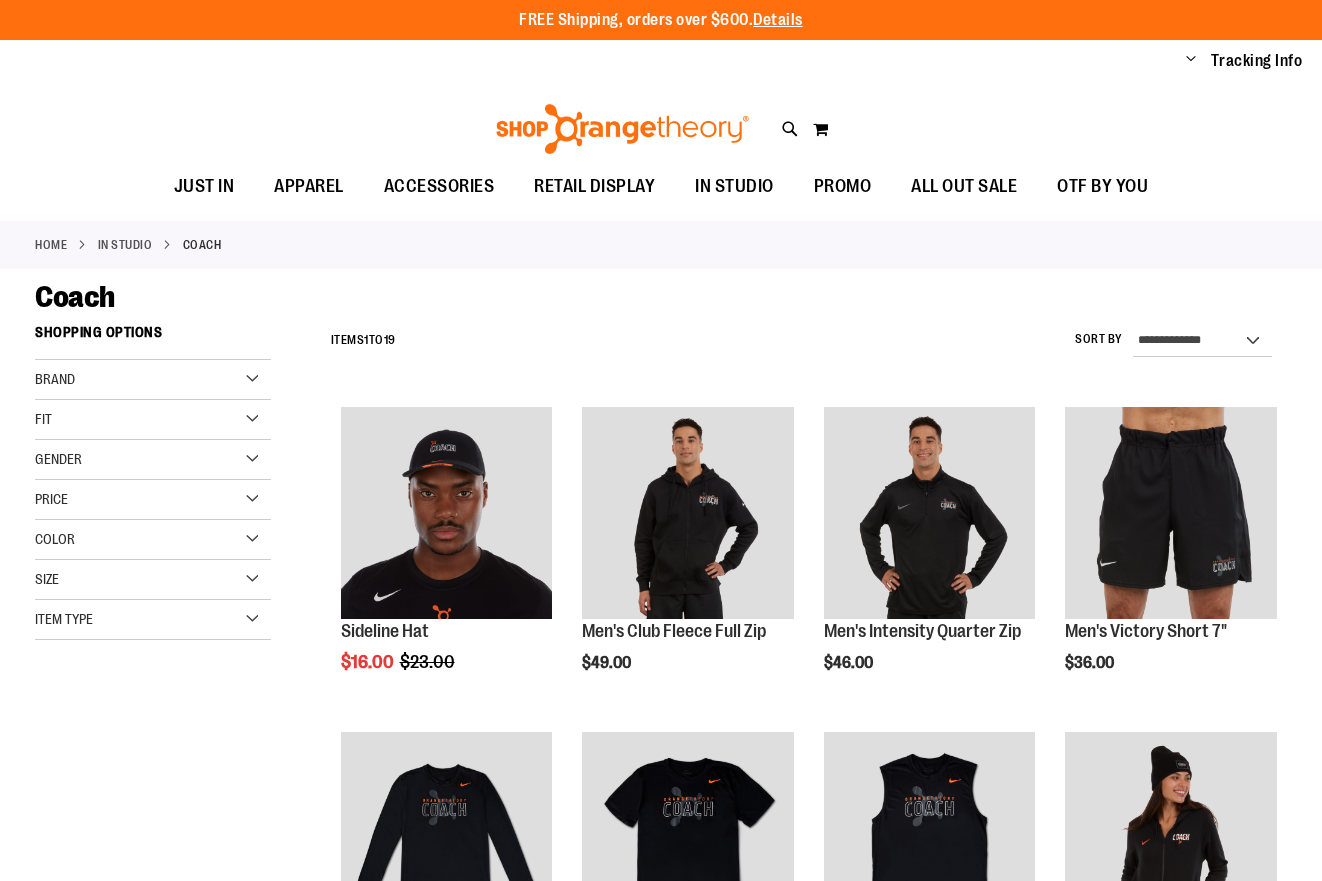 scroll, scrollTop: 0, scrollLeft: 0, axis: both 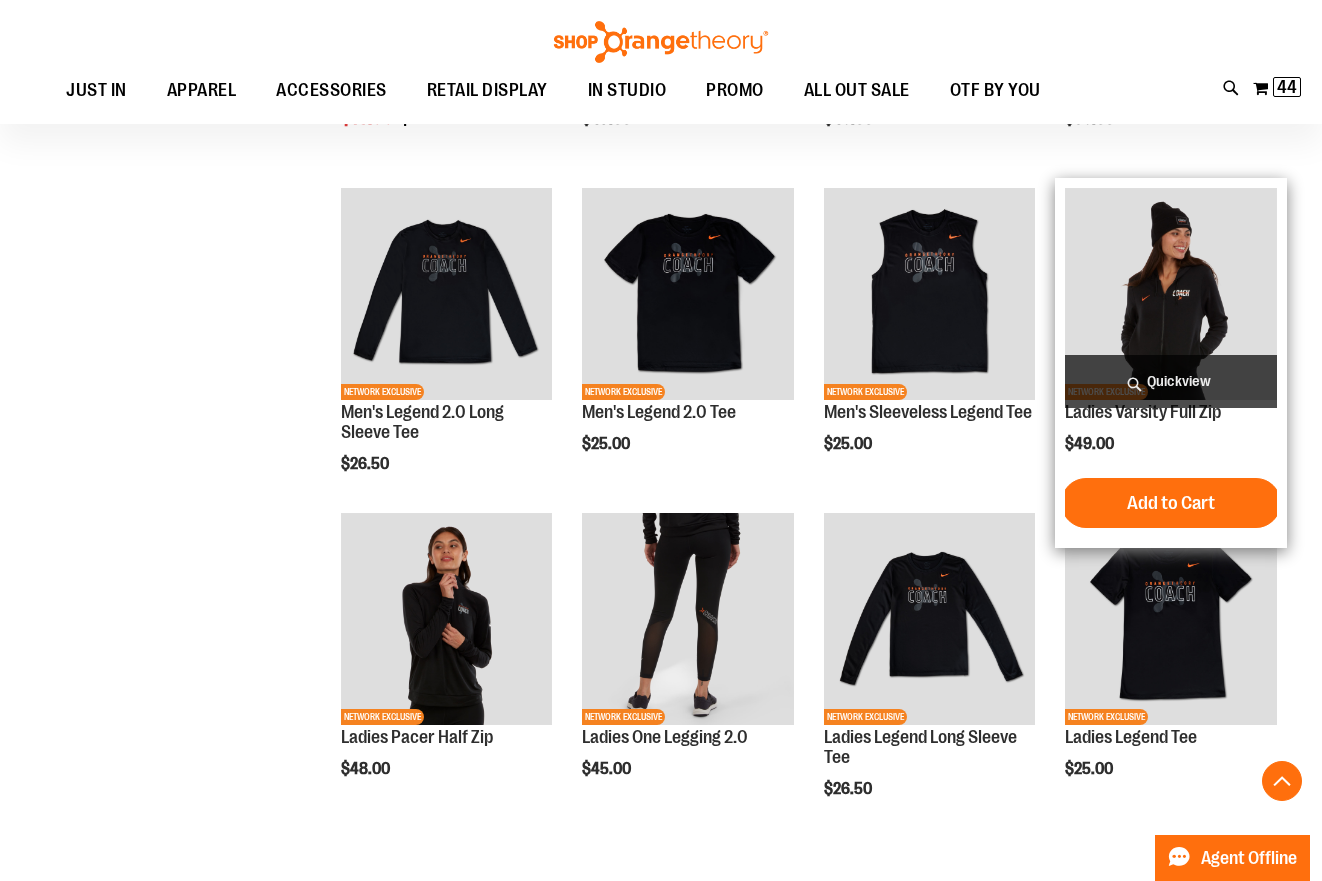 click at bounding box center [1171, 294] 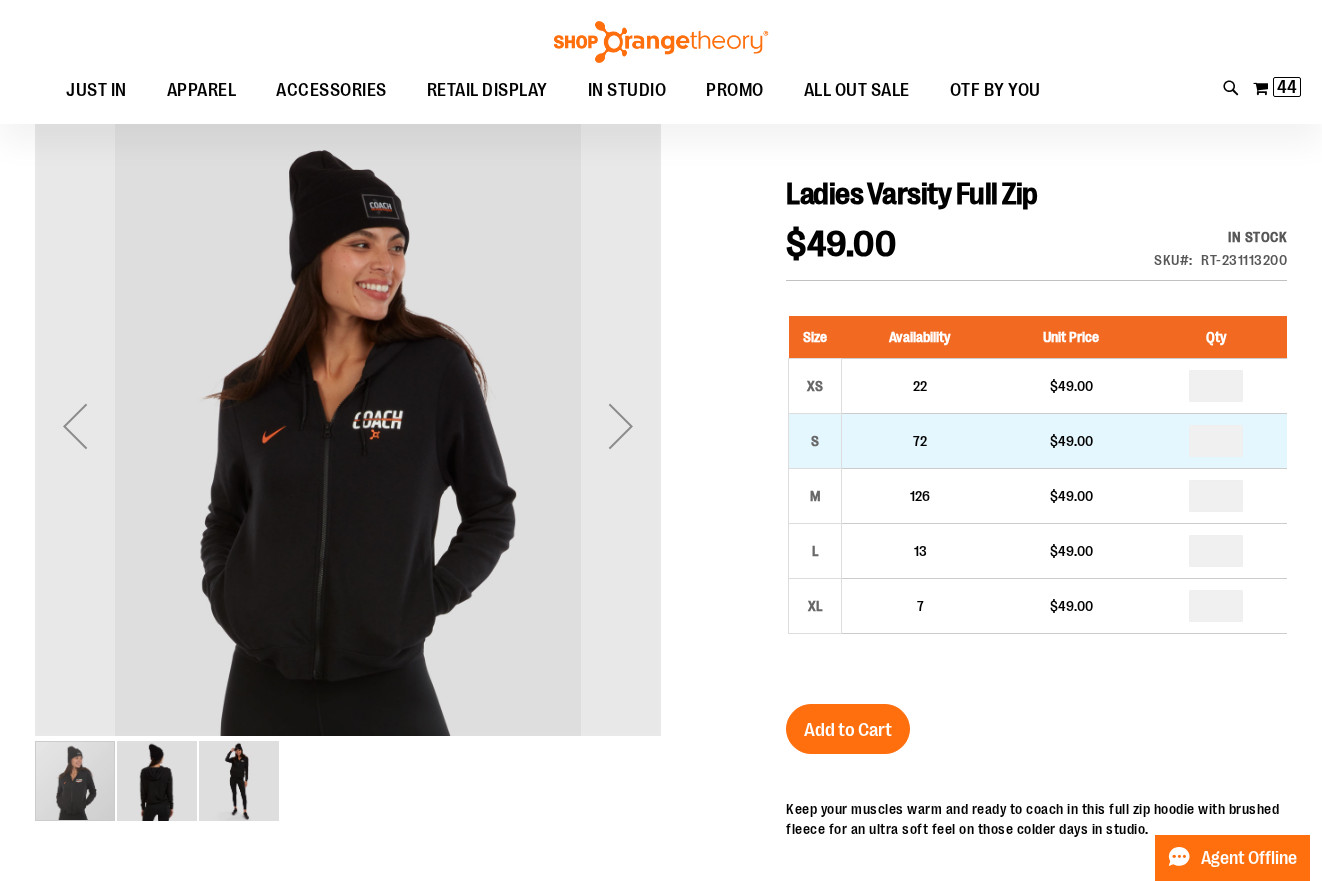 scroll, scrollTop: 174, scrollLeft: 0, axis: vertical 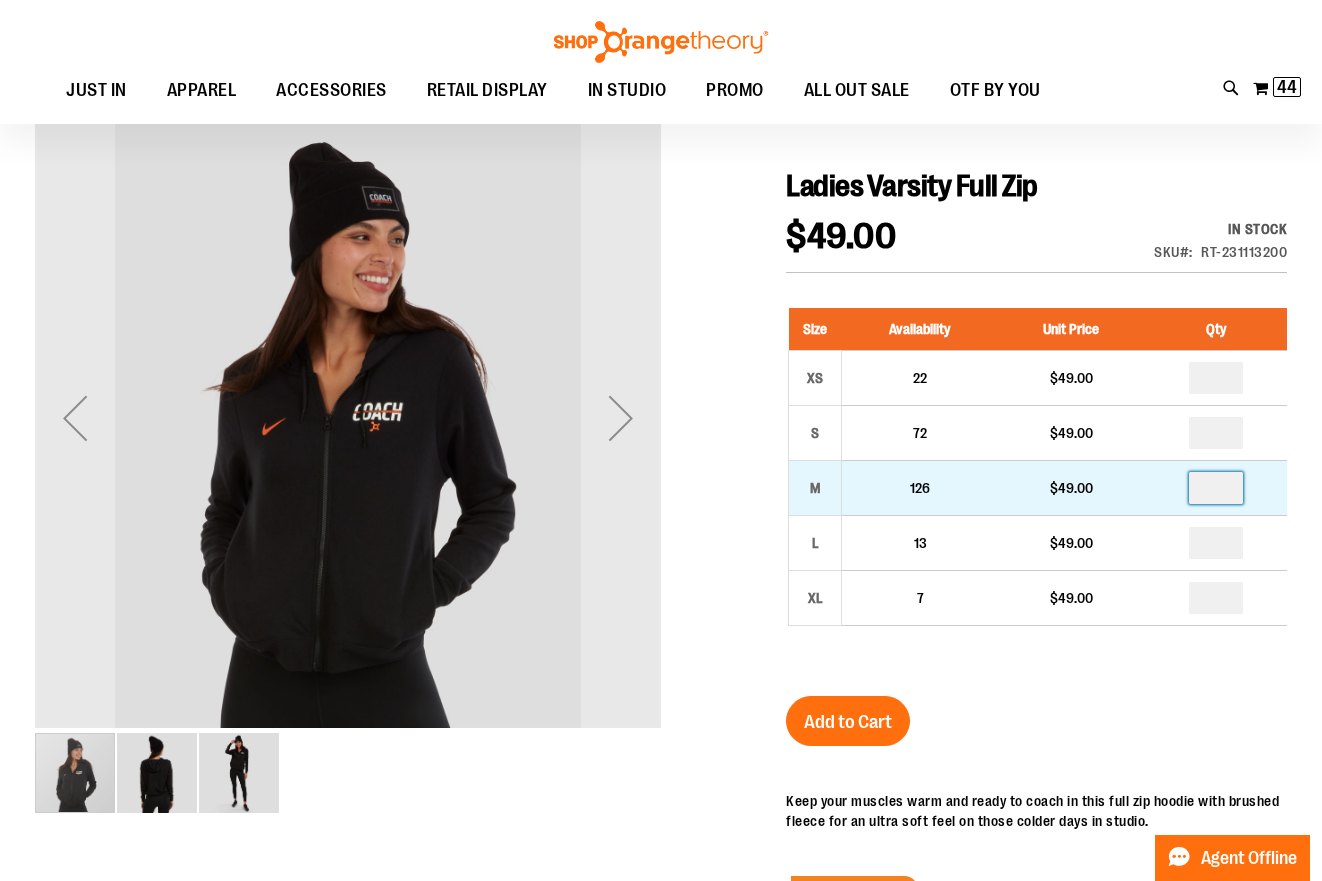 drag, startPoint x: 1225, startPoint y: 494, endPoint x: 1207, endPoint y: 489, distance: 18.681541 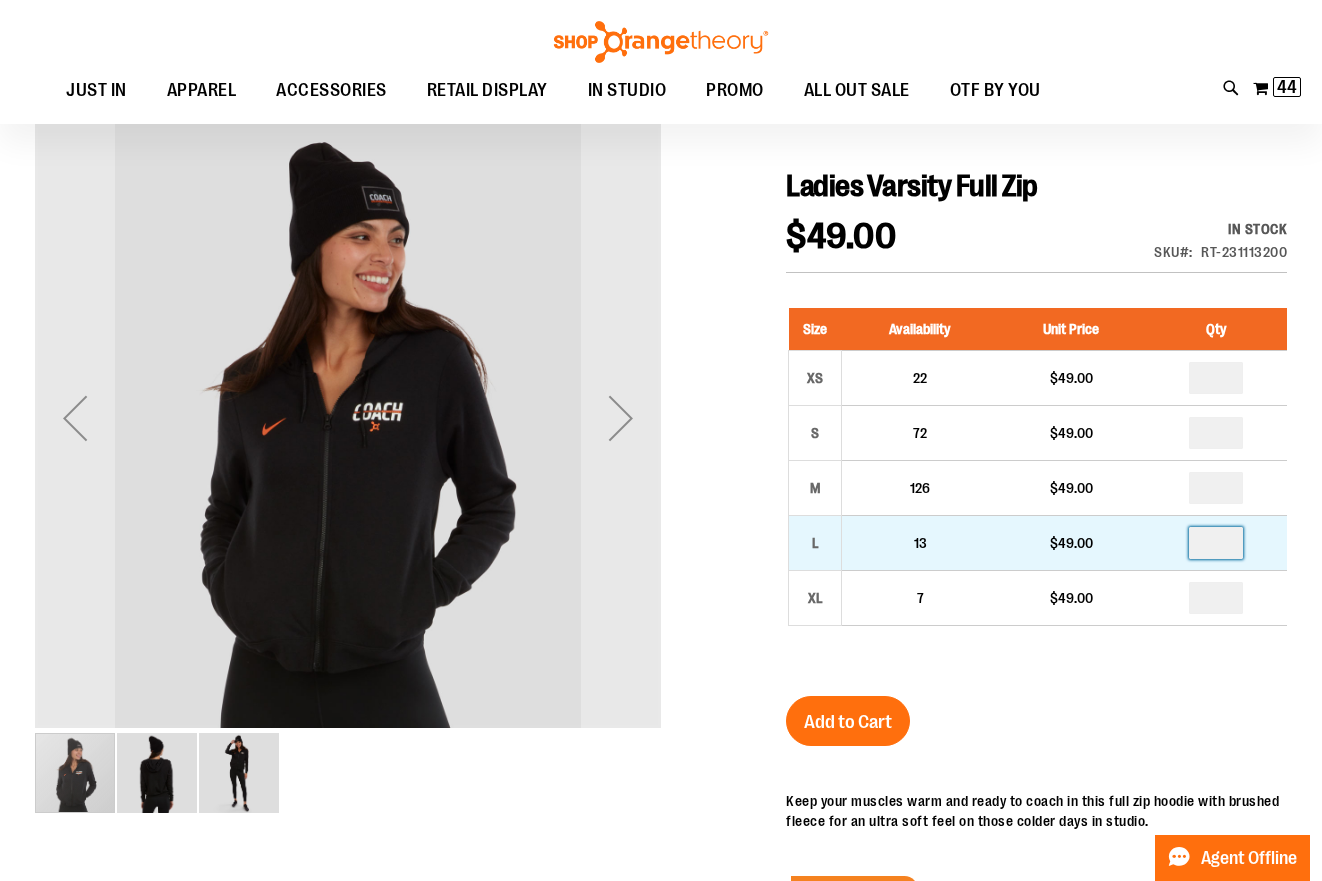 drag, startPoint x: 1227, startPoint y: 545, endPoint x: 1194, endPoint y: 543, distance: 33.06055 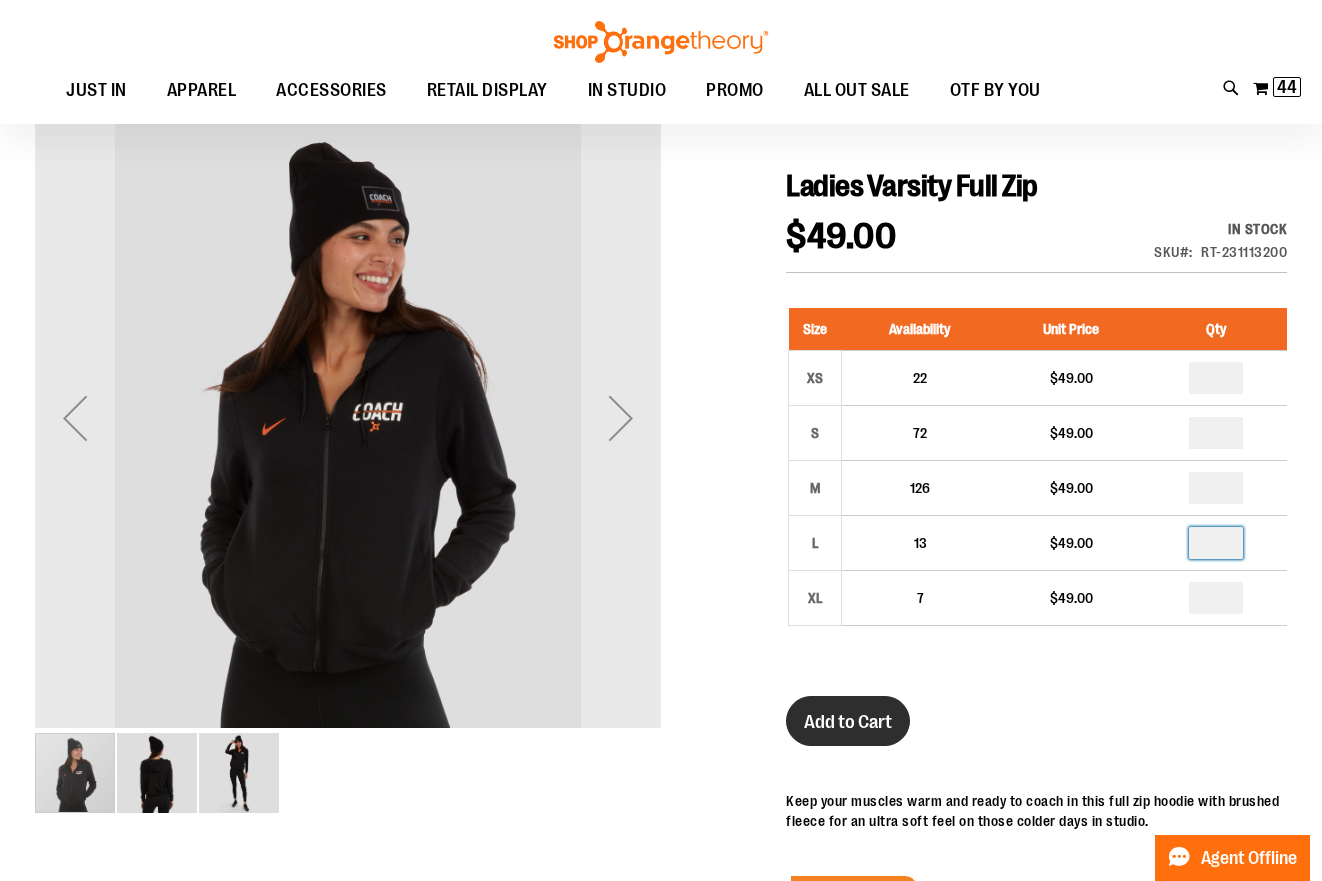 click on "Add to Cart" at bounding box center [848, 722] 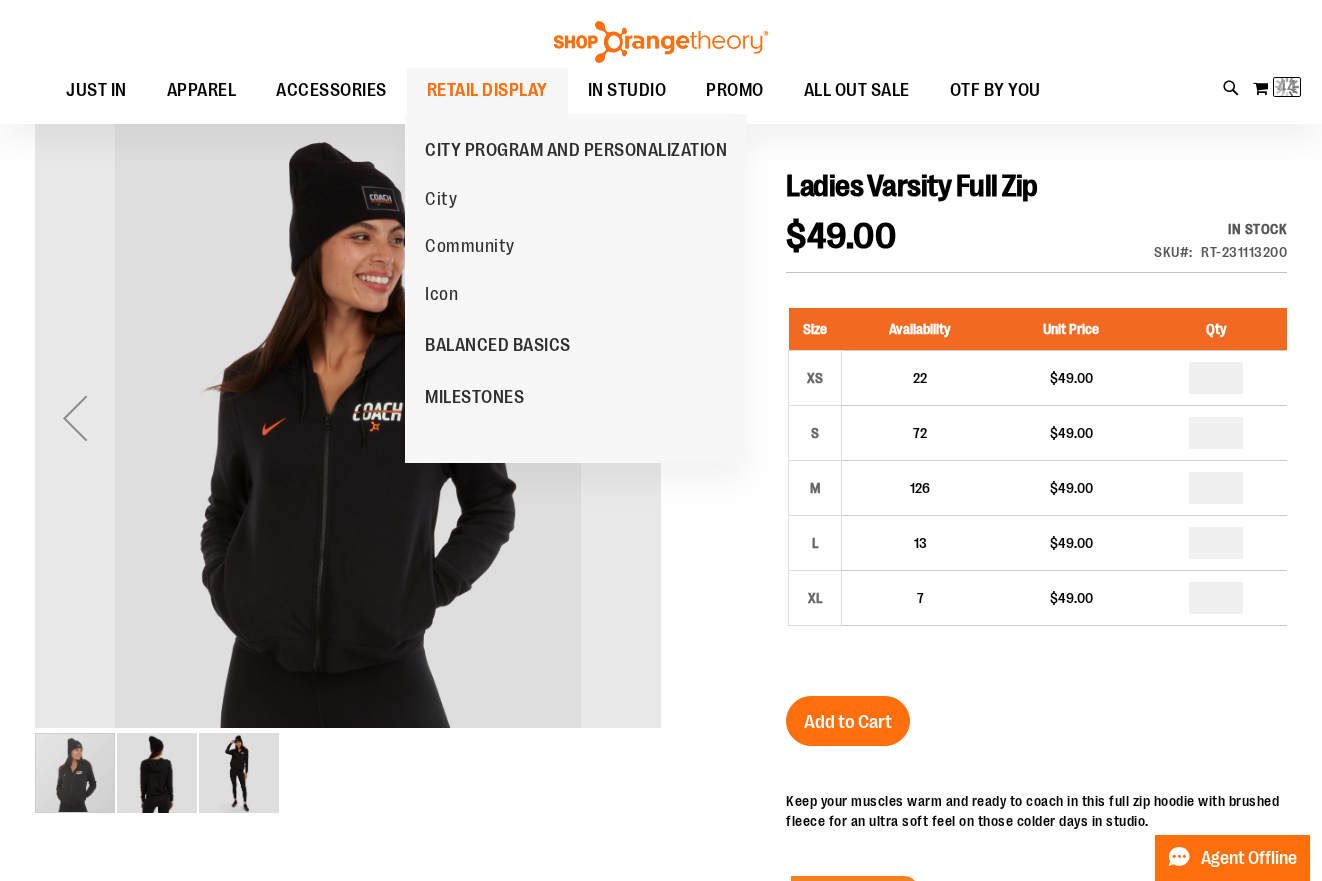 click on "RETAIL DISPLAY" at bounding box center (487, 90) 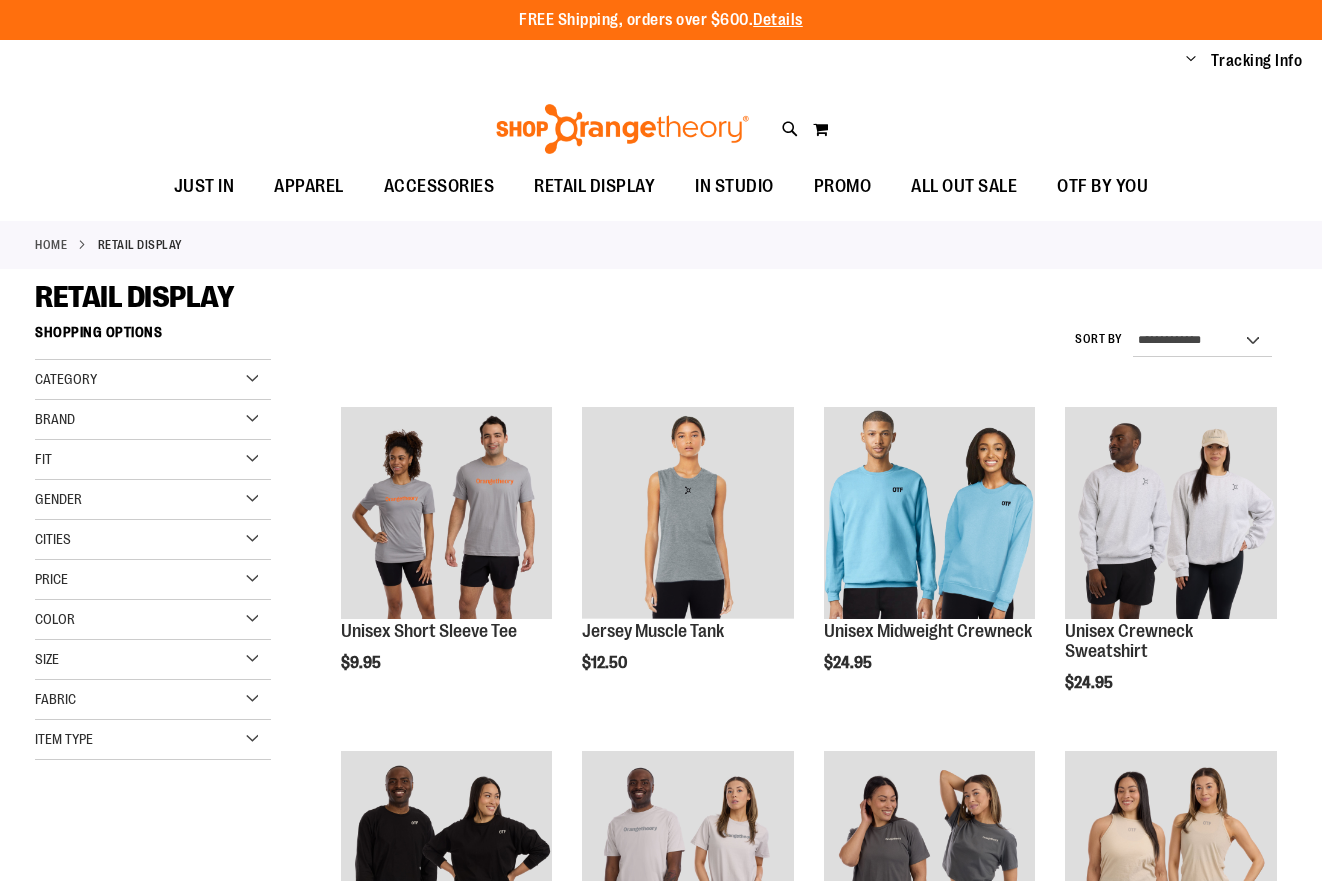 scroll, scrollTop: 0, scrollLeft: 0, axis: both 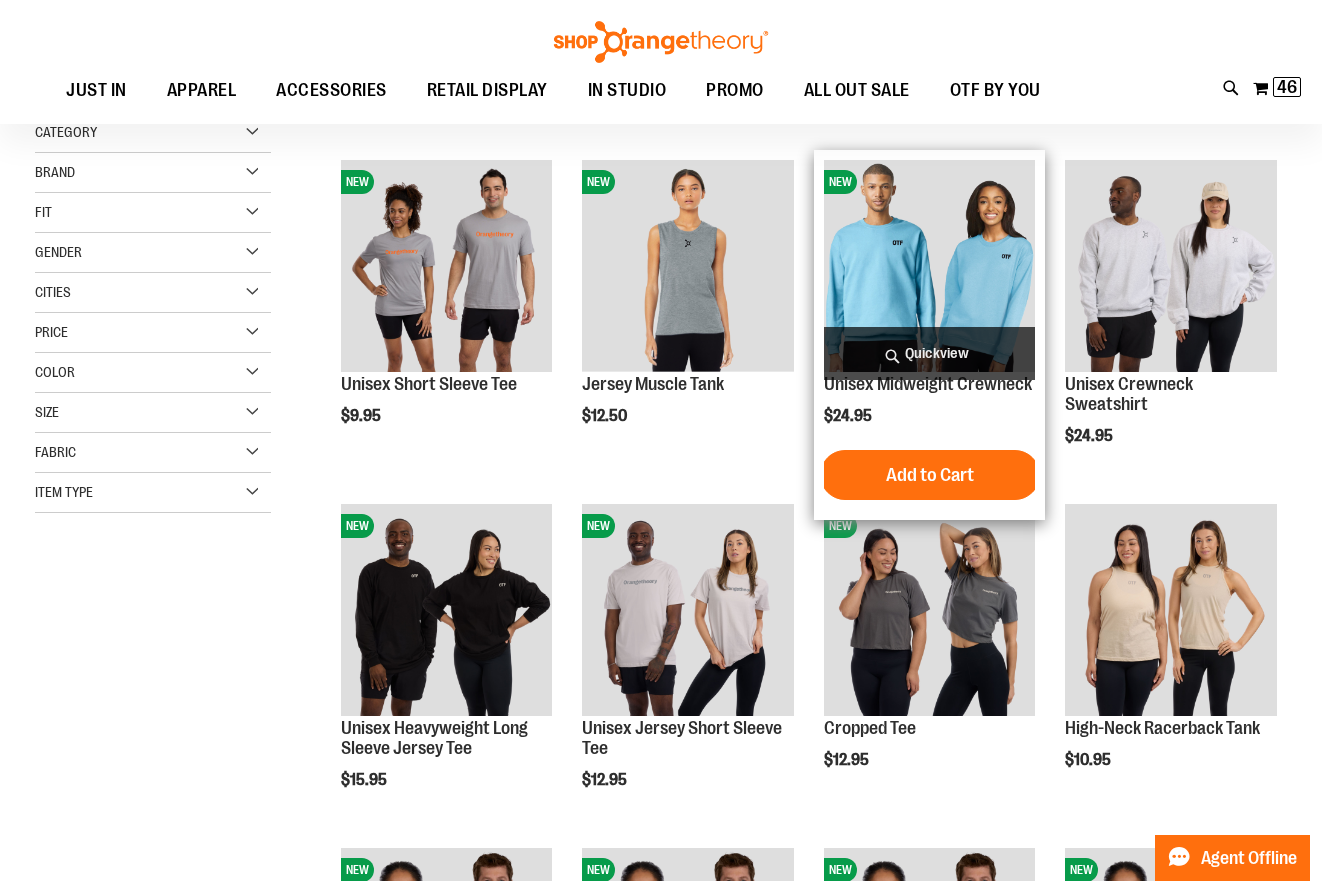 click at bounding box center [930, 266] 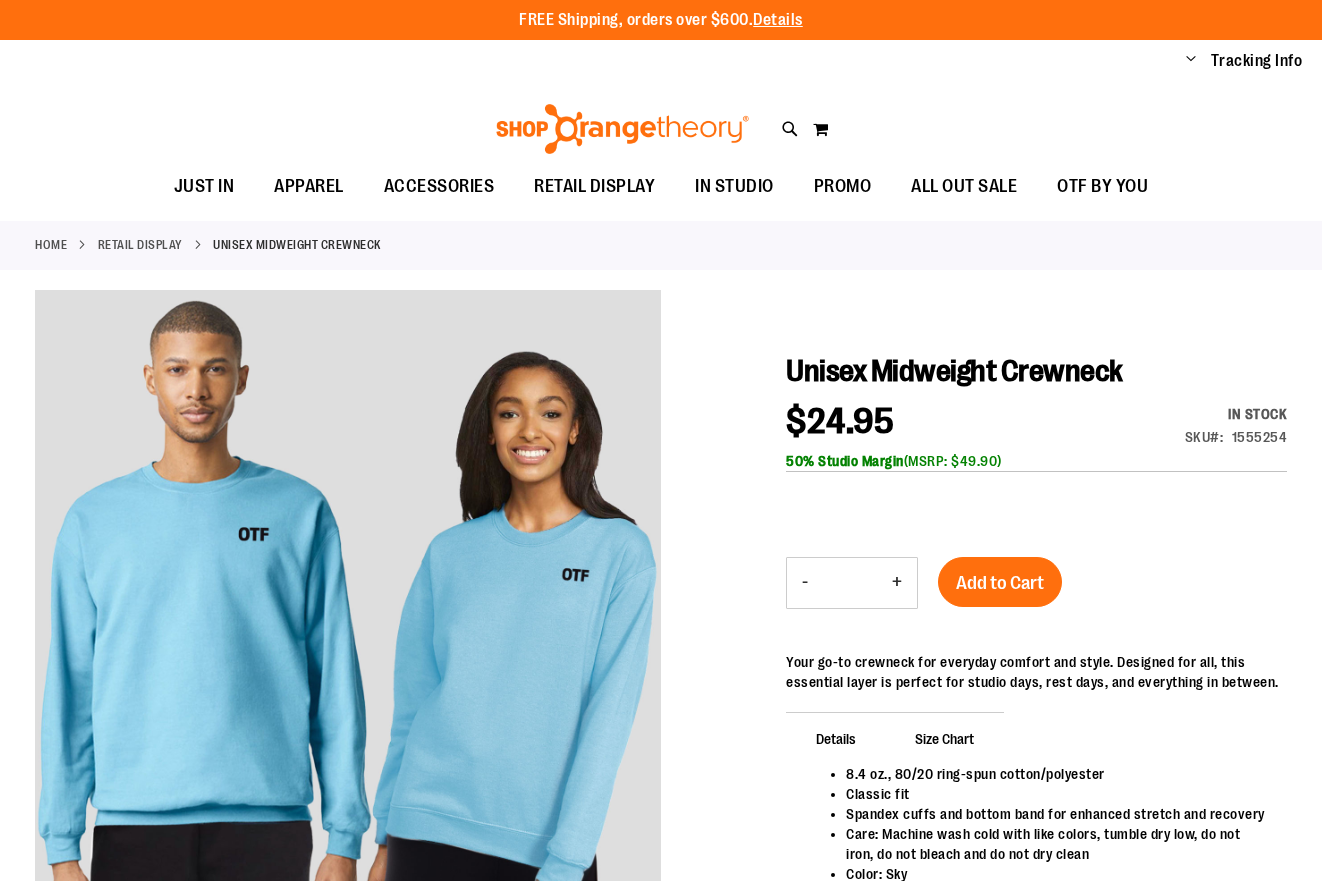 scroll, scrollTop: 0, scrollLeft: 0, axis: both 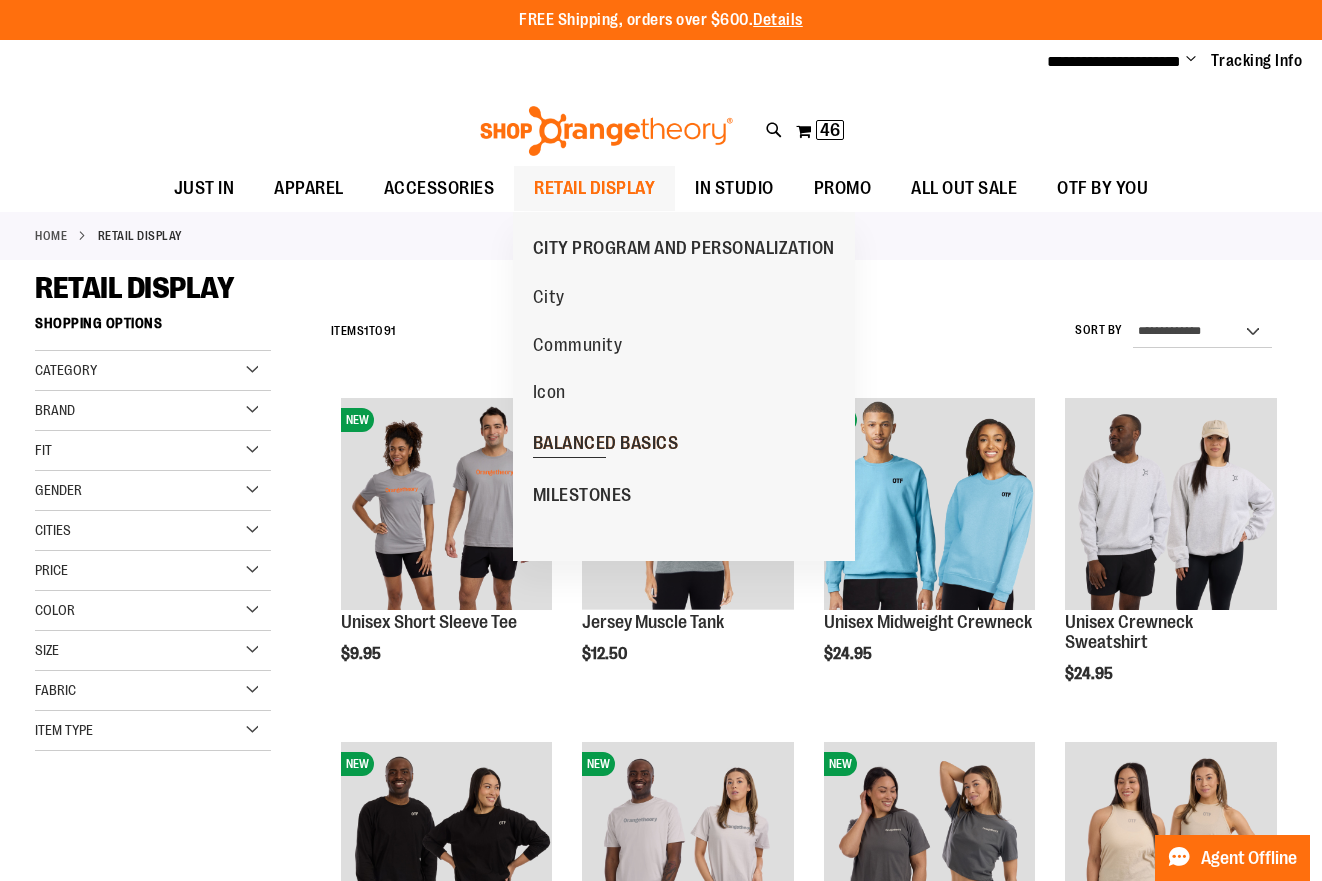 click on "BALANCED BASICS" at bounding box center [606, 445] 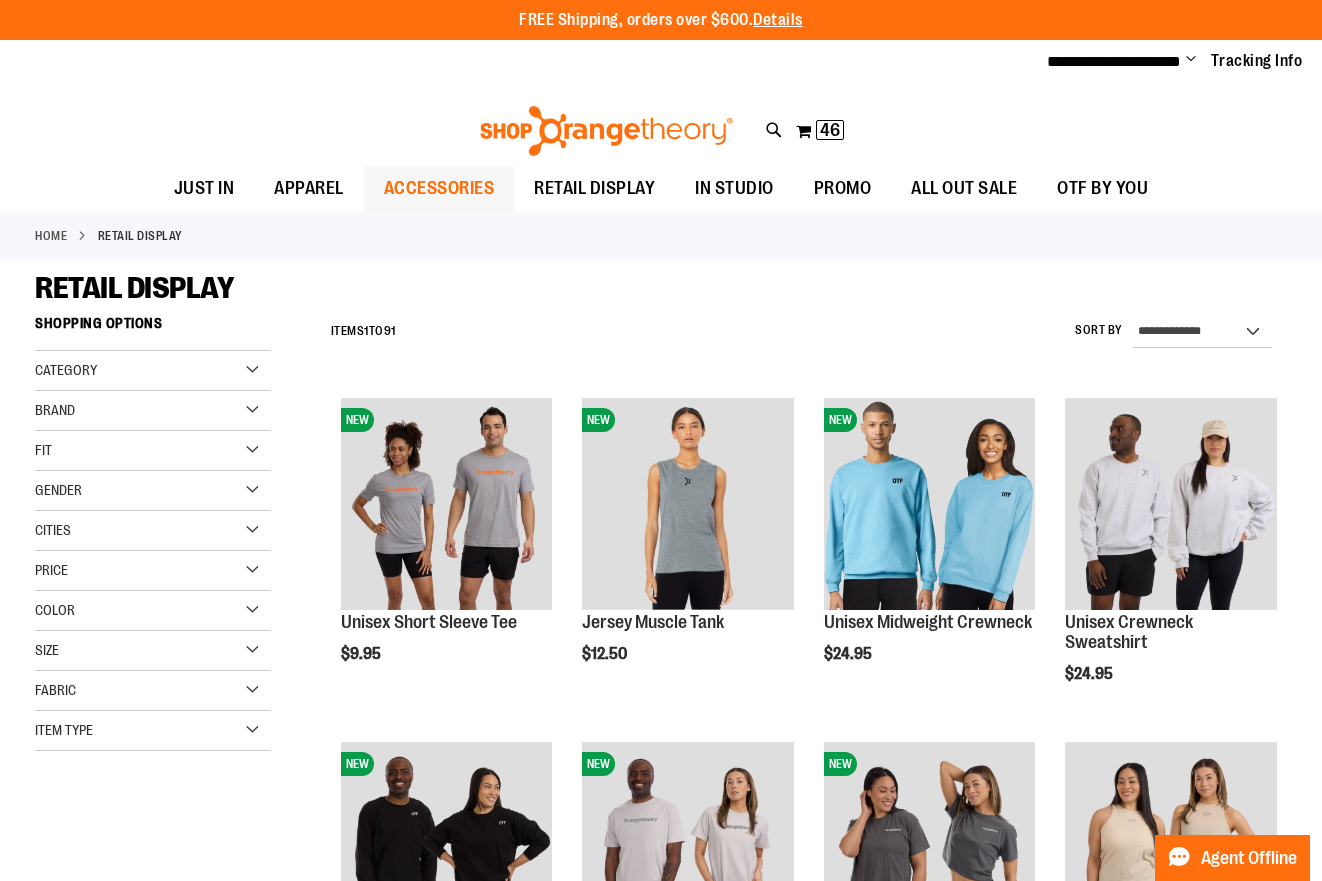 click on "ACCESSORIES" at bounding box center (439, 188) 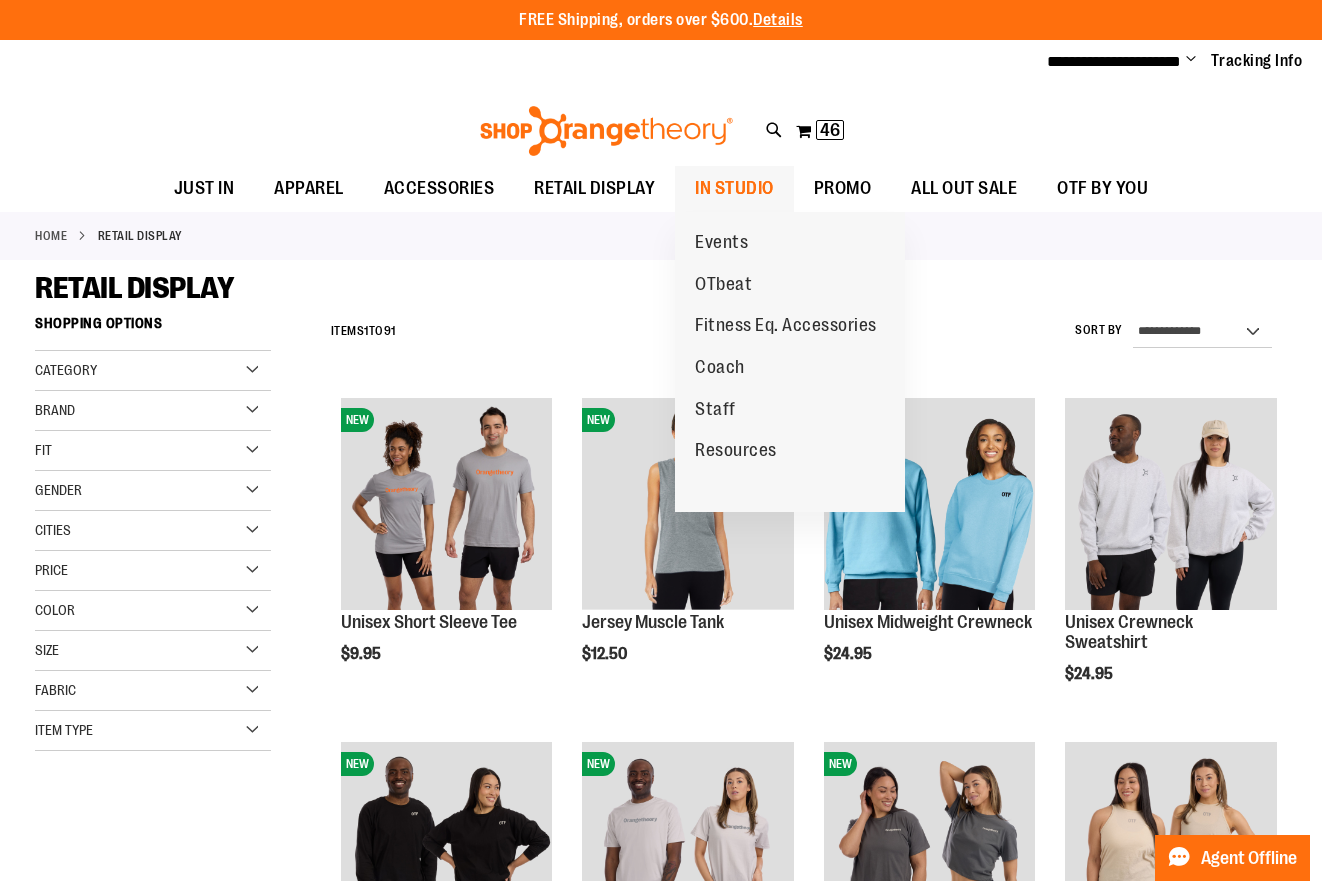 click on "IN STUDIO" at bounding box center (734, 188) 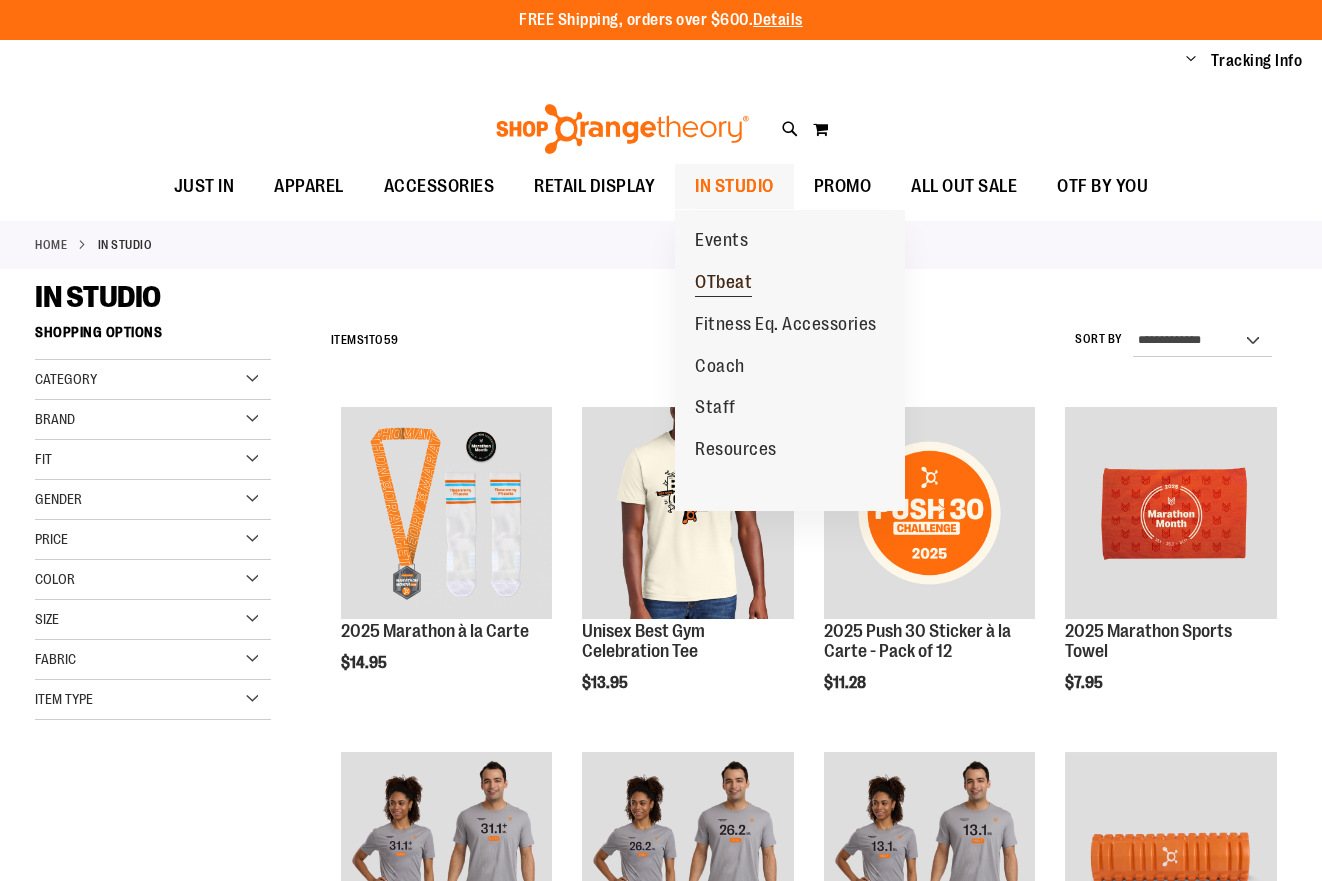 scroll, scrollTop: 0, scrollLeft: 0, axis: both 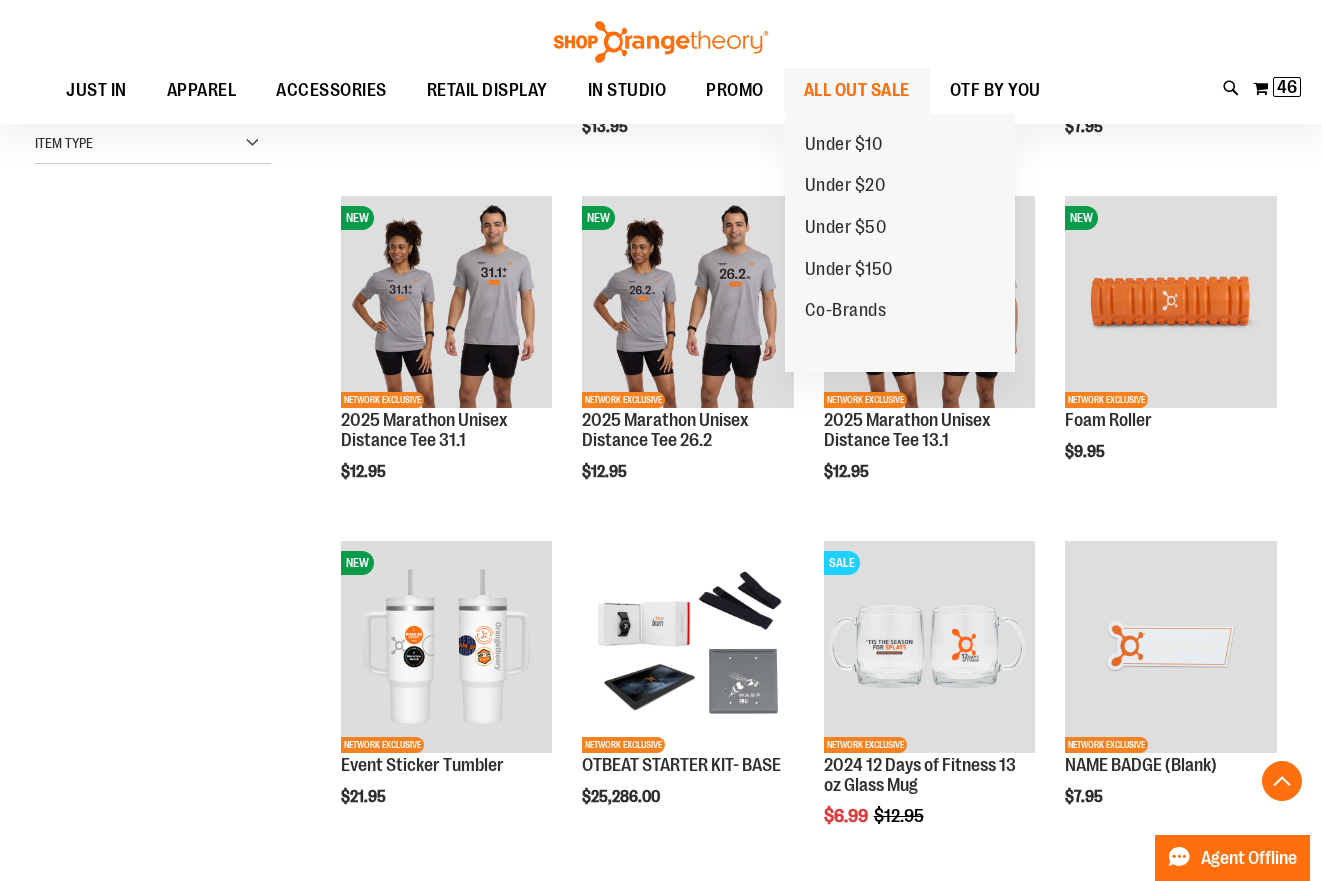 click on "ALL OUT SALE" at bounding box center (857, 90) 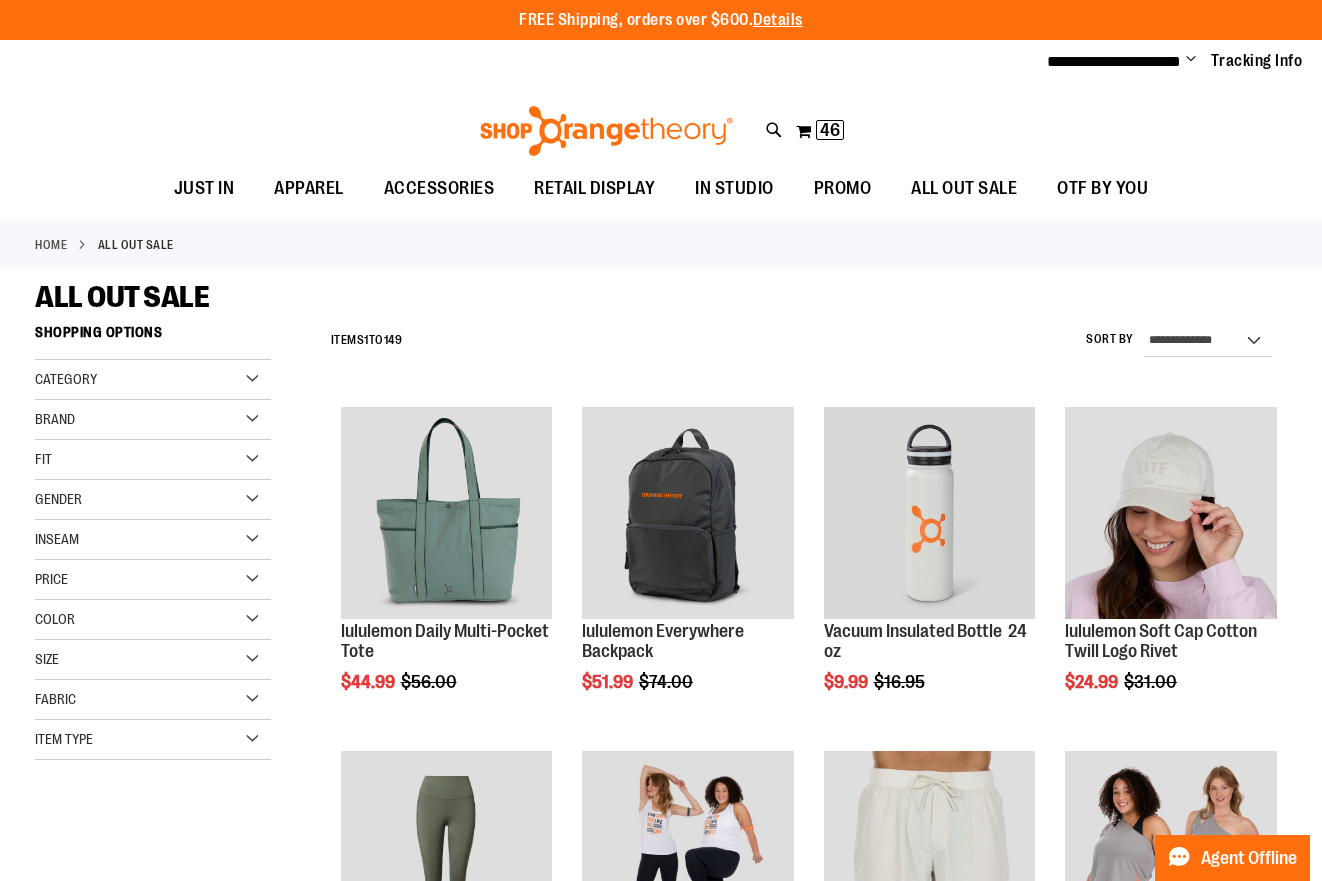 scroll, scrollTop: 0, scrollLeft: 0, axis: both 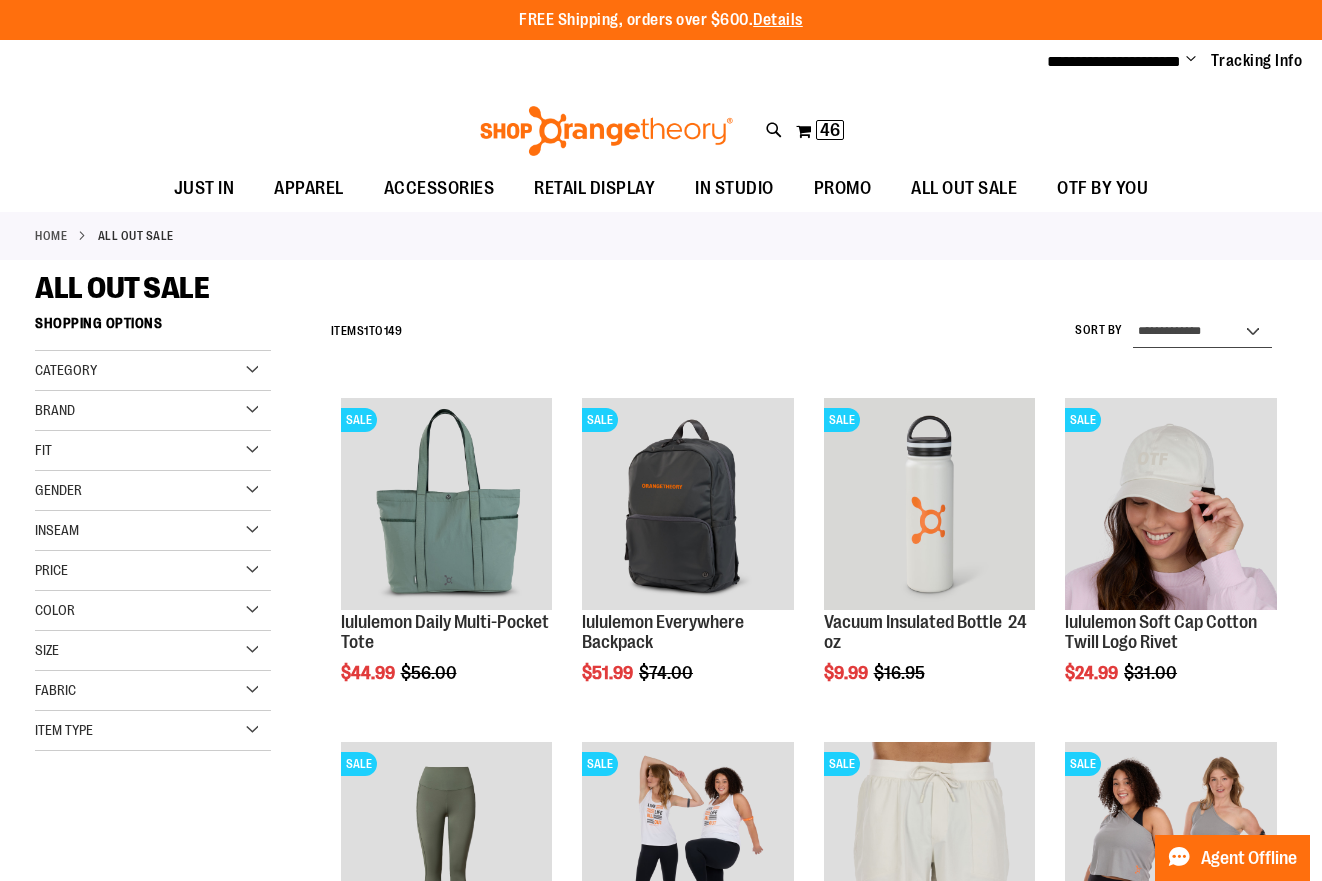 select on "**********" 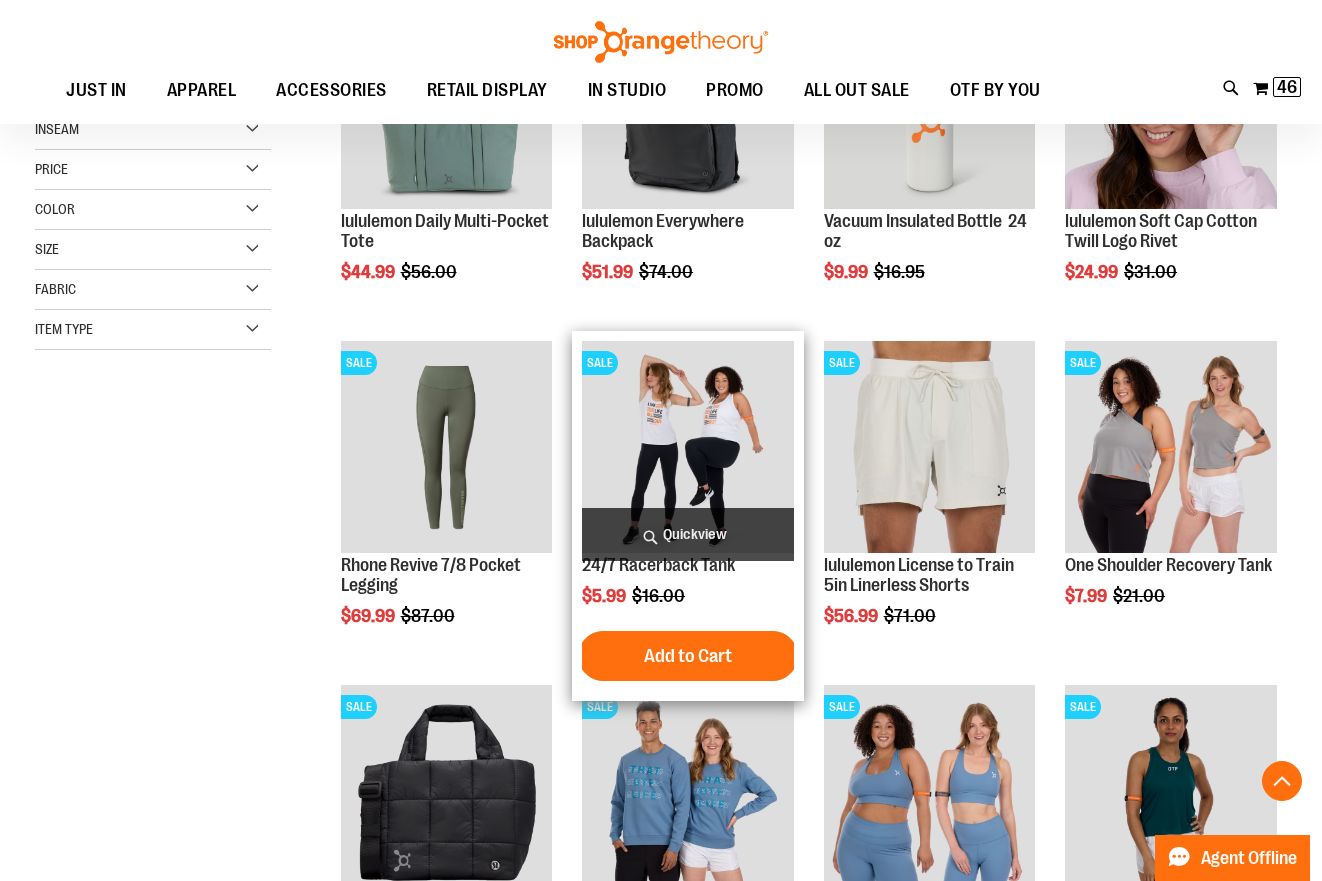 scroll, scrollTop: 439, scrollLeft: 0, axis: vertical 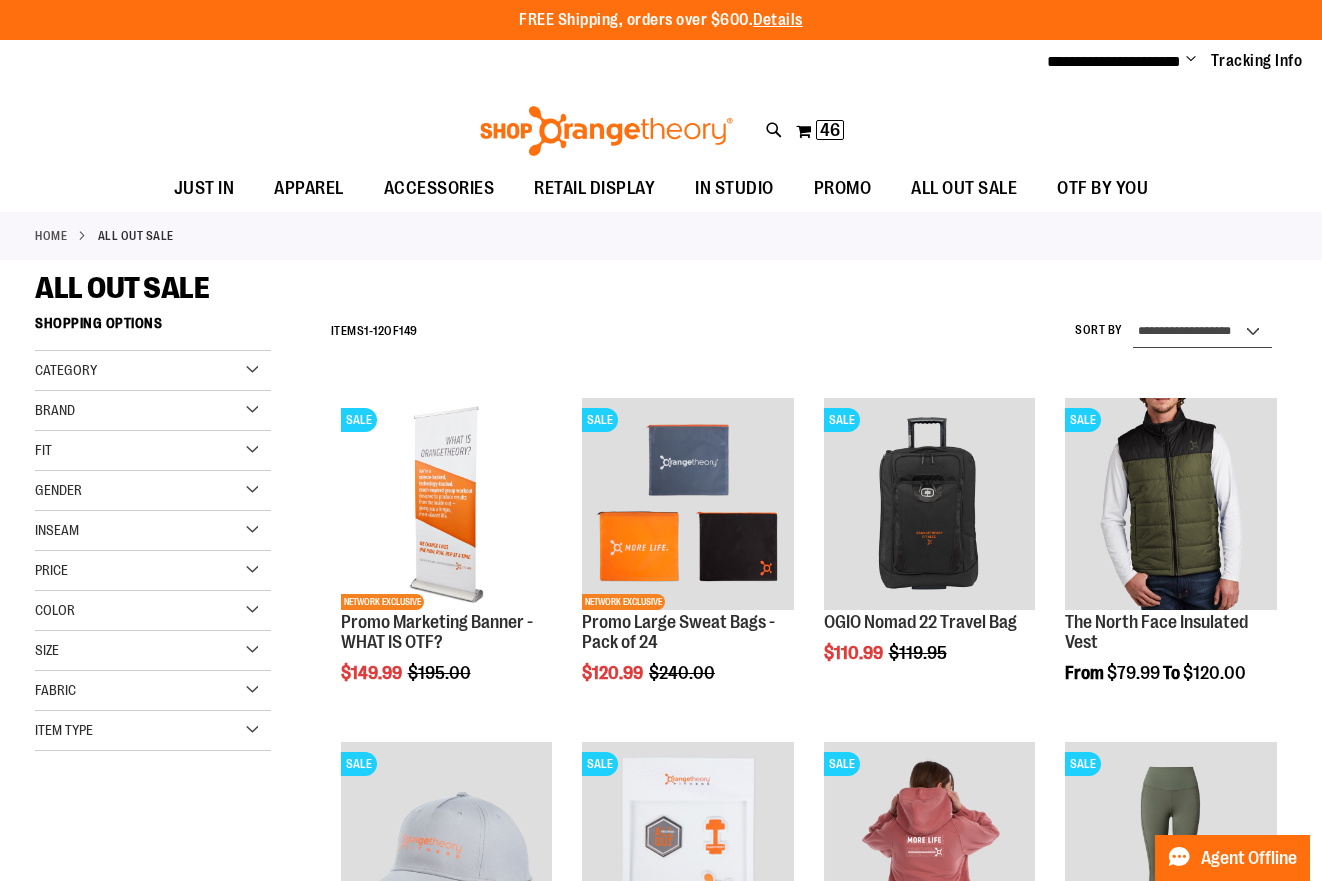 select on "*********" 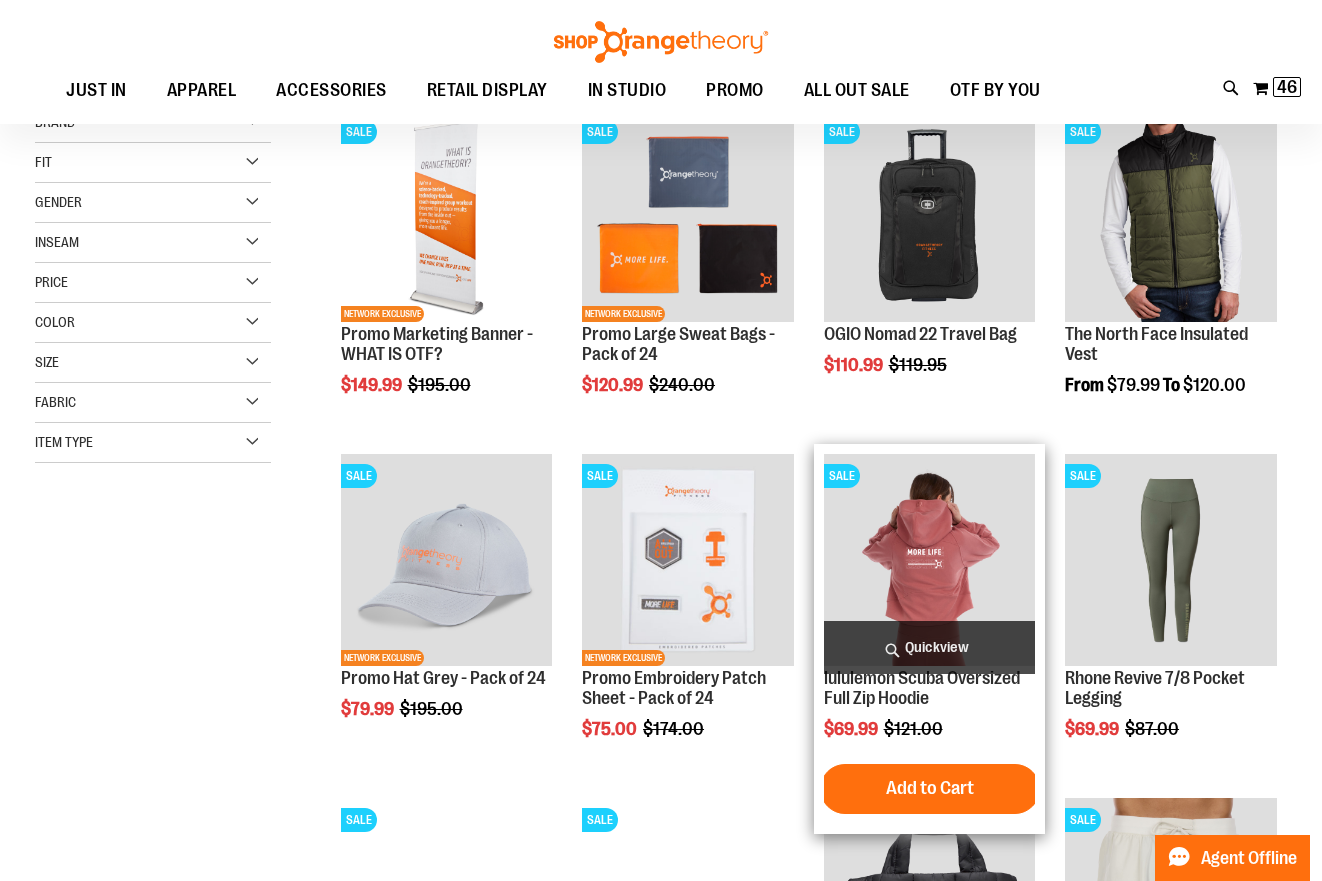 scroll, scrollTop: 304, scrollLeft: 0, axis: vertical 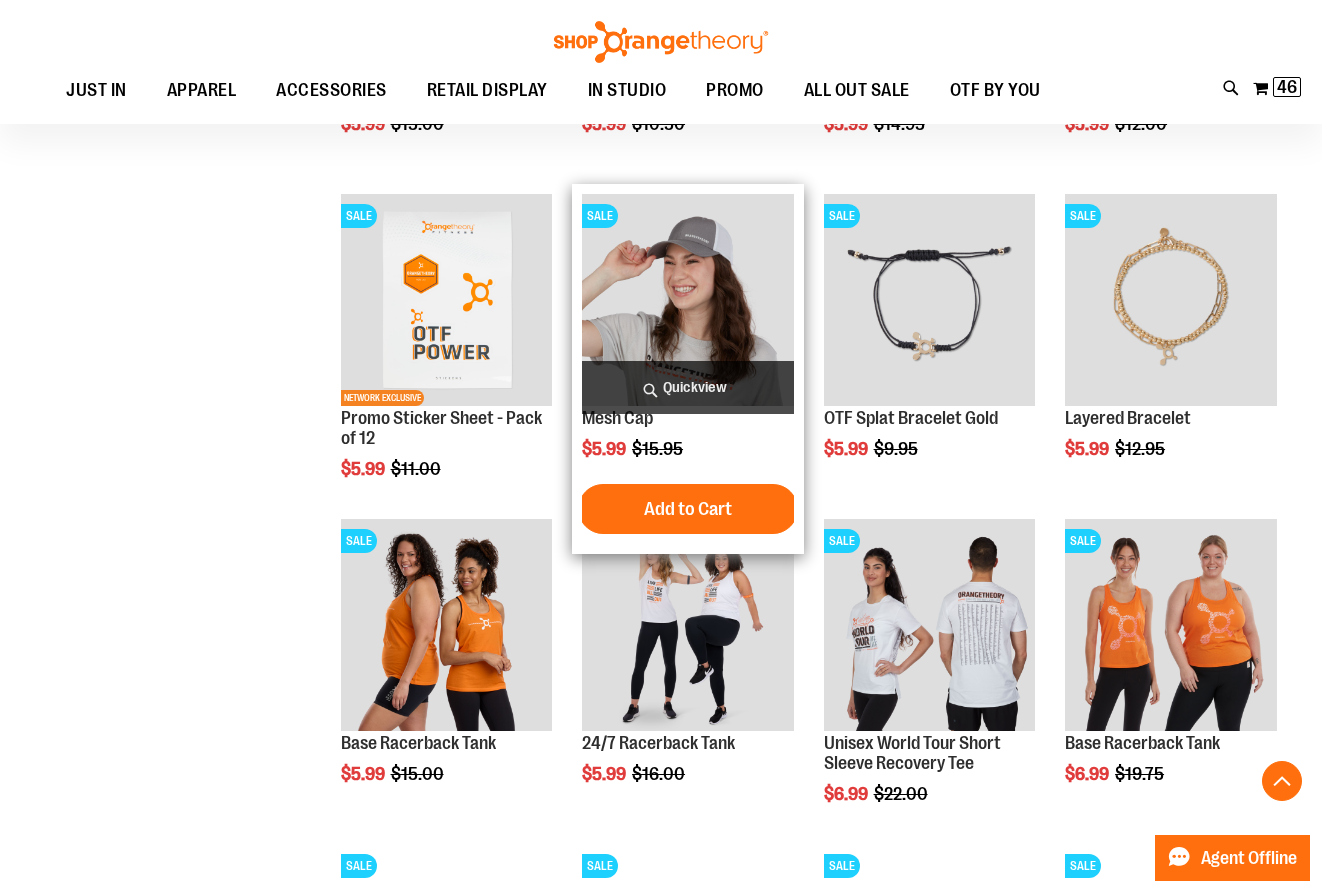 click at bounding box center [688, 300] 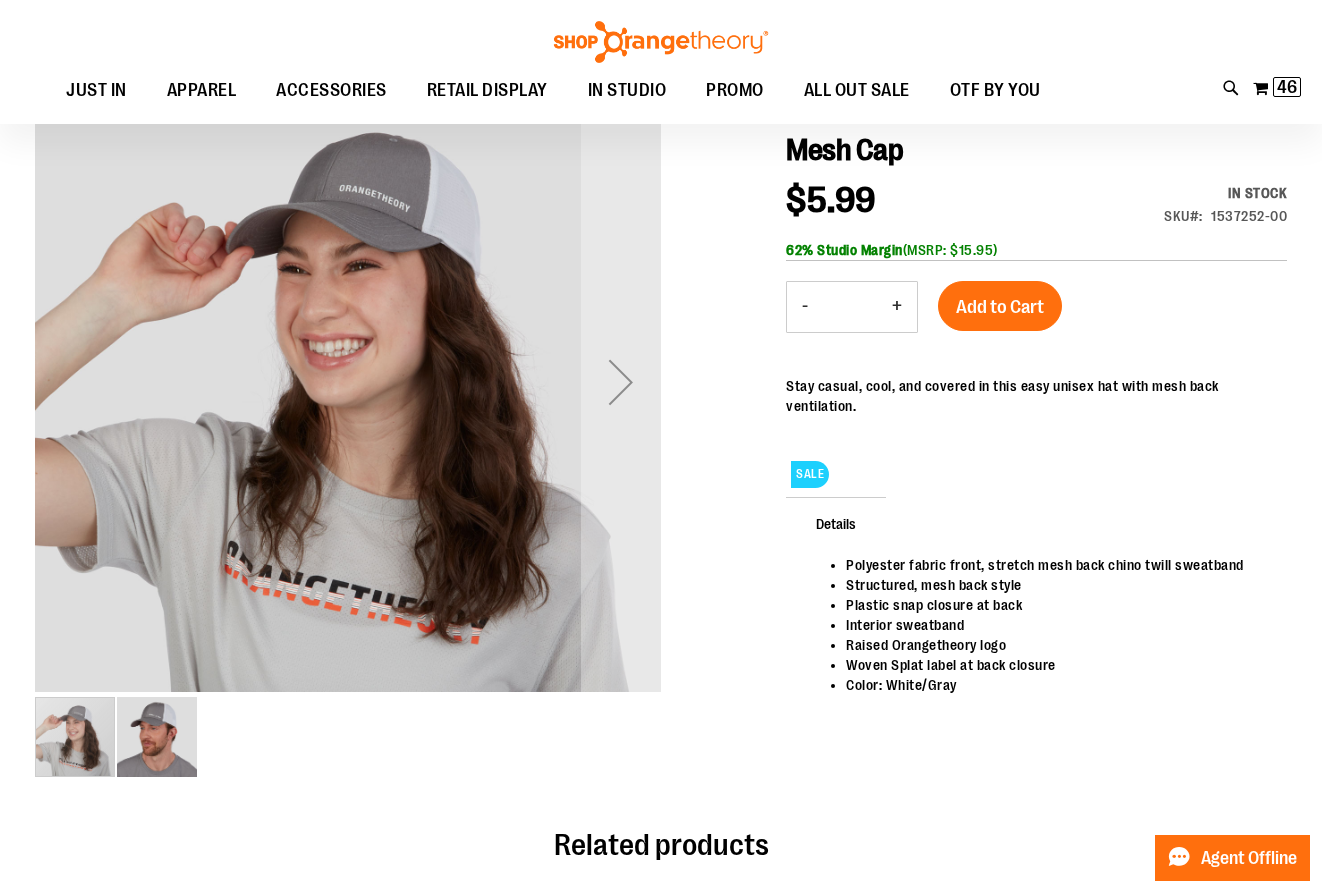 scroll, scrollTop: 30, scrollLeft: 0, axis: vertical 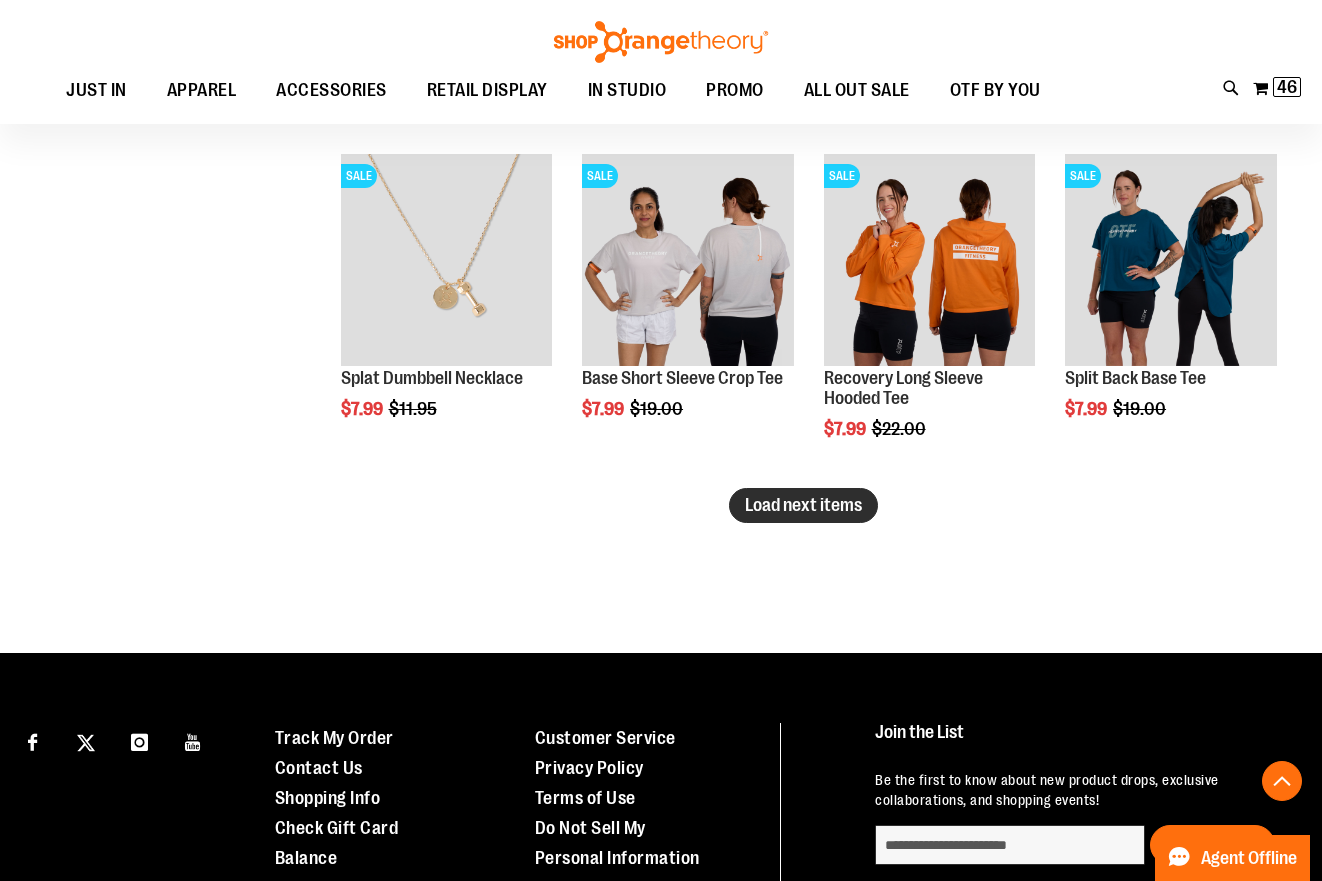 click on "Load next items" at bounding box center (803, 505) 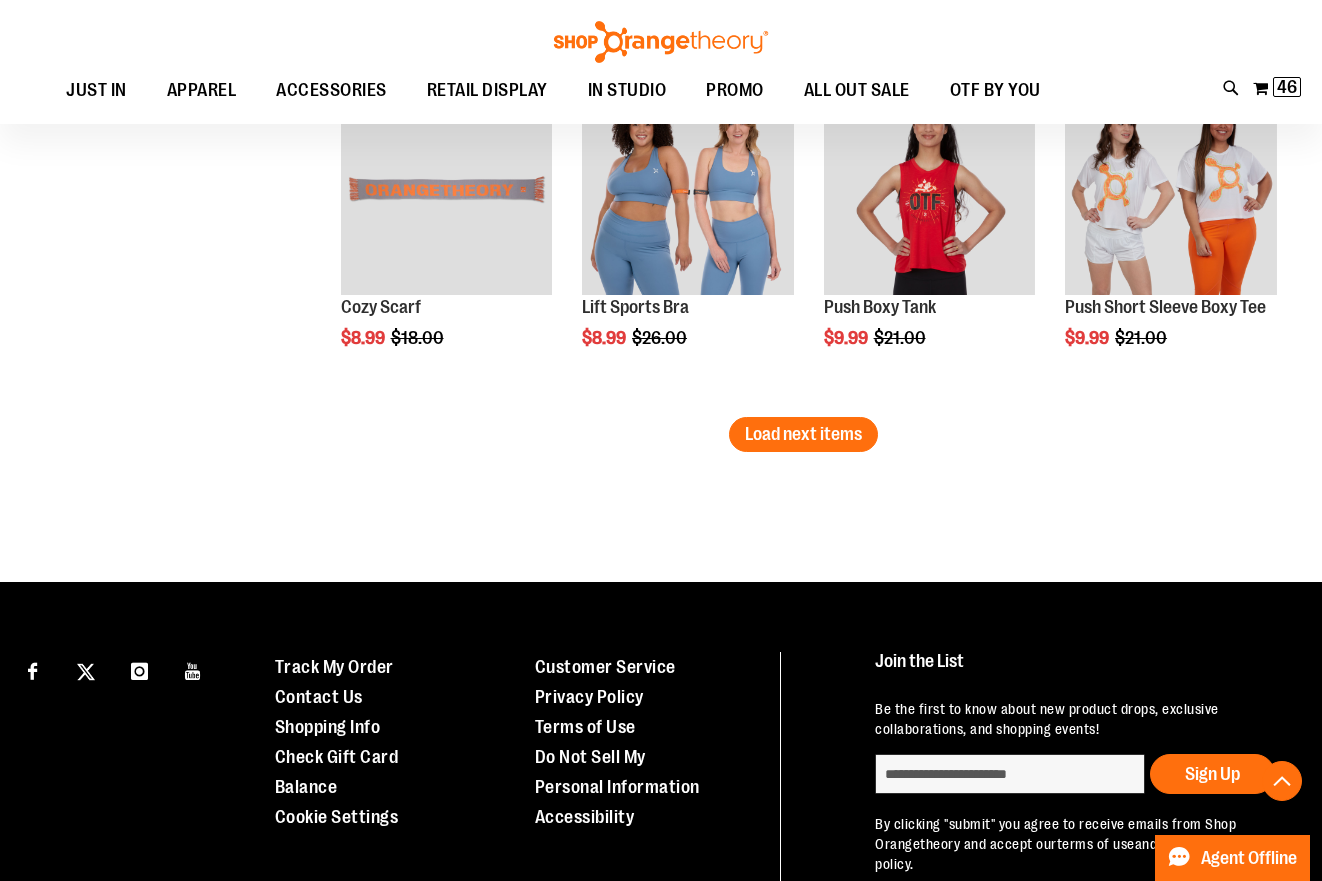 scroll, scrollTop: 3947, scrollLeft: 0, axis: vertical 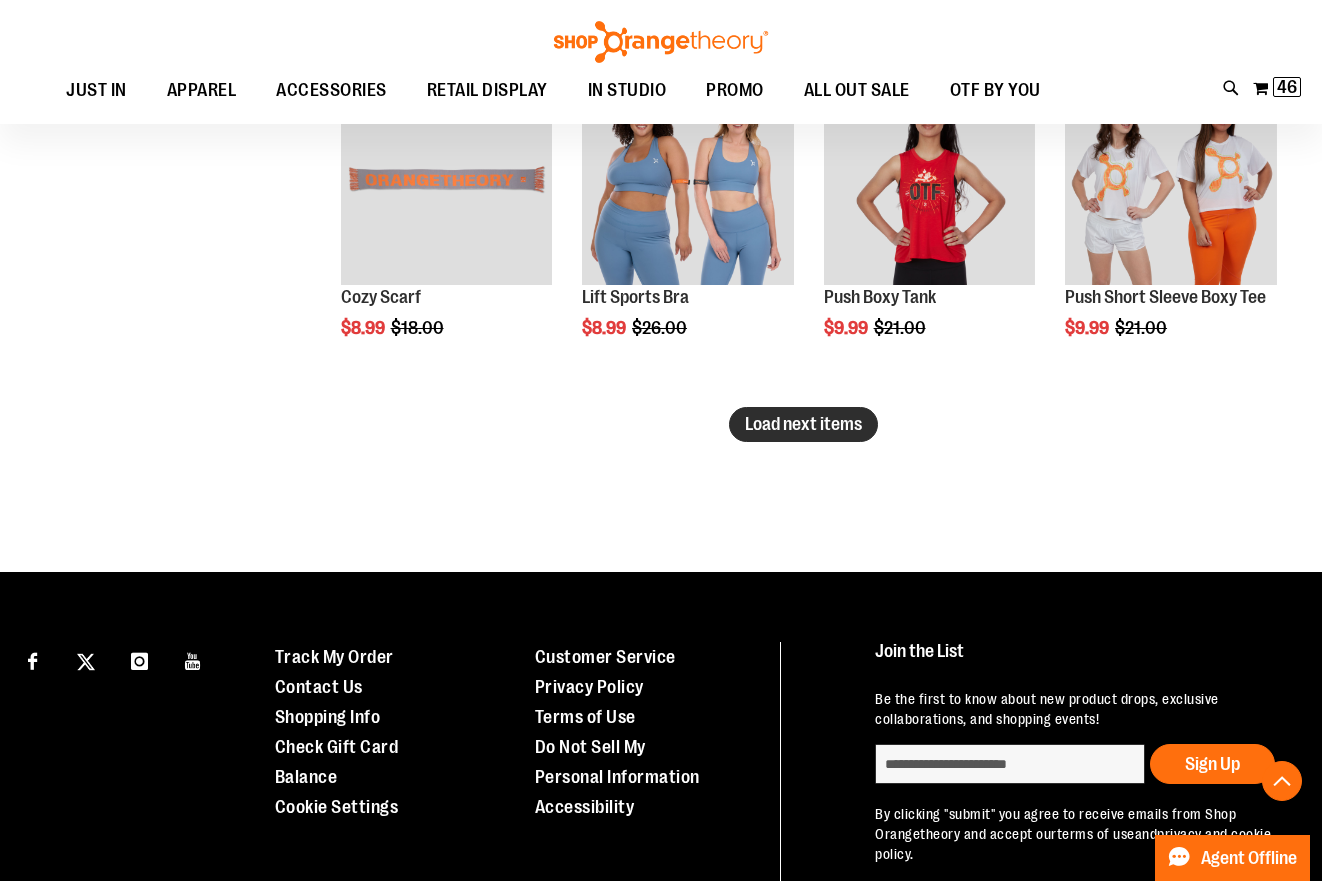 click on "Load next items" at bounding box center [803, 424] 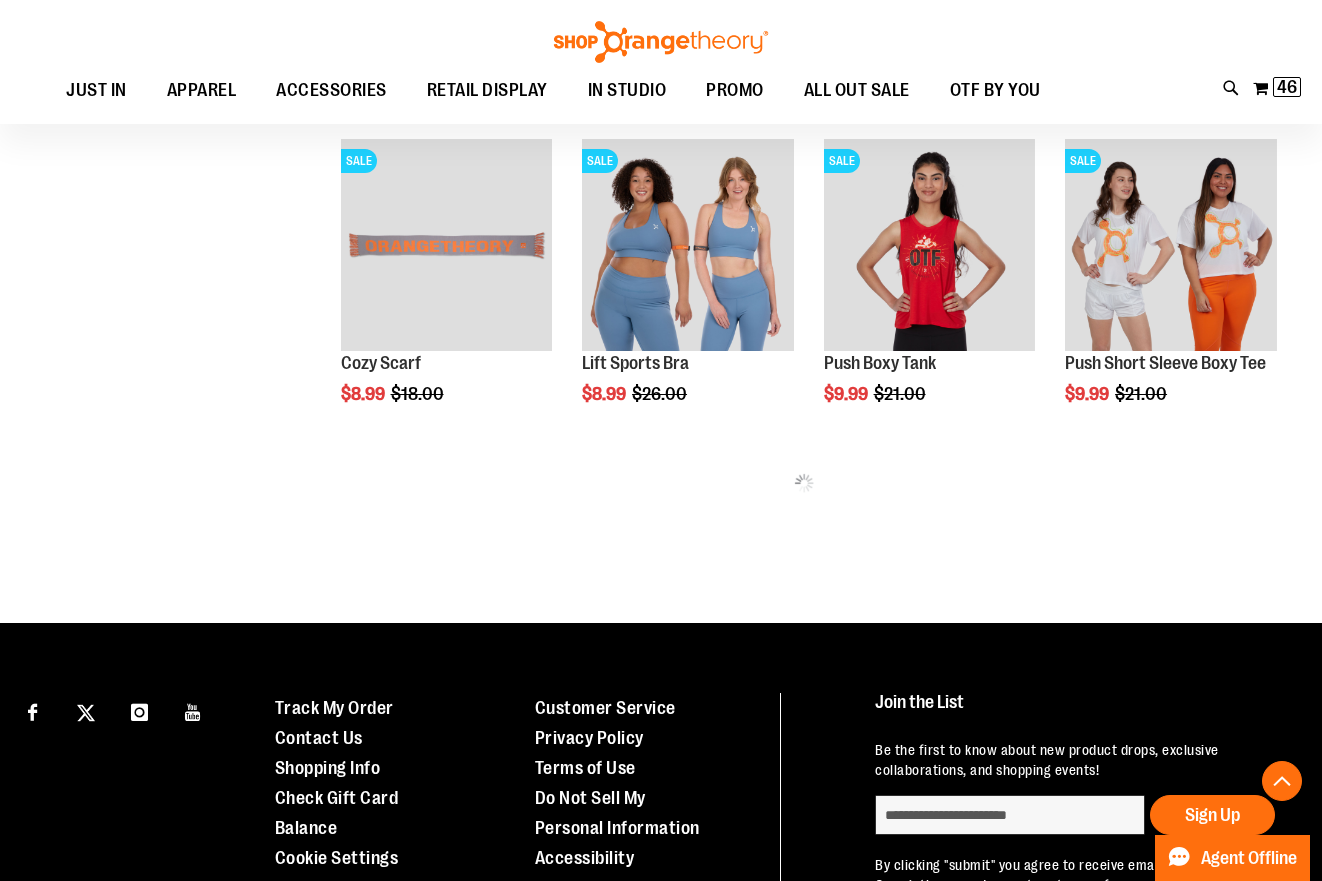 scroll, scrollTop: 3880, scrollLeft: 0, axis: vertical 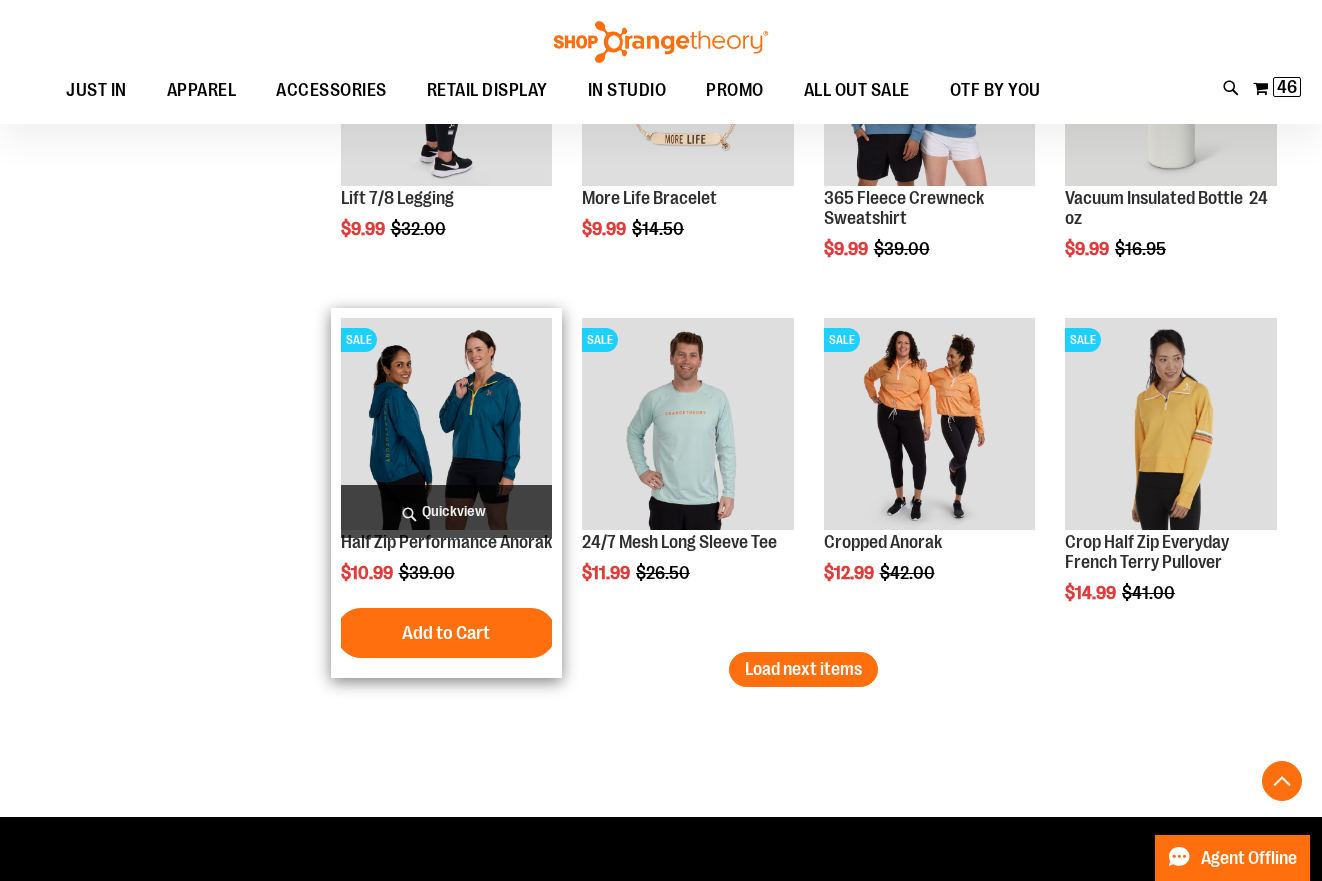 click at bounding box center (447, 424) 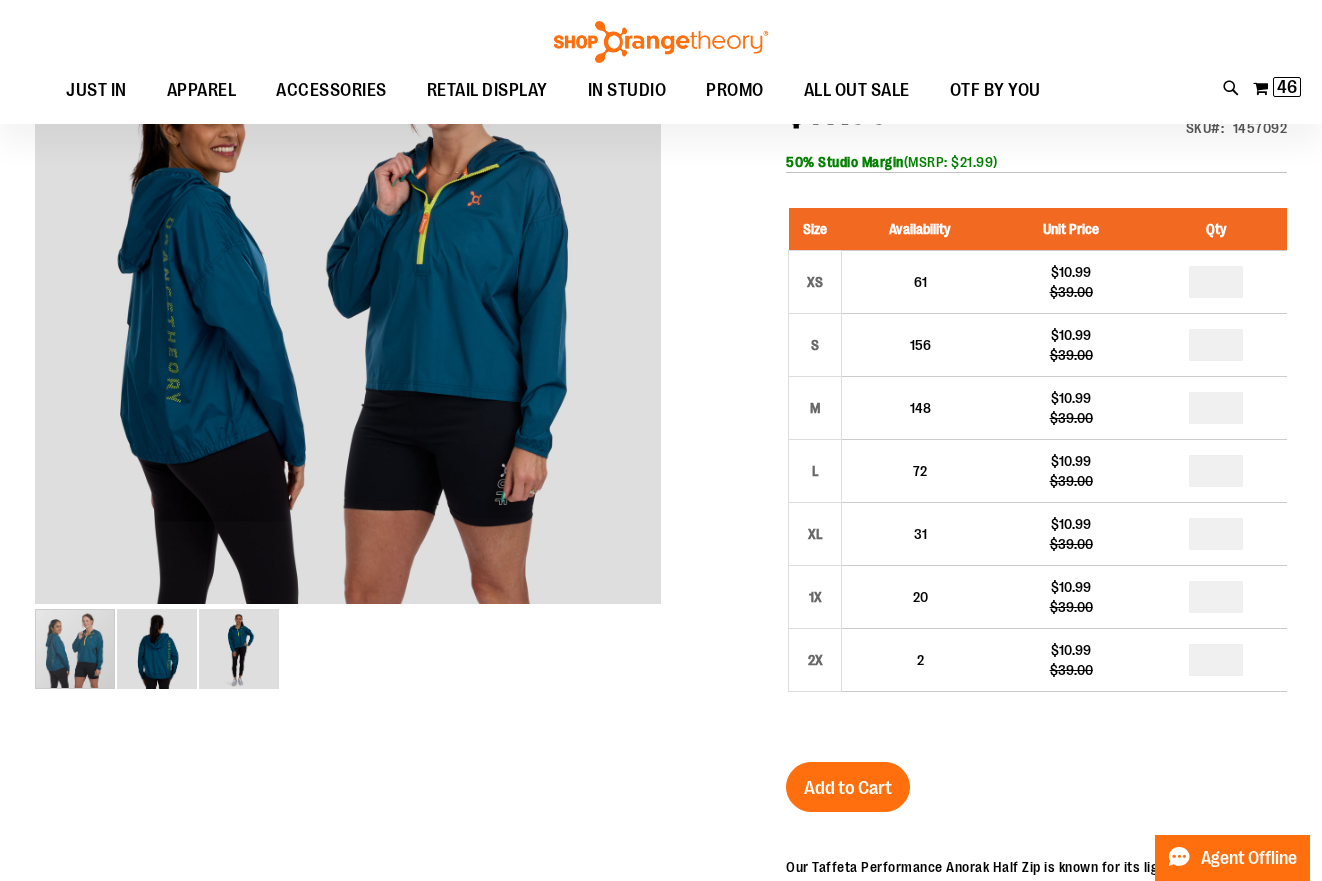 scroll, scrollTop: 347, scrollLeft: 0, axis: vertical 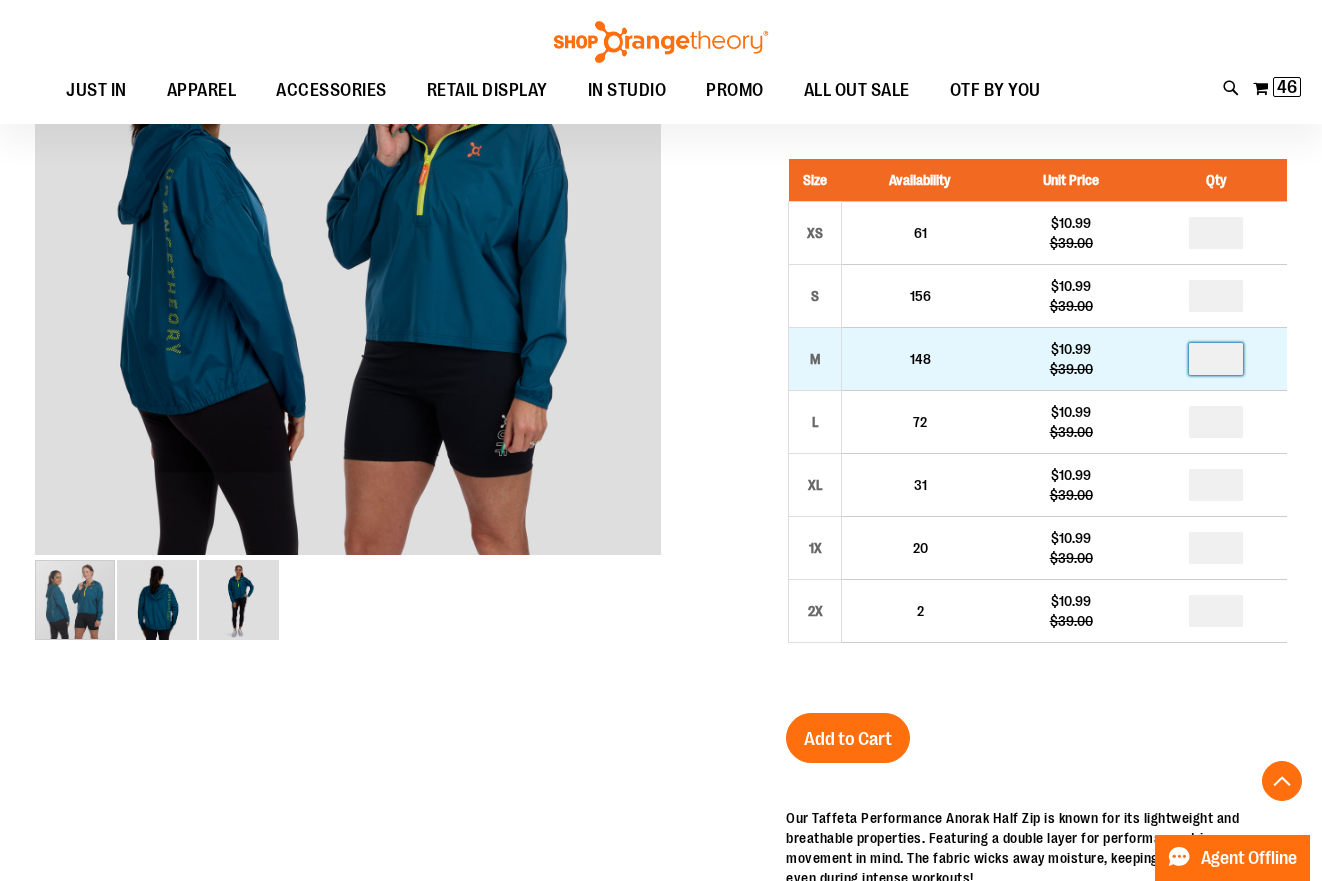drag, startPoint x: 1234, startPoint y: 362, endPoint x: 1174, endPoint y: 350, distance: 61.188232 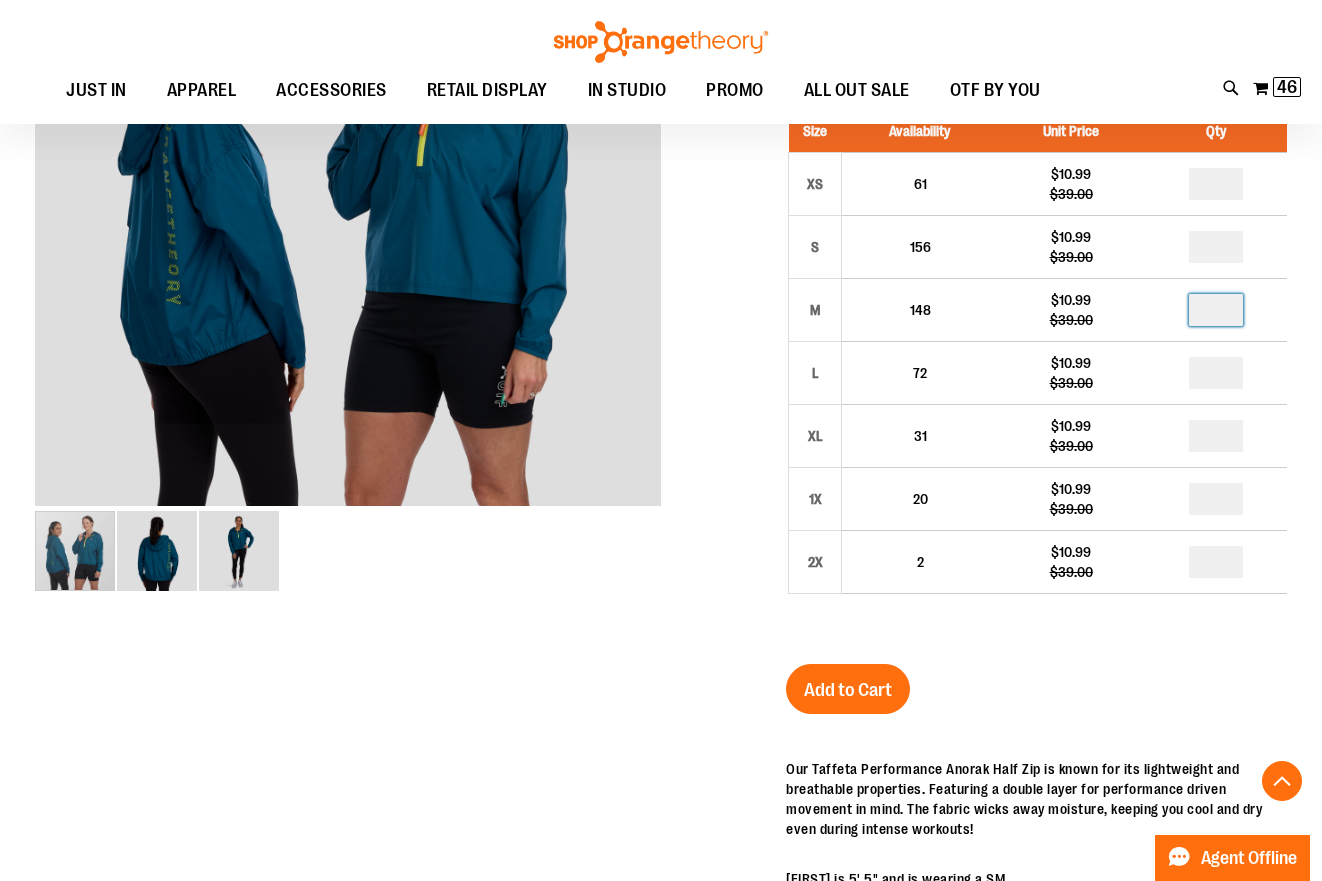 scroll, scrollTop: 395, scrollLeft: 0, axis: vertical 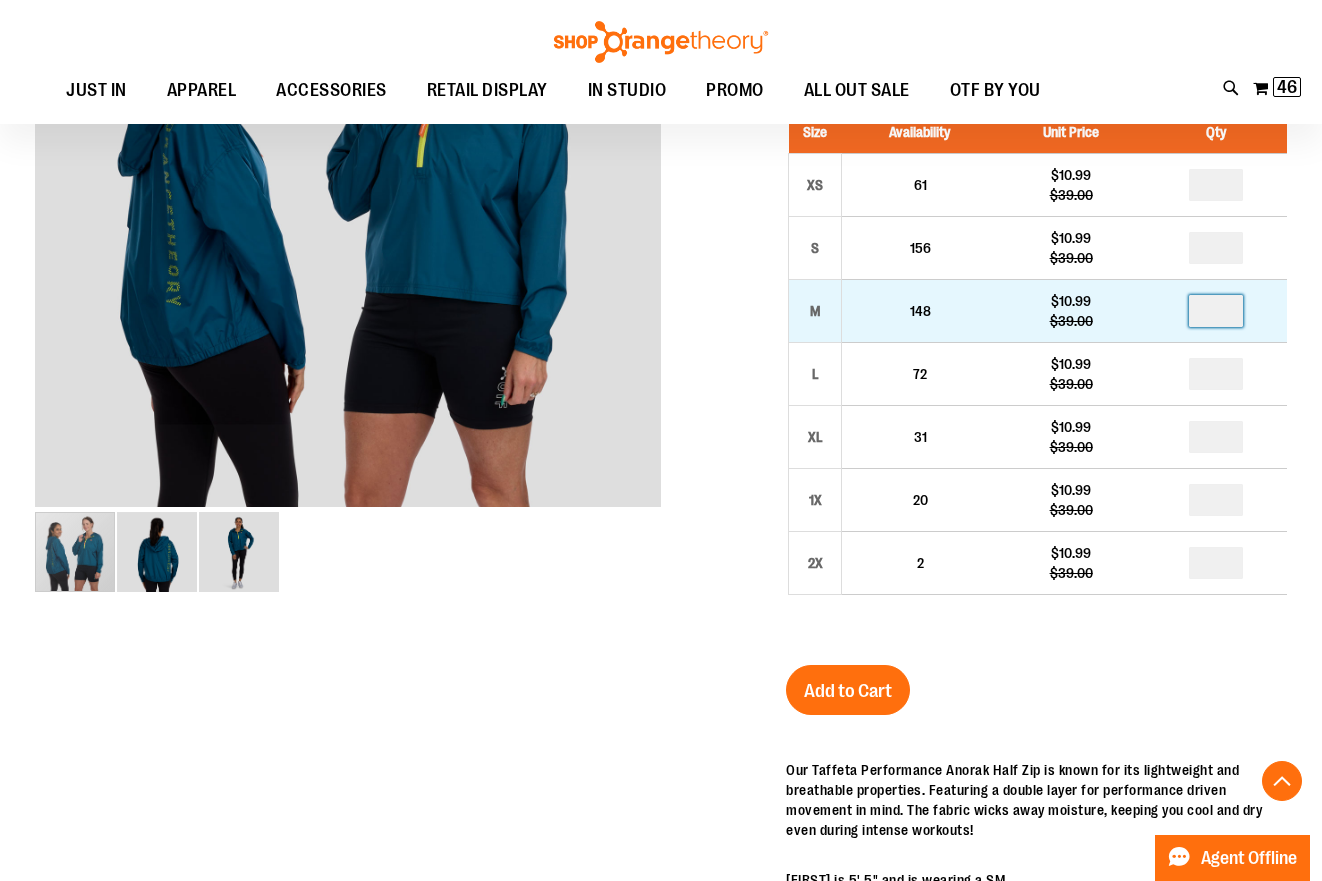 drag, startPoint x: 1238, startPoint y: 311, endPoint x: 1172, endPoint y: 297, distance: 67.46851 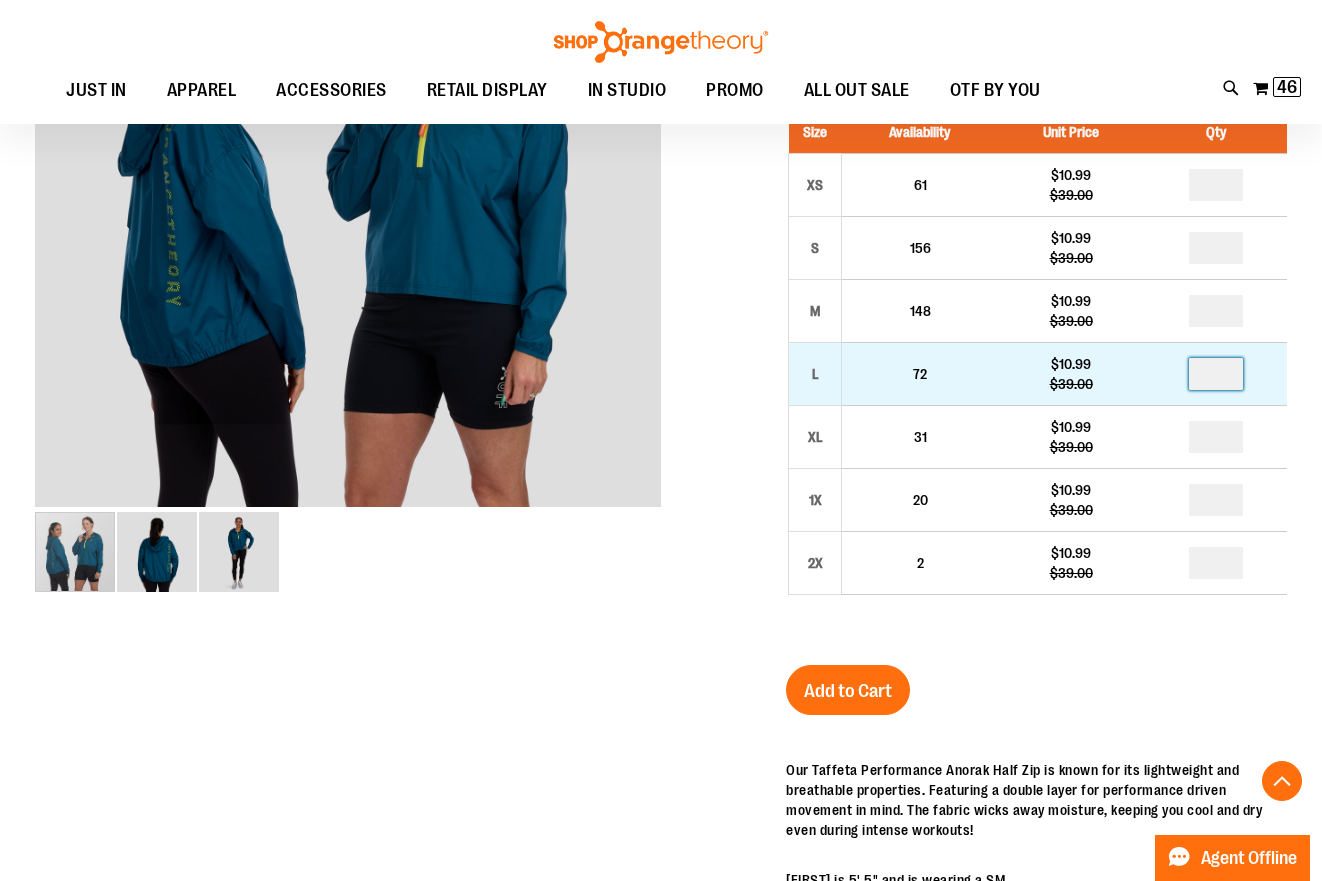 drag, startPoint x: 1230, startPoint y: 370, endPoint x: 1181, endPoint y: 370, distance: 49 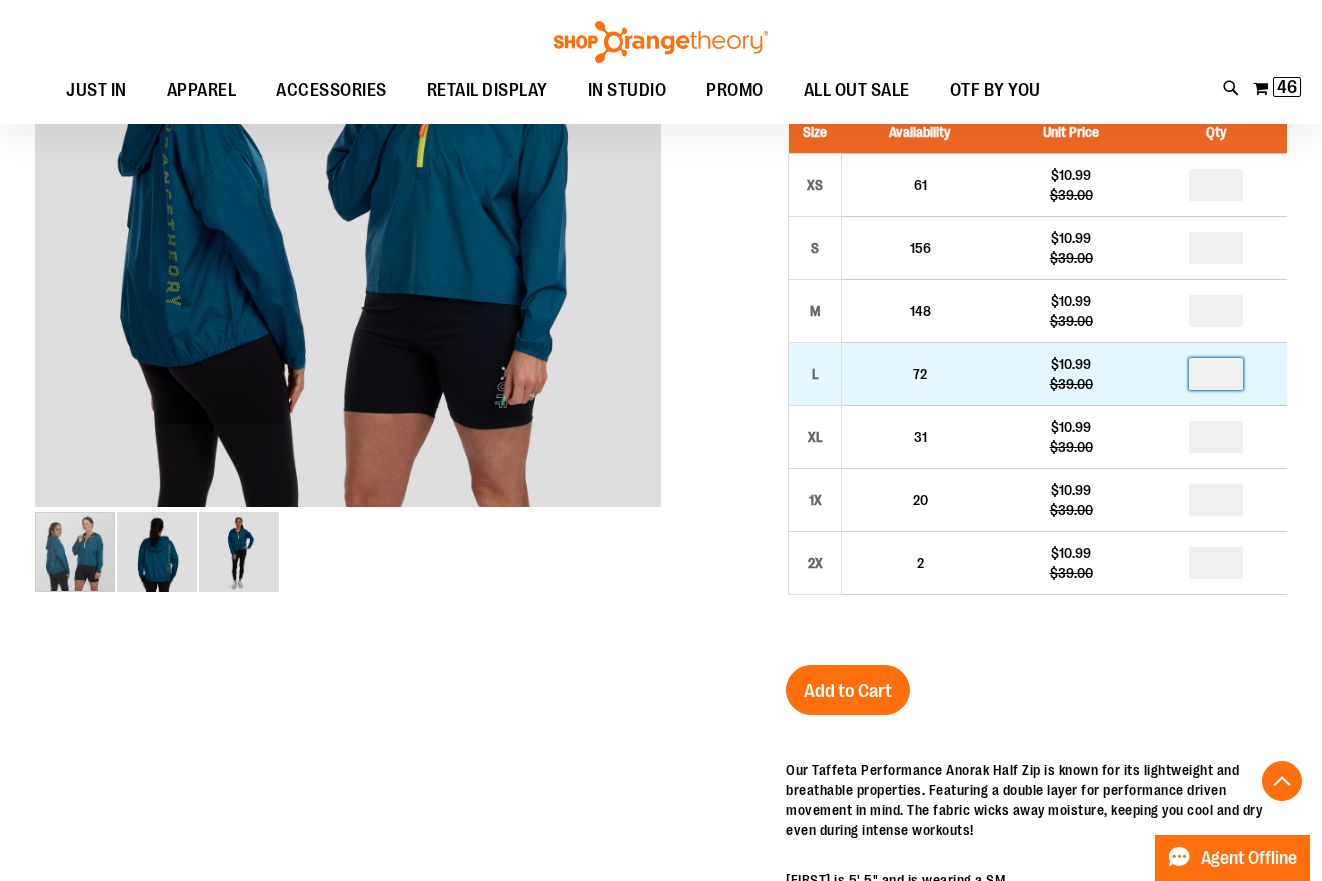 type on "*" 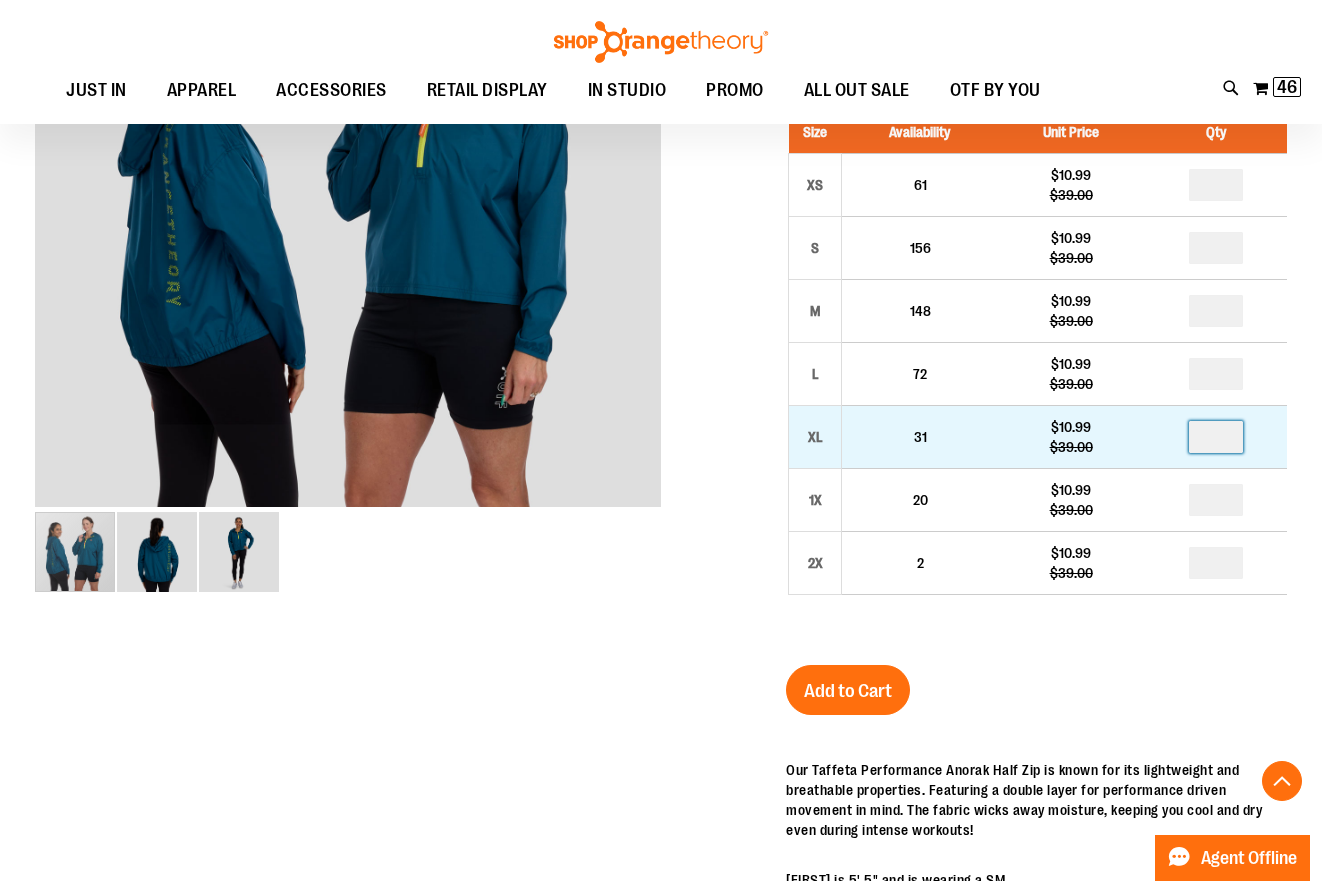 drag, startPoint x: 1226, startPoint y: 435, endPoint x: 1174, endPoint y: 431, distance: 52.153618 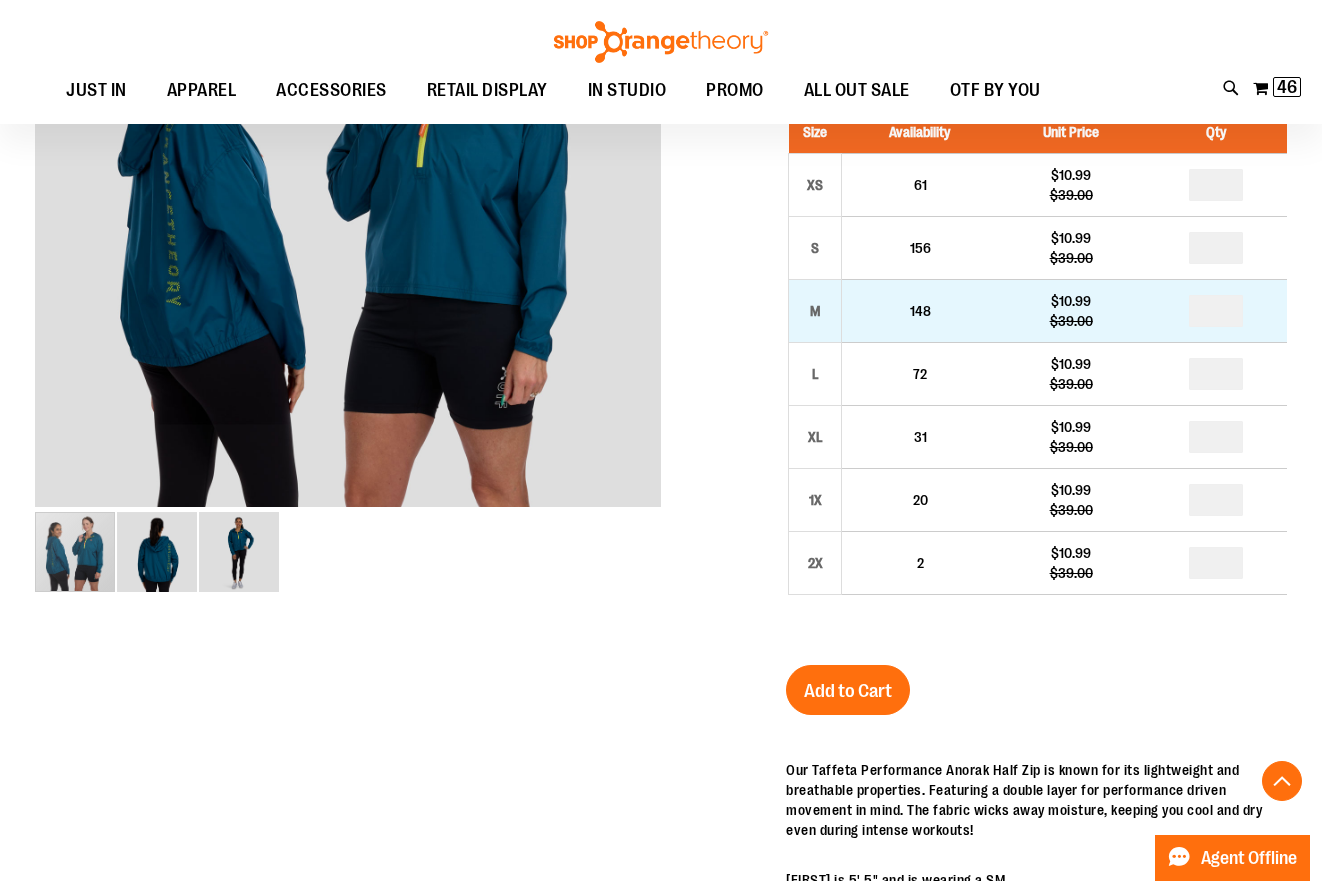 drag, startPoint x: 1238, startPoint y: 310, endPoint x: 1189, endPoint y: 308, distance: 49.0408 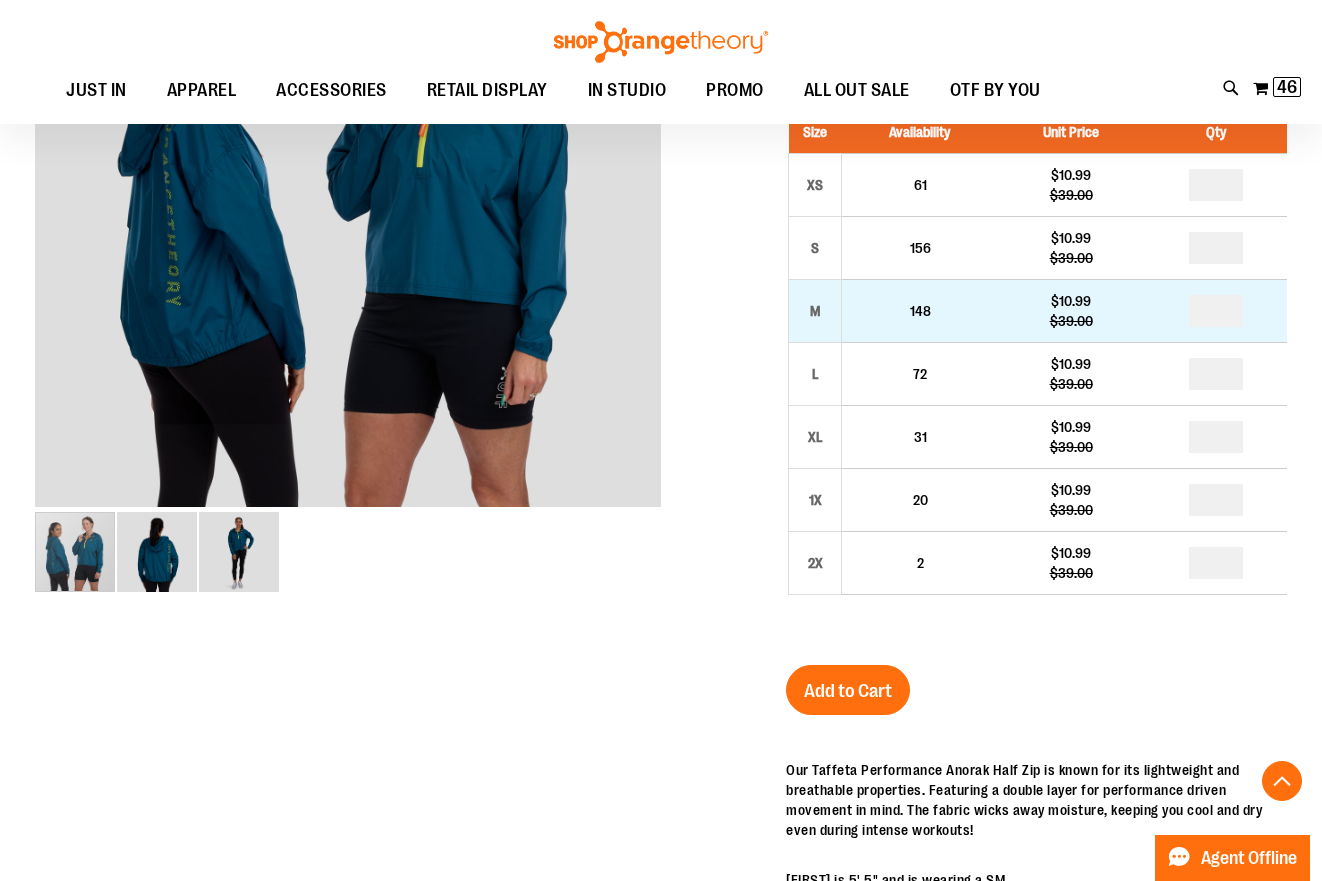 type on "*" 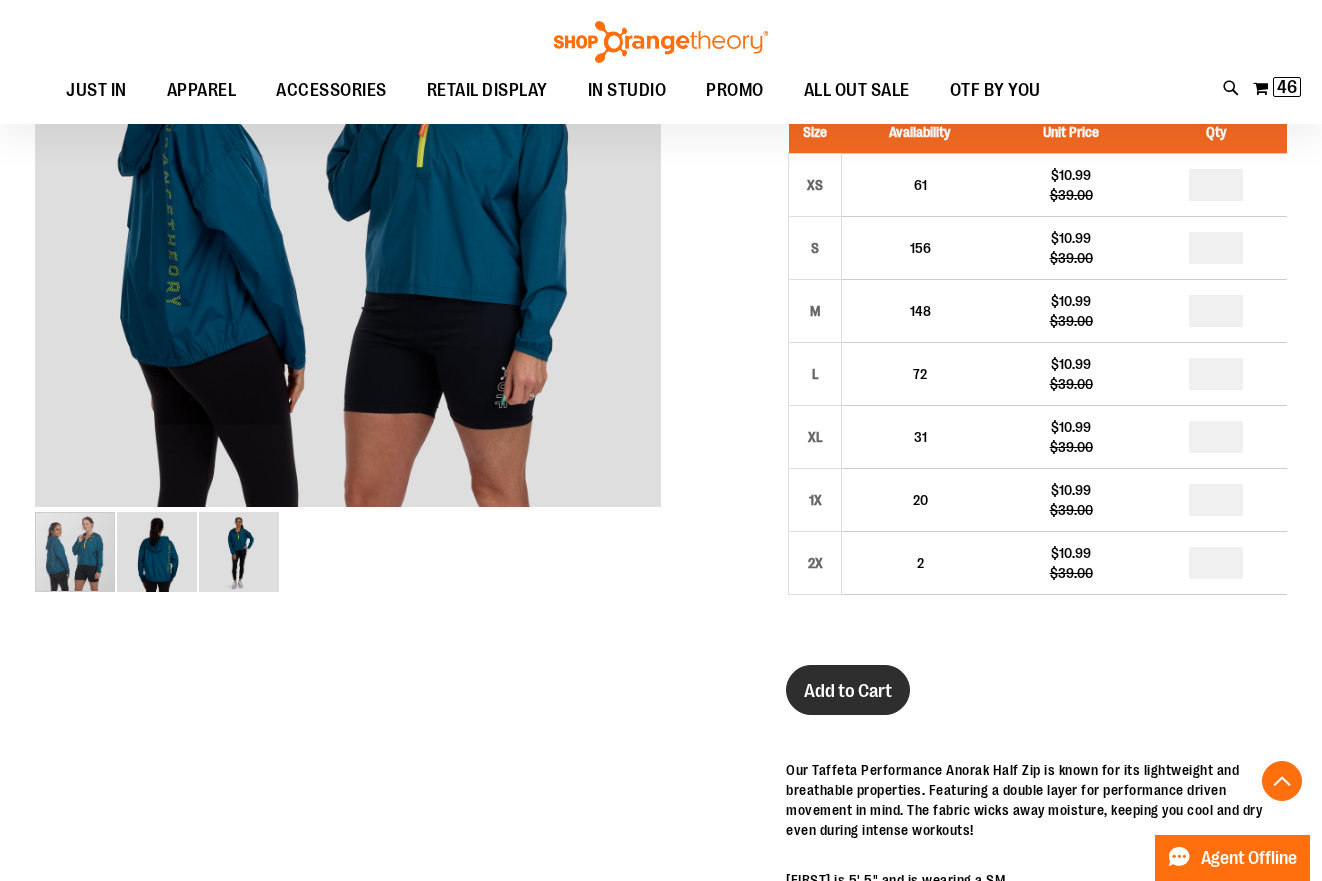 click on "Add to Cart" at bounding box center (848, 691) 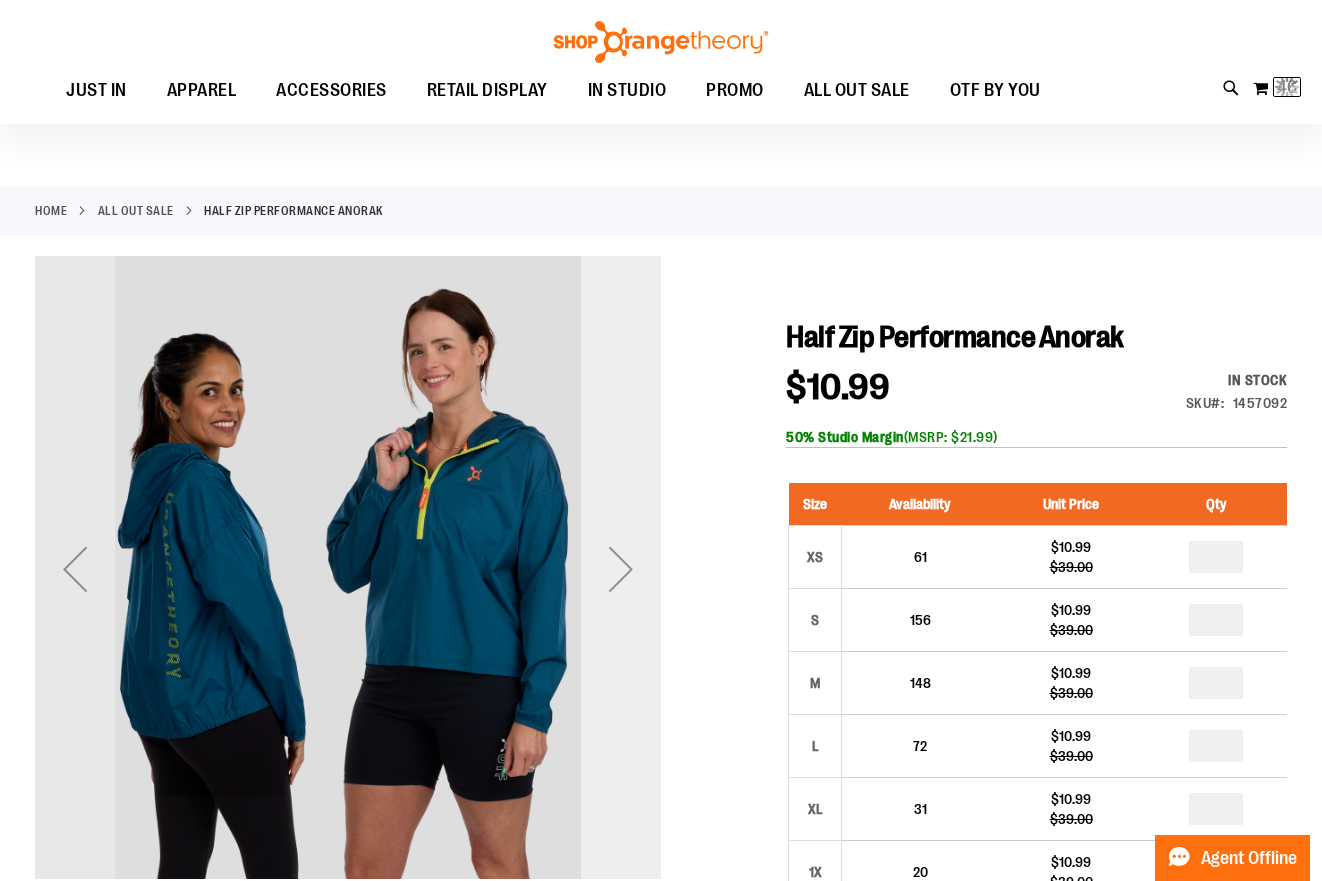 scroll, scrollTop: 19, scrollLeft: 0, axis: vertical 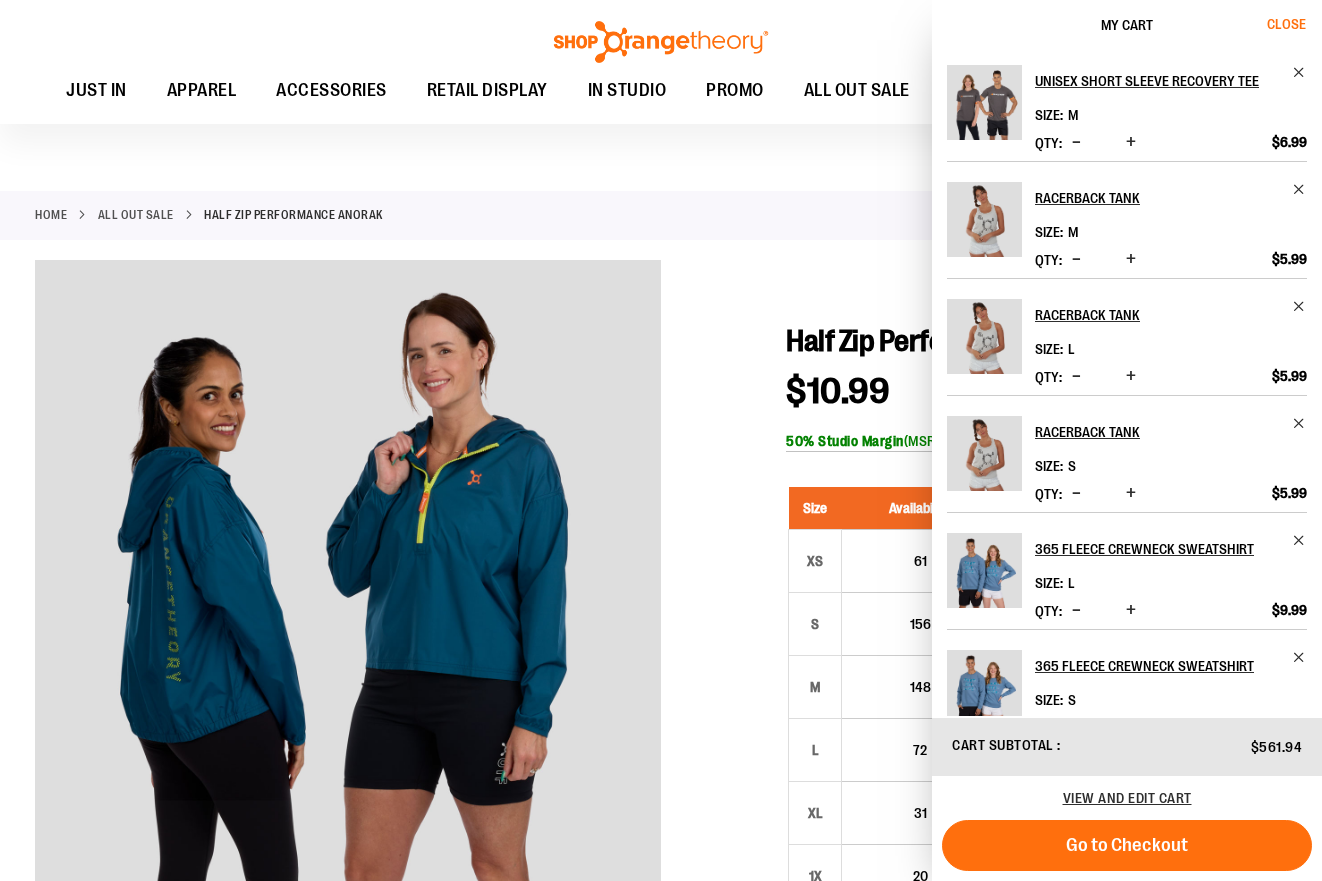 click on "Close" at bounding box center [1286, 24] 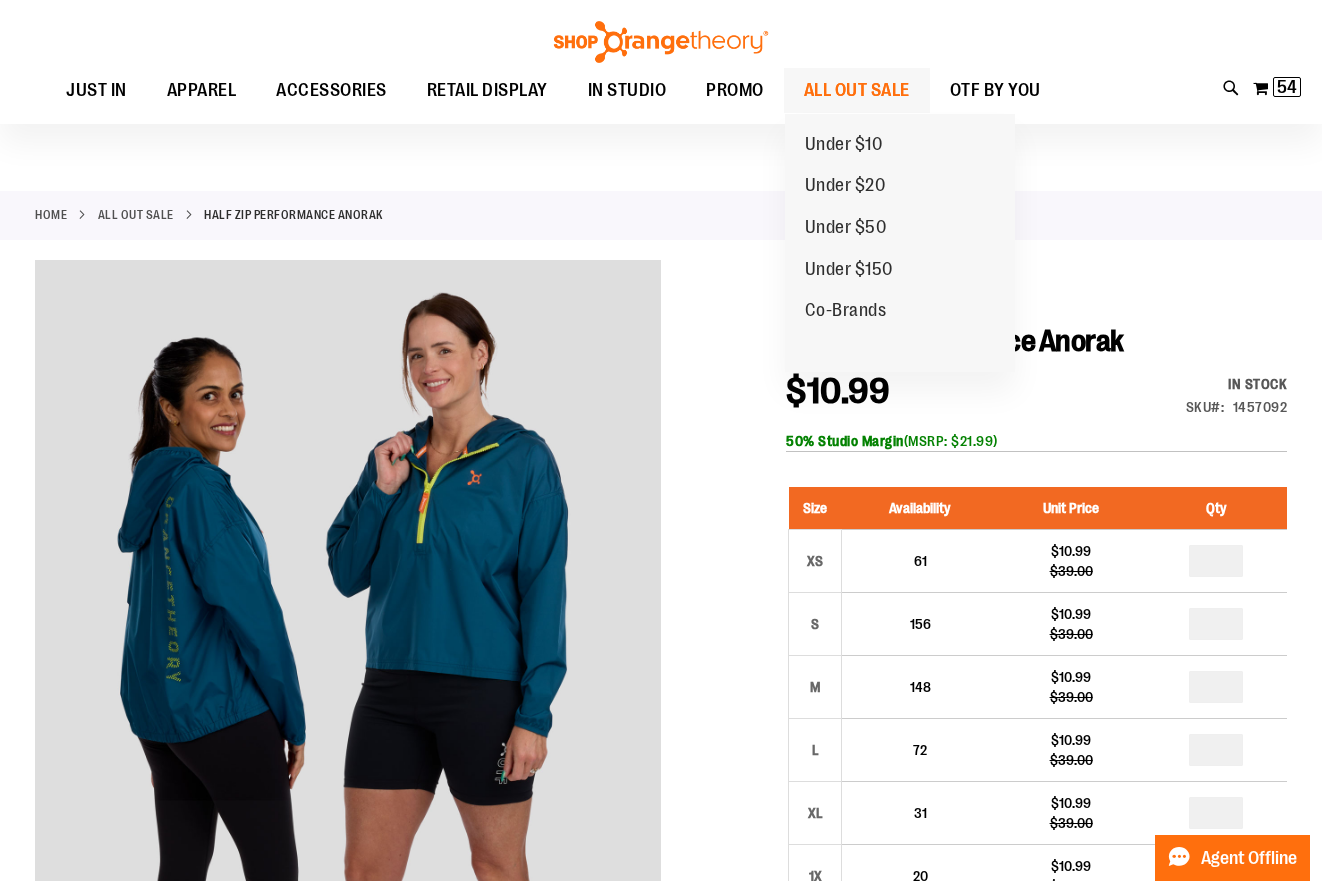 click on "ALL OUT SALE" at bounding box center [857, 90] 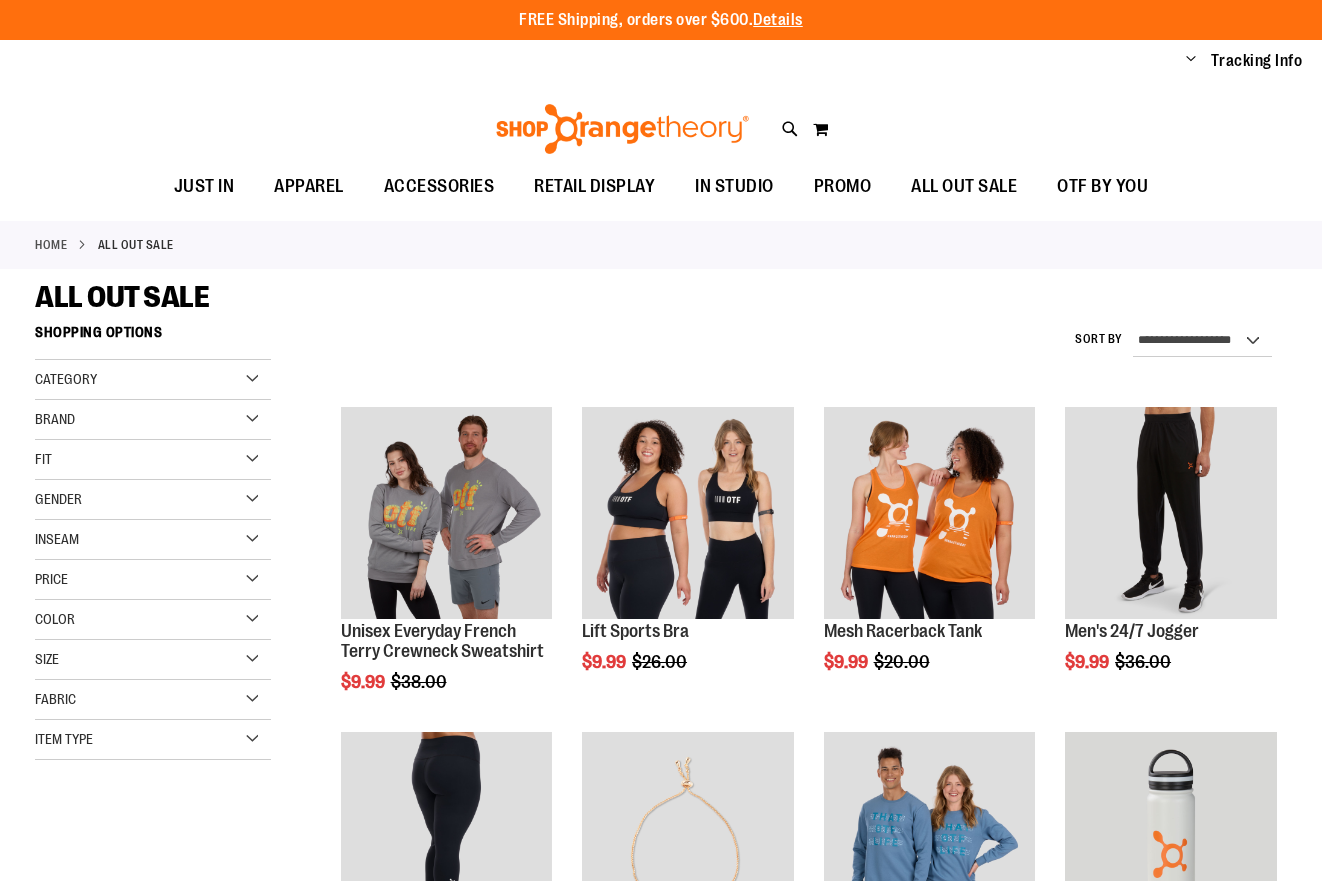 scroll, scrollTop: 0, scrollLeft: 0, axis: both 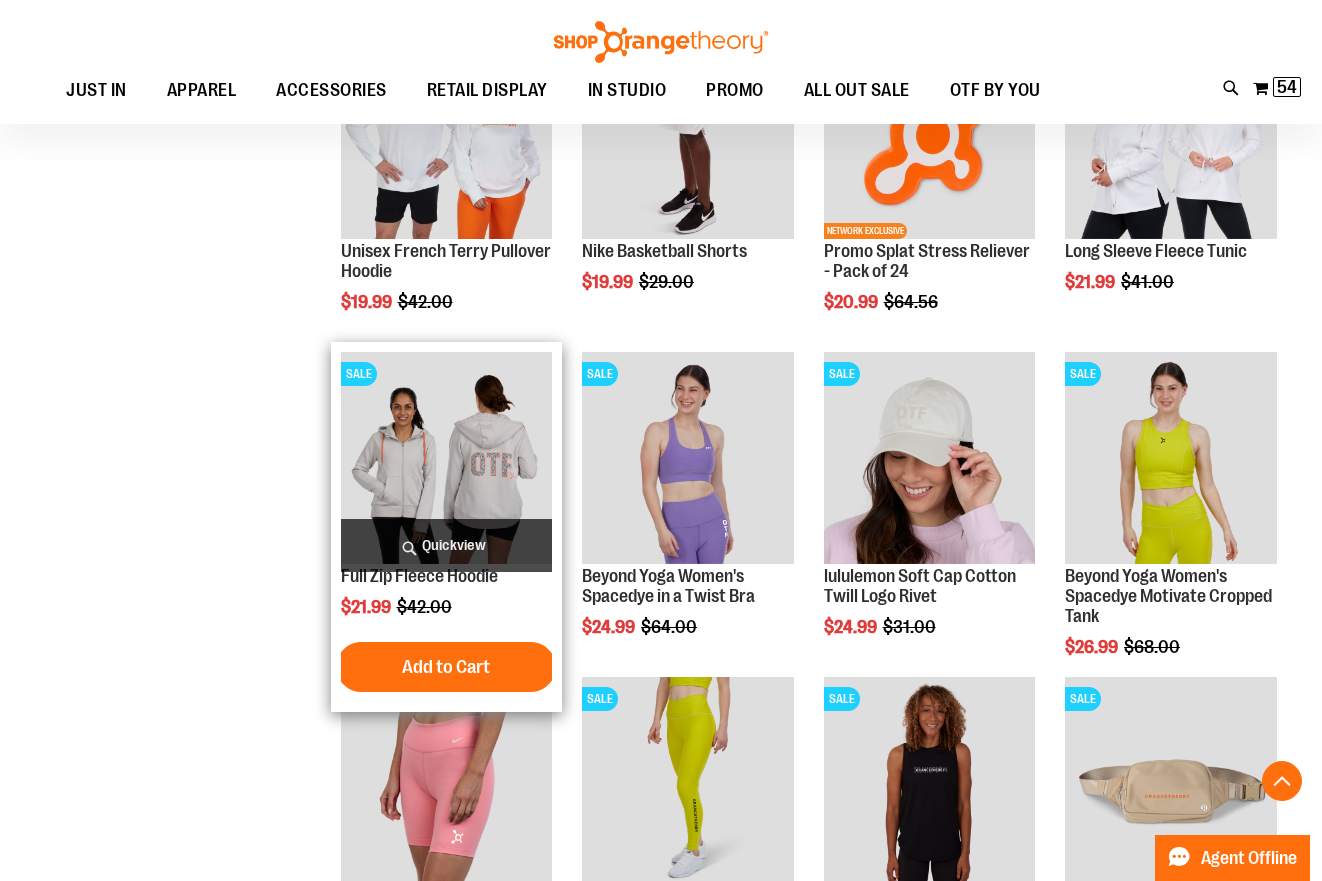 click at bounding box center (447, 458) 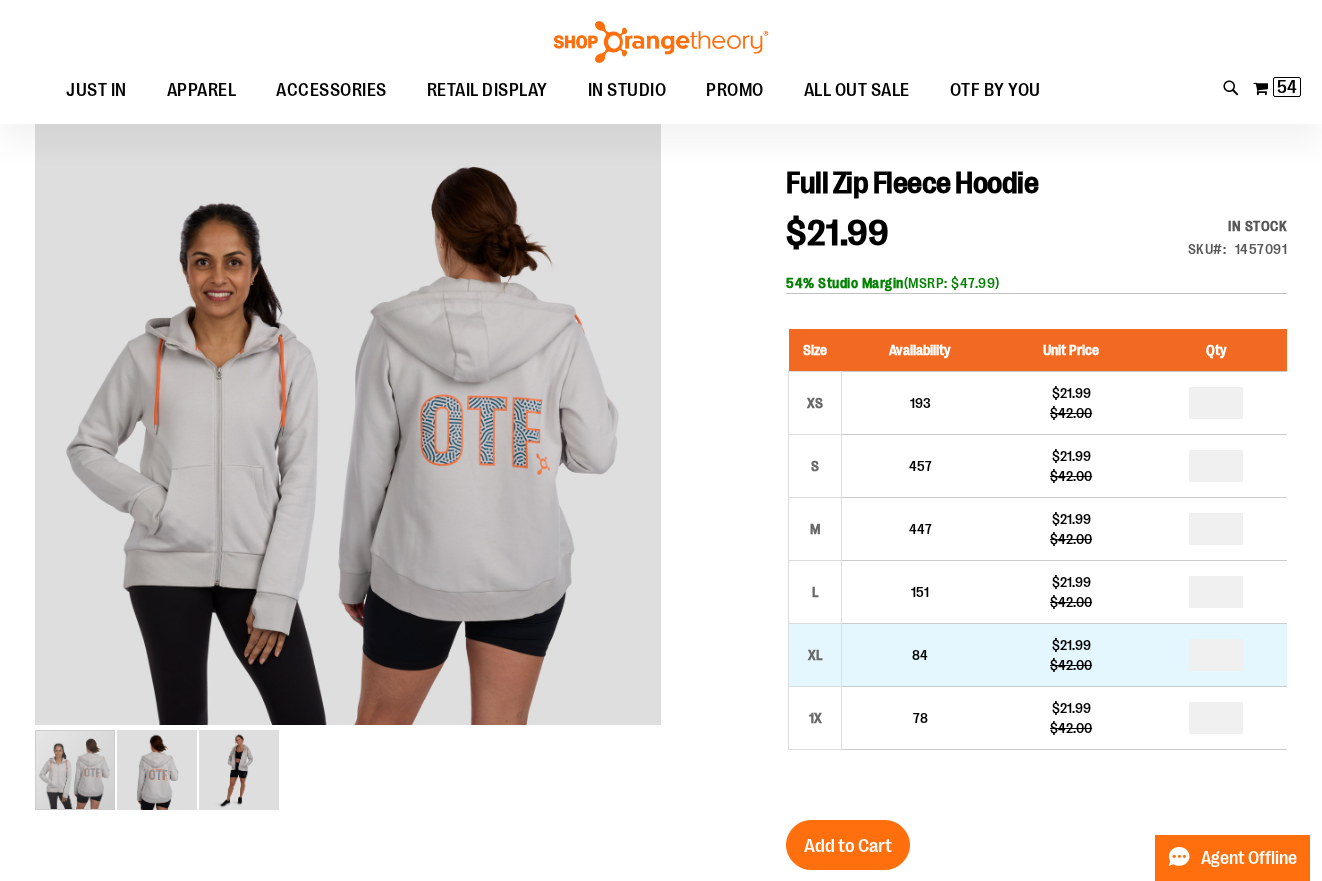 scroll, scrollTop: 178, scrollLeft: 0, axis: vertical 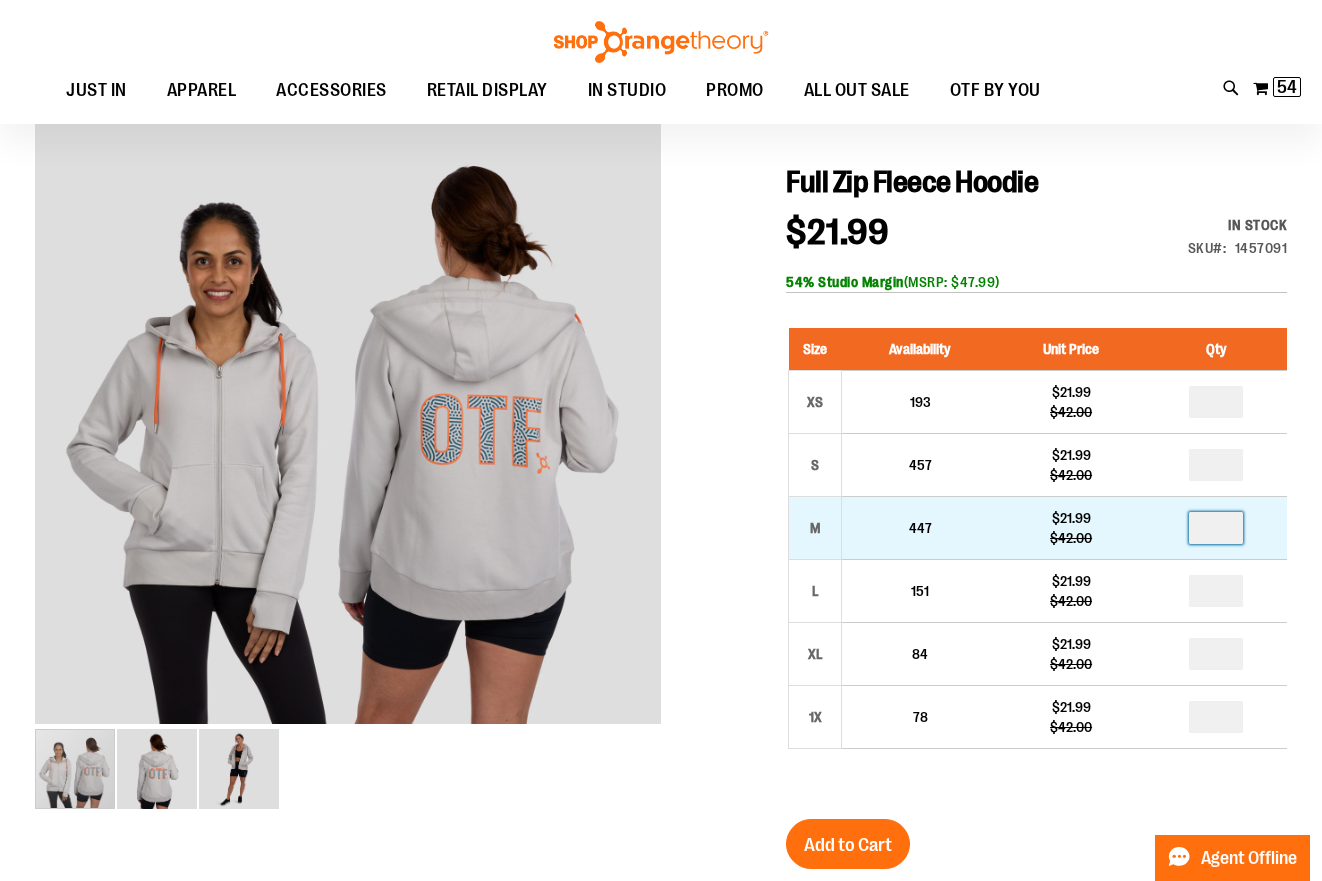 click at bounding box center [1216, 528] 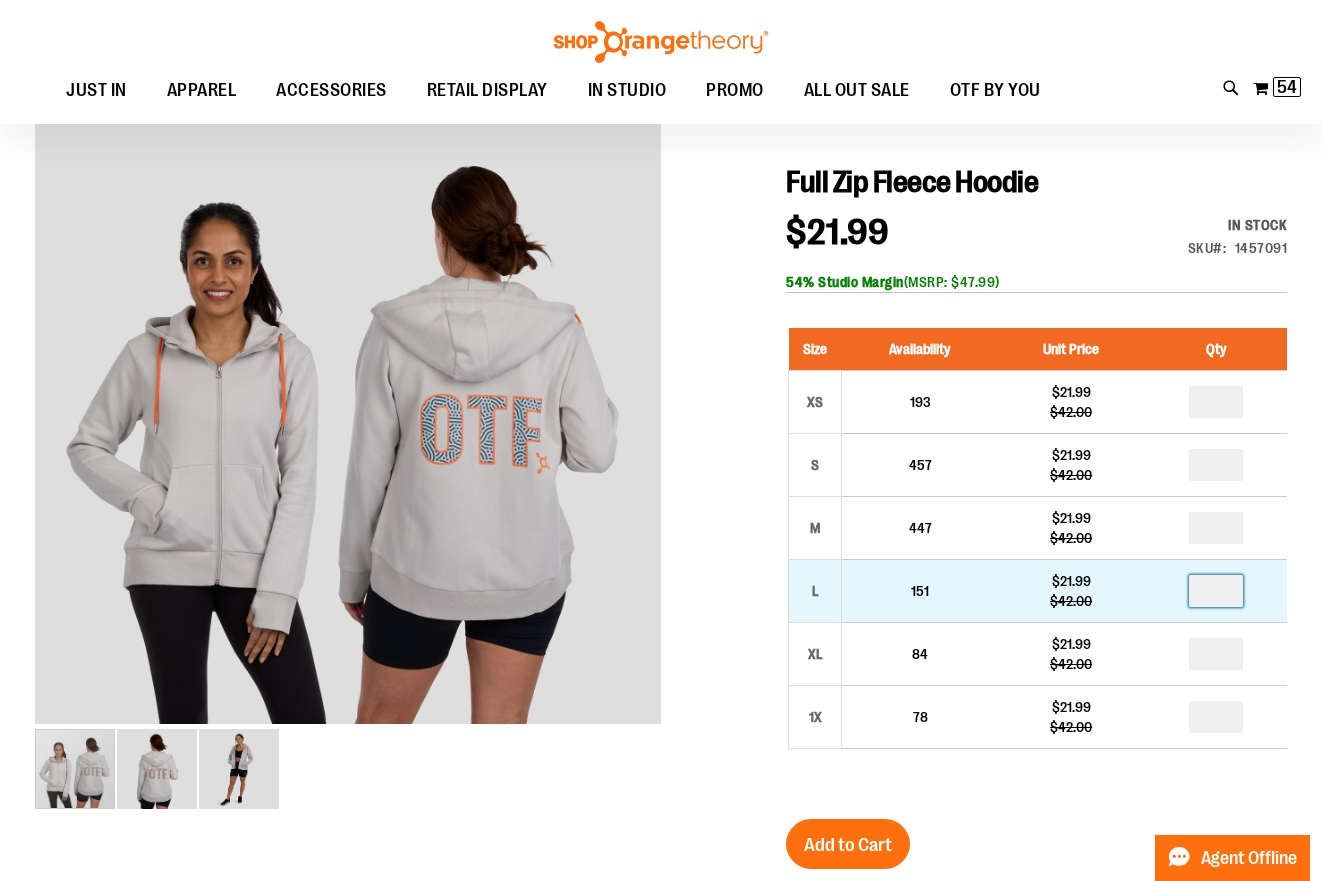 type on "*" 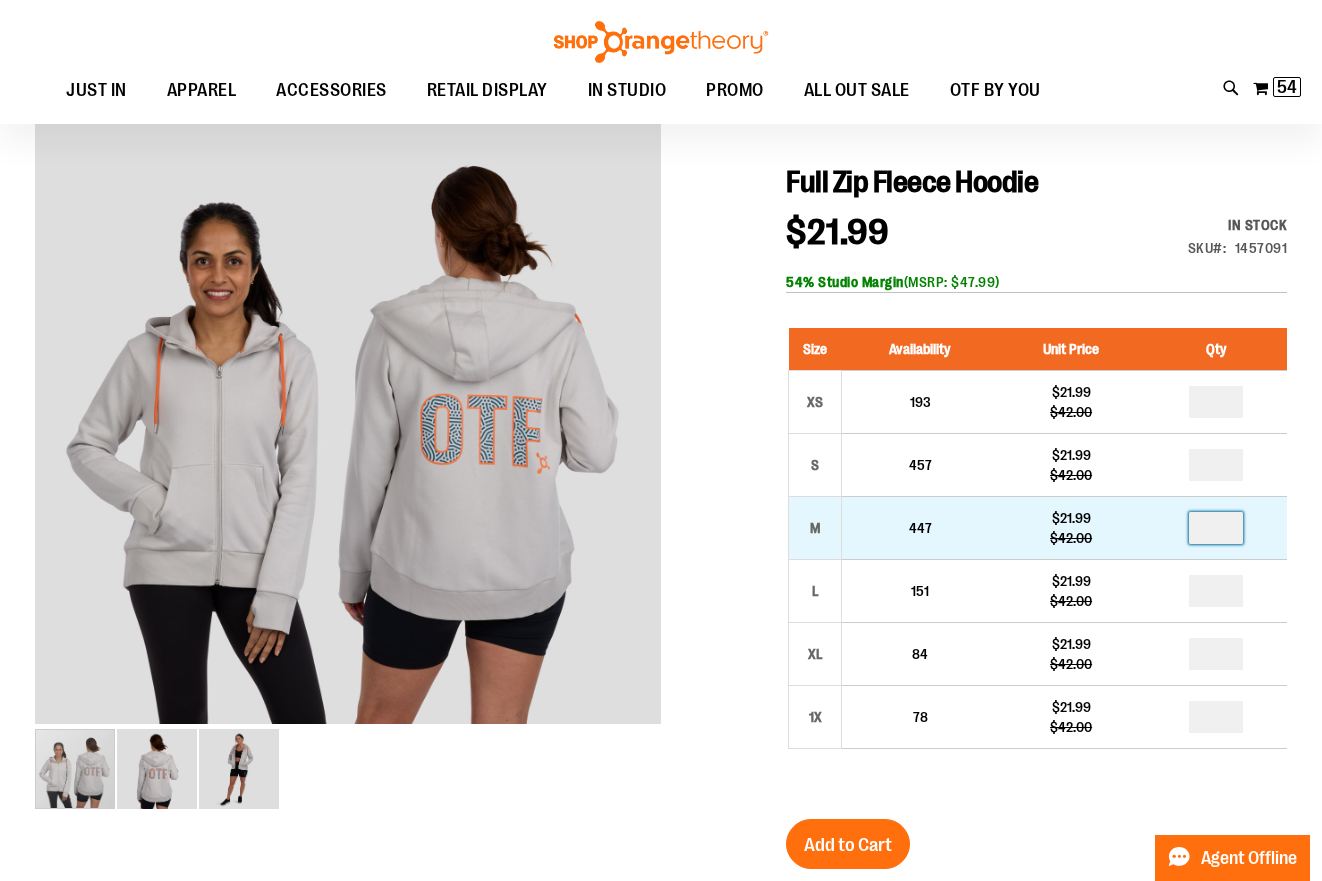type 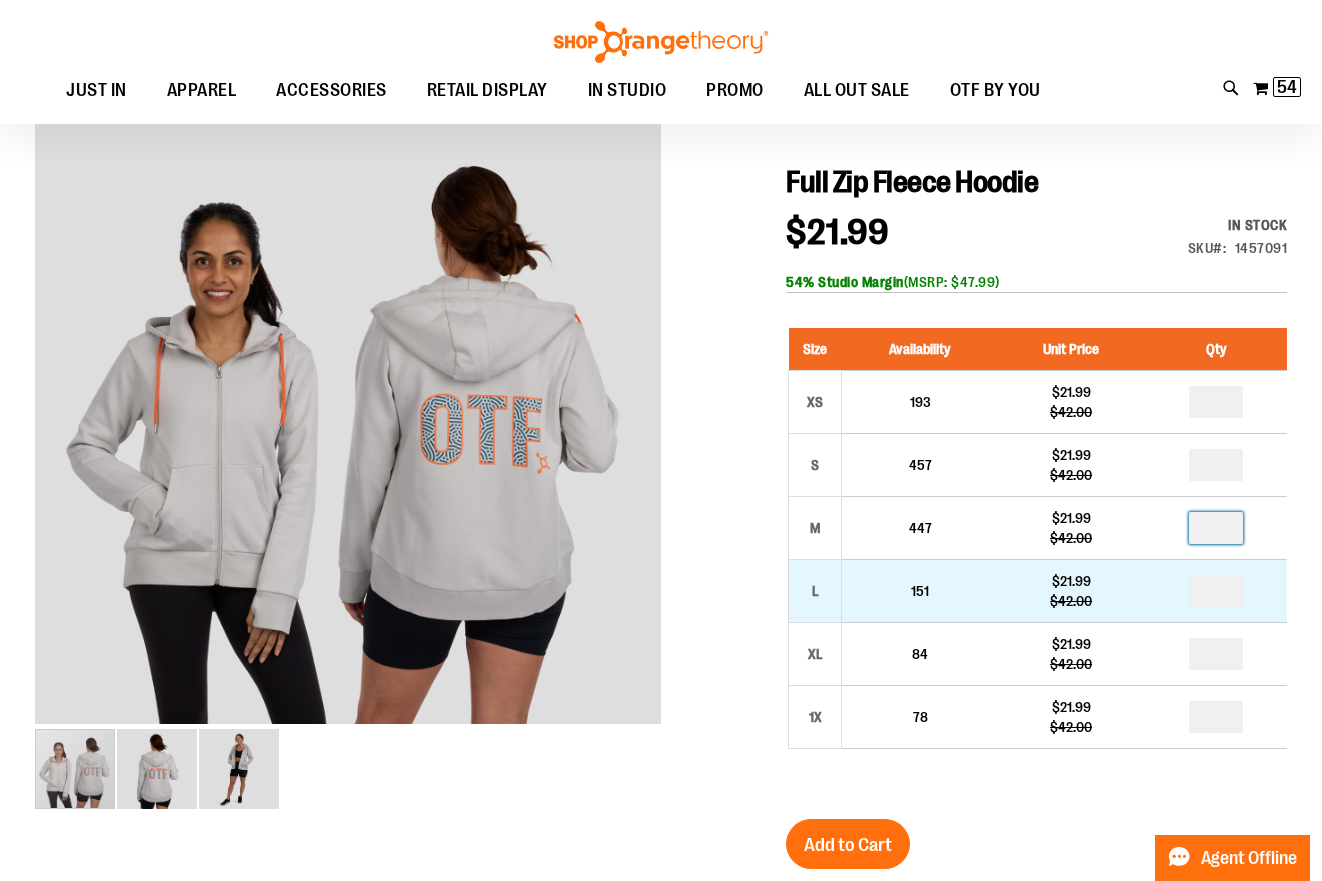 type on "*" 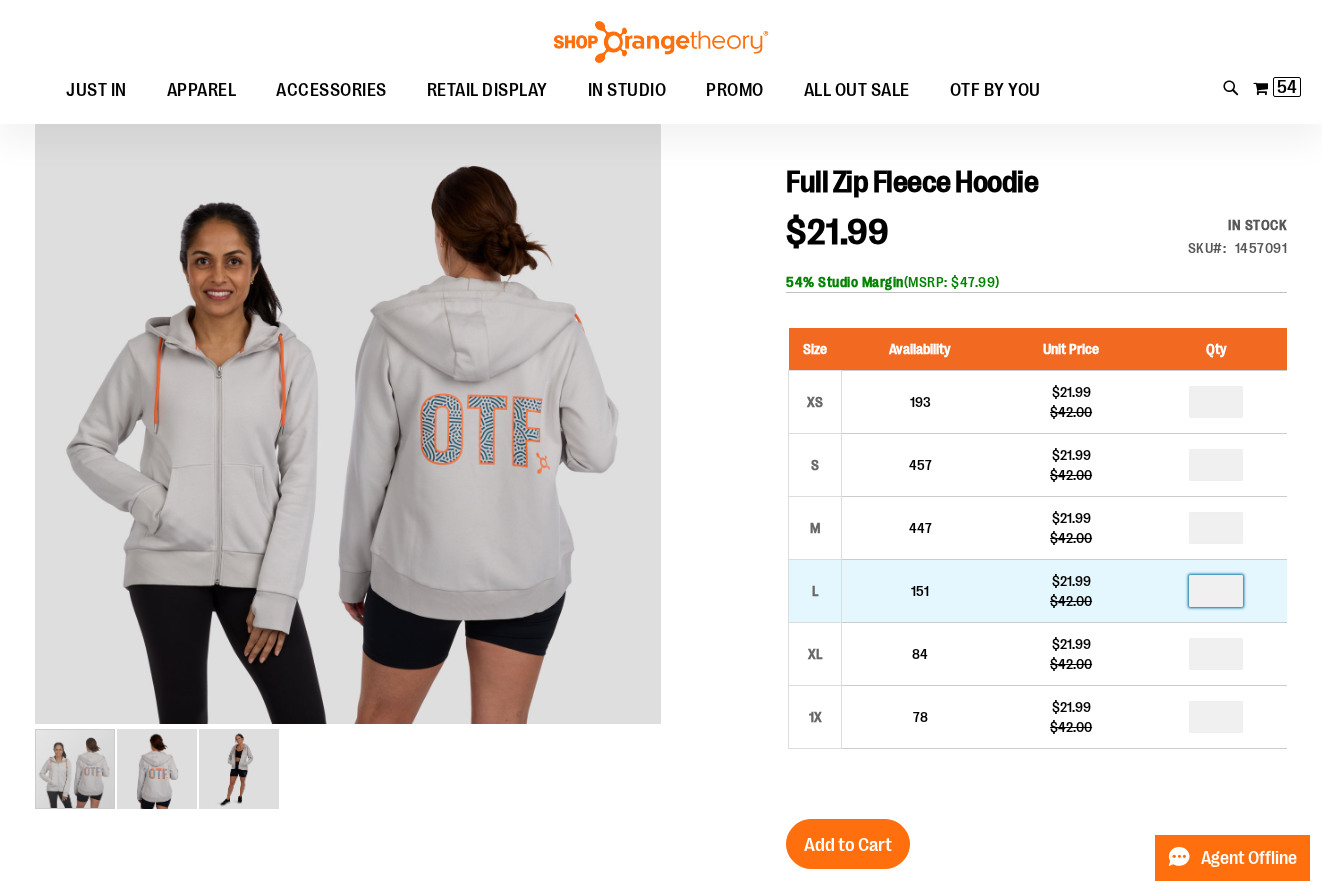 drag, startPoint x: 1229, startPoint y: 591, endPoint x: 1171, endPoint y: 584, distance: 58.420887 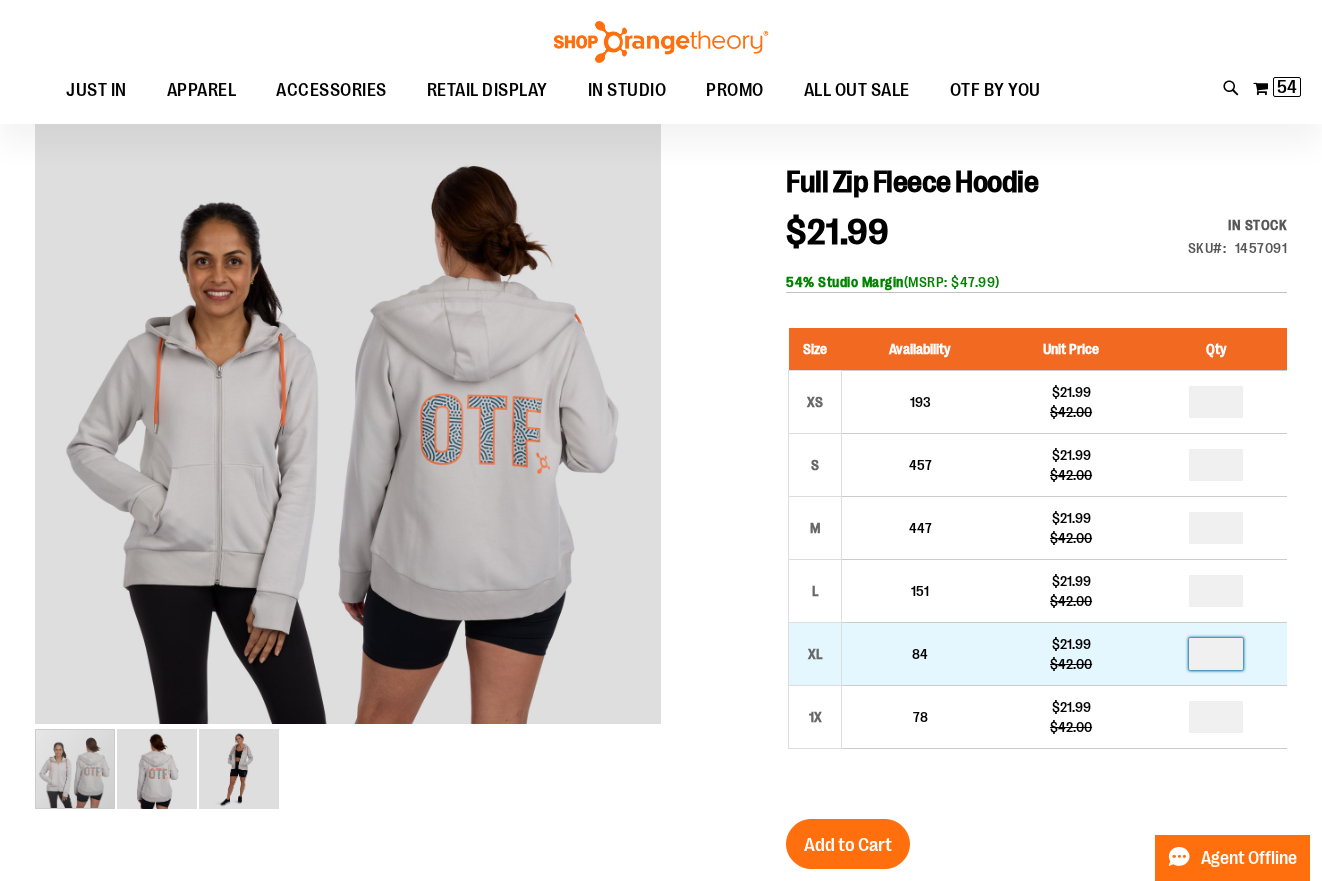 drag, startPoint x: 1228, startPoint y: 651, endPoint x: 1187, endPoint y: 649, distance: 41.04875 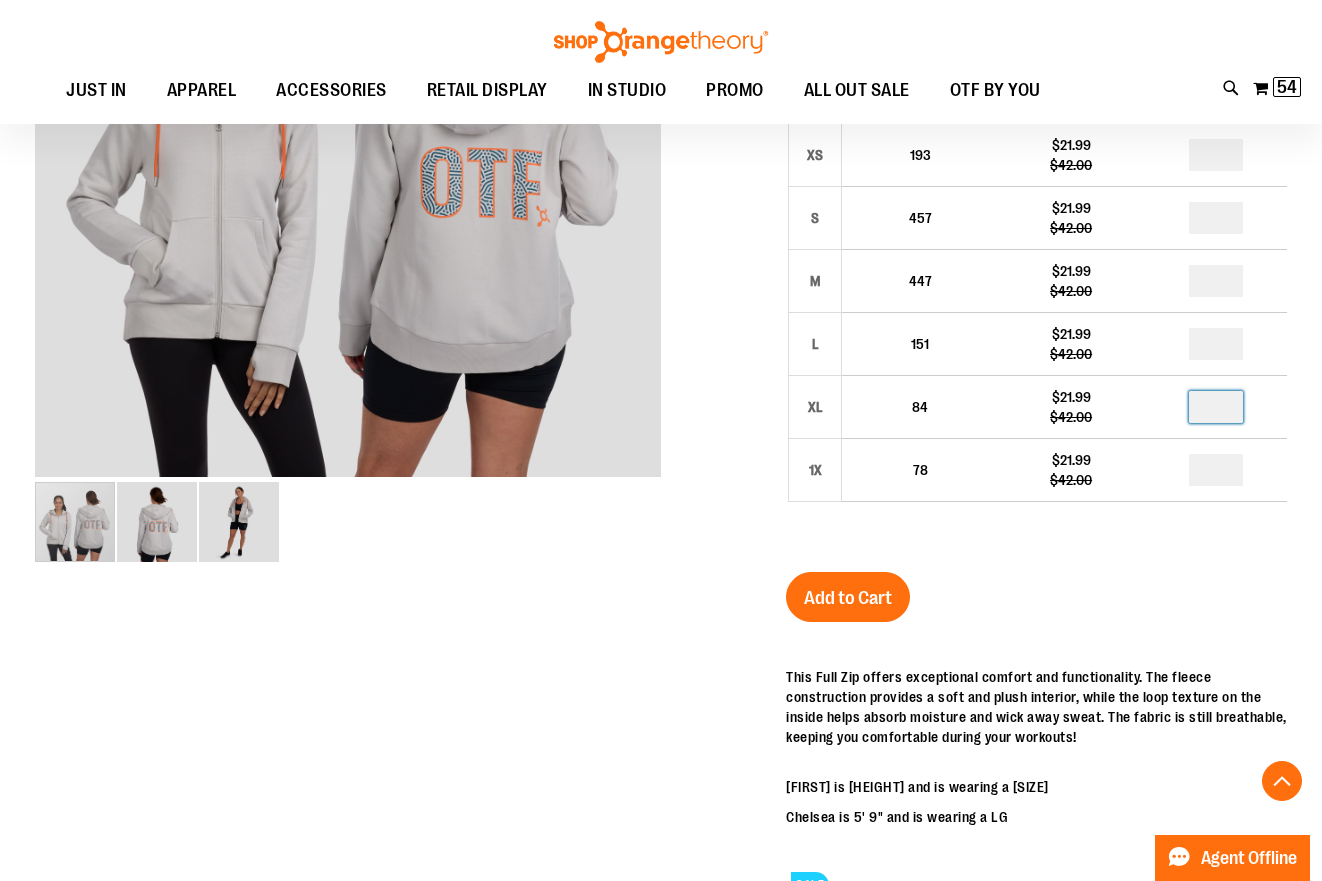 scroll, scrollTop: 416, scrollLeft: 0, axis: vertical 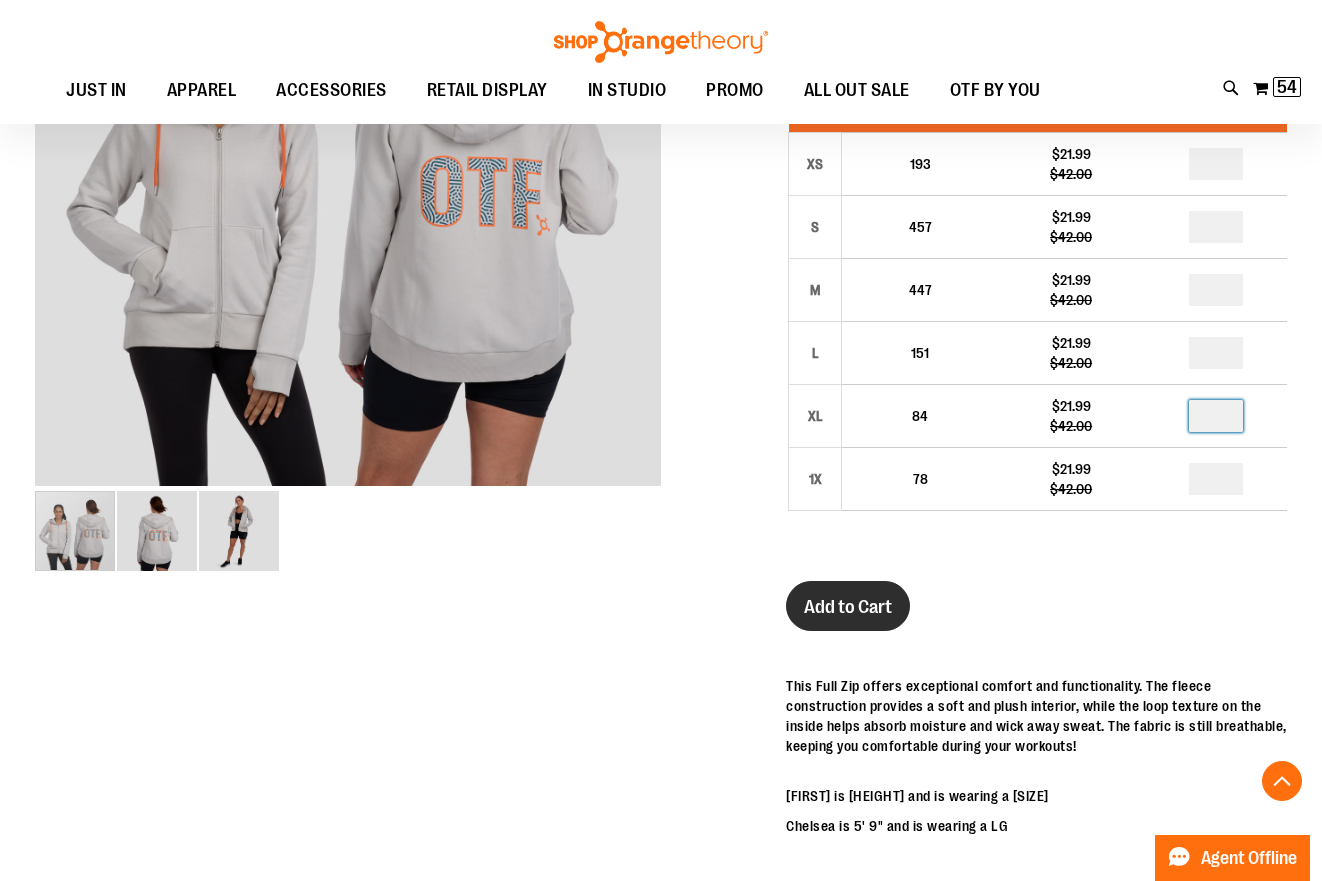 click on "Add to Cart" at bounding box center [848, 607] 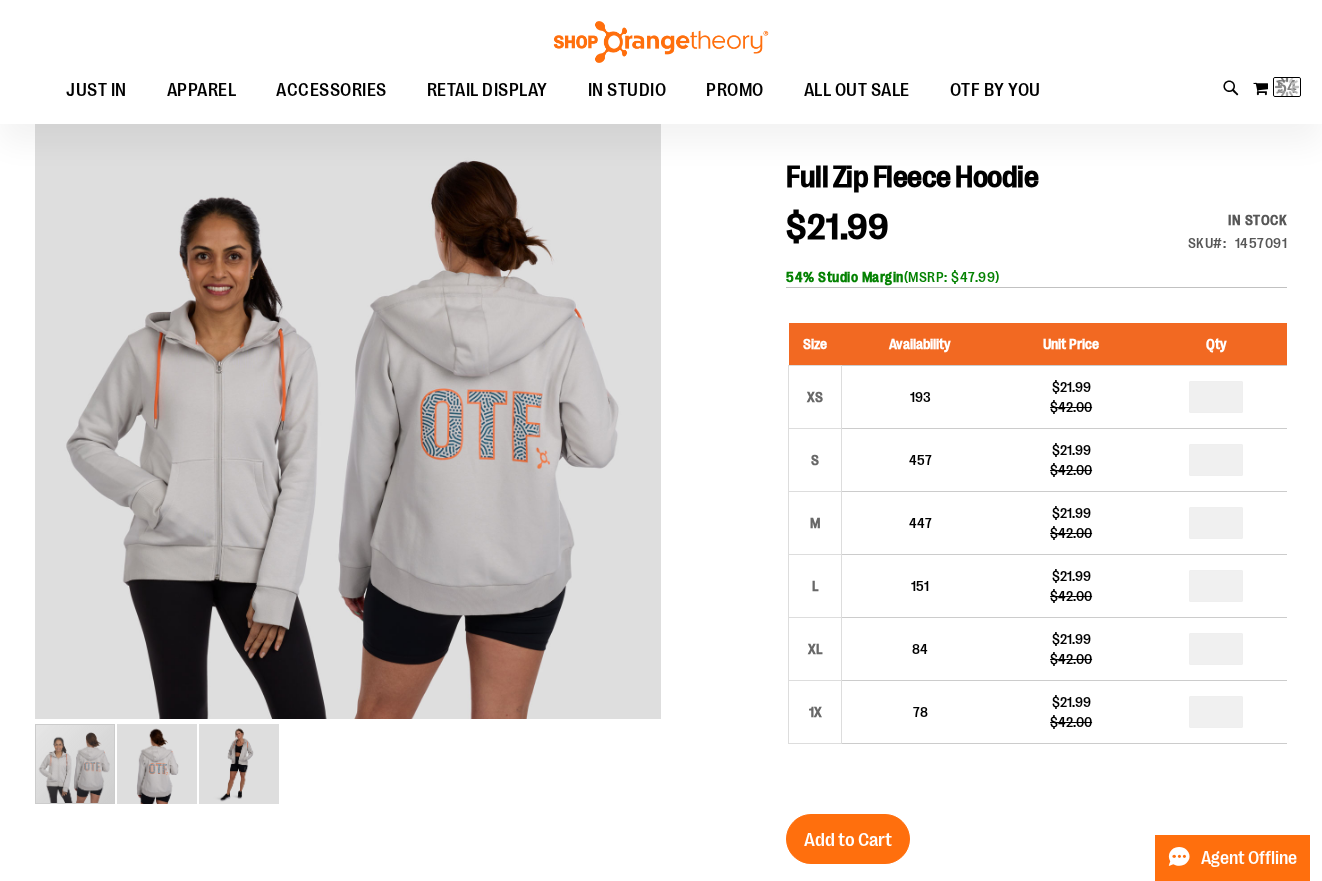 scroll, scrollTop: 195, scrollLeft: 0, axis: vertical 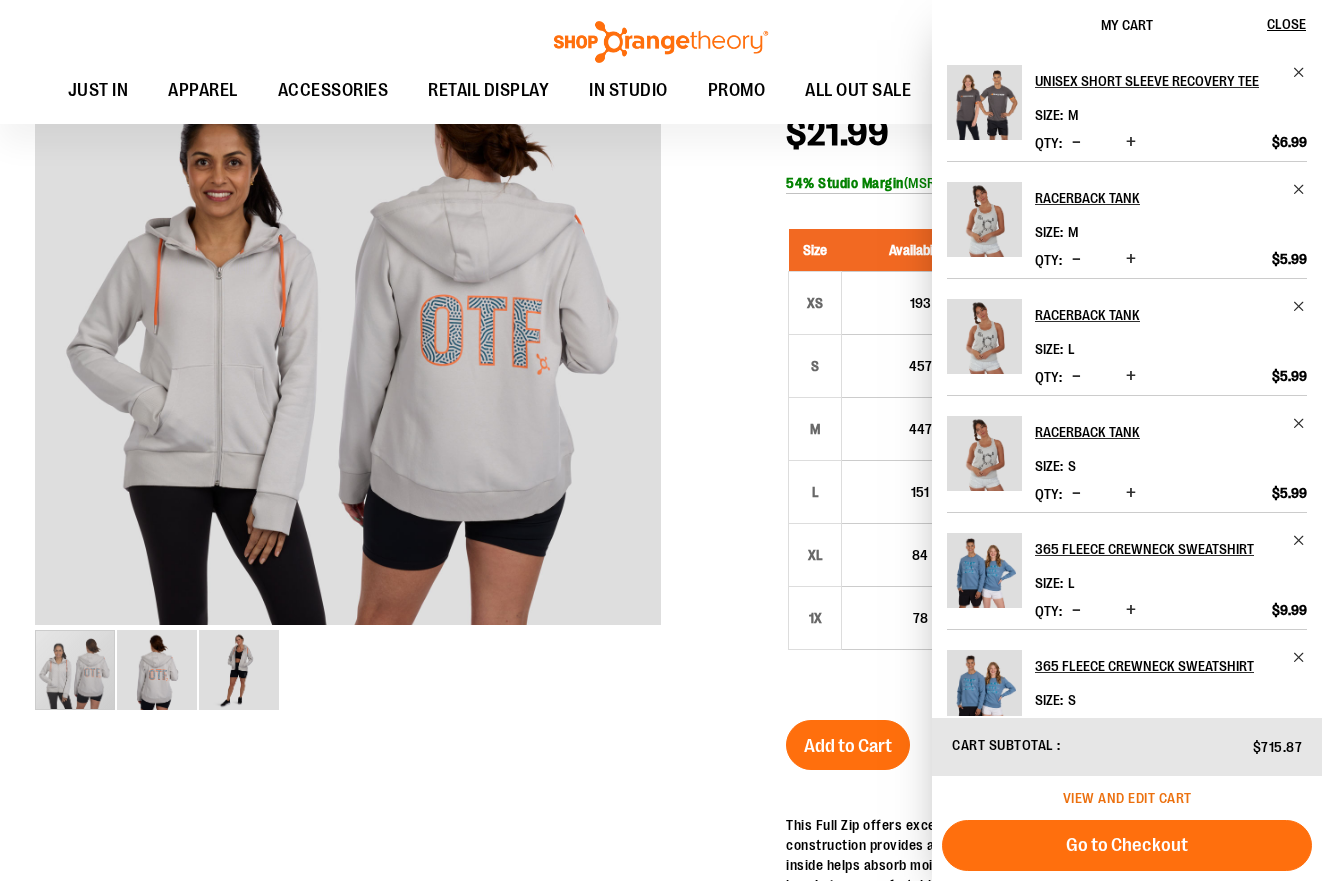click on "View and edit cart" at bounding box center (1127, 798) 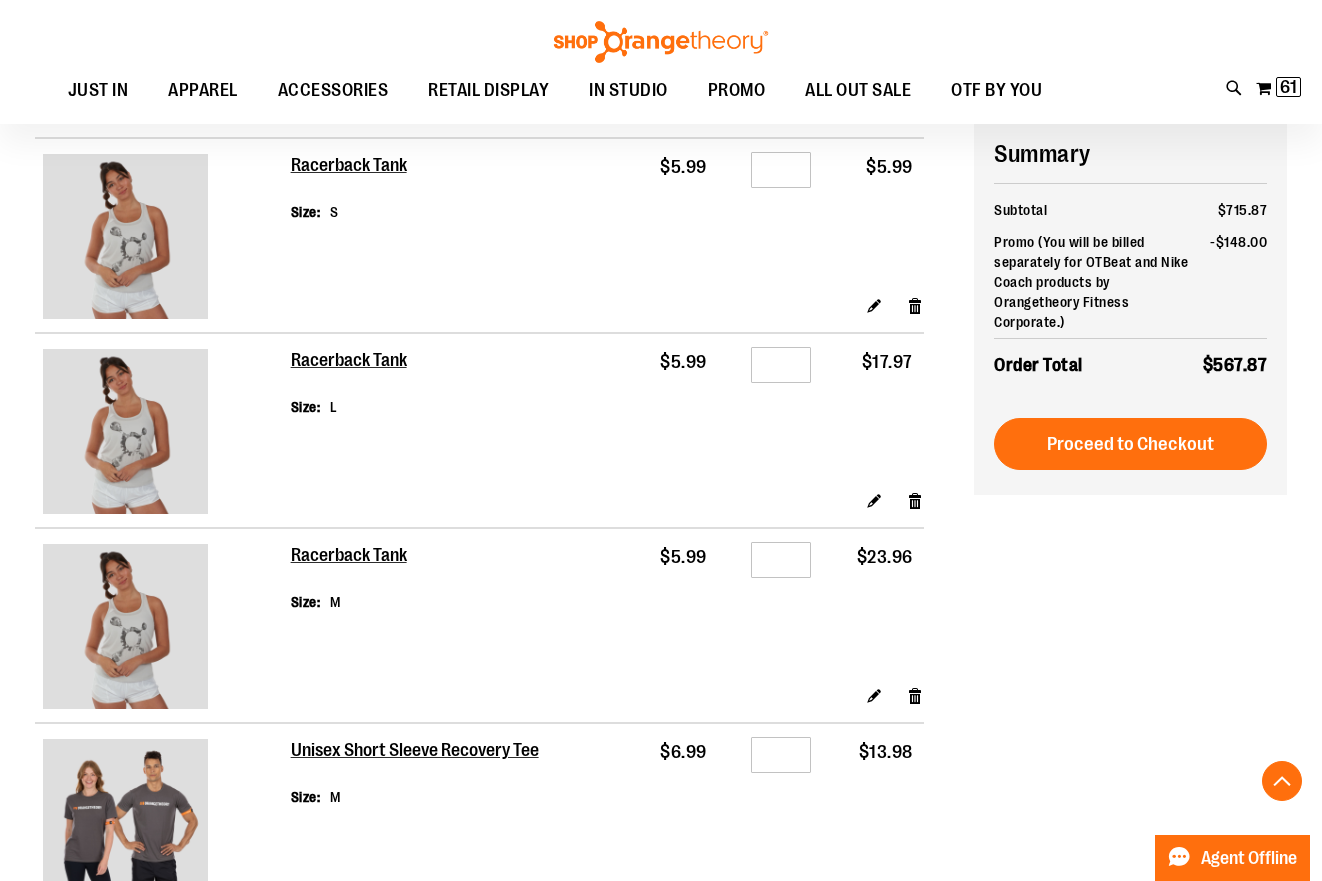 scroll, scrollTop: 1546, scrollLeft: 0, axis: vertical 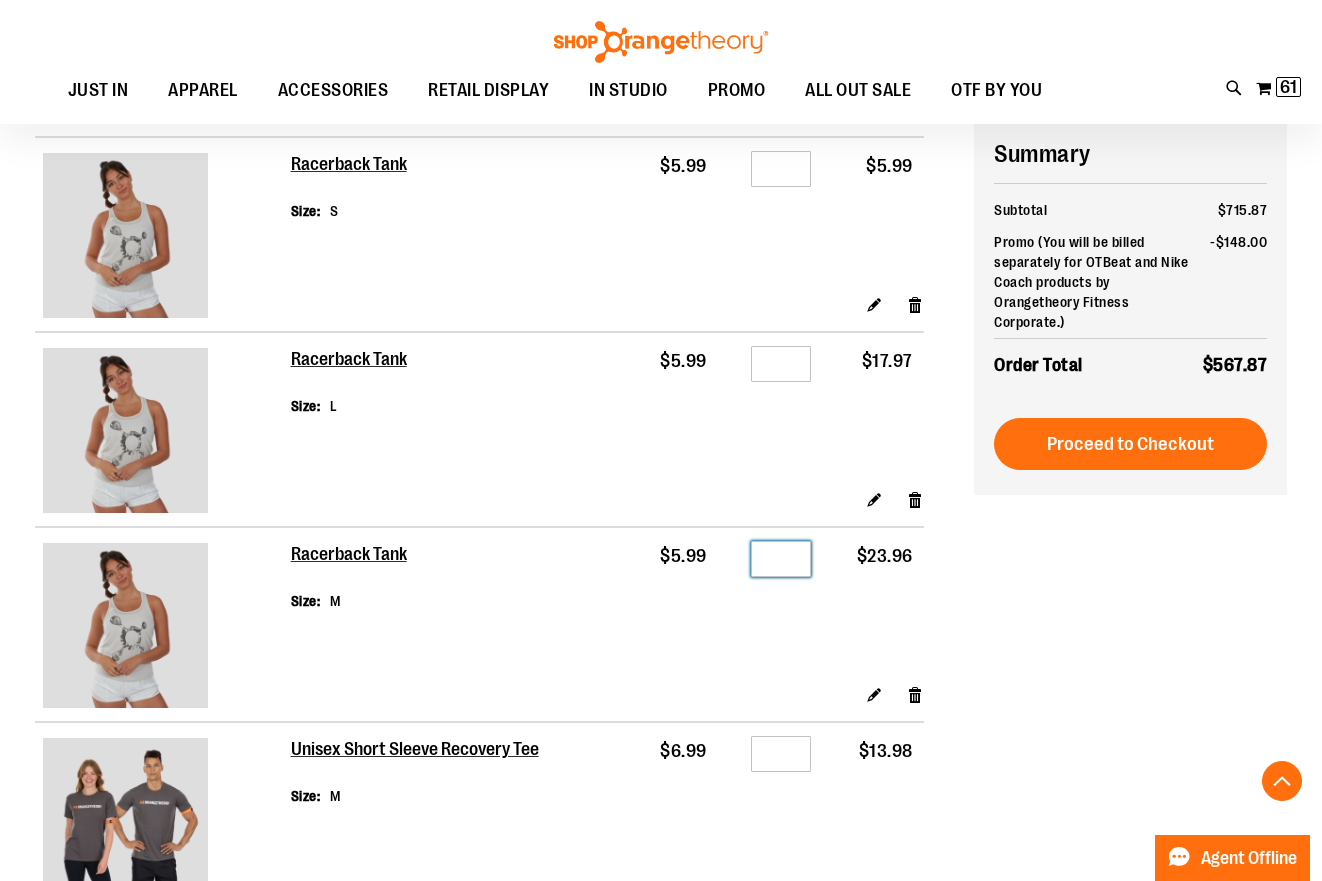 drag, startPoint x: 798, startPoint y: 552, endPoint x: 748, endPoint y: 551, distance: 50.01 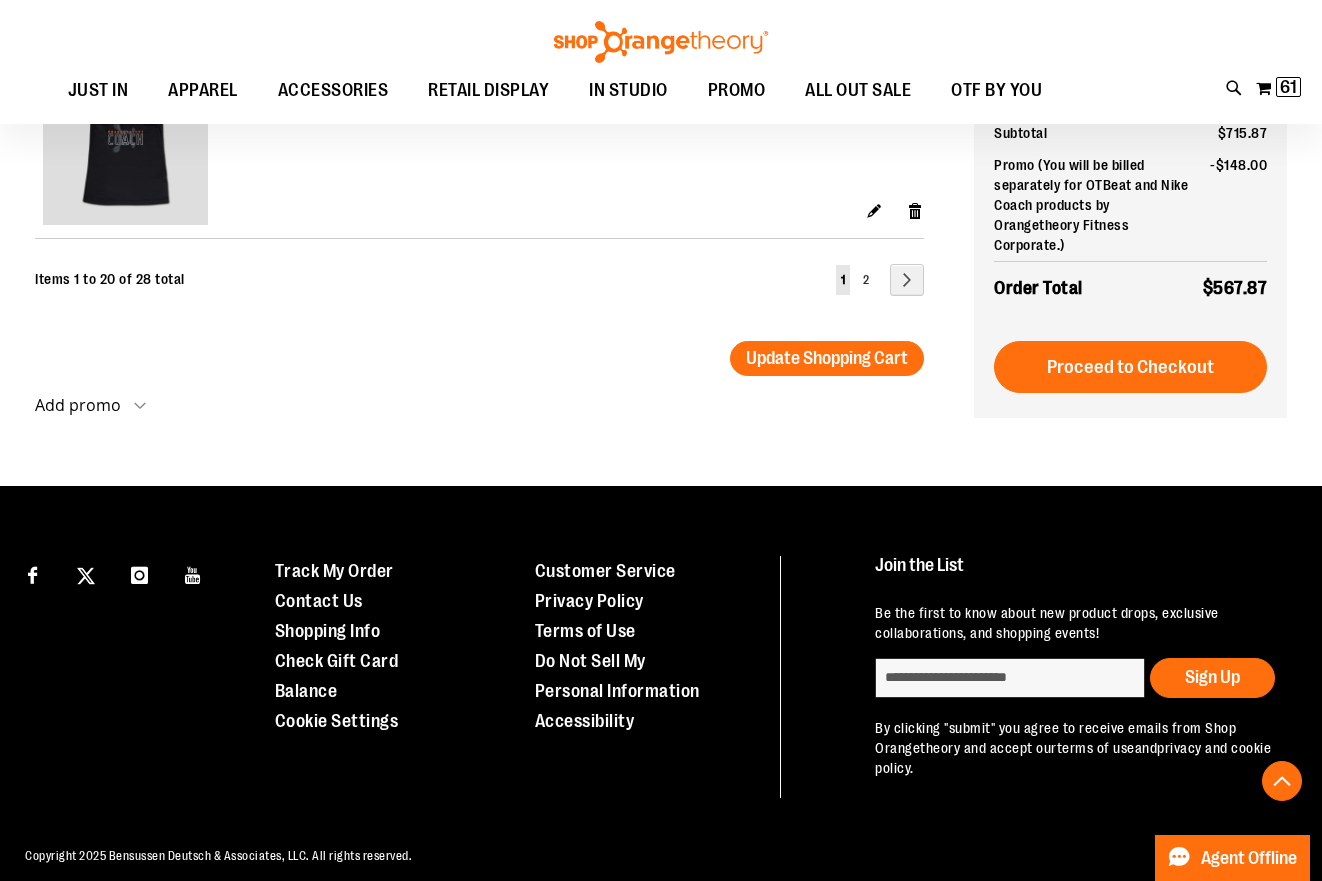 scroll, scrollTop: 4476, scrollLeft: 0, axis: vertical 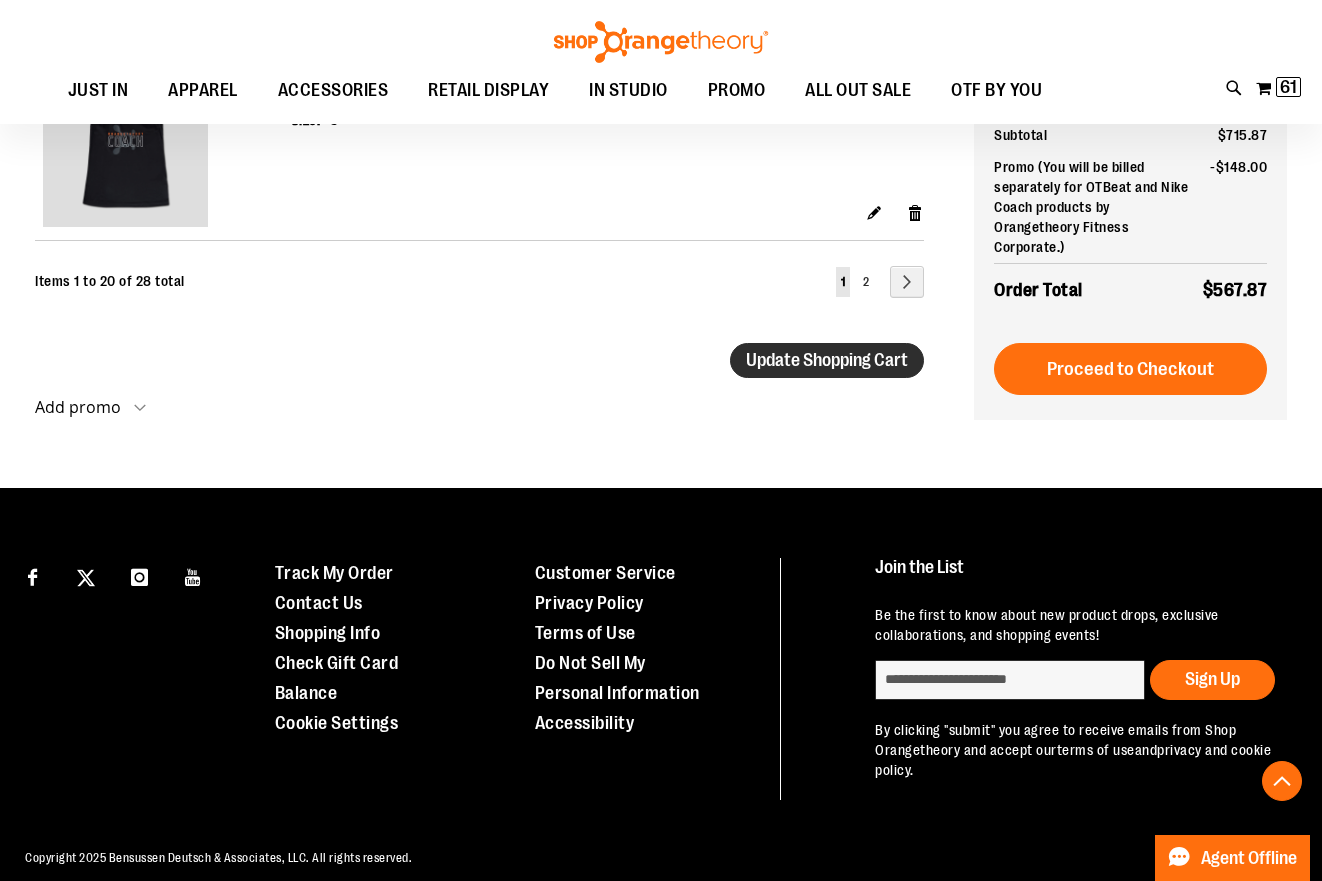 type on "*" 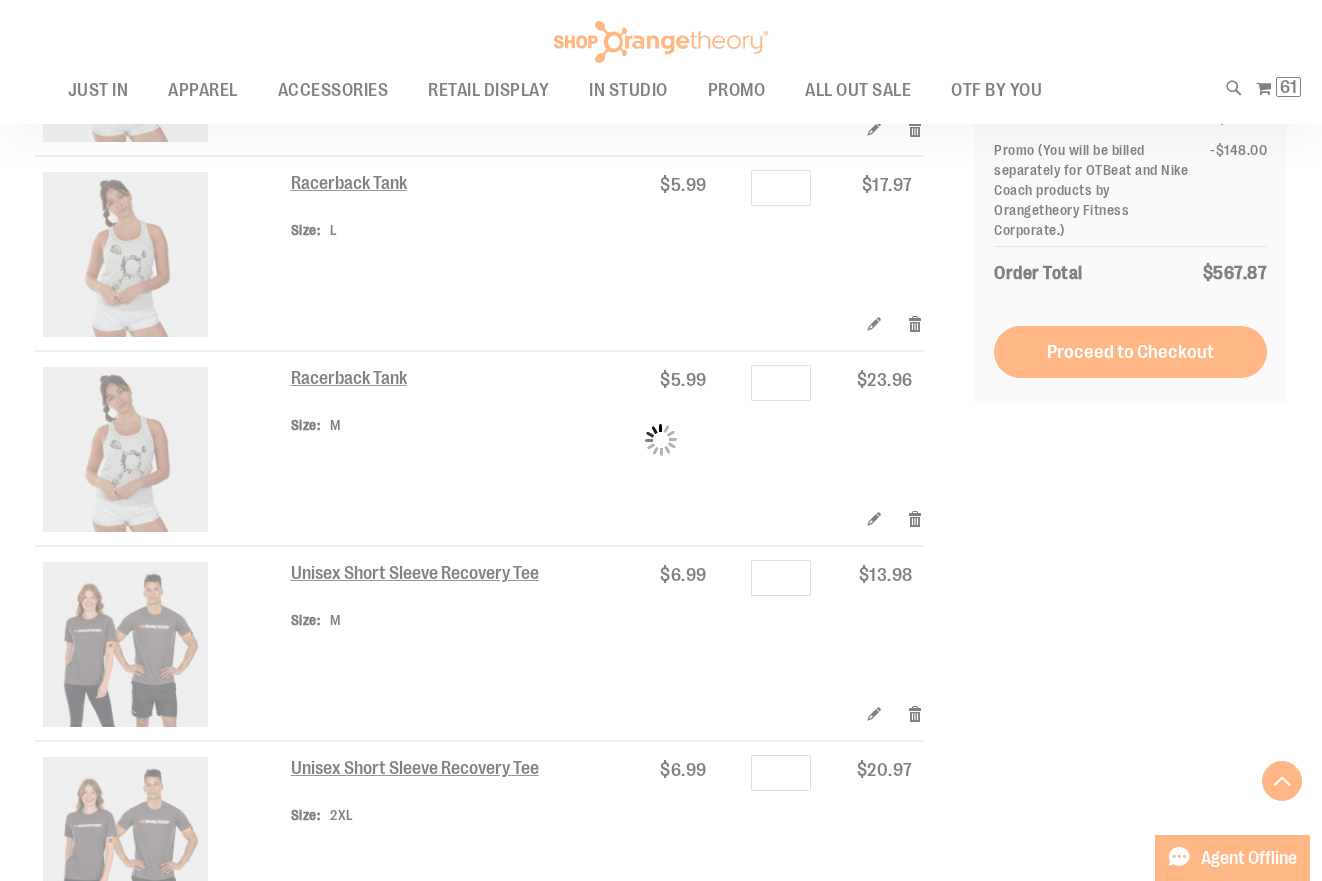scroll, scrollTop: 1559, scrollLeft: 0, axis: vertical 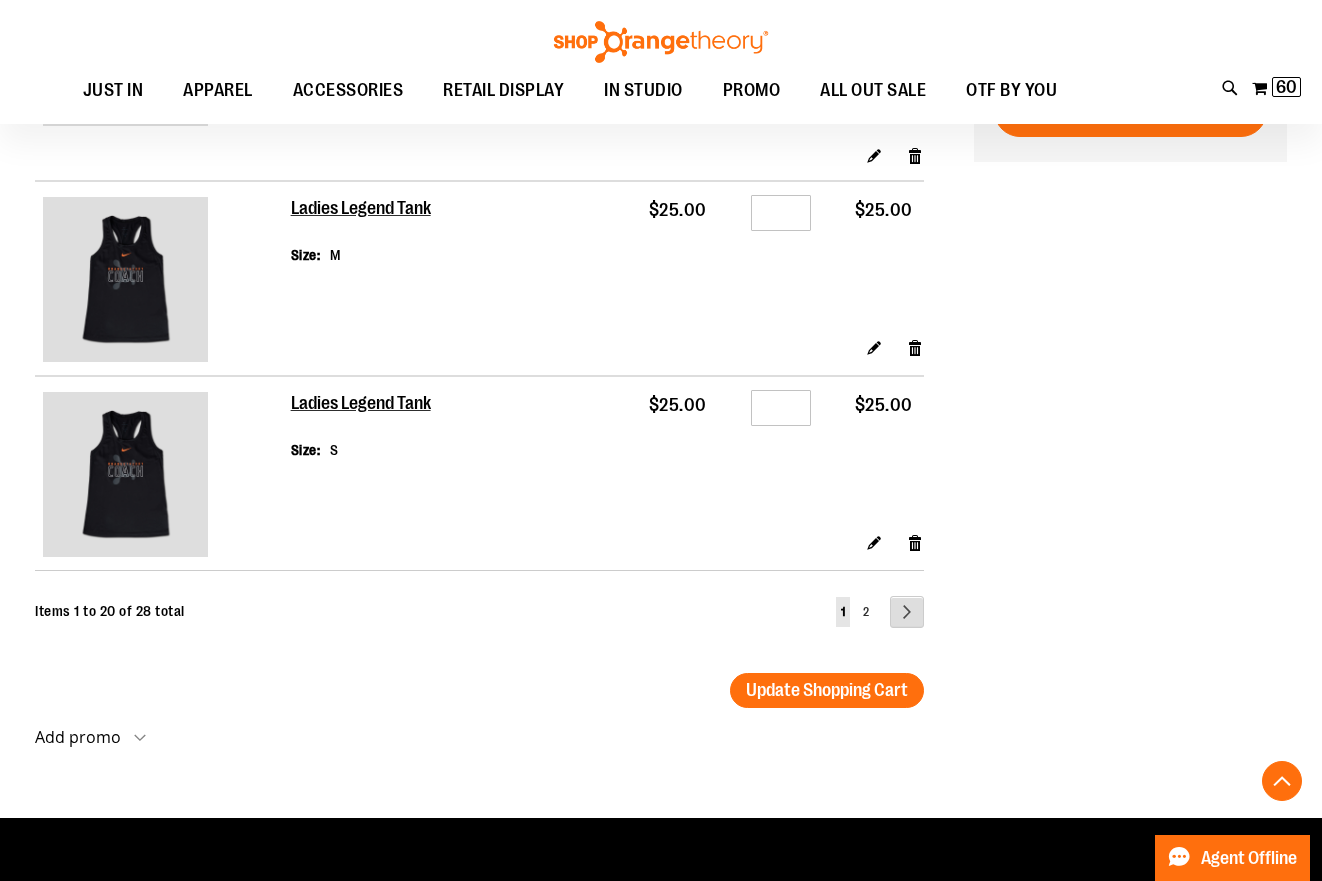 click on "Page
Next" at bounding box center [907, 612] 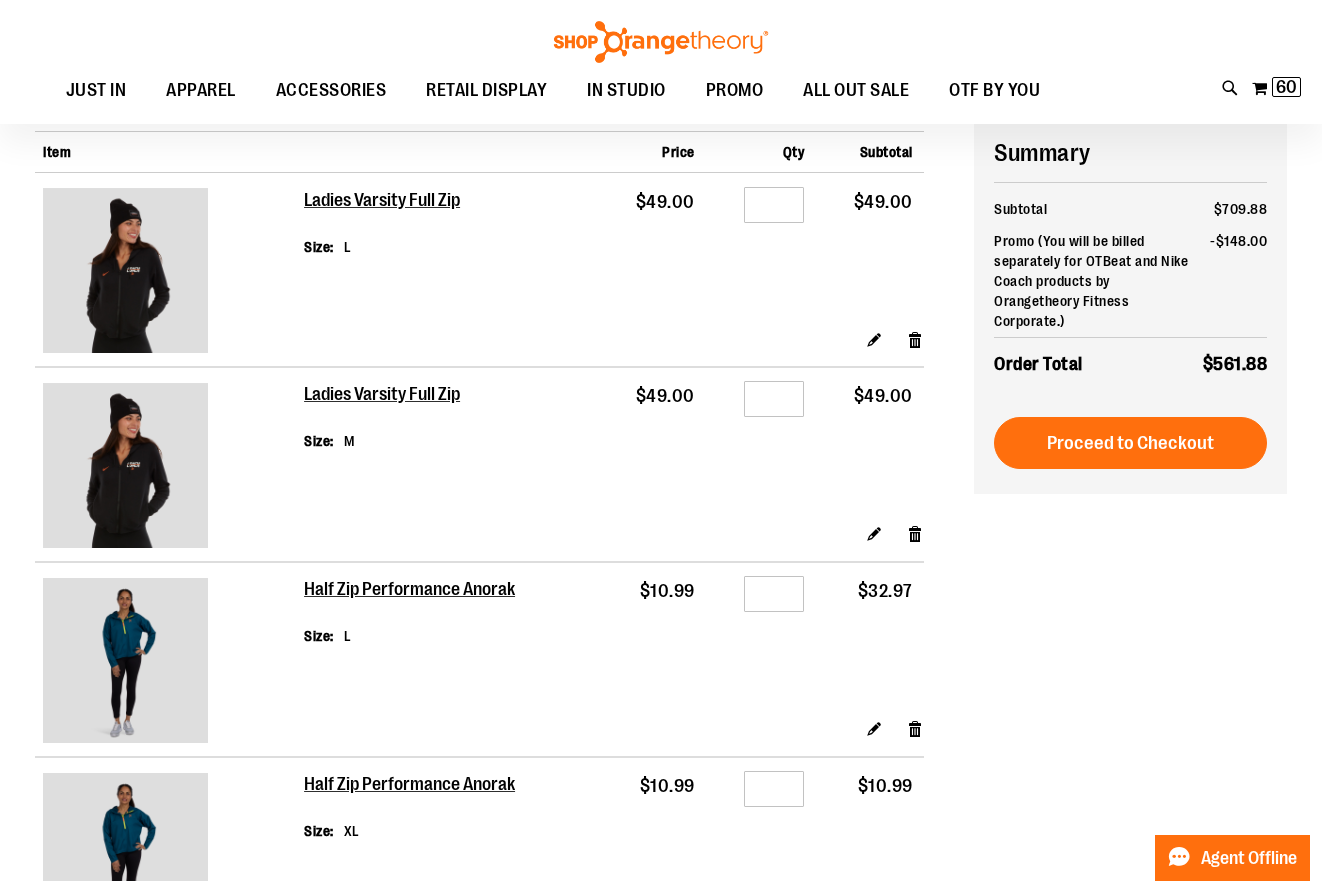 scroll, scrollTop: 0, scrollLeft: 0, axis: both 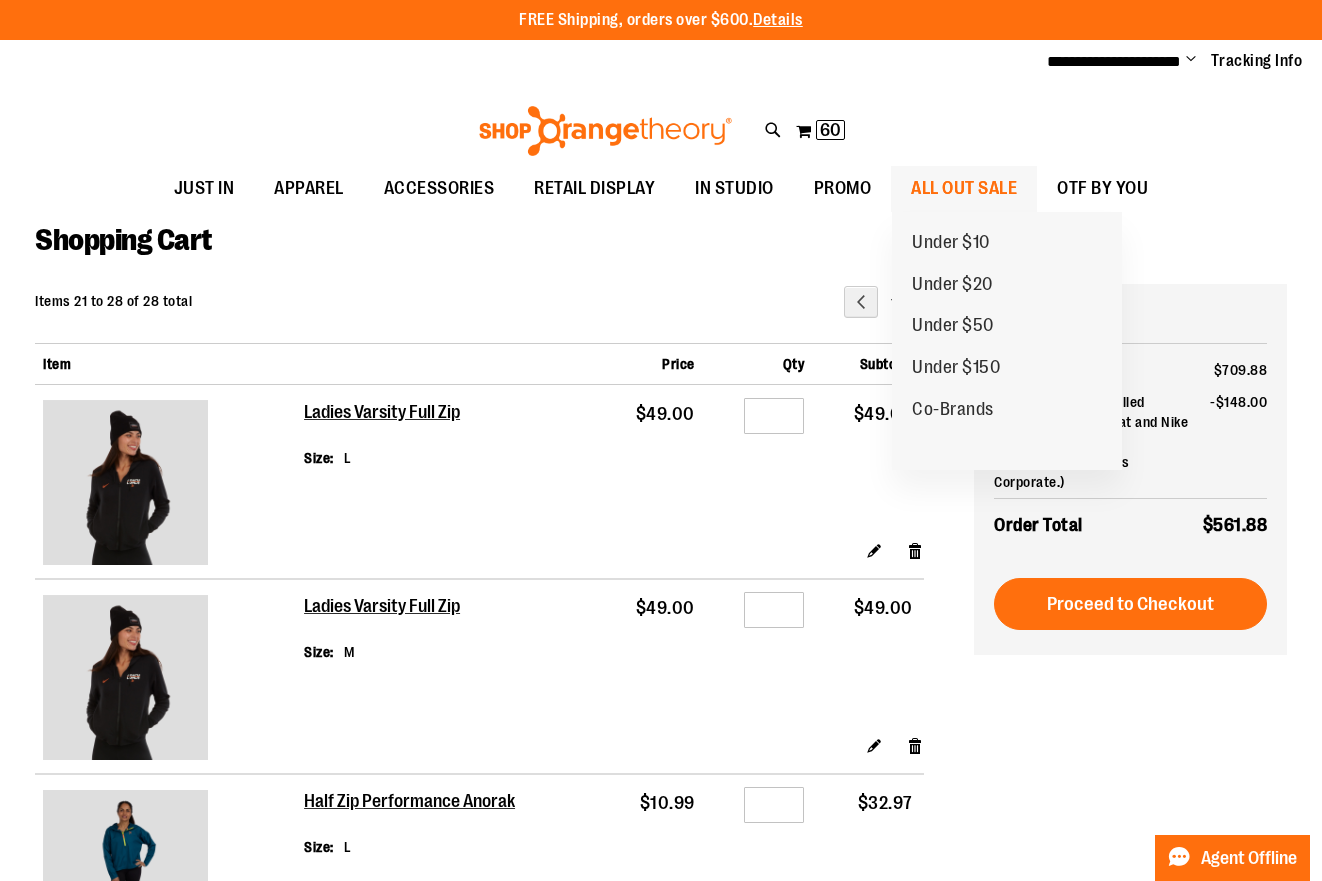 click on "ALL OUT SALE" at bounding box center [964, 188] 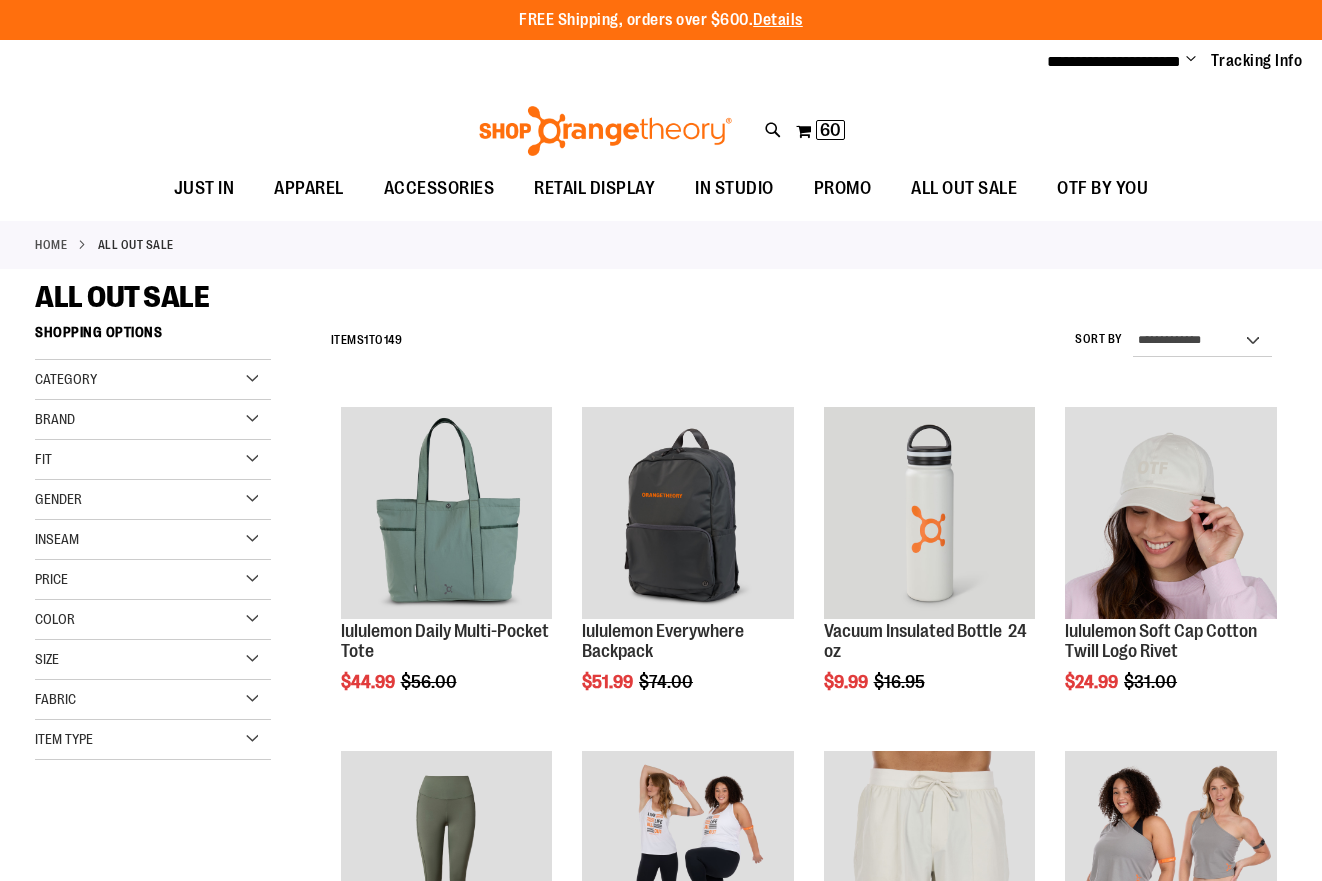 scroll, scrollTop: 0, scrollLeft: 0, axis: both 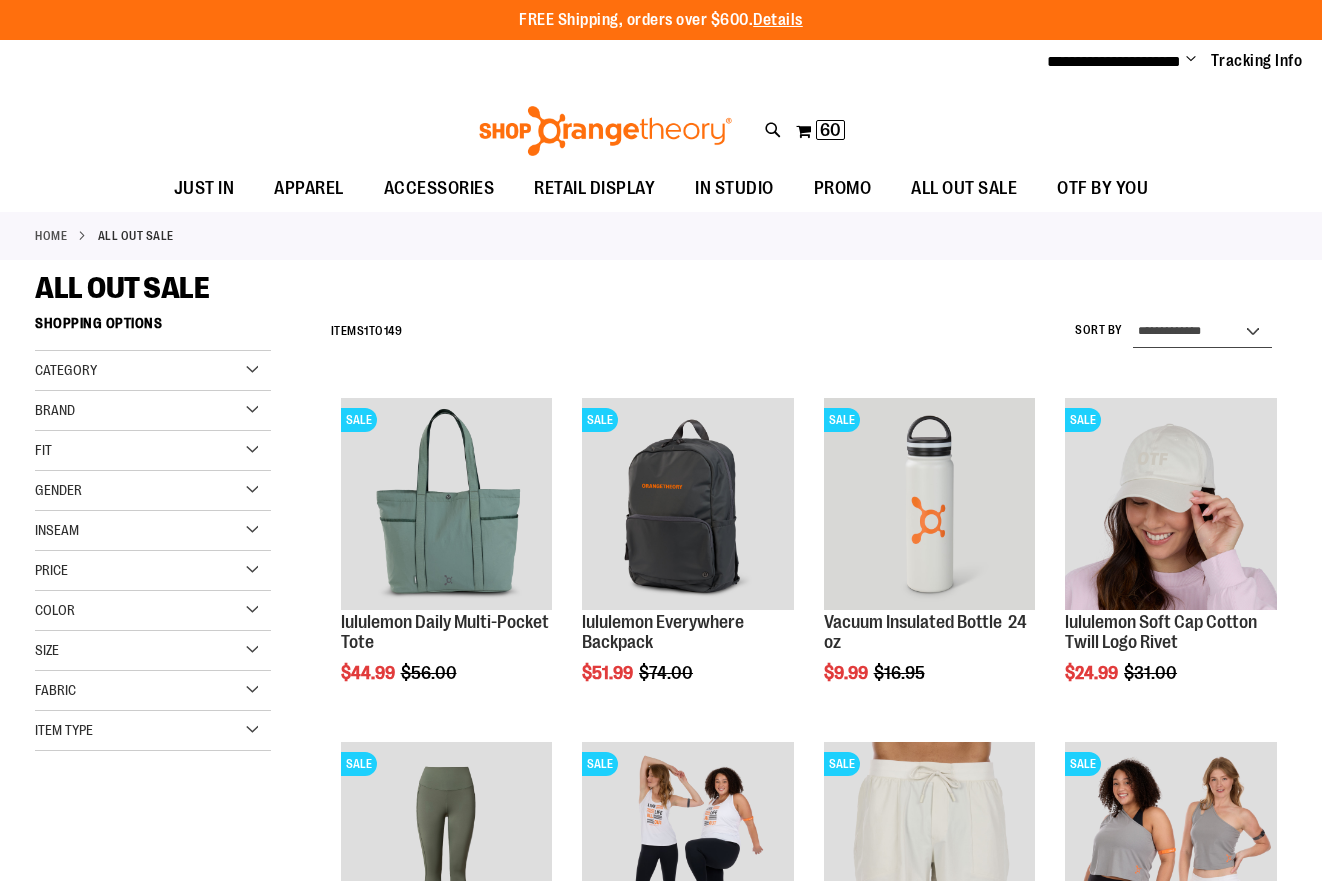select on "*********" 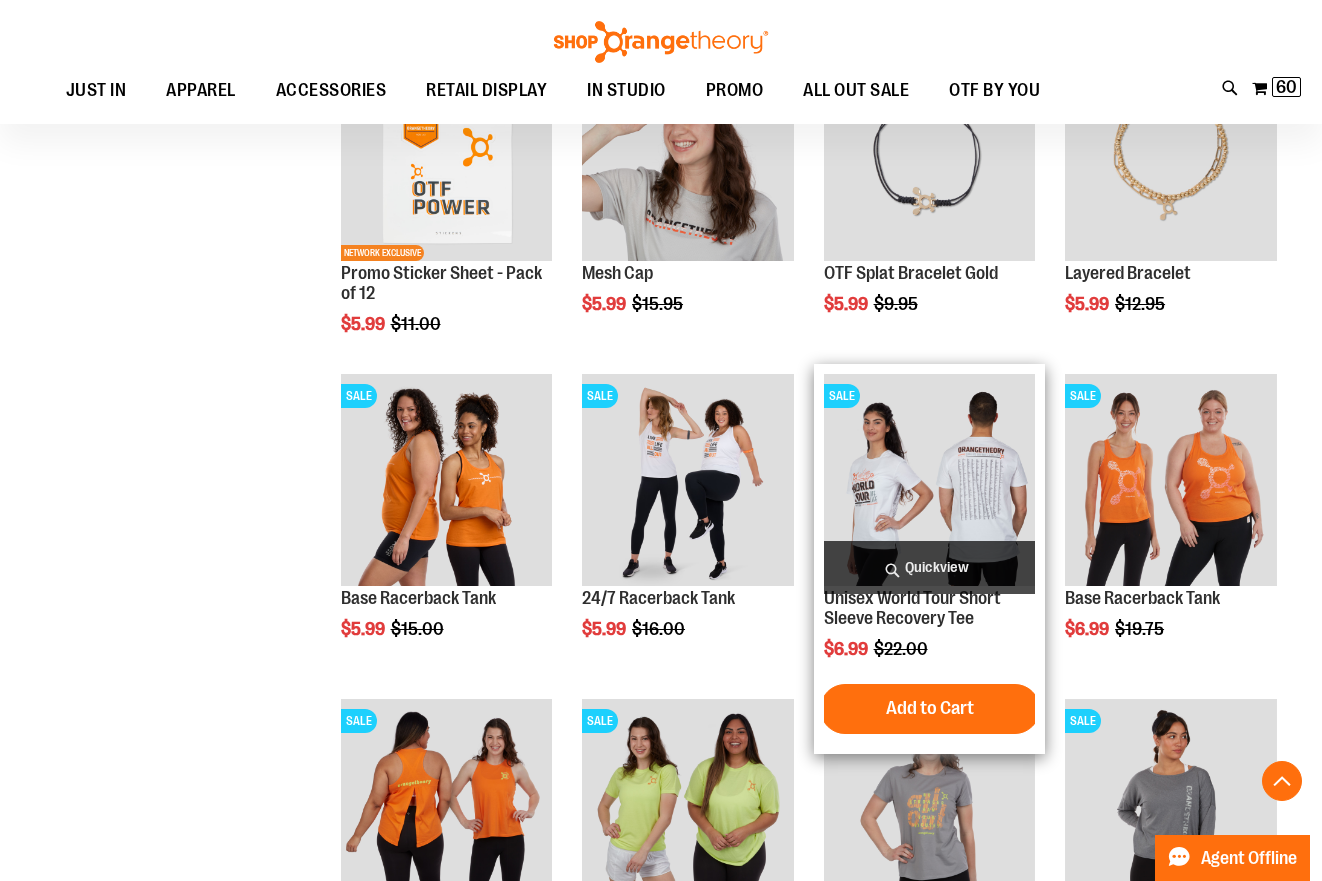 scroll, scrollTop: 2006, scrollLeft: 0, axis: vertical 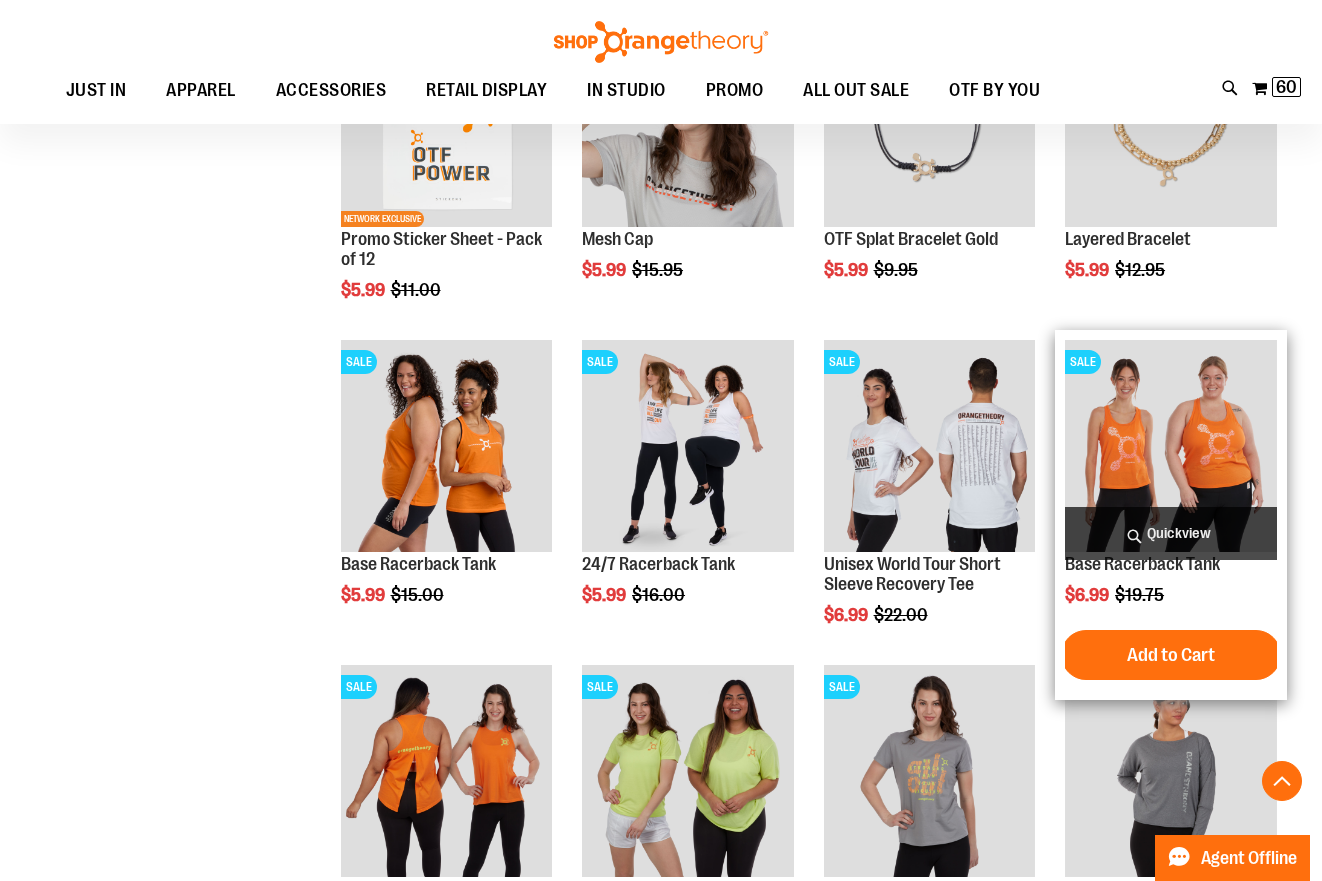 click at bounding box center [1171, 446] 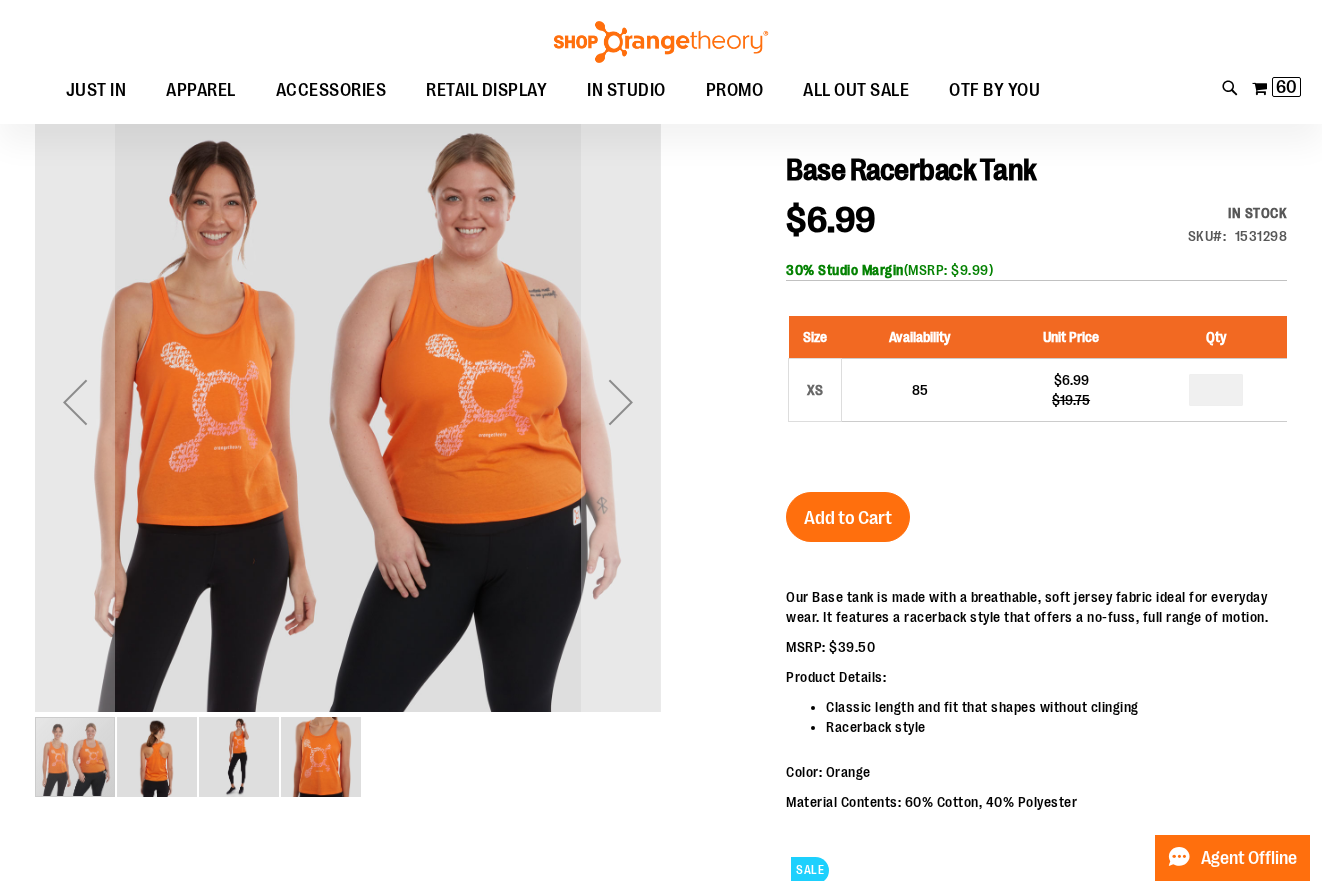 scroll, scrollTop: 190, scrollLeft: 0, axis: vertical 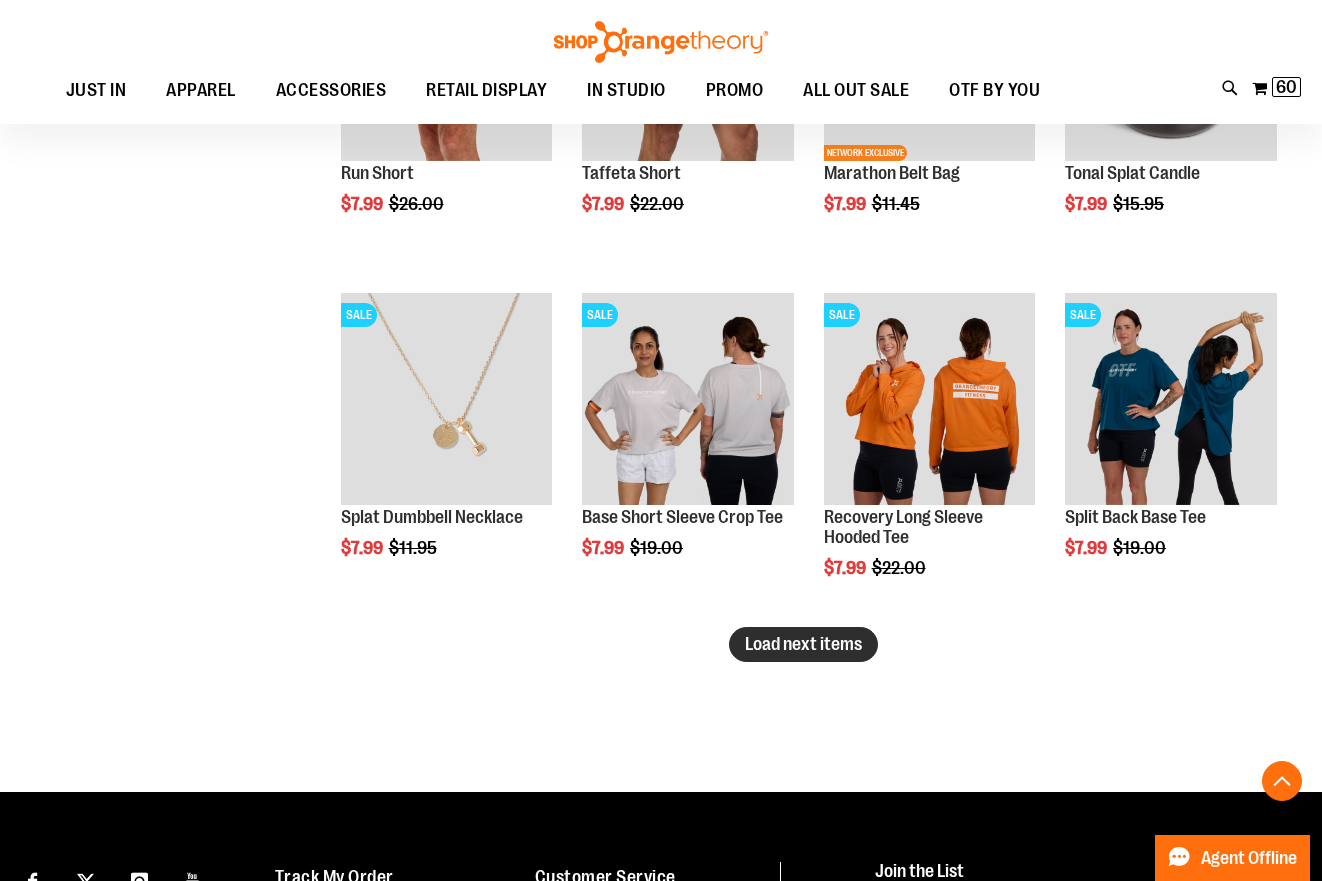 click on "Load next items" at bounding box center [803, 644] 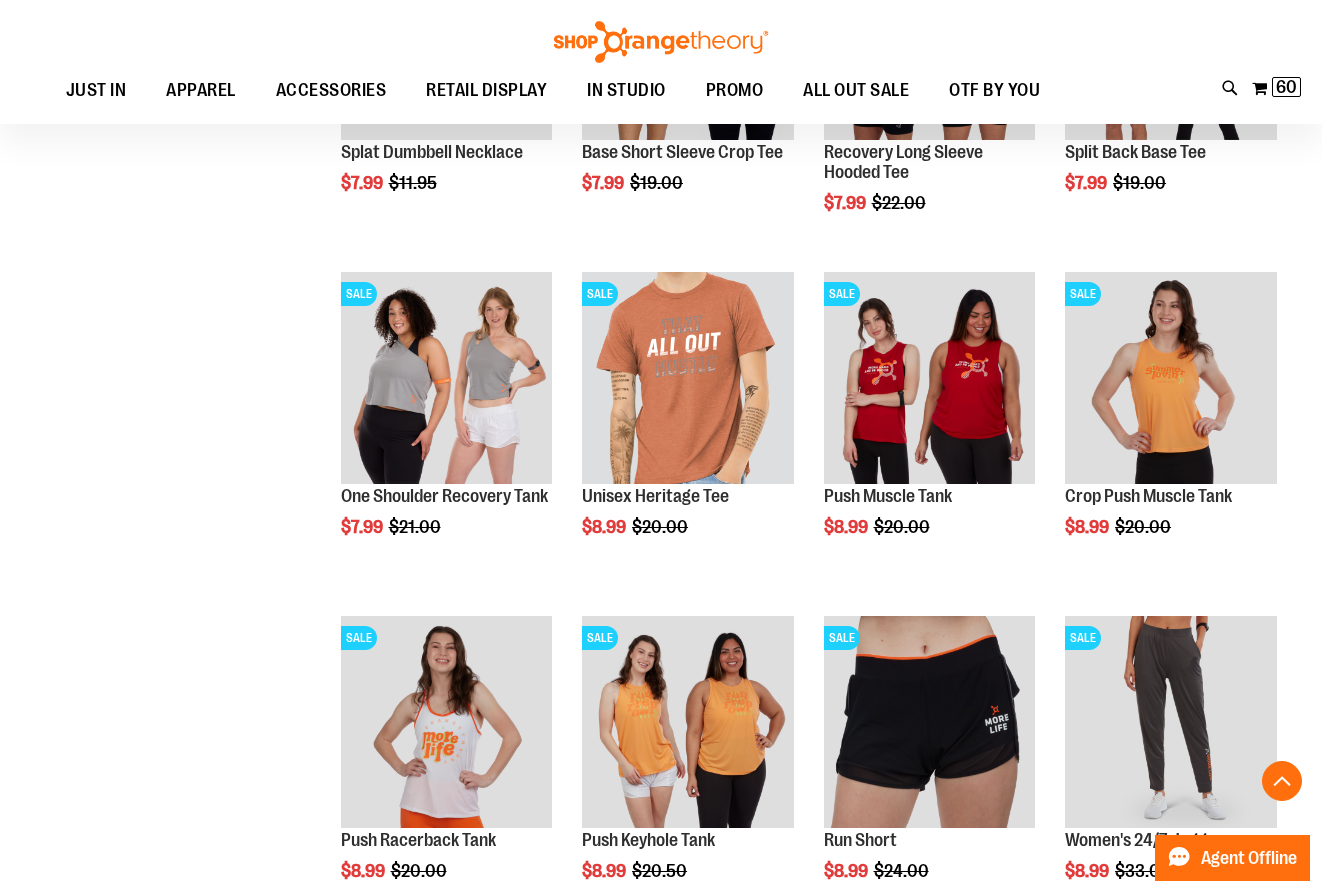 scroll, scrollTop: 3099, scrollLeft: 0, axis: vertical 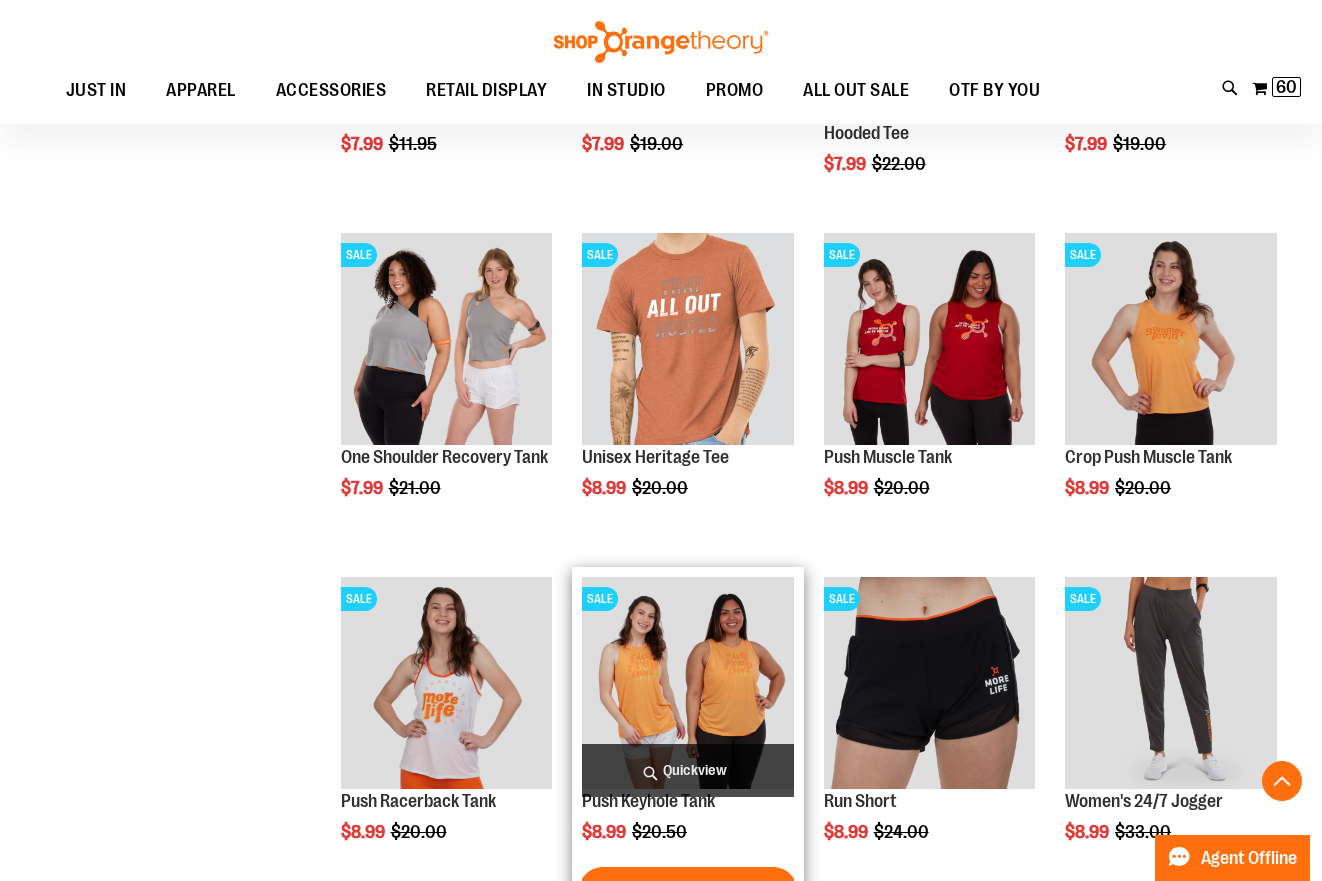 click at bounding box center (688, 683) 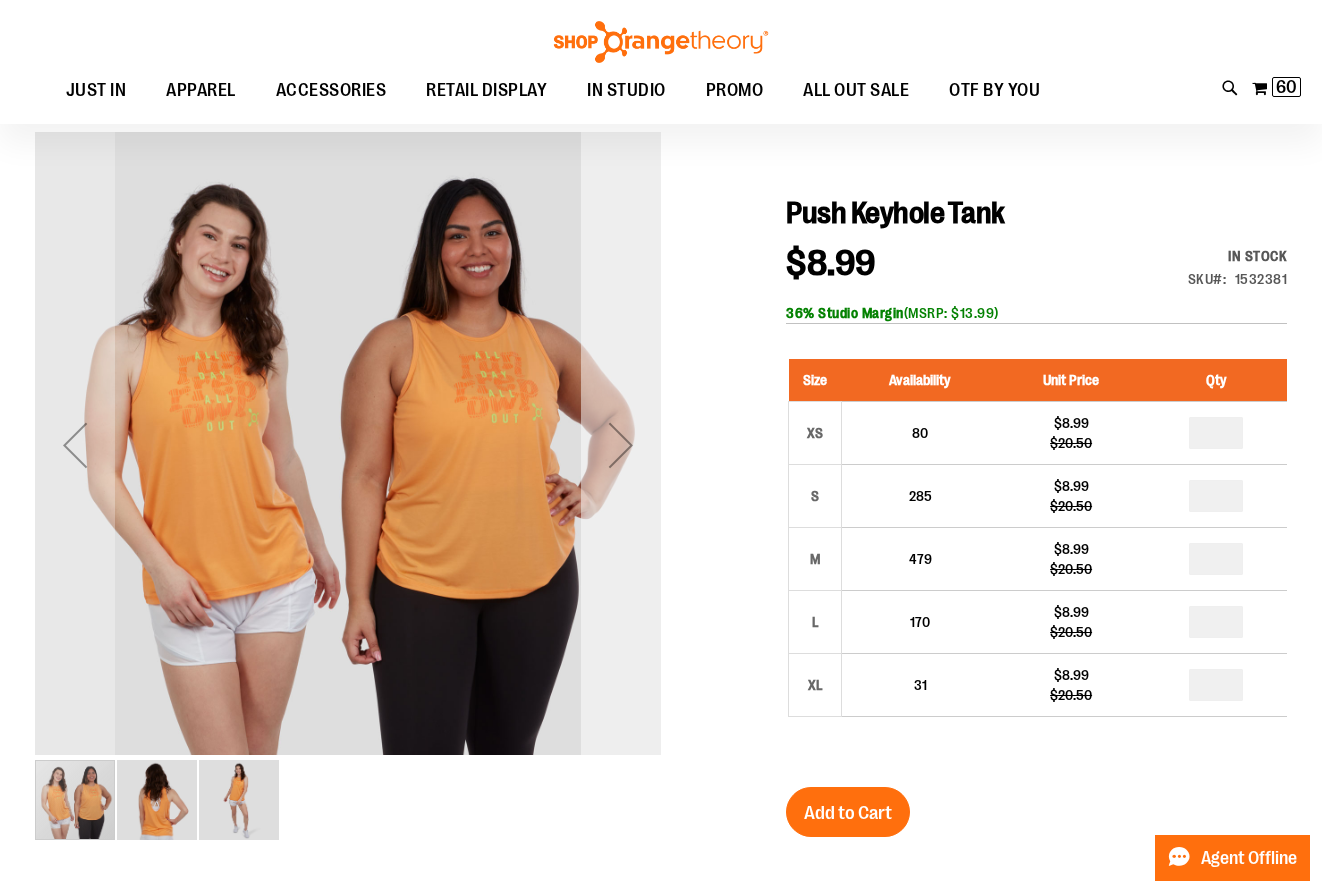 scroll, scrollTop: 148, scrollLeft: 0, axis: vertical 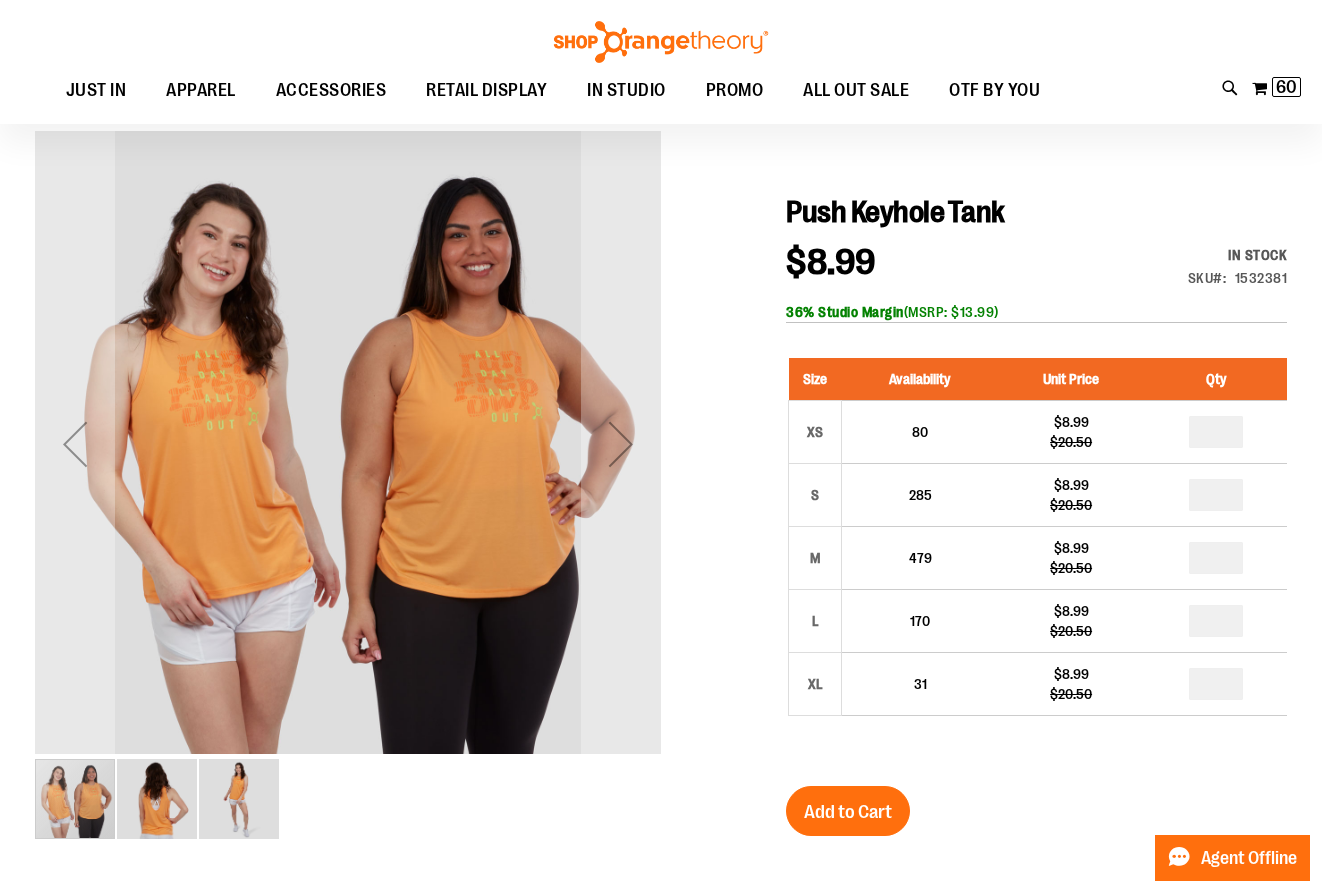 click at bounding box center (157, 799) 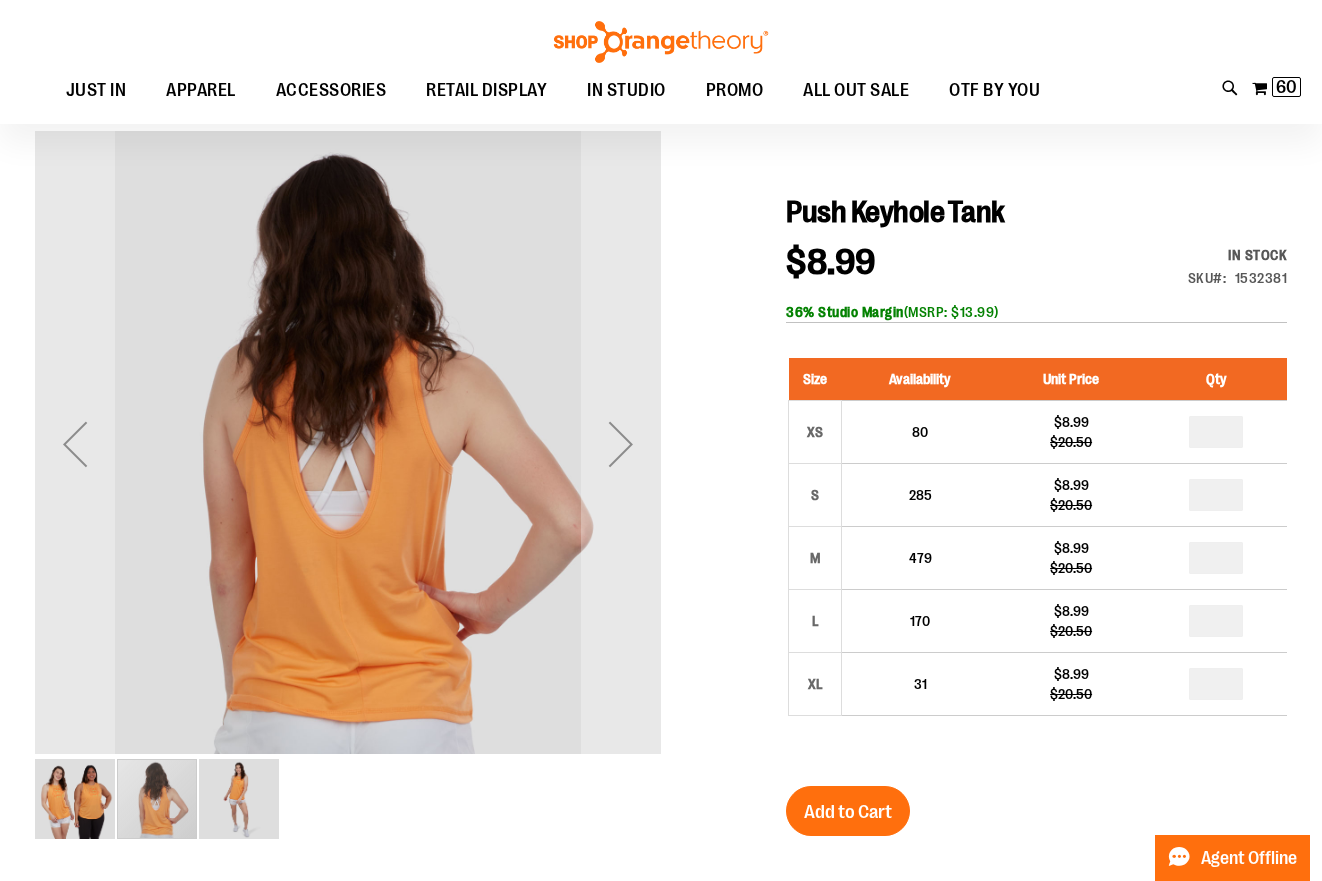 click at bounding box center (239, 799) 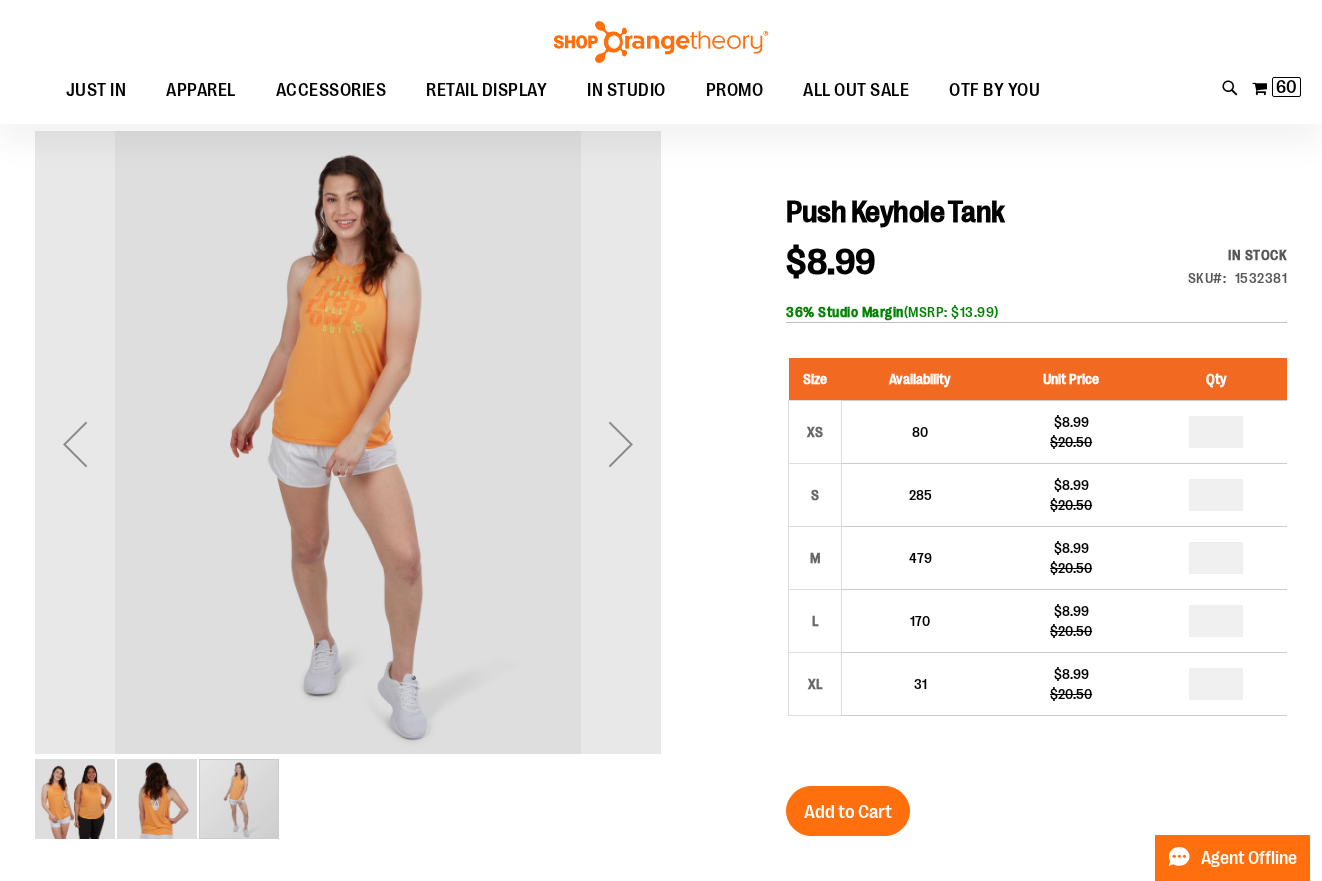 click at bounding box center [75, 799] 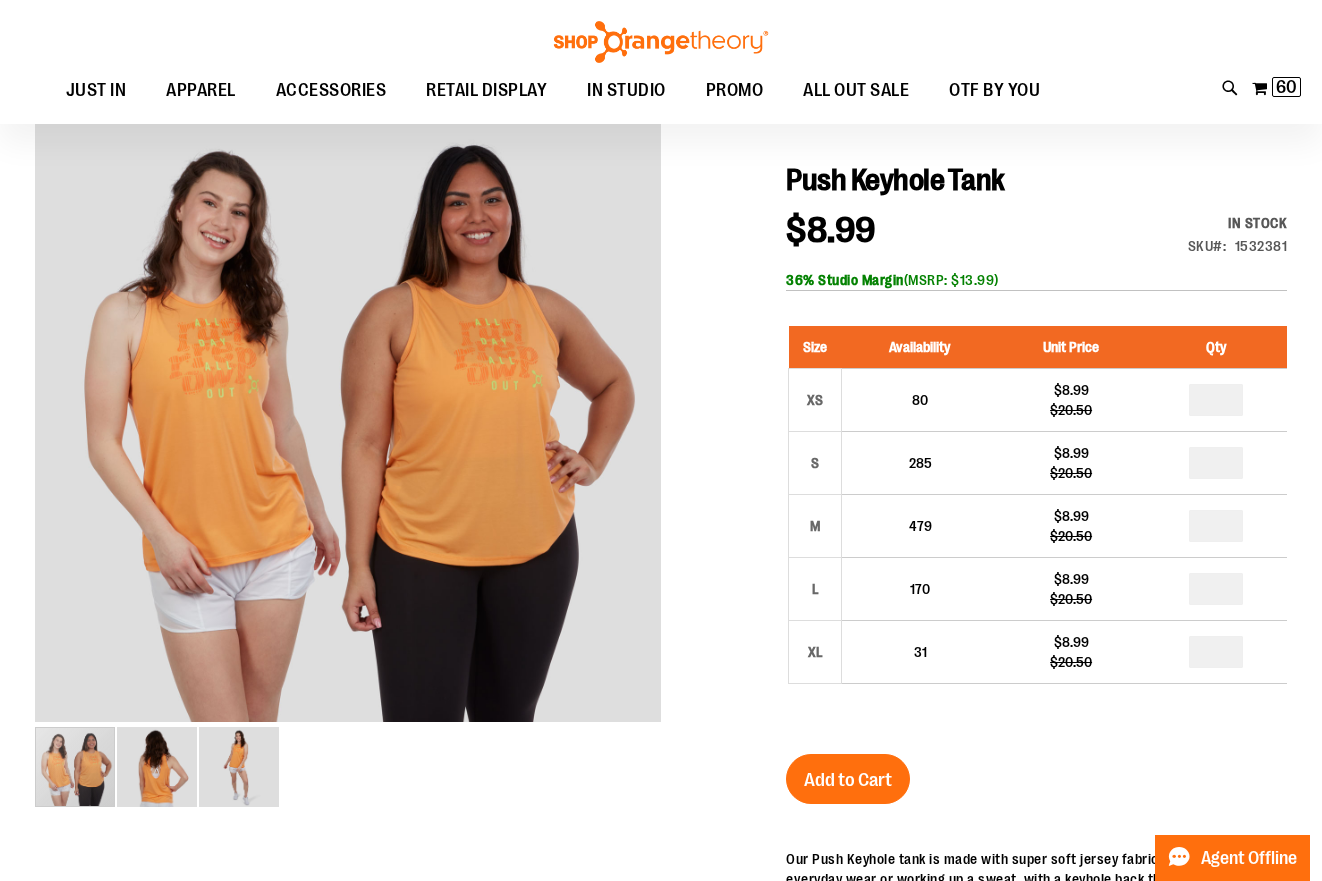 scroll, scrollTop: 179, scrollLeft: 0, axis: vertical 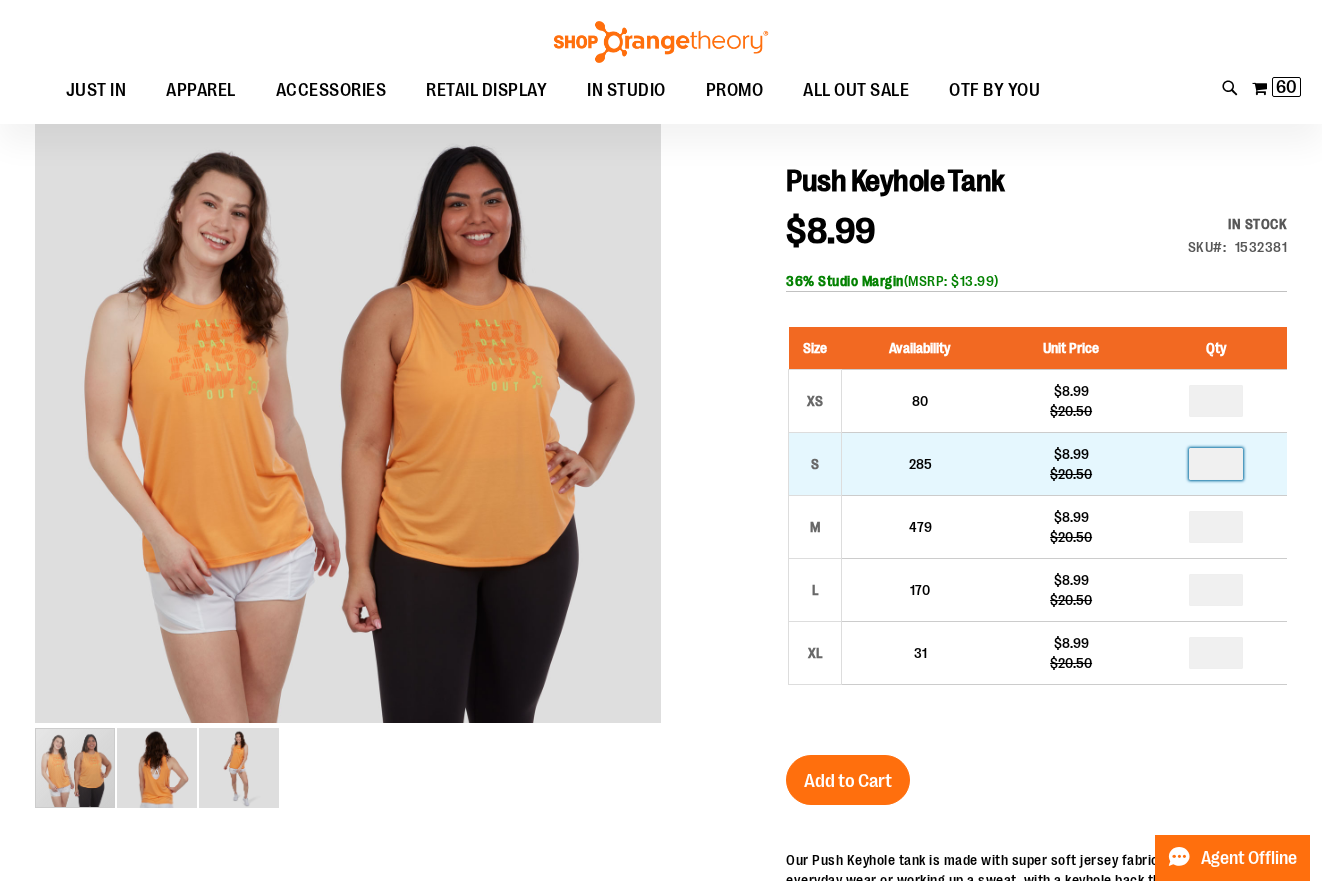drag, startPoint x: 1230, startPoint y: 460, endPoint x: 1180, endPoint y: 460, distance: 50 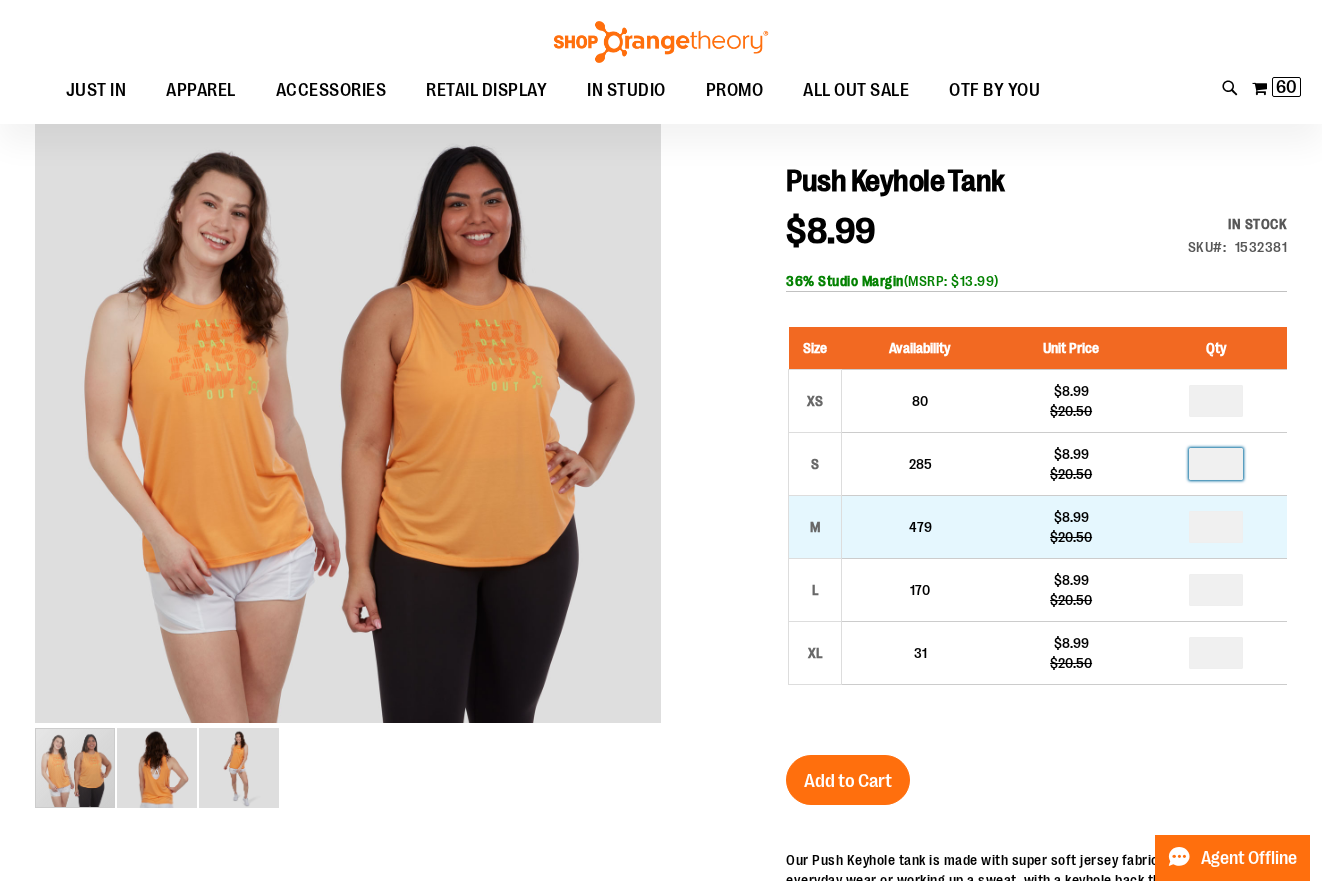 type on "*" 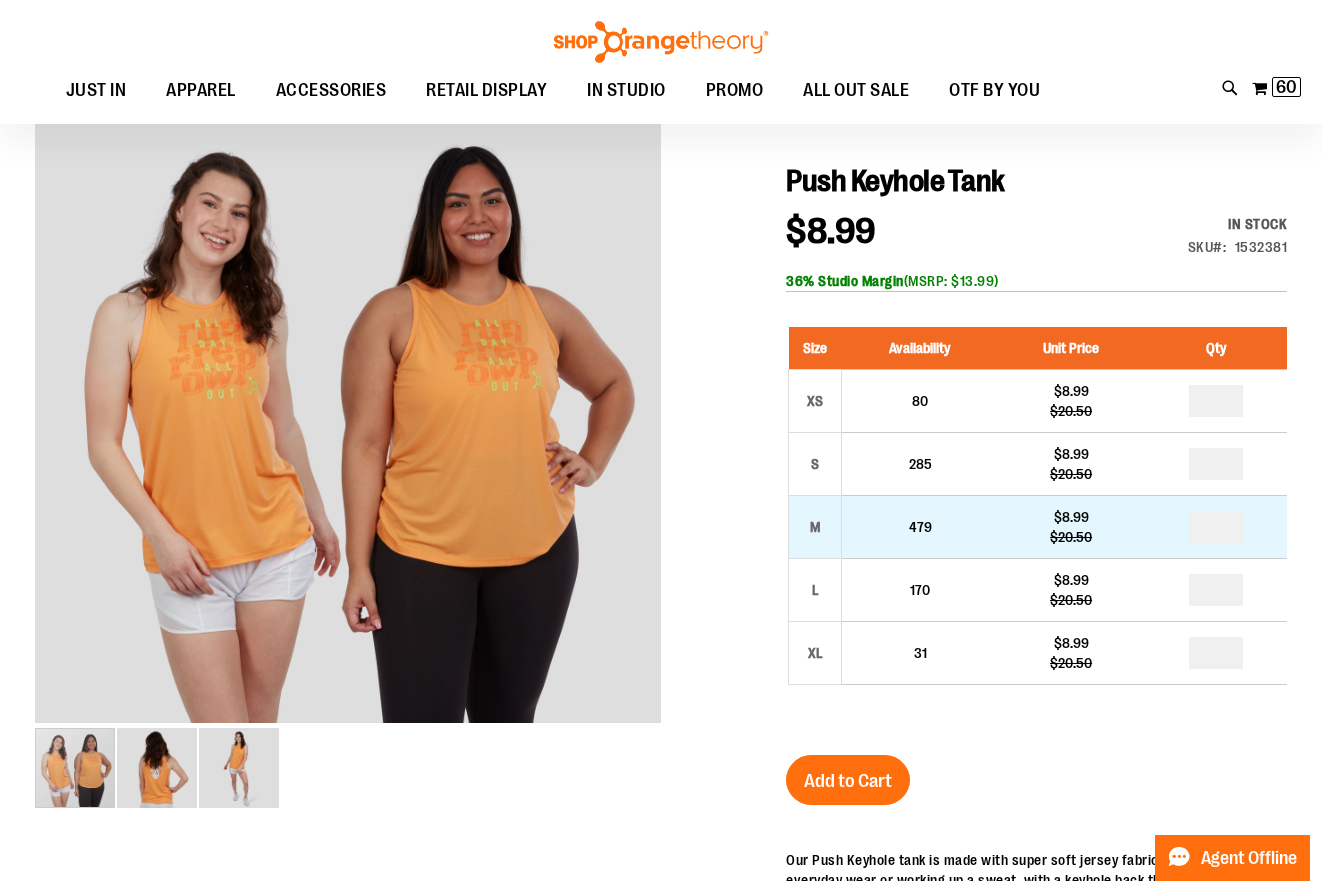 drag, startPoint x: 1224, startPoint y: 521, endPoint x: 1167, endPoint y: 521, distance: 57 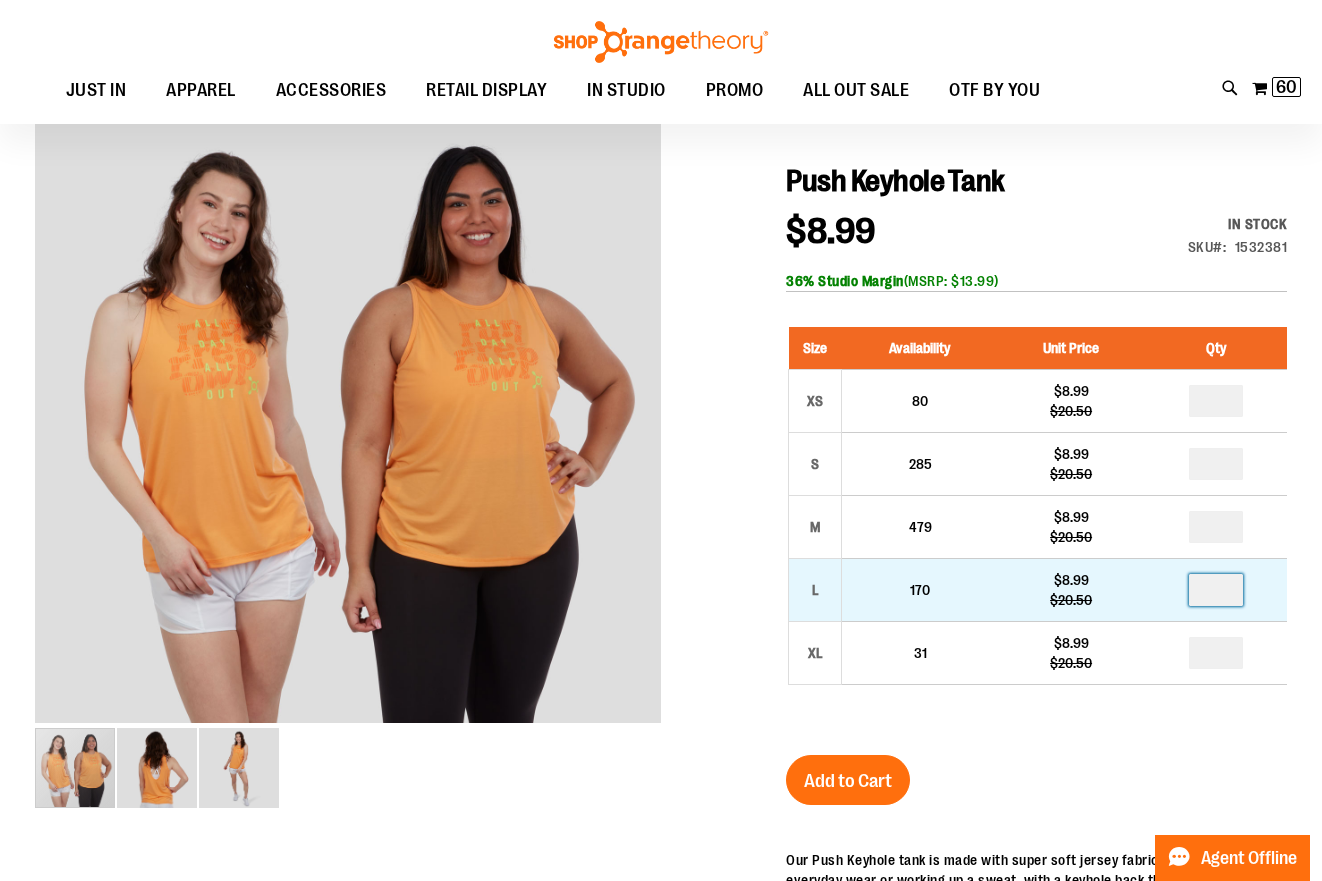 drag, startPoint x: 1221, startPoint y: 595, endPoint x: 1180, endPoint y: 595, distance: 41 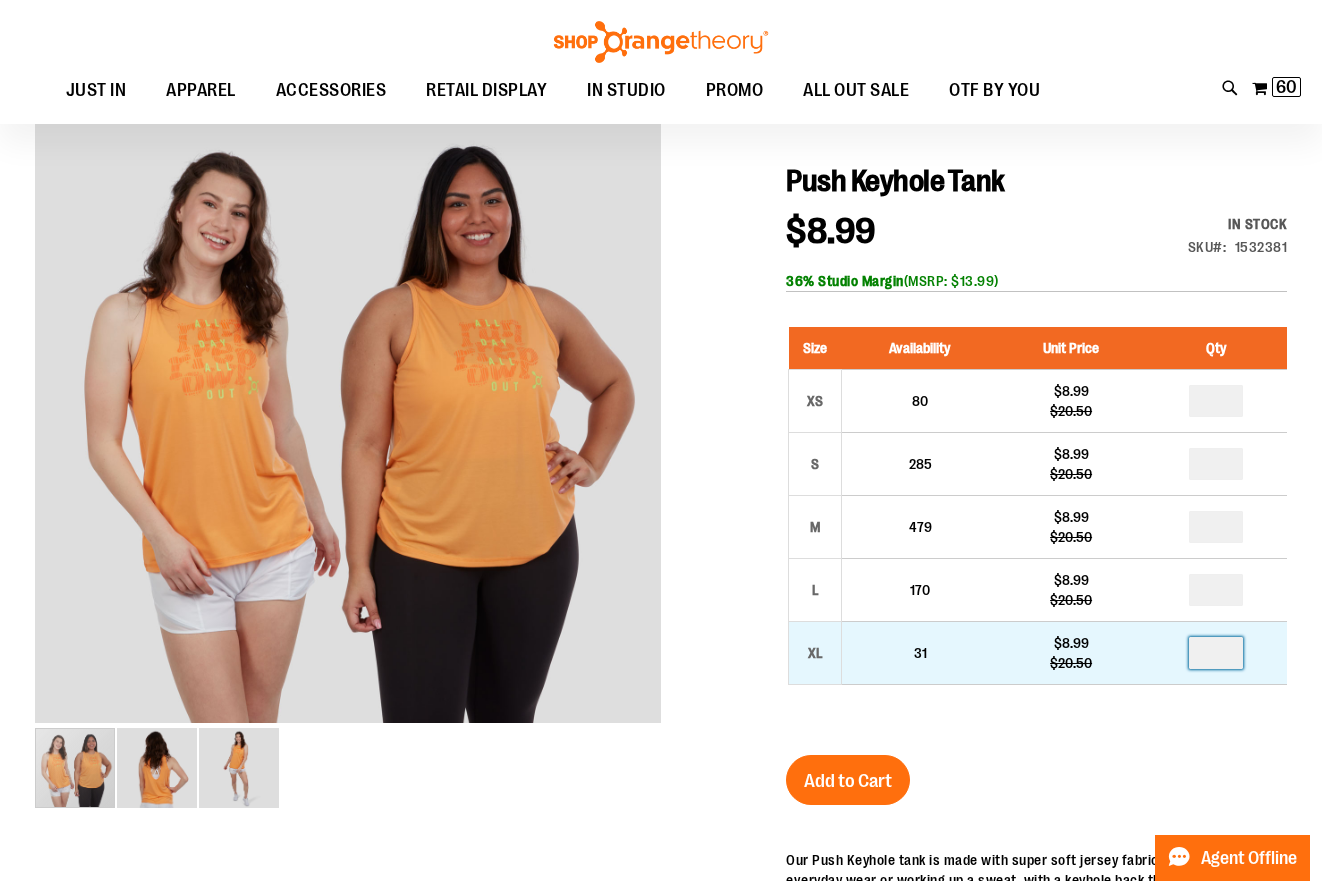 drag, startPoint x: 1225, startPoint y: 657, endPoint x: 1205, endPoint y: 655, distance: 20.09975 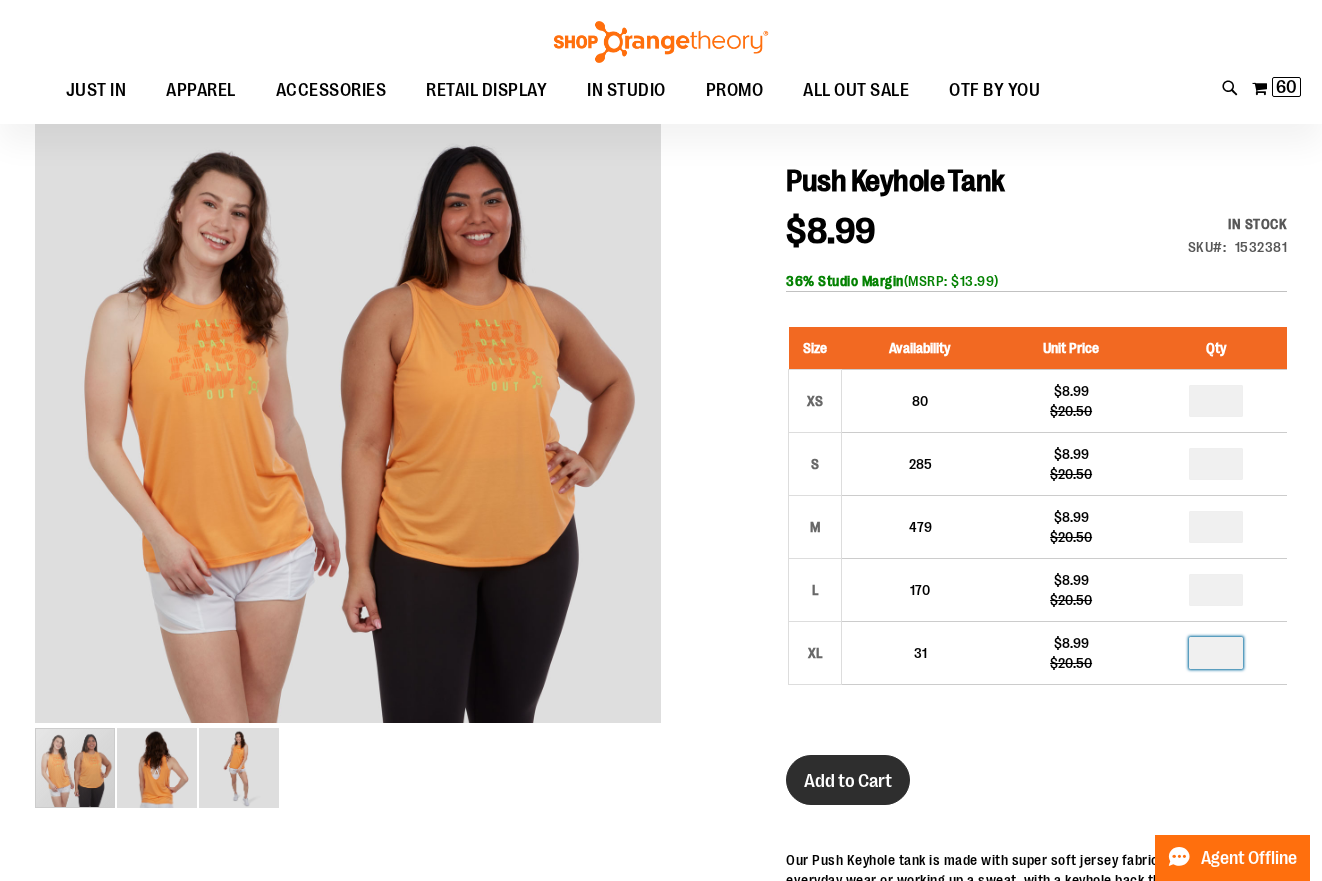 click on "Add to Cart" at bounding box center (848, 781) 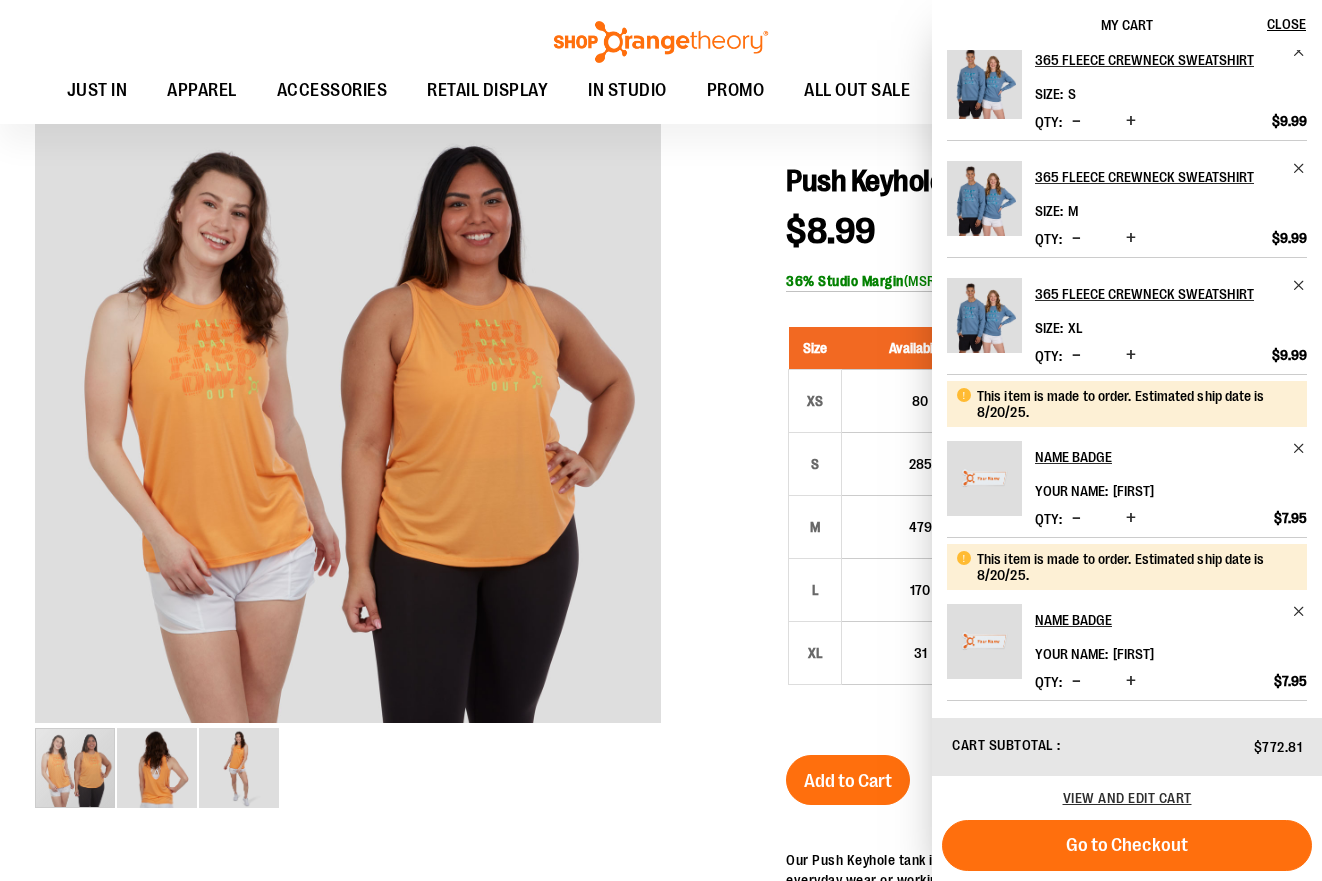 scroll, scrollTop: 606, scrollLeft: 0, axis: vertical 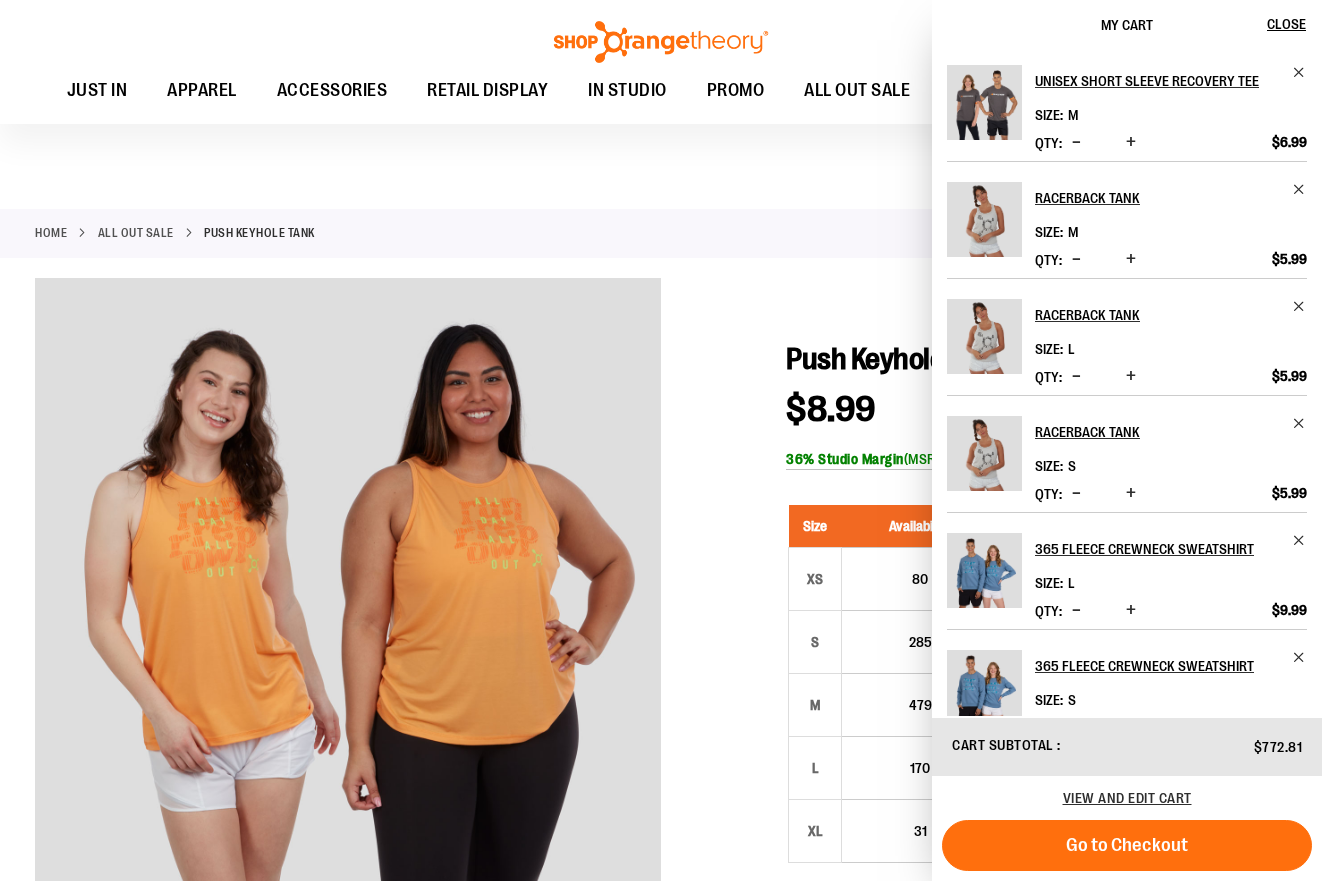 click at bounding box center [661, 104] 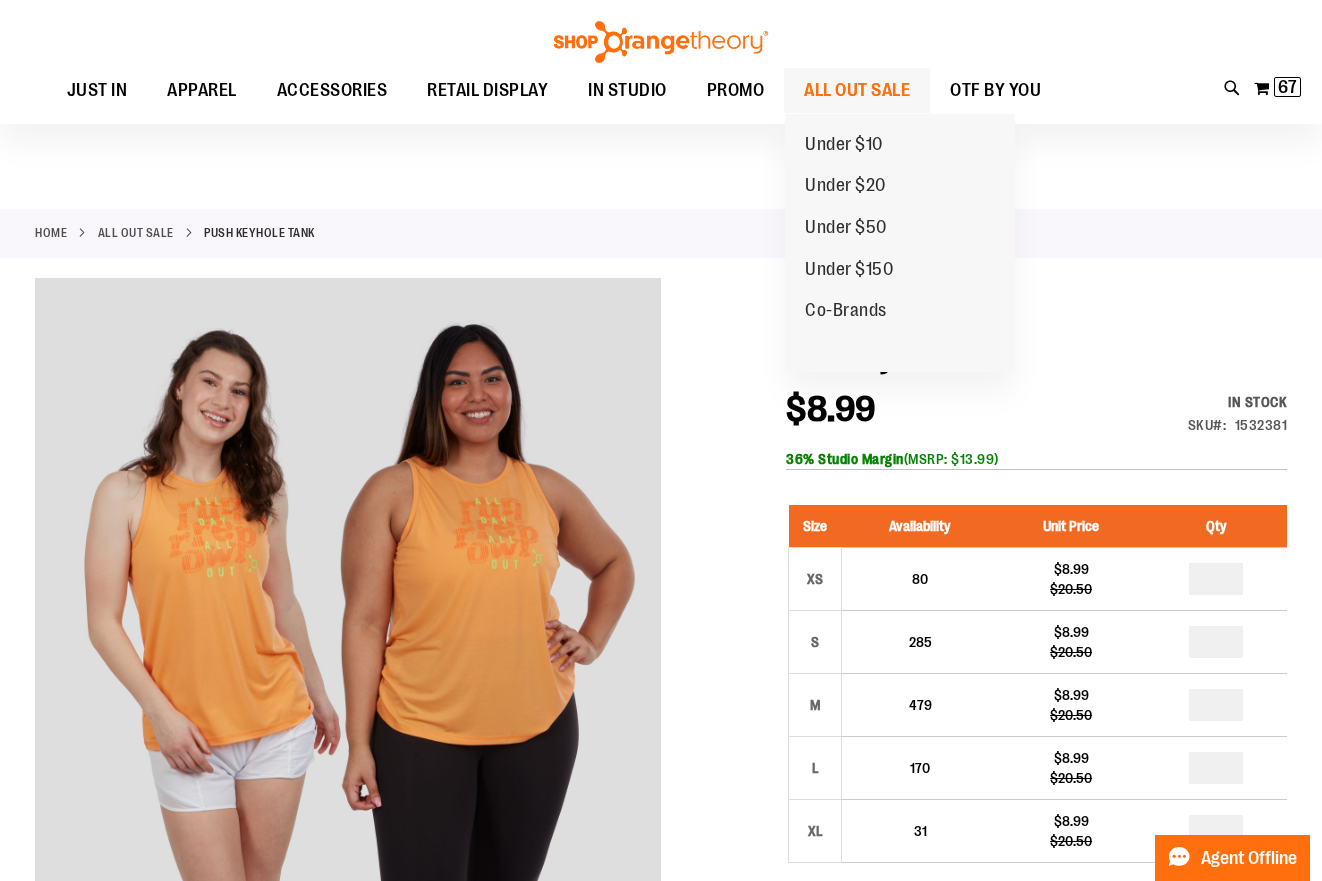 click on "ALL OUT SALE" at bounding box center [857, 90] 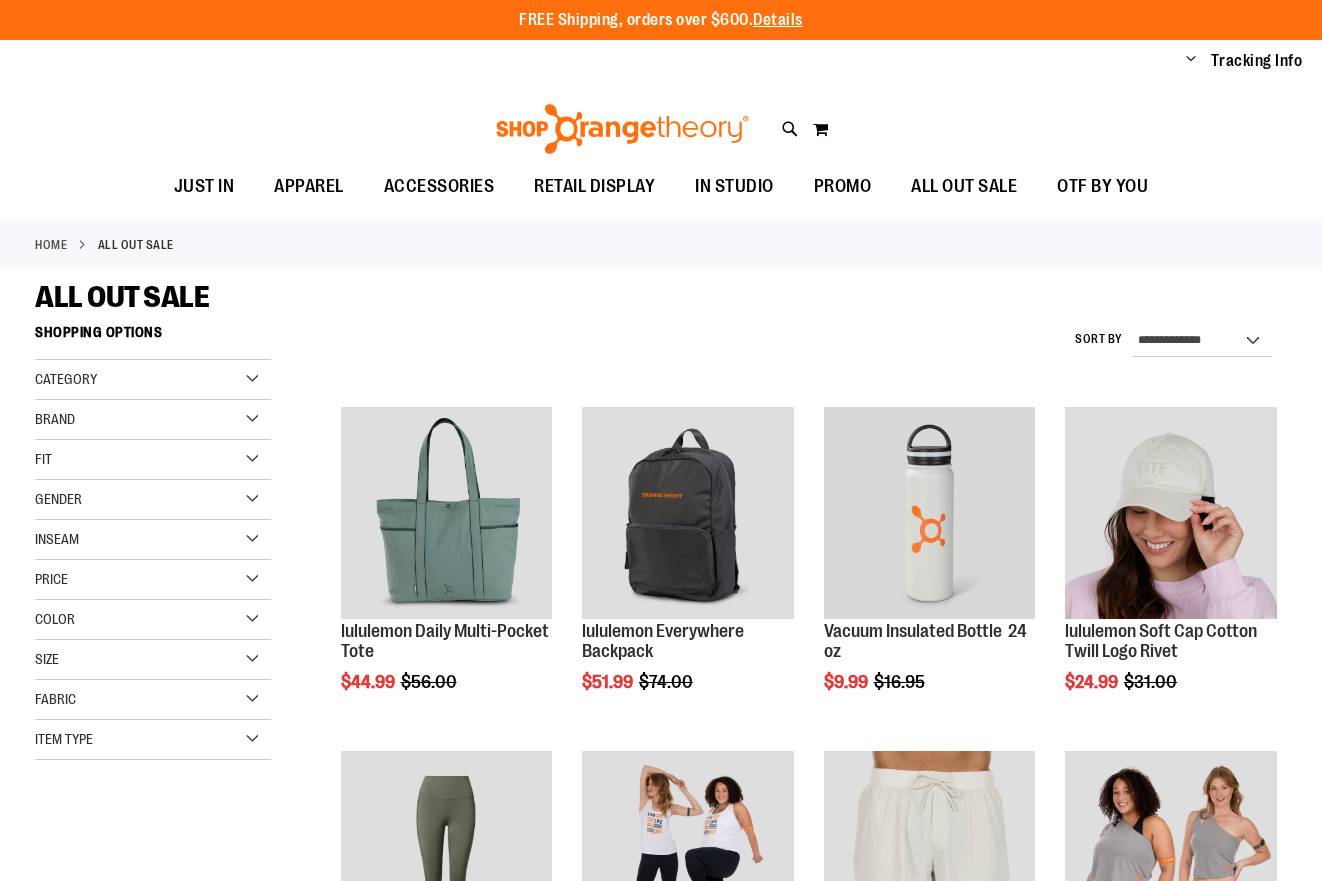 scroll, scrollTop: 0, scrollLeft: 0, axis: both 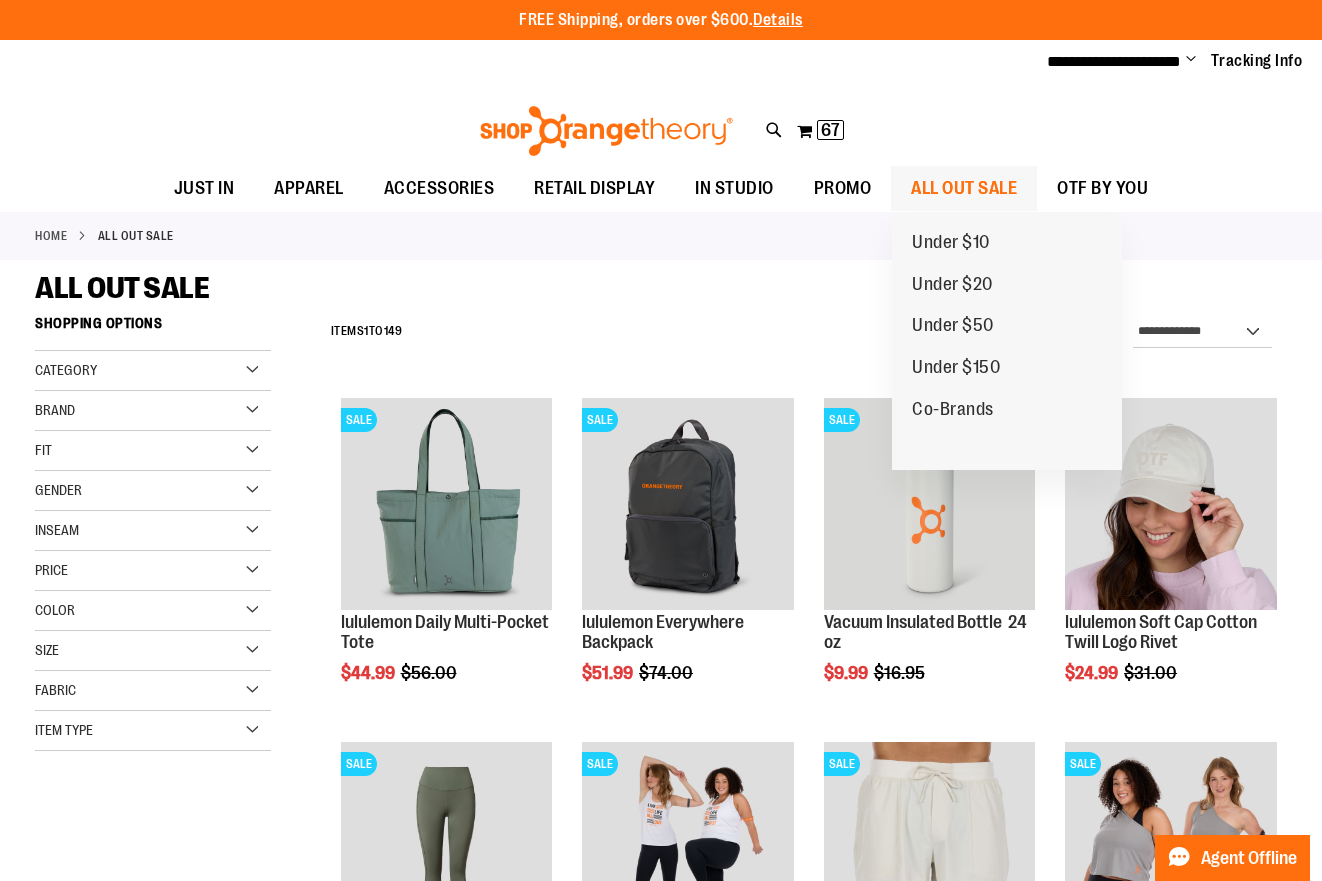 click on "ALL OUT SALE" at bounding box center [964, 188] 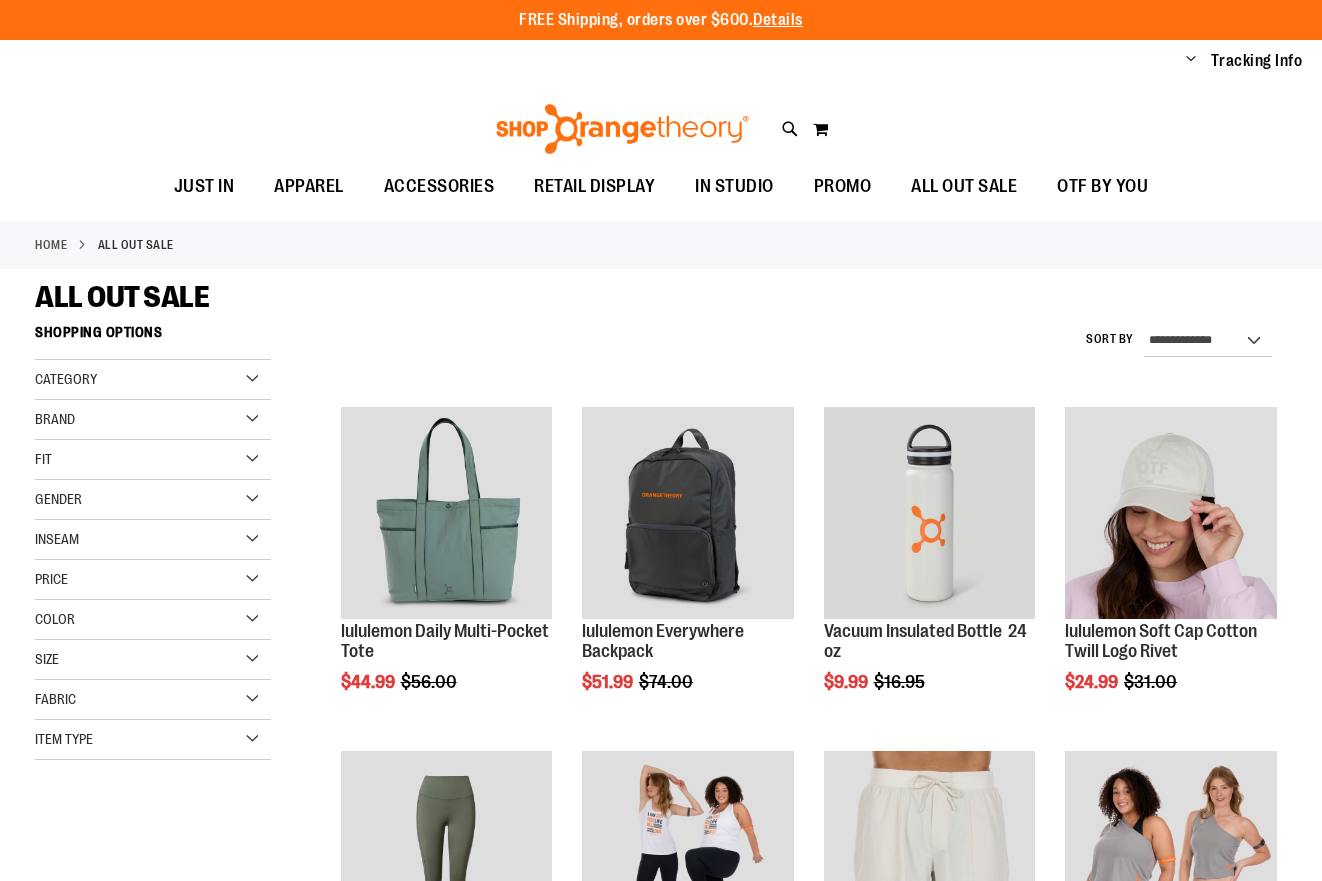 scroll, scrollTop: 0, scrollLeft: 0, axis: both 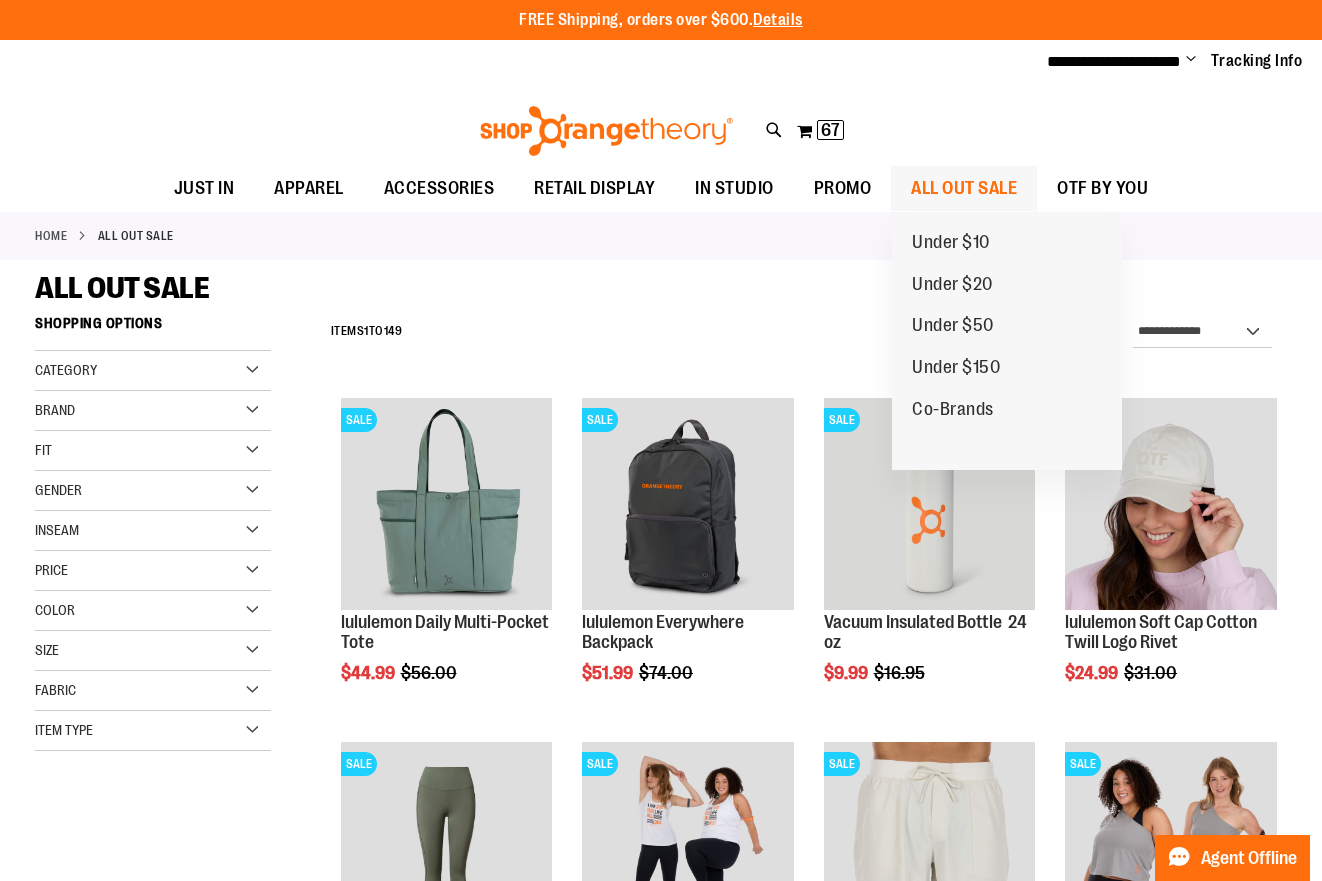click on "ALL OUT SALE" at bounding box center [964, 188] 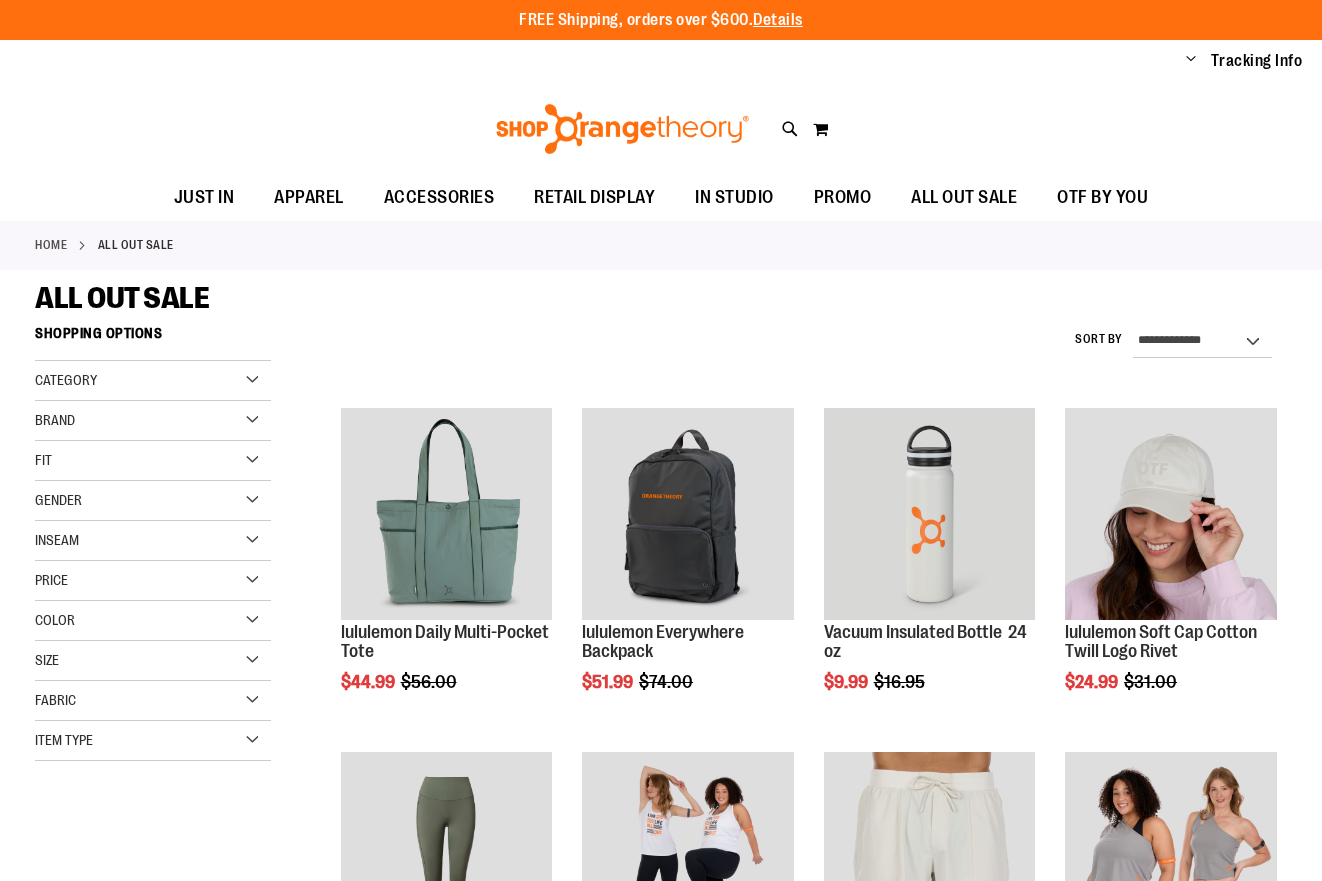 scroll, scrollTop: 0, scrollLeft: 0, axis: both 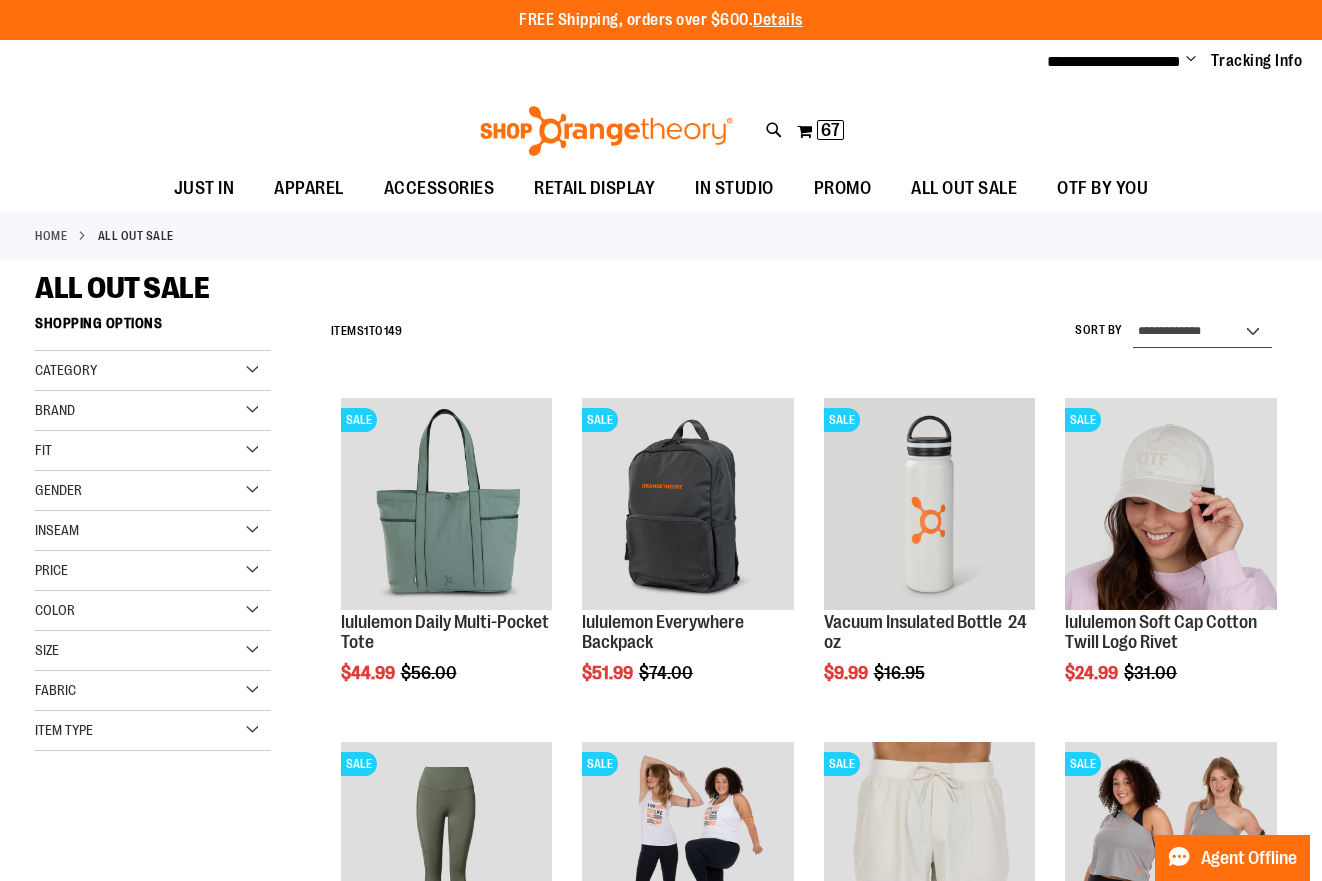 select on "*********" 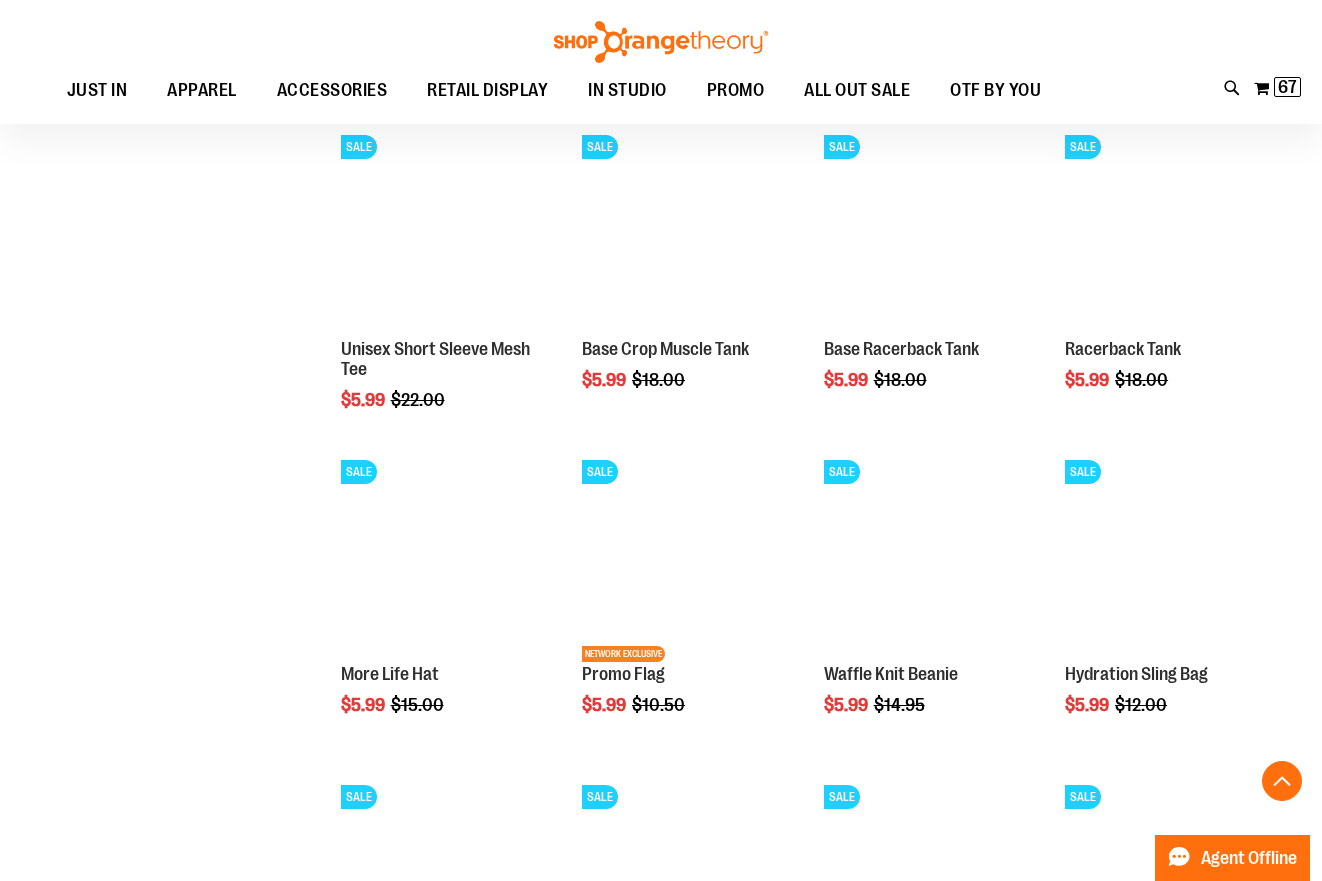scroll, scrollTop: 1272, scrollLeft: 1, axis: both 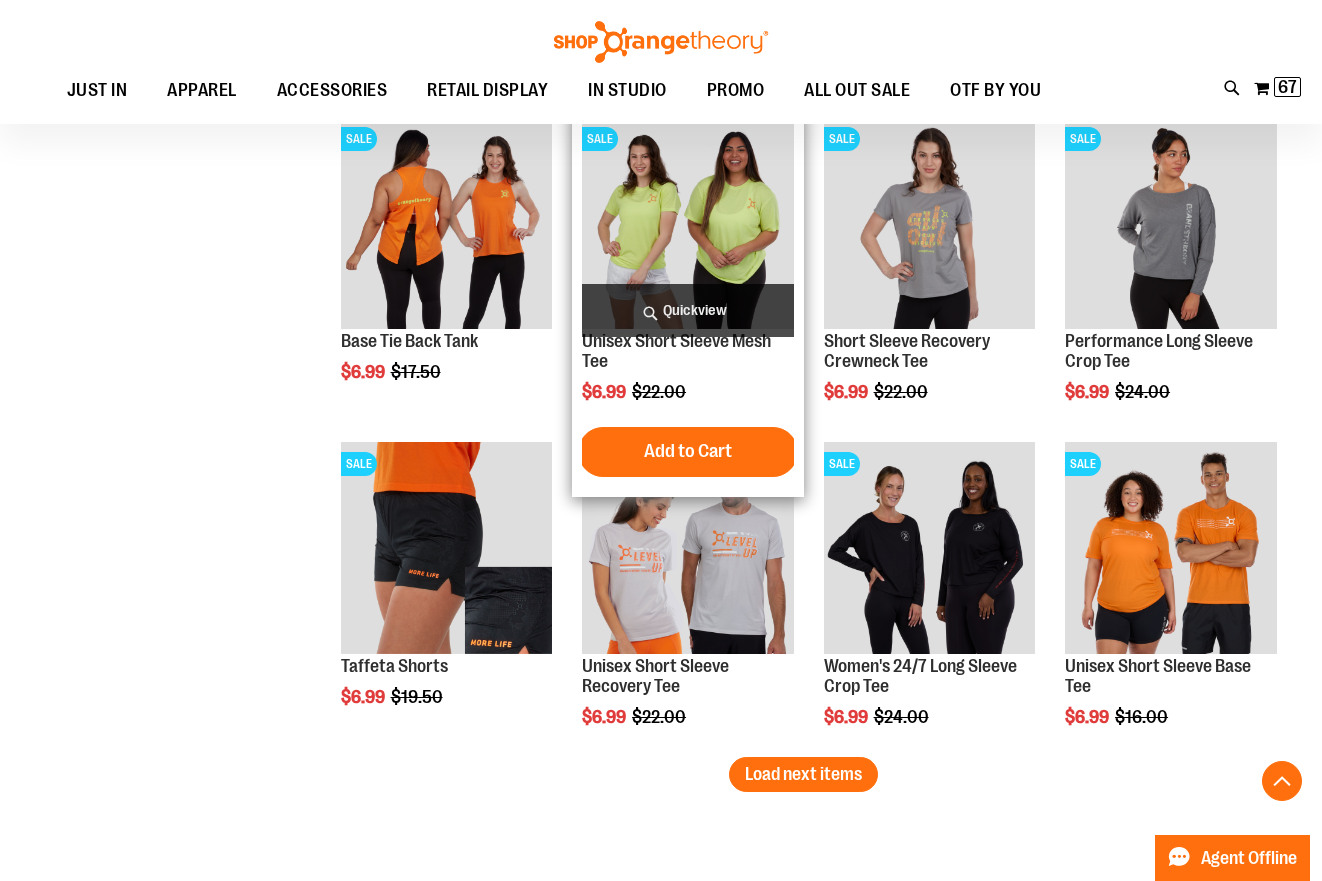 click at bounding box center [688, 223] 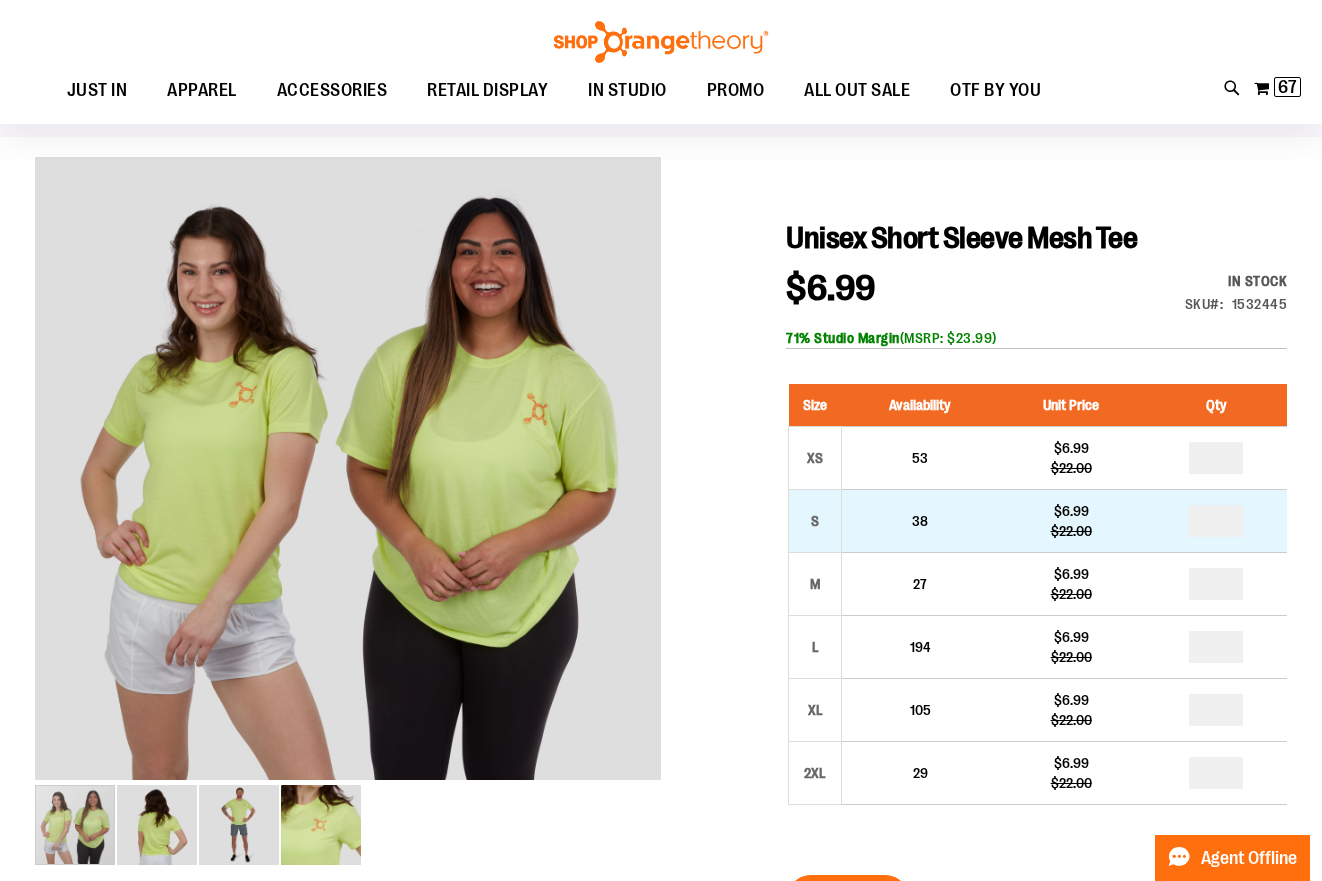 scroll, scrollTop: 138, scrollLeft: 0, axis: vertical 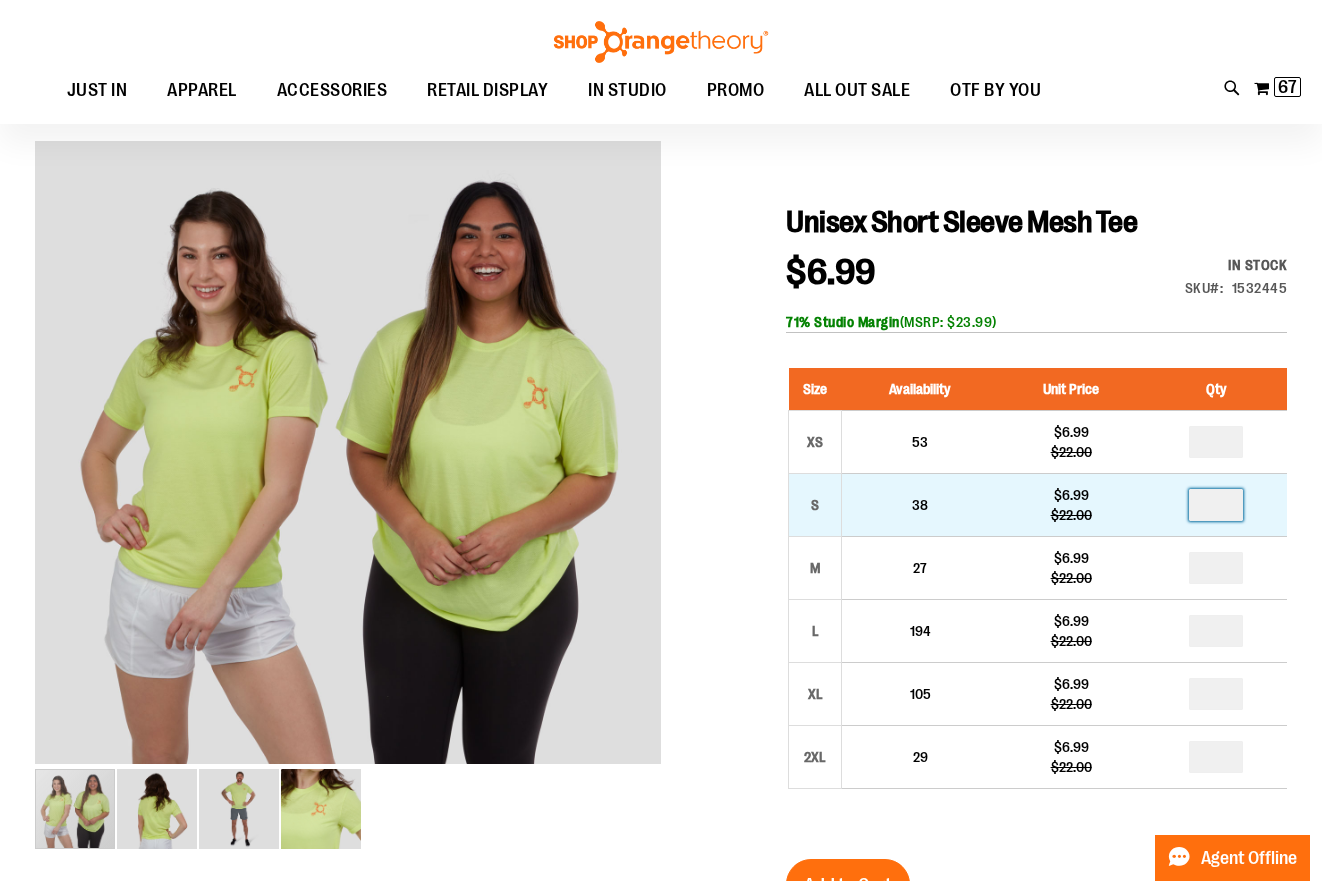 click at bounding box center [1216, 505] 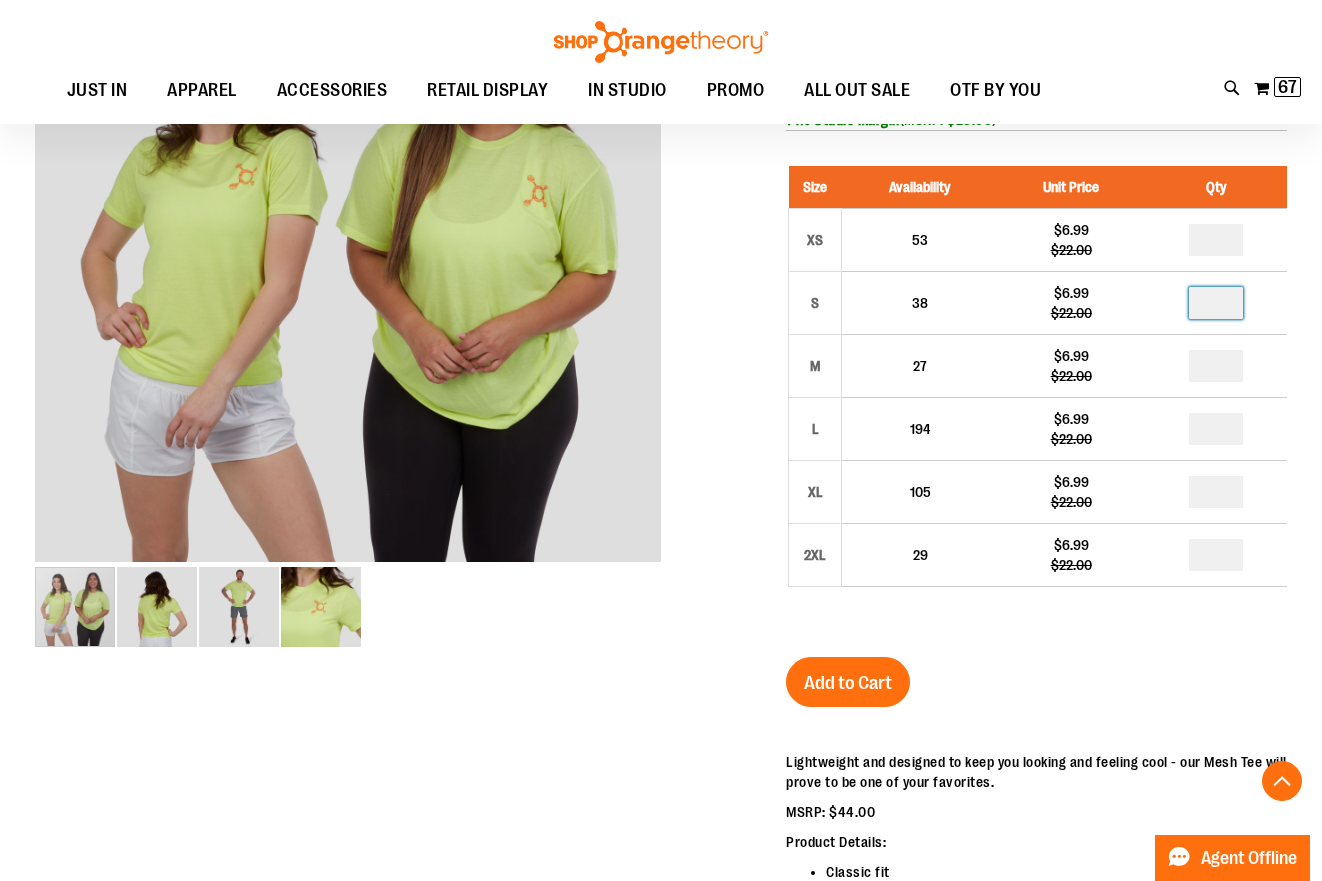 scroll, scrollTop: 350, scrollLeft: 0, axis: vertical 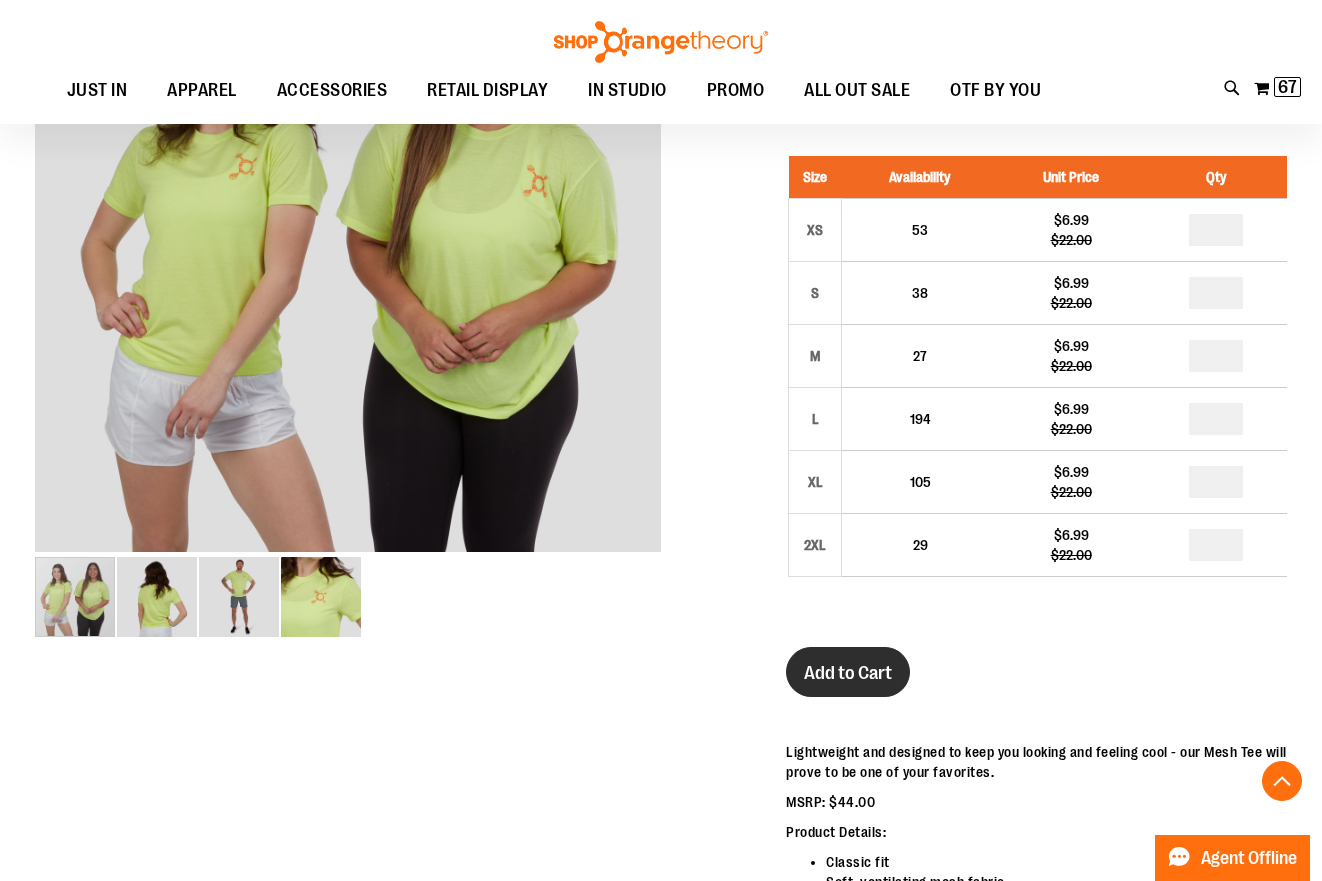 click on "Add to Cart" at bounding box center (848, 673) 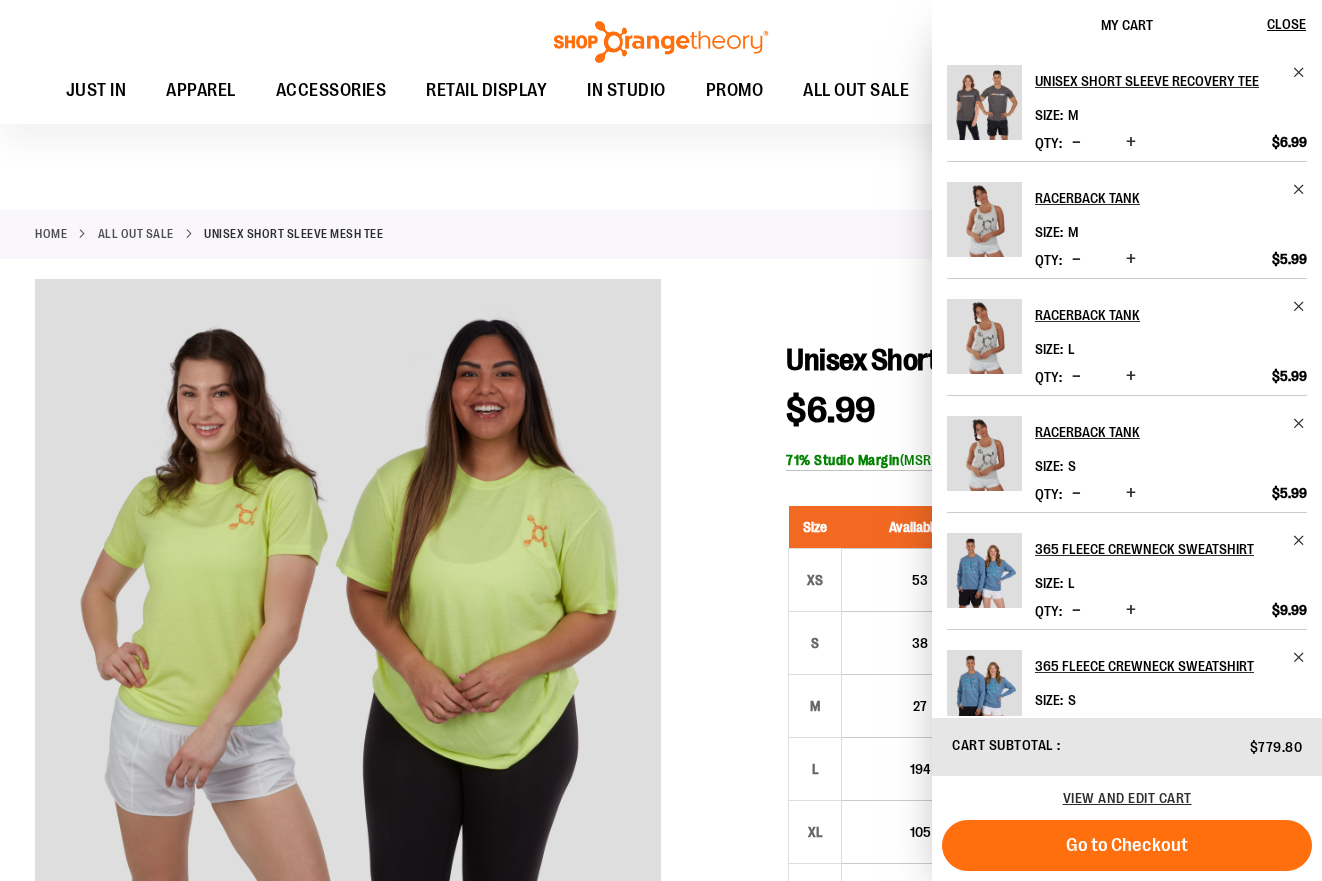 scroll, scrollTop: 0, scrollLeft: 0, axis: both 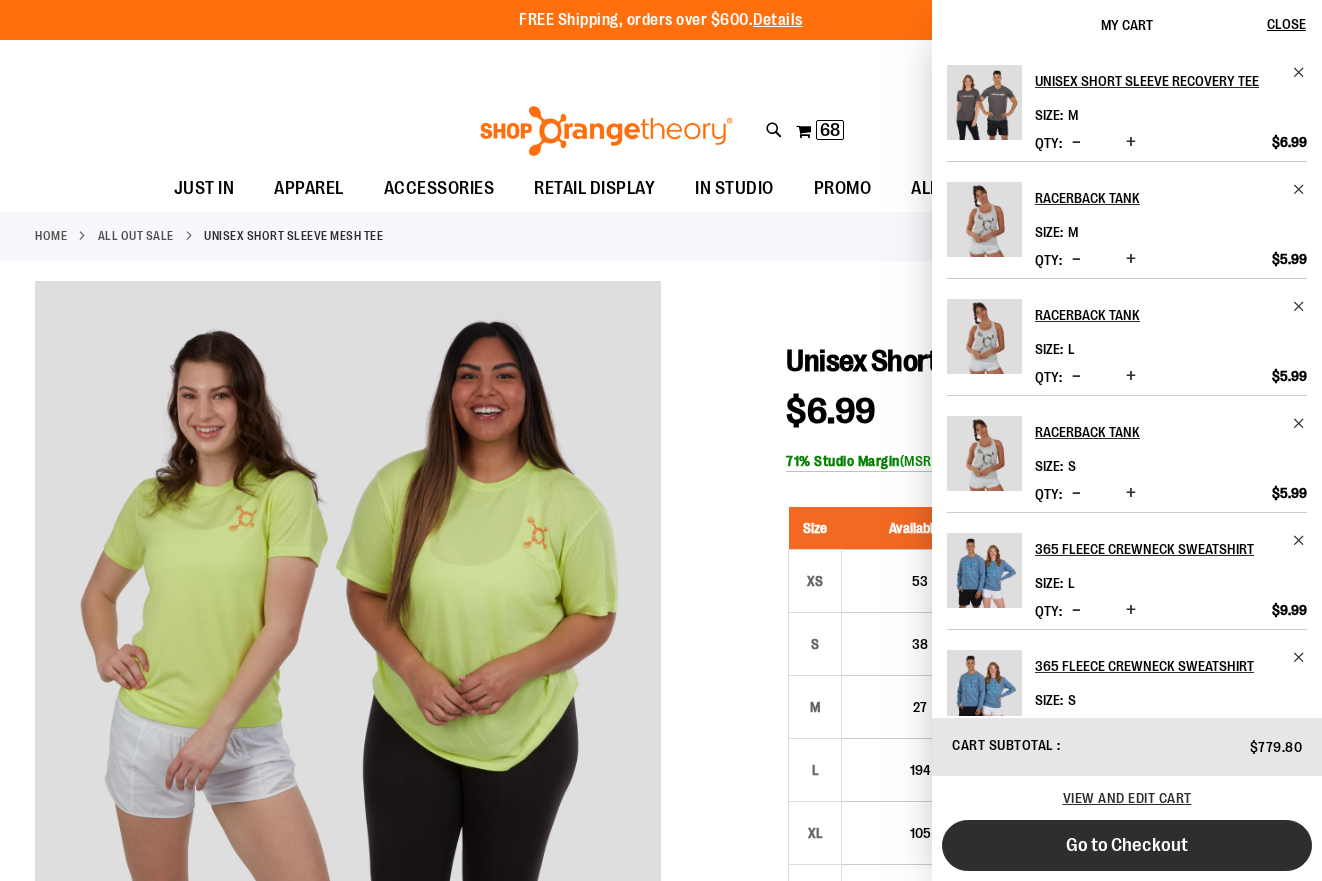 click on "Go to Checkout" at bounding box center [1127, 845] 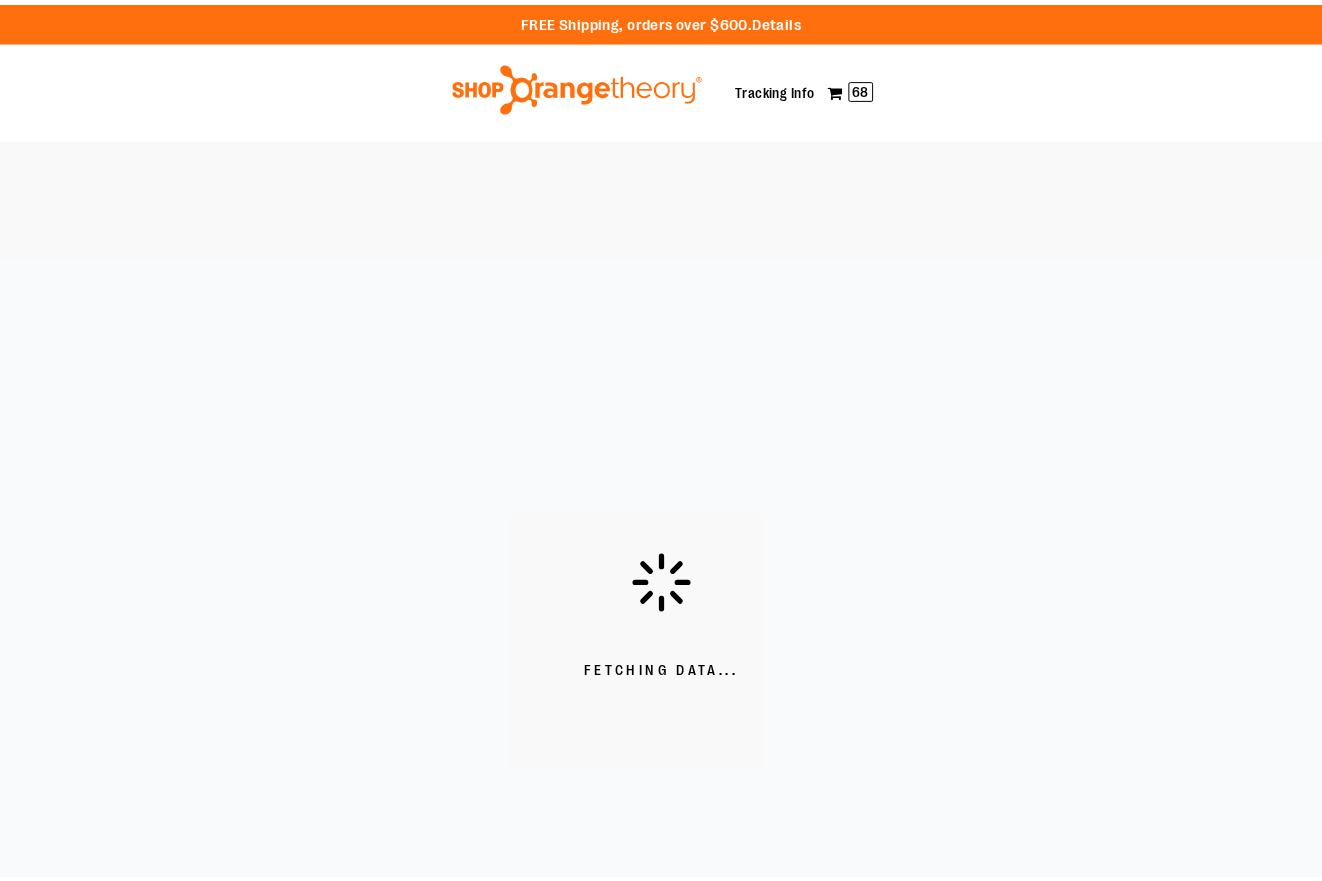 scroll, scrollTop: 0, scrollLeft: 0, axis: both 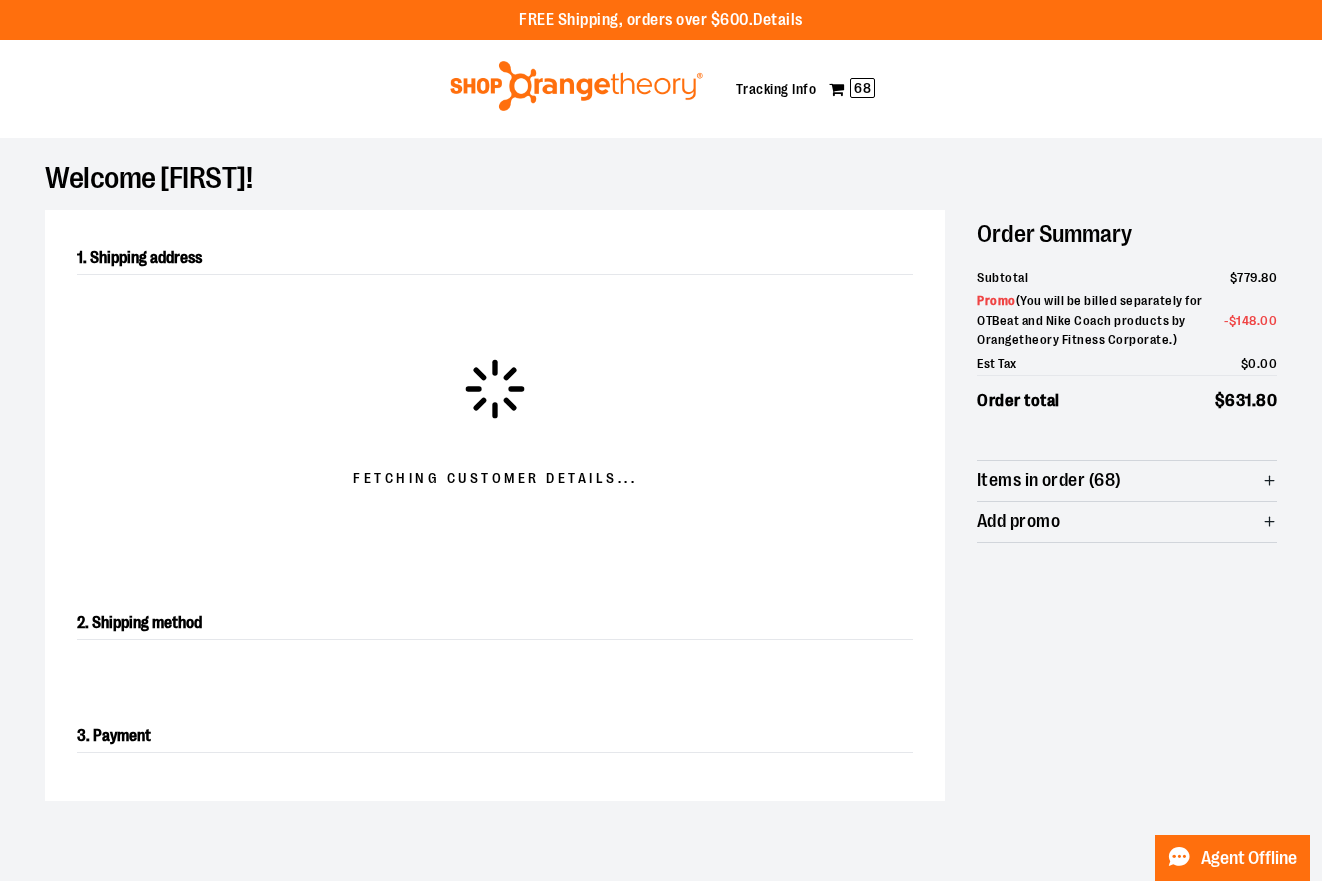 select on "**" 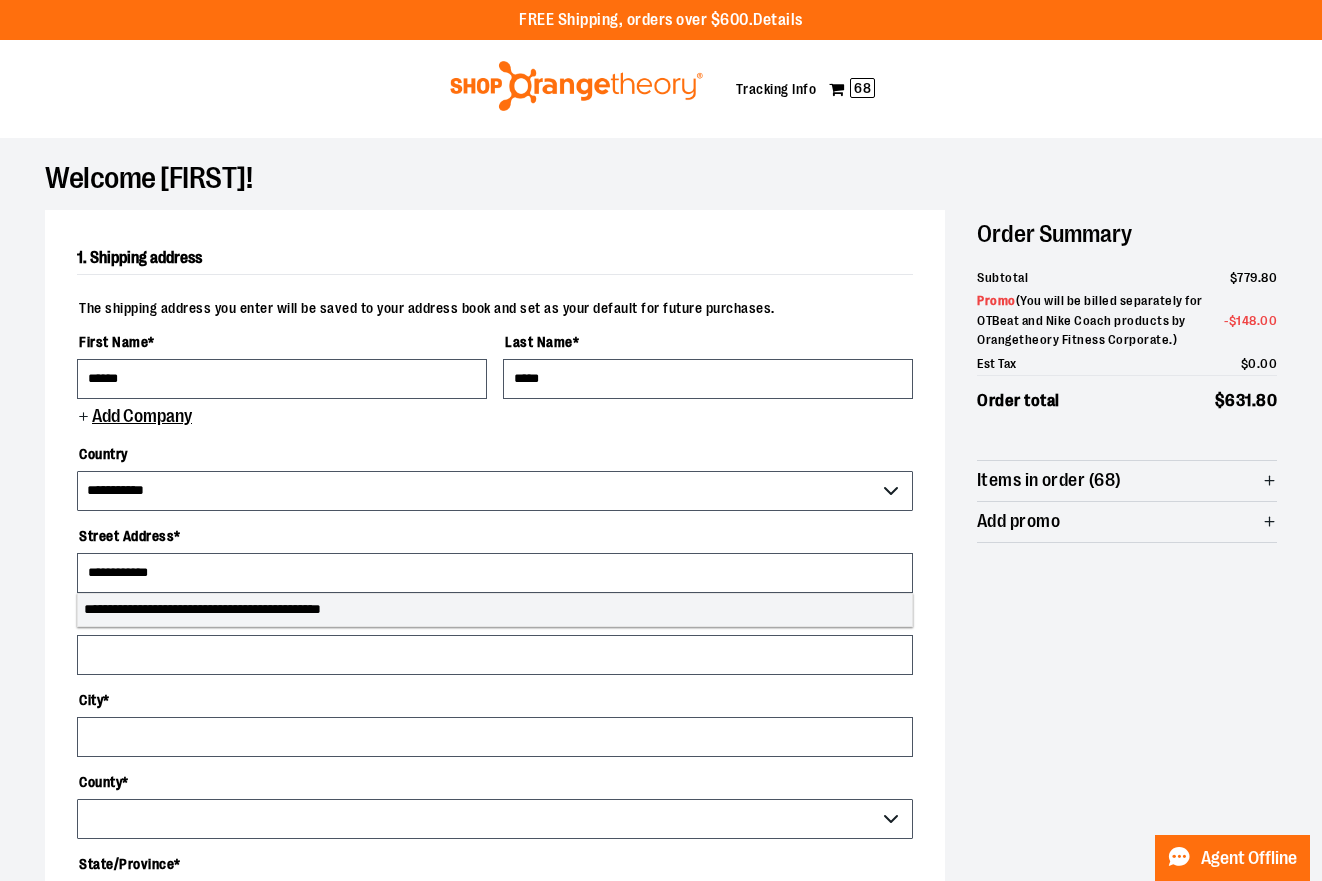 click on "**********" at bounding box center [495, 610] 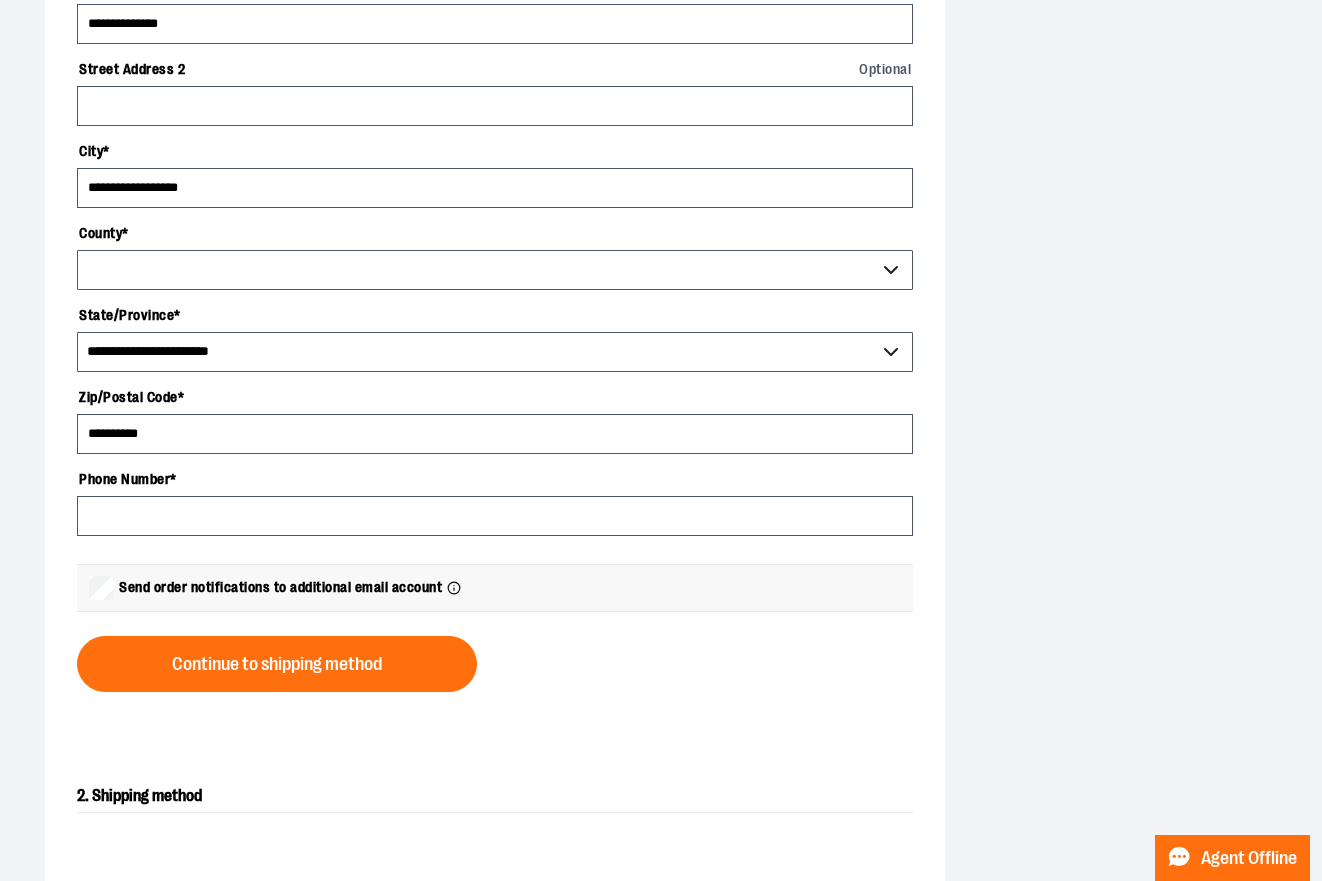 scroll, scrollTop: 556, scrollLeft: 0, axis: vertical 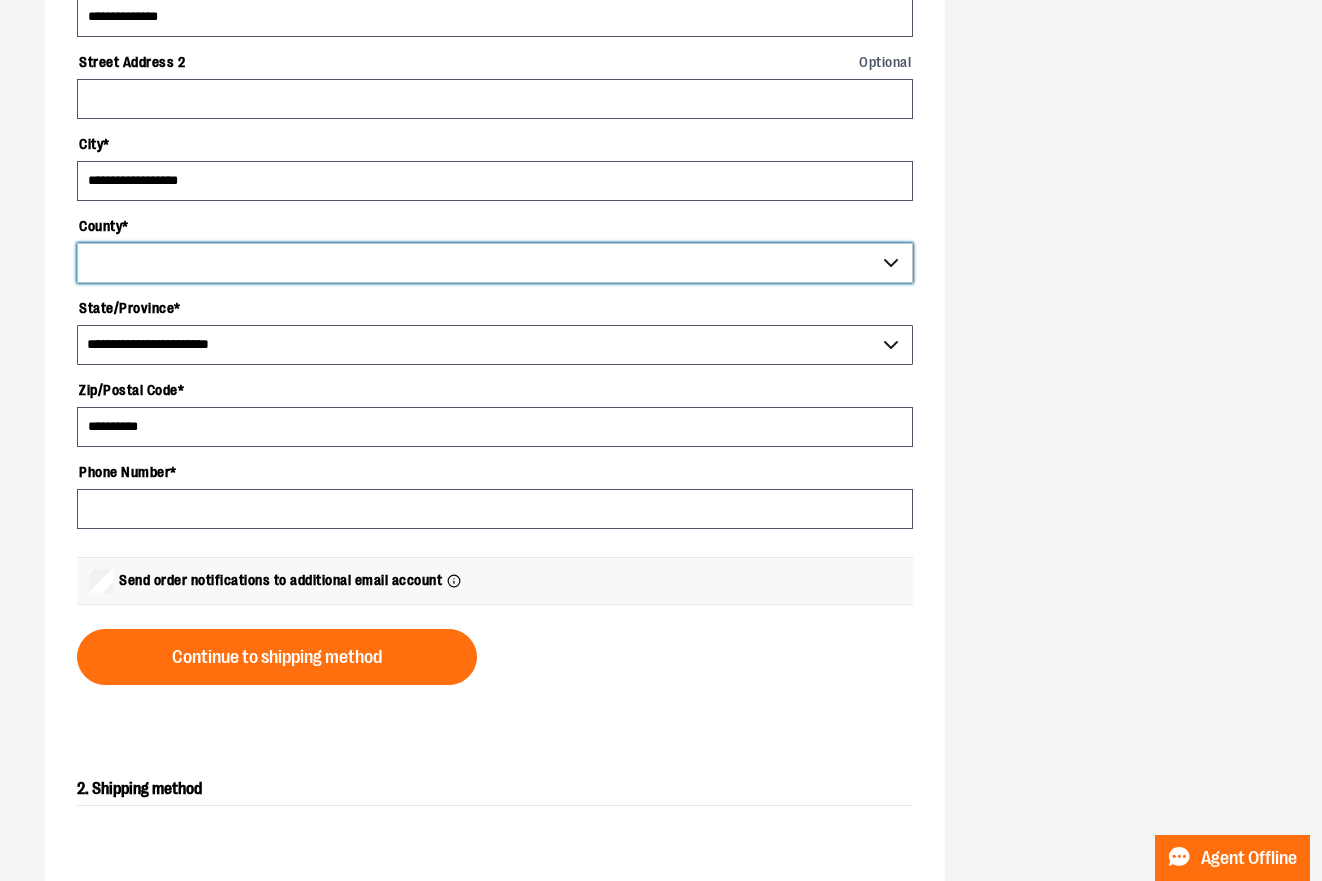click on "County *" at bounding box center [495, 263] 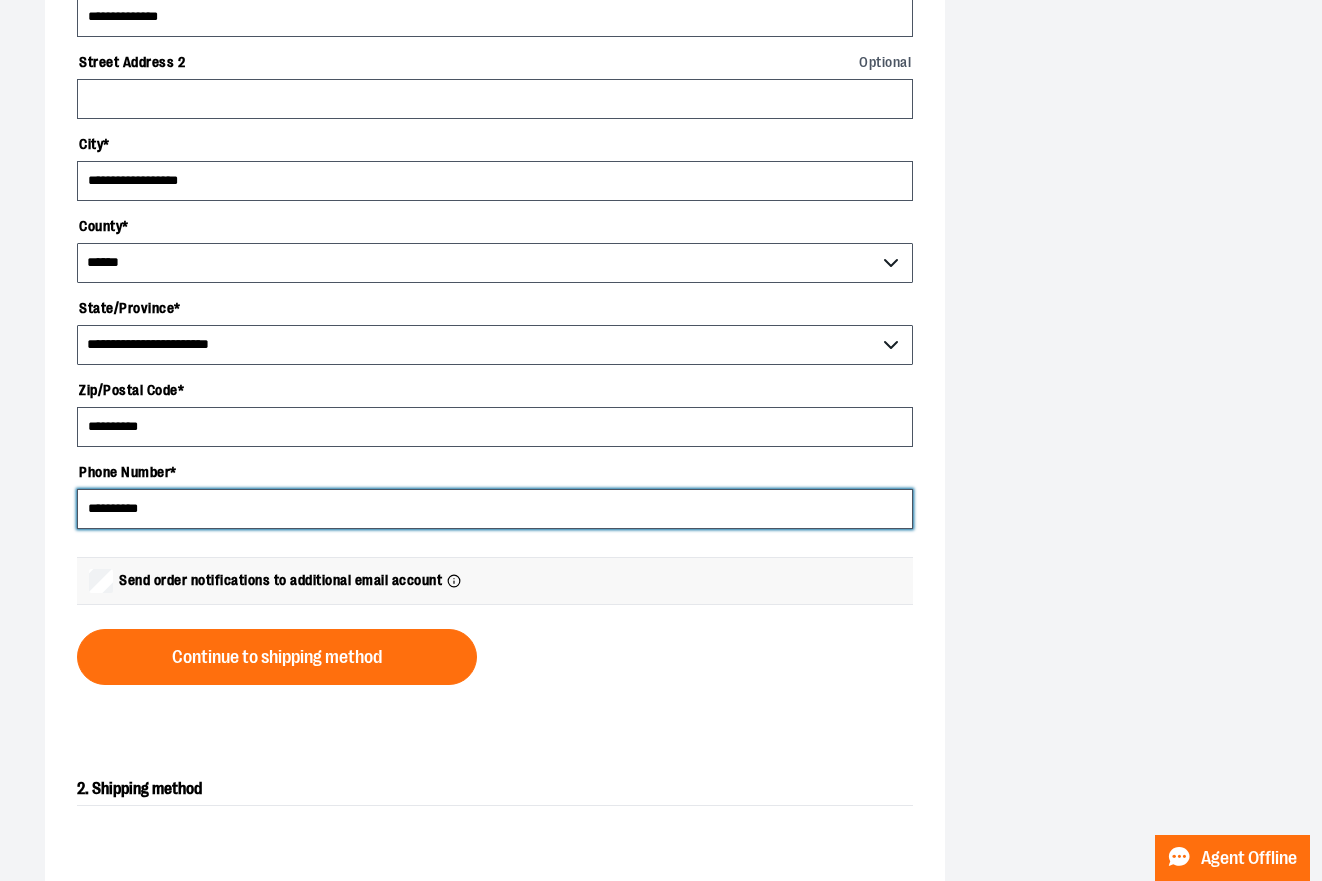 type on "**********" 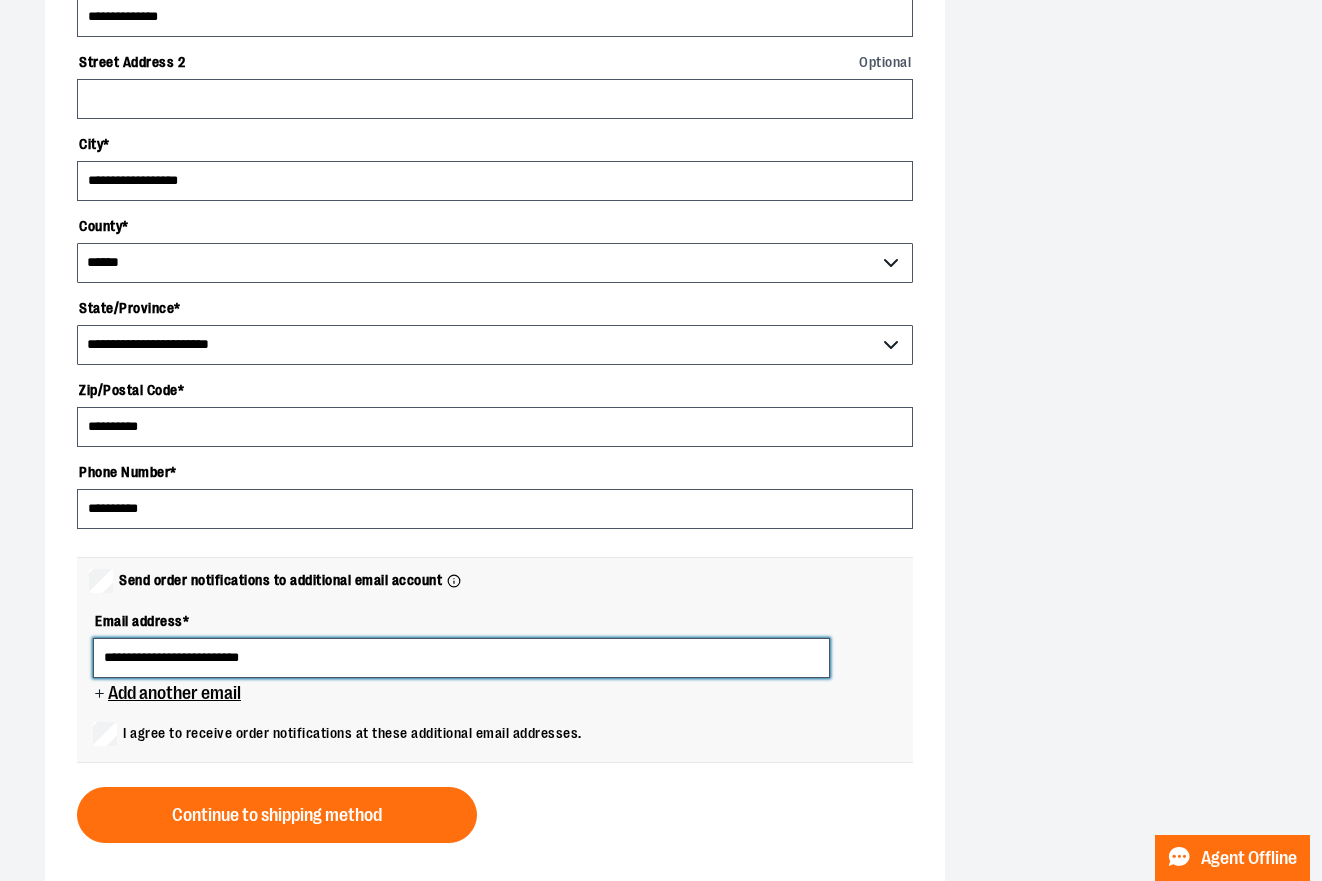 type on "**********" 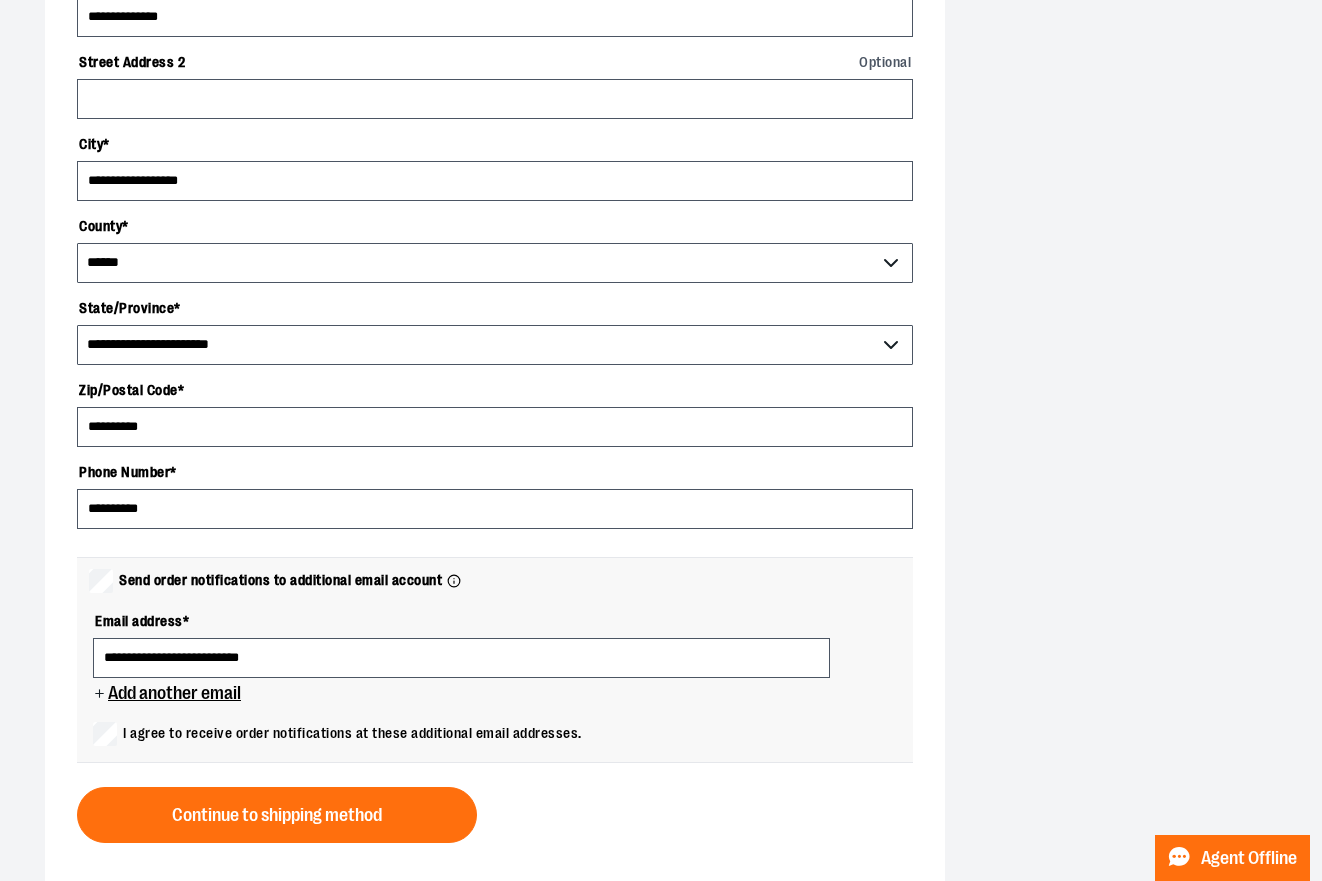 click on "I agree to receive order notifications at these additional email addresses." at bounding box center [337, 734] 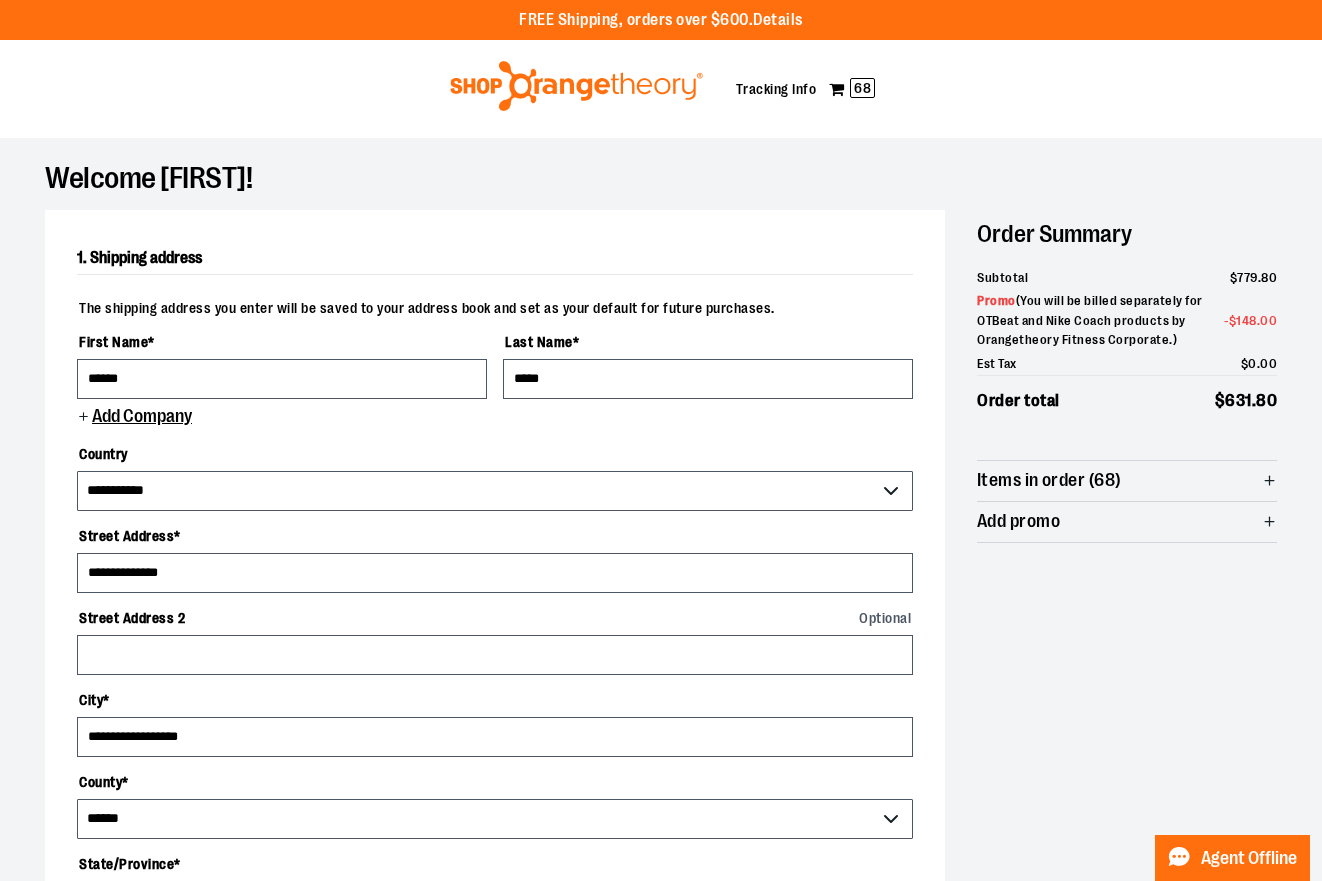 scroll, scrollTop: 0, scrollLeft: 0, axis: both 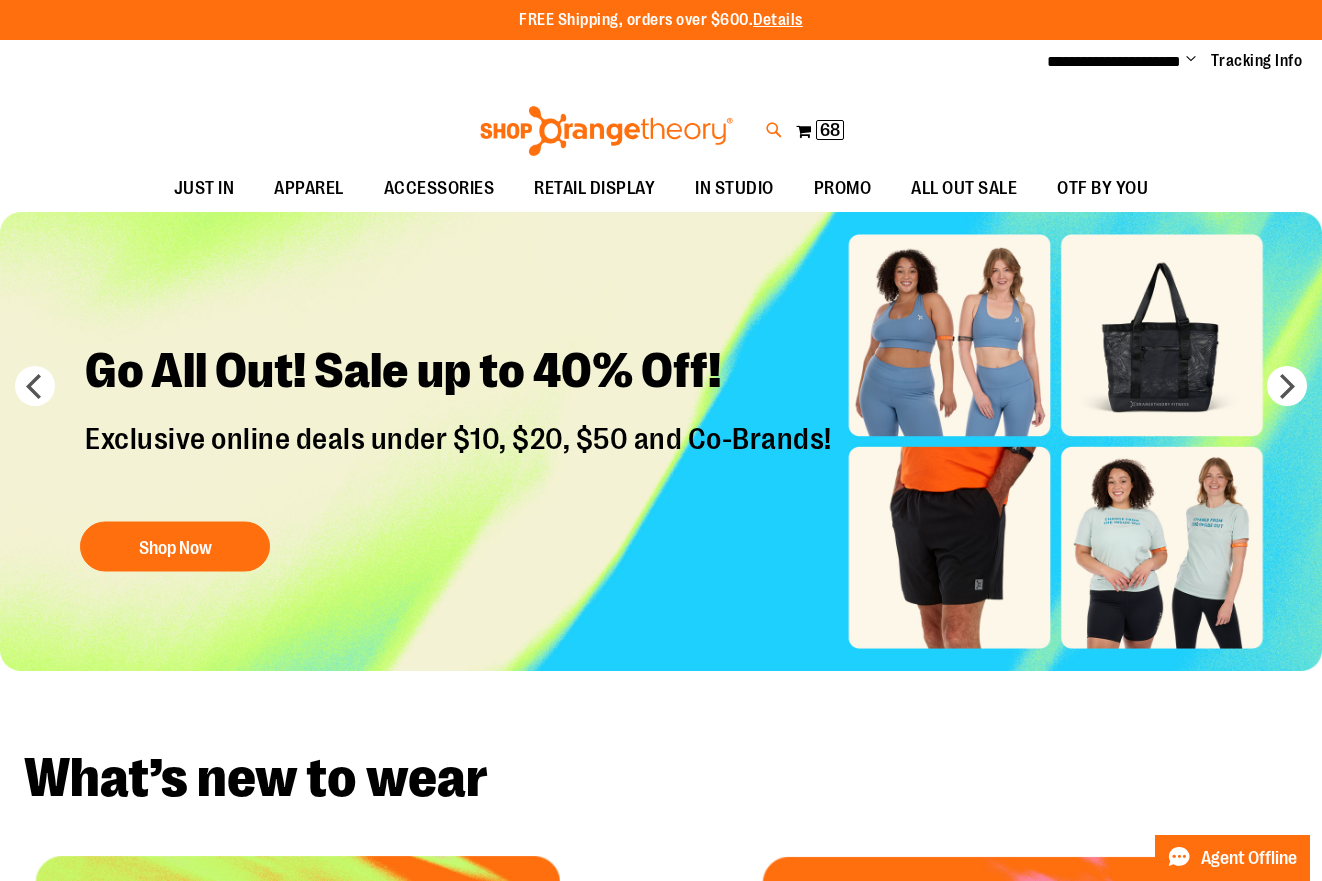 click at bounding box center (774, 130) 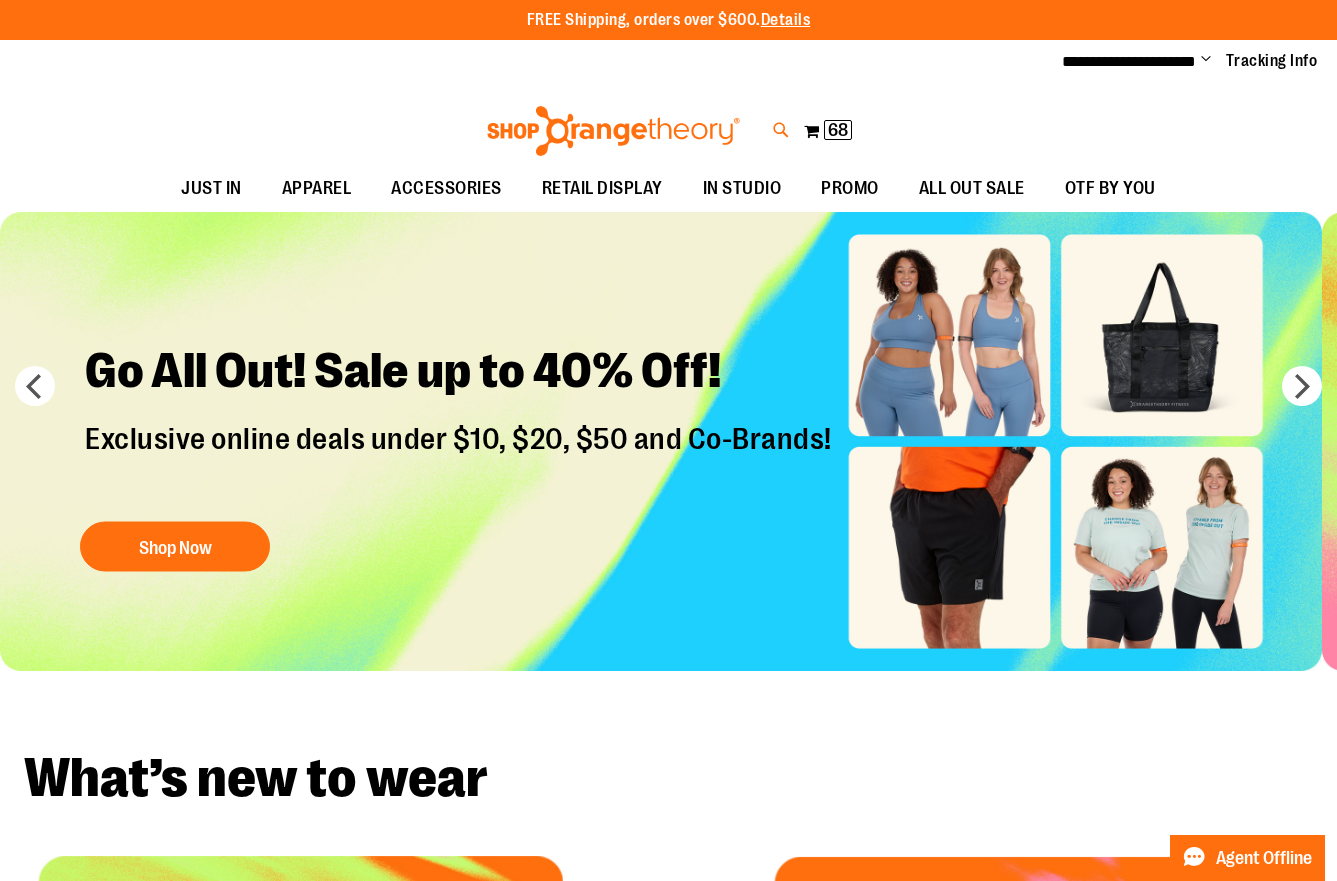 type on "******" 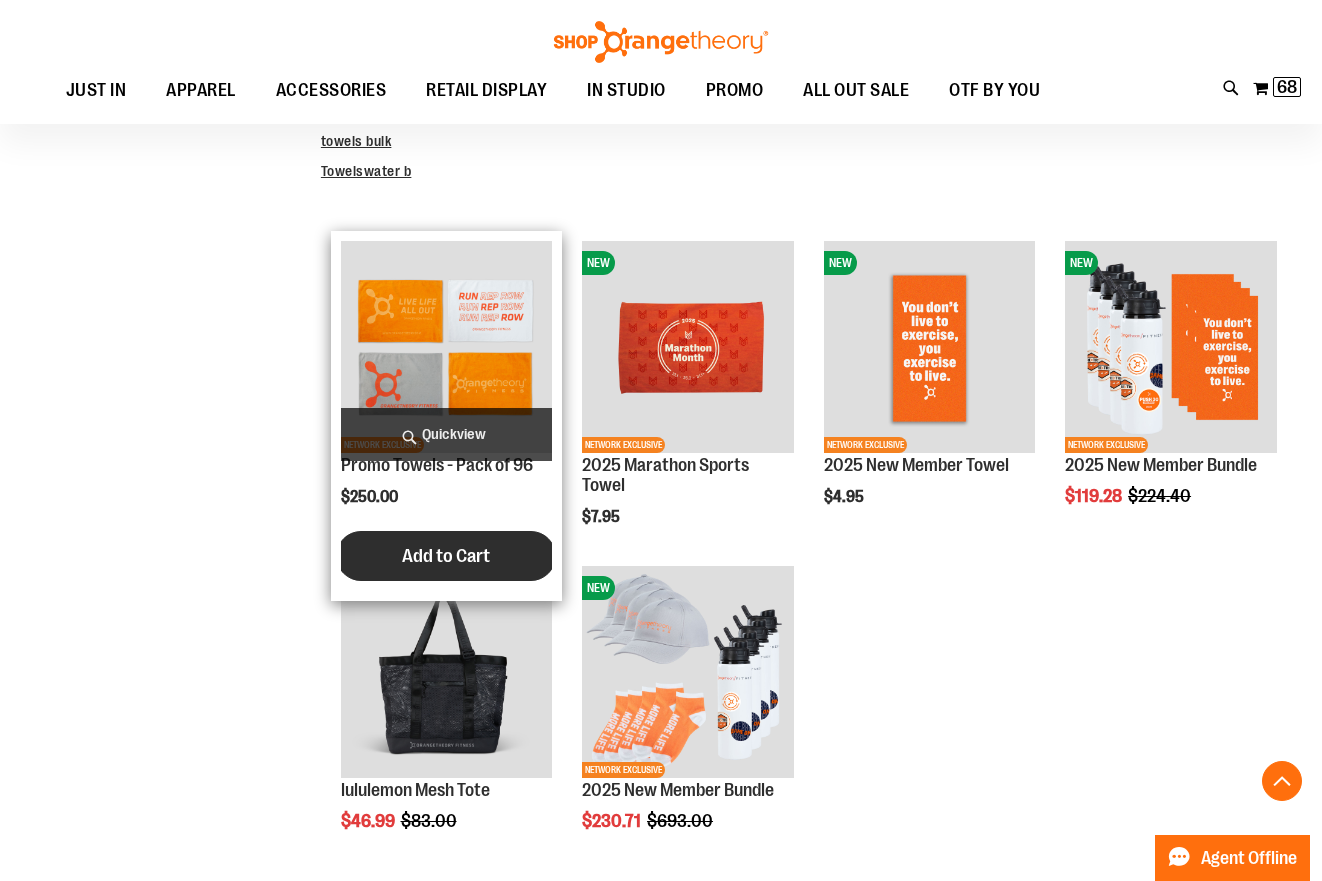 scroll, scrollTop: 516, scrollLeft: 0, axis: vertical 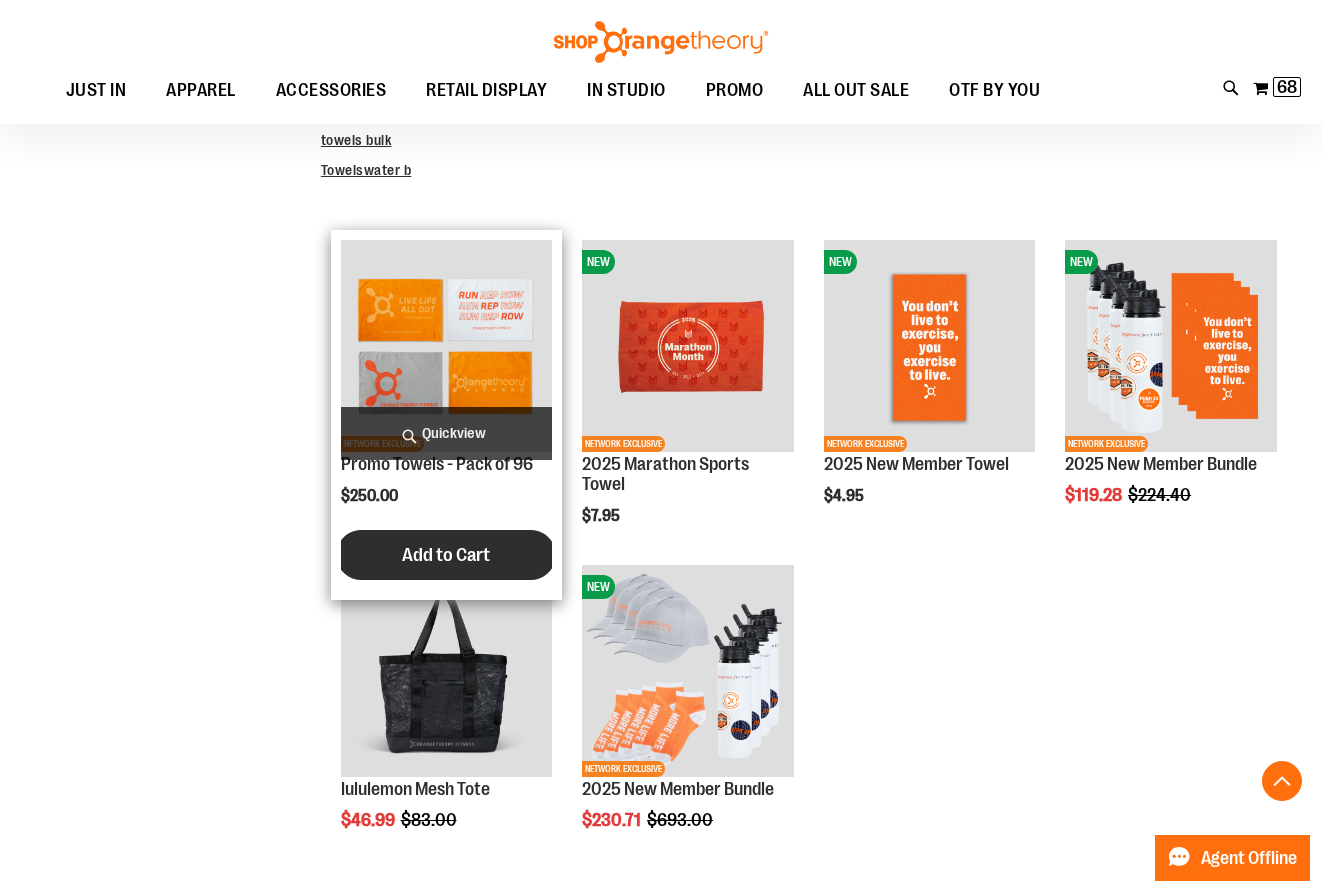 click on "Add to Cart" at bounding box center (446, 555) 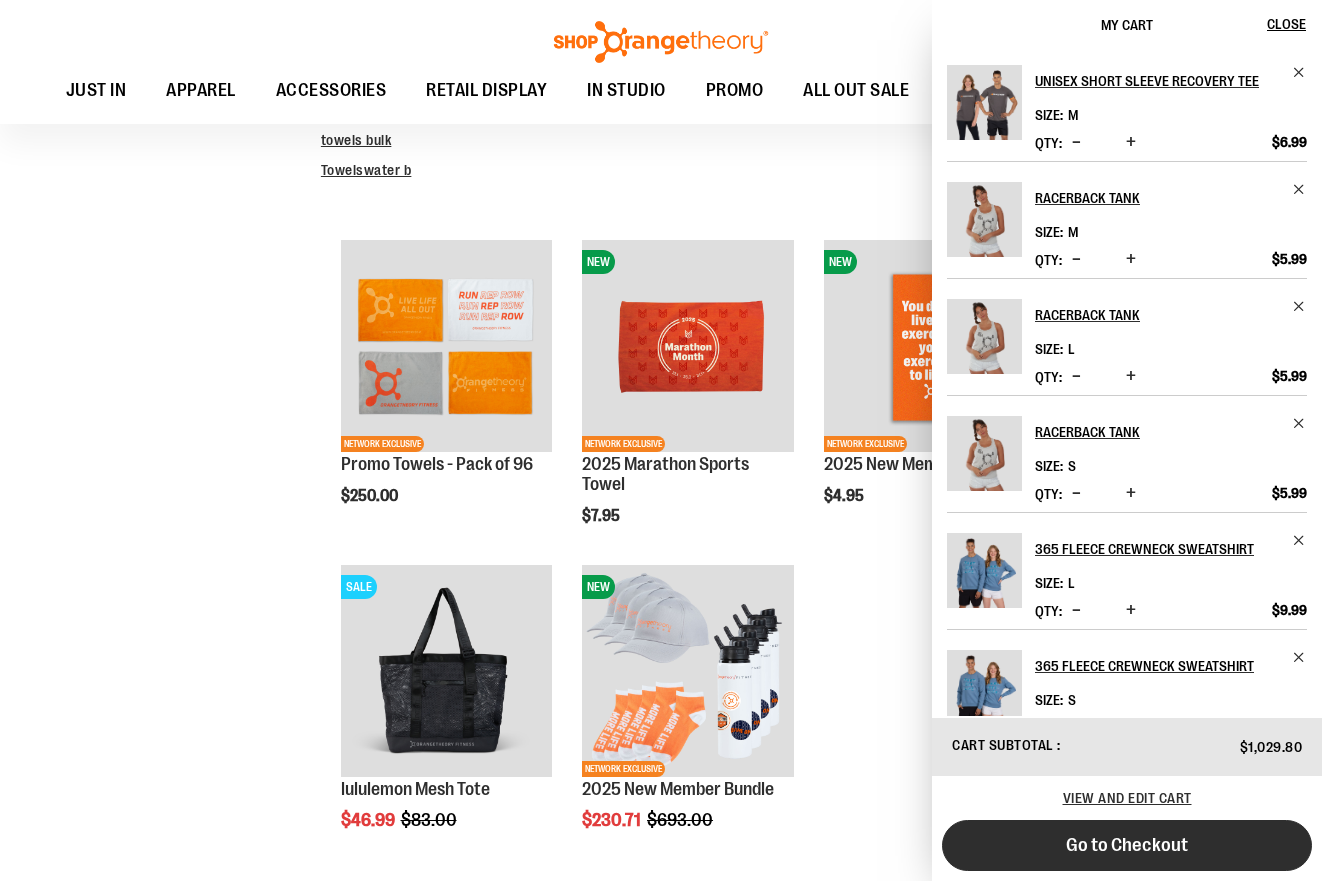 click on "Go to Checkout" at bounding box center (1127, 845) 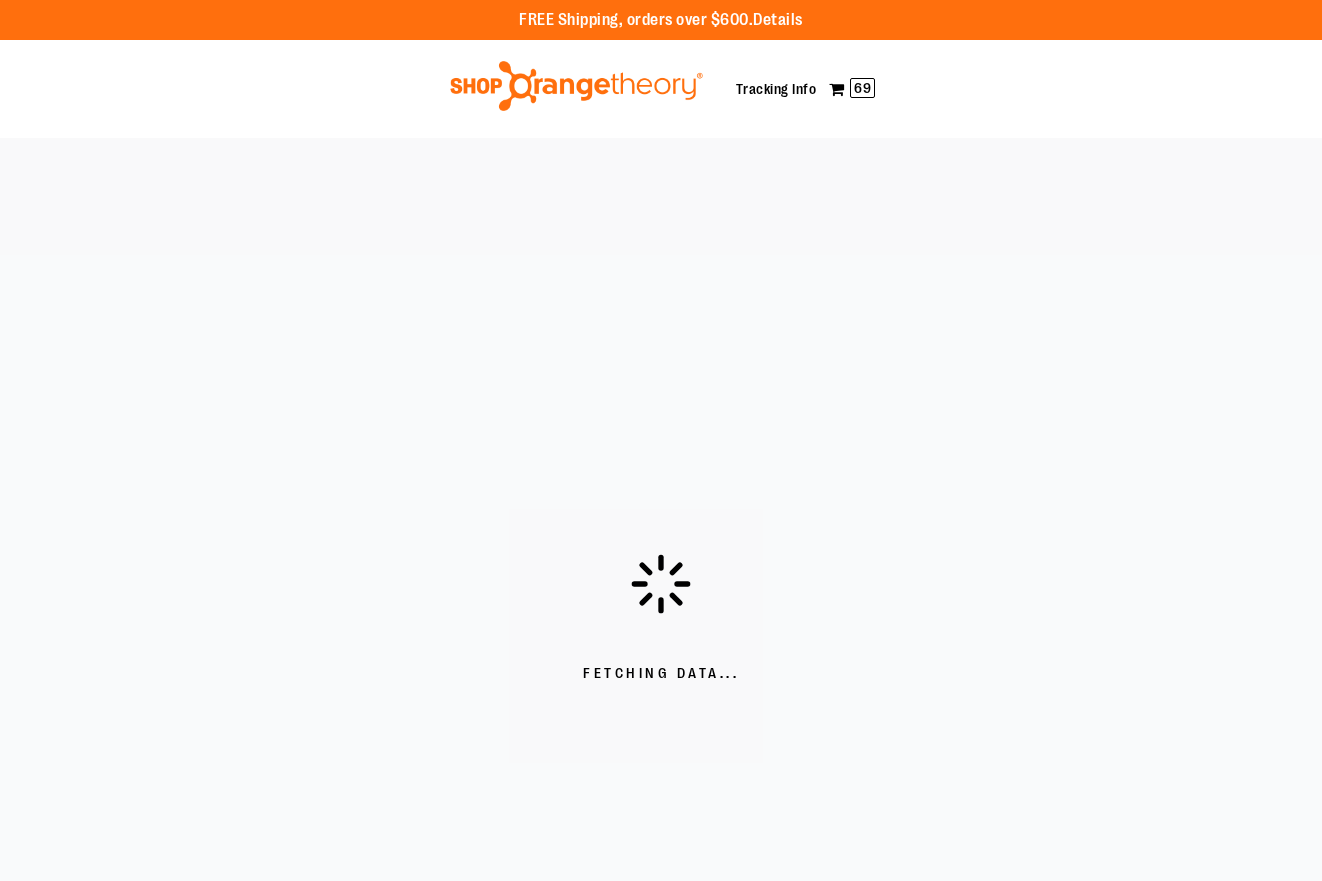 scroll, scrollTop: 0, scrollLeft: 0, axis: both 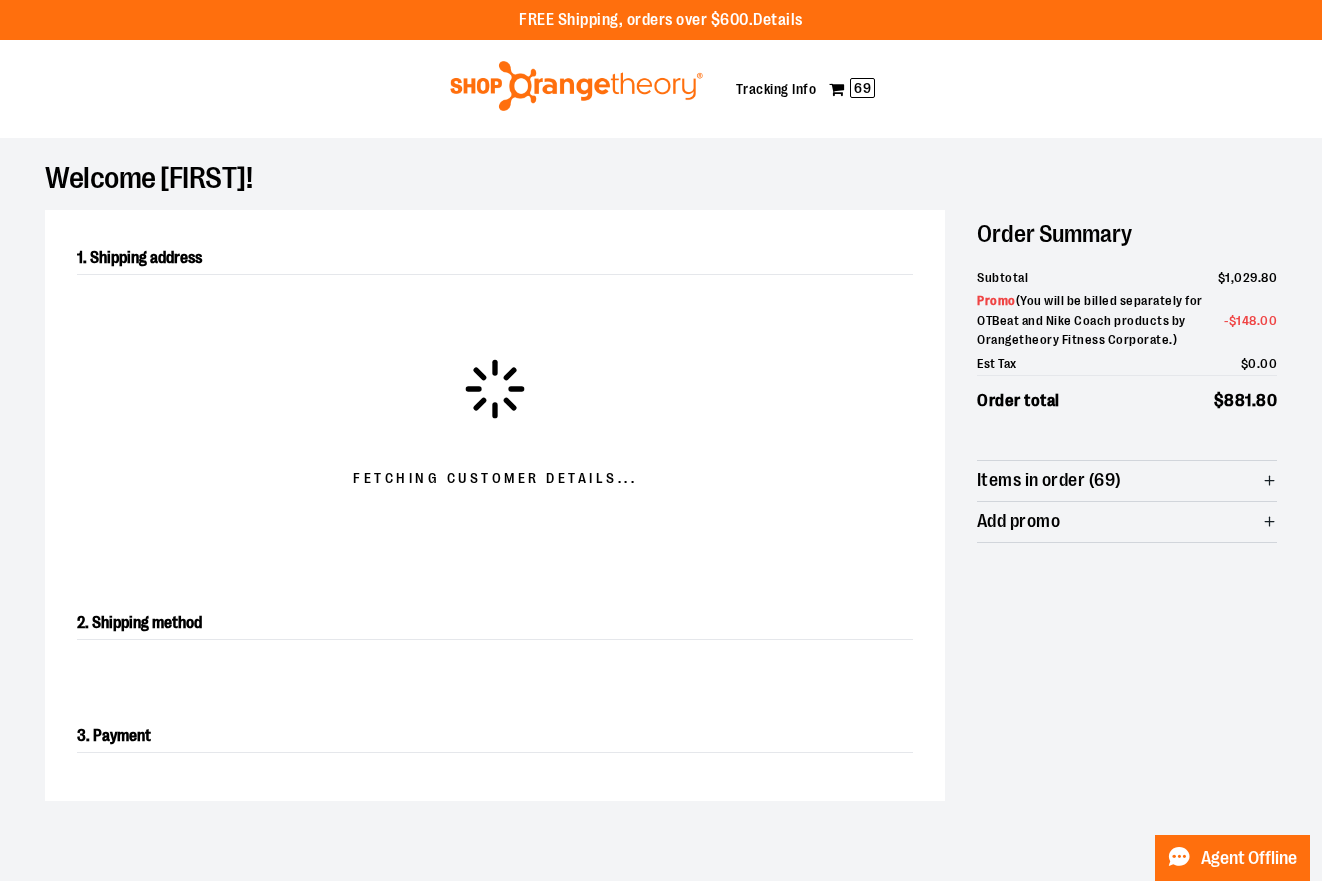 select on "**" 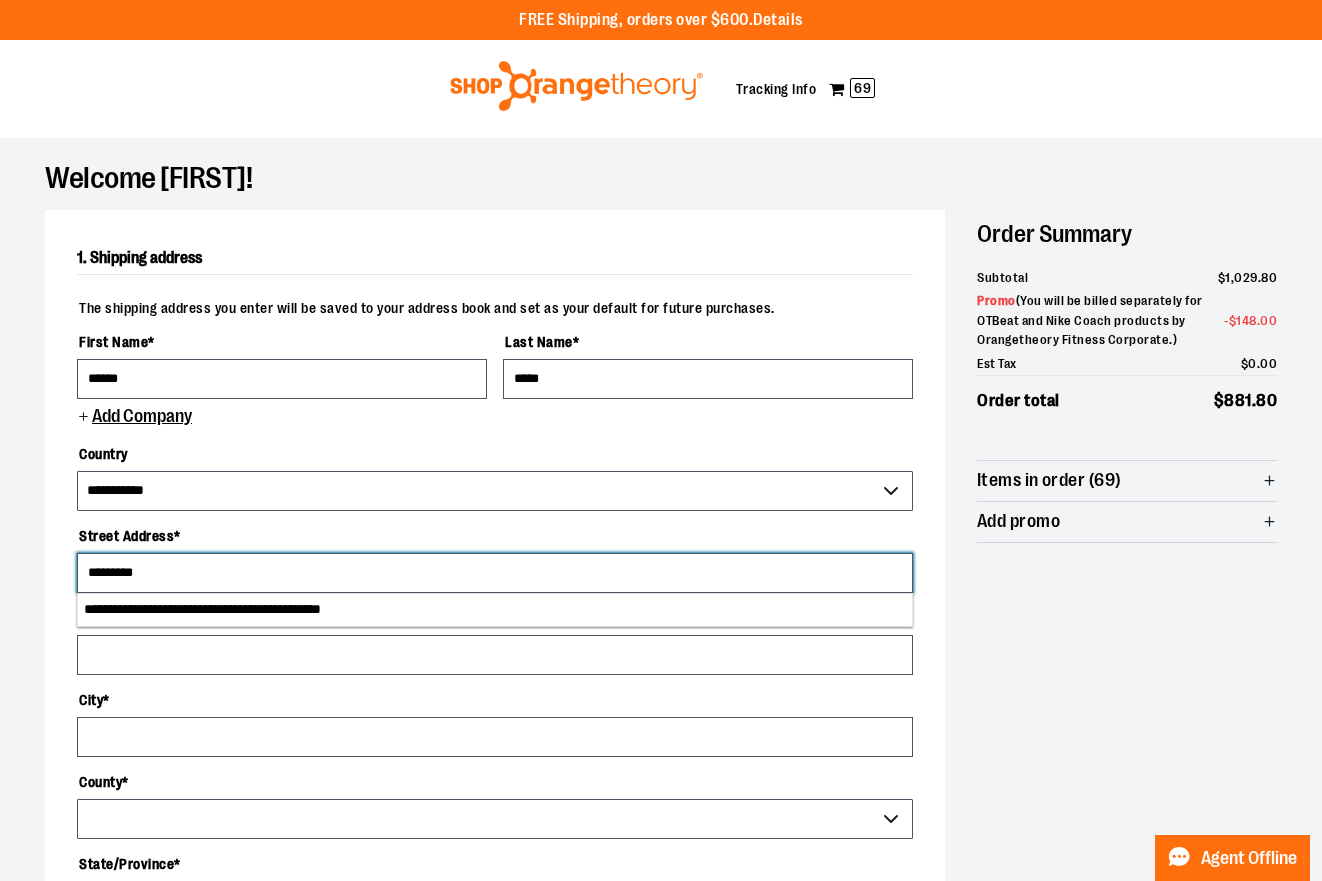 type on "*********" 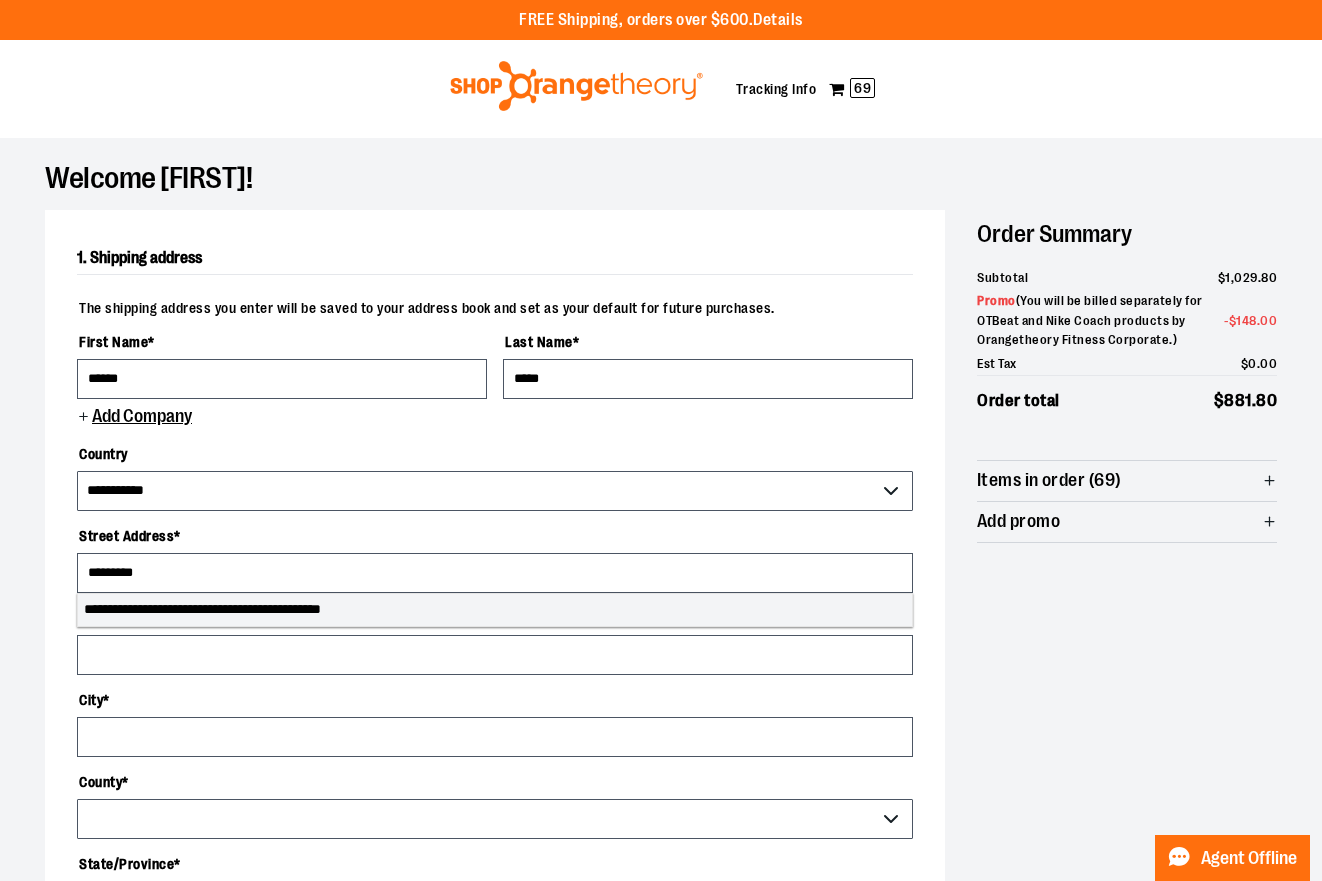type 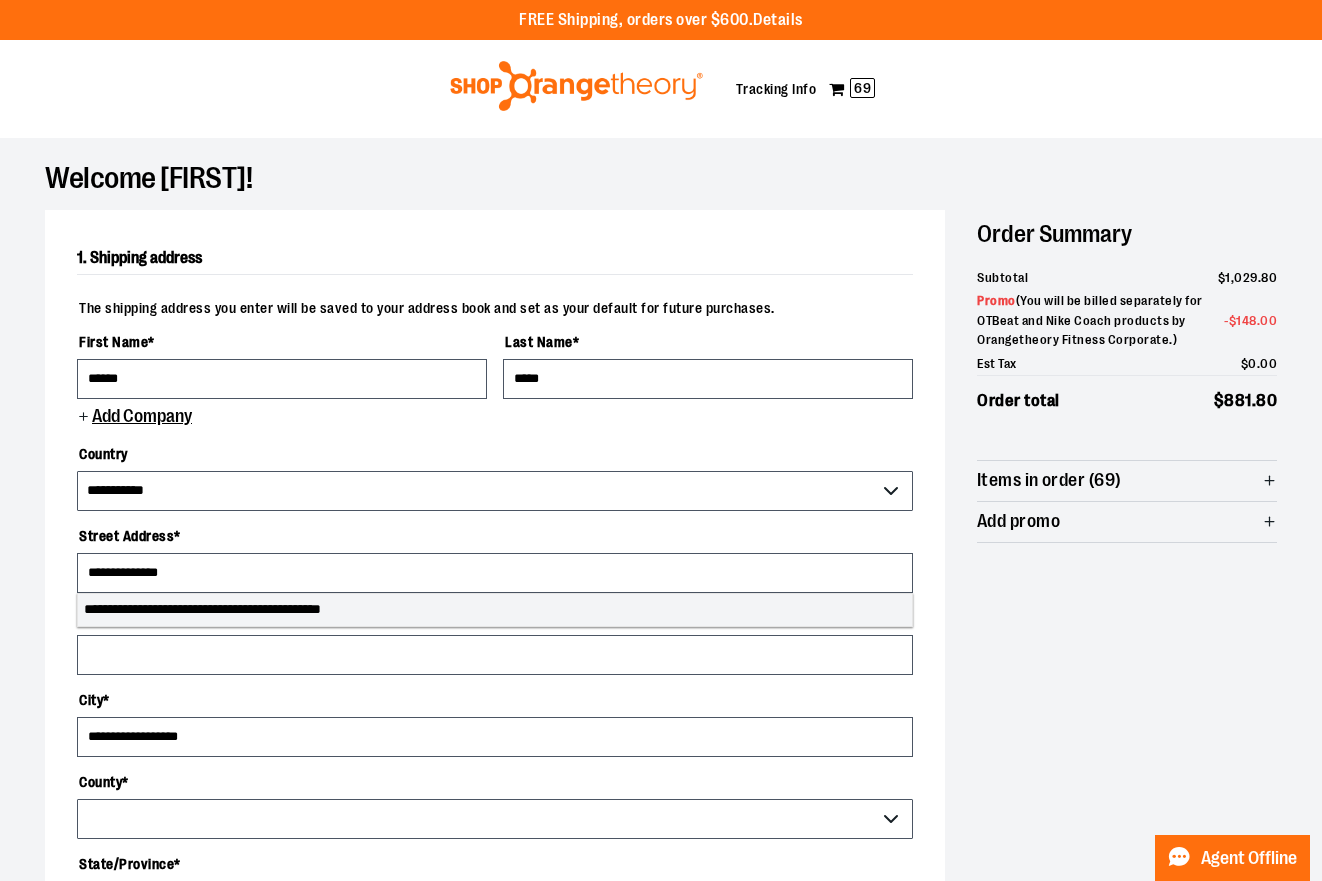select on "******" 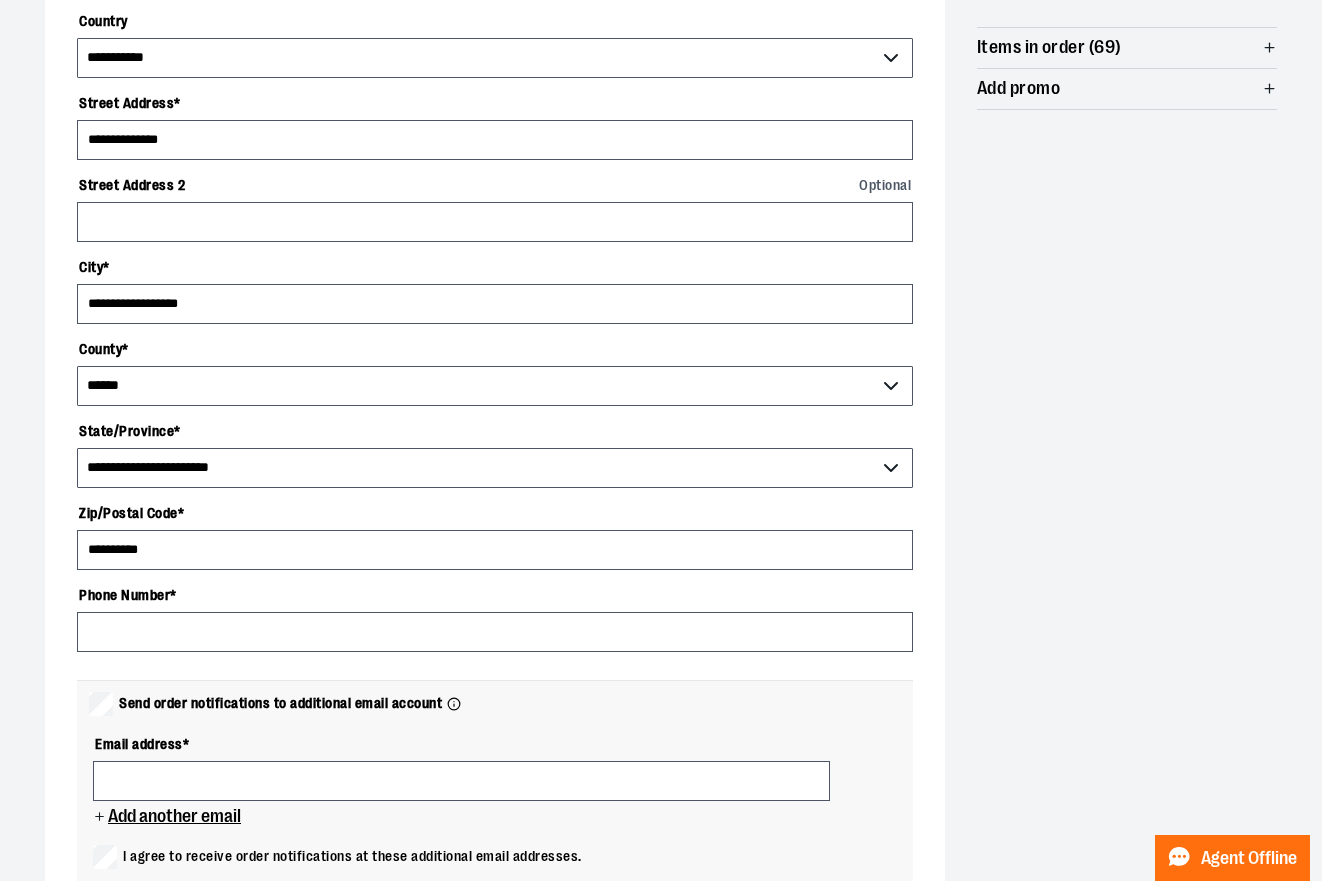 scroll, scrollTop: 446, scrollLeft: 0, axis: vertical 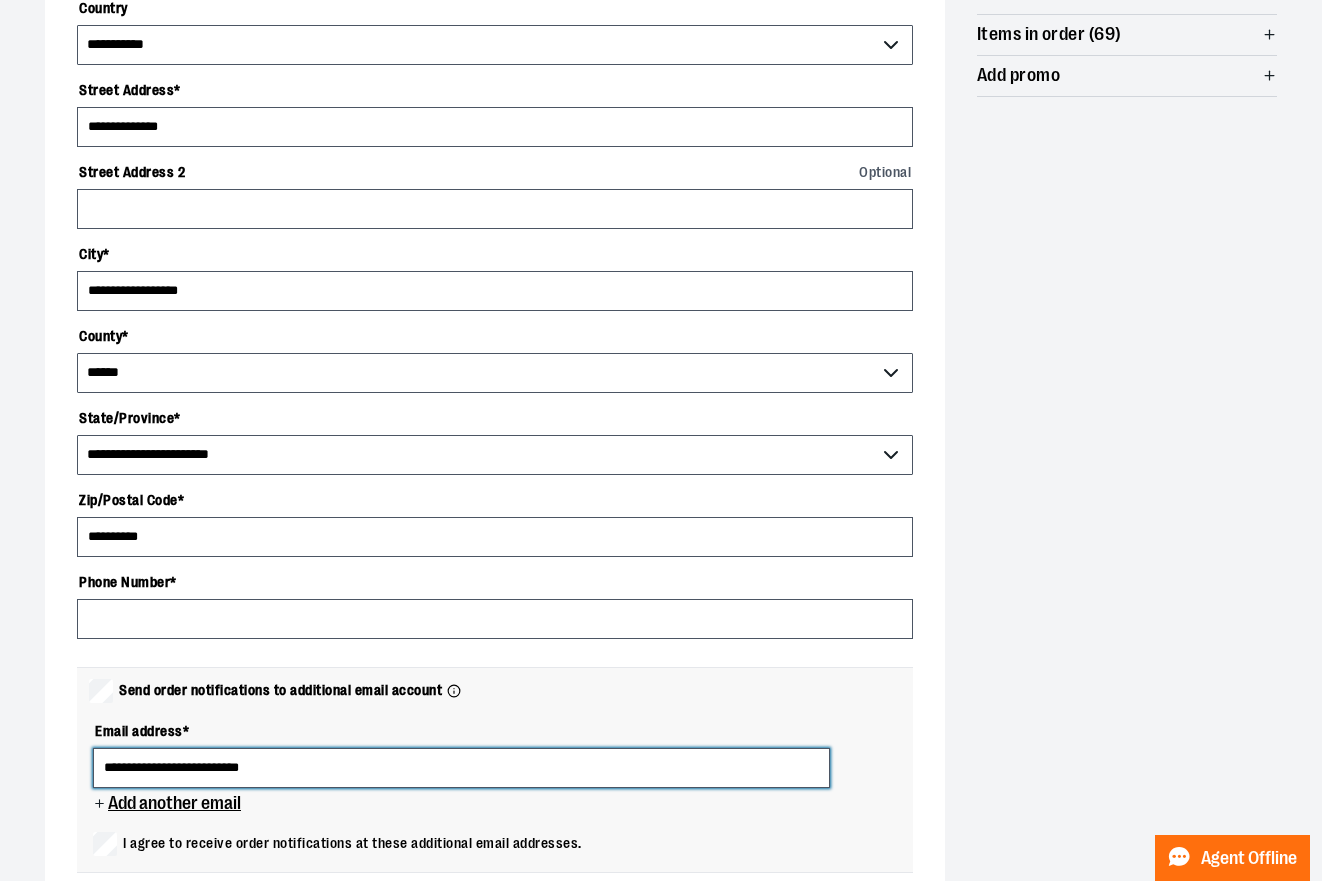 type on "**********" 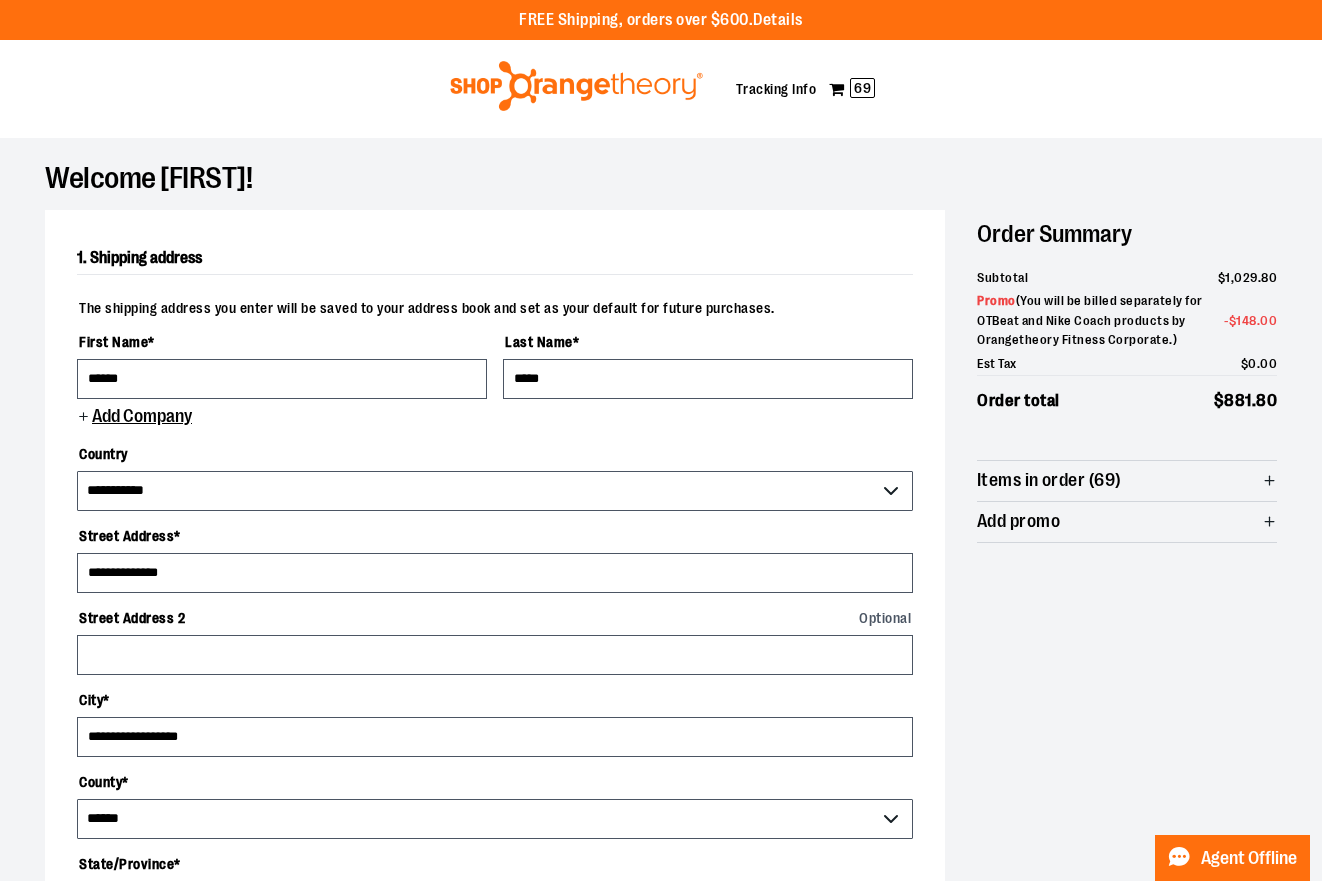 scroll, scrollTop: 0, scrollLeft: 0, axis: both 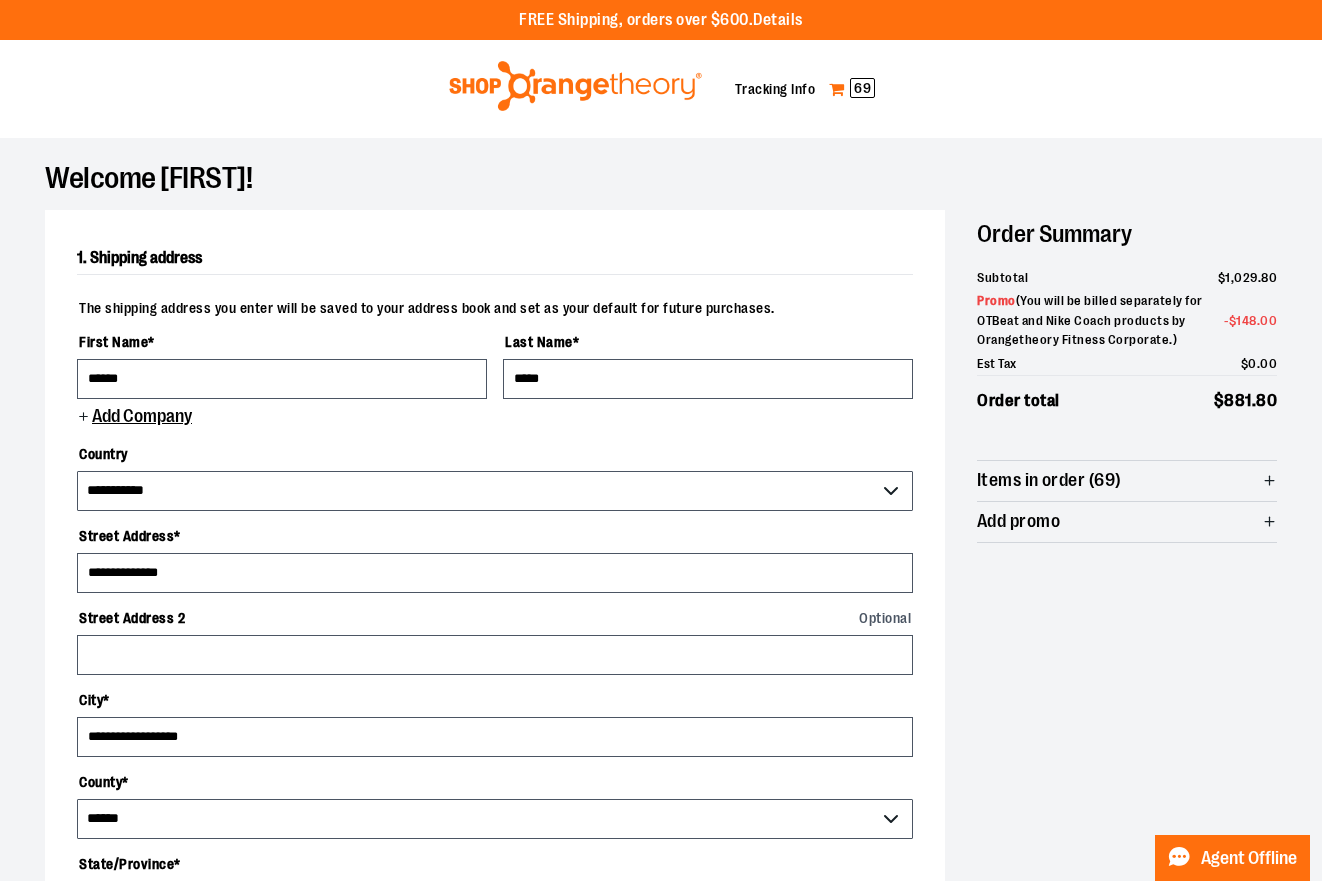 click on "69" at bounding box center [862, 88] 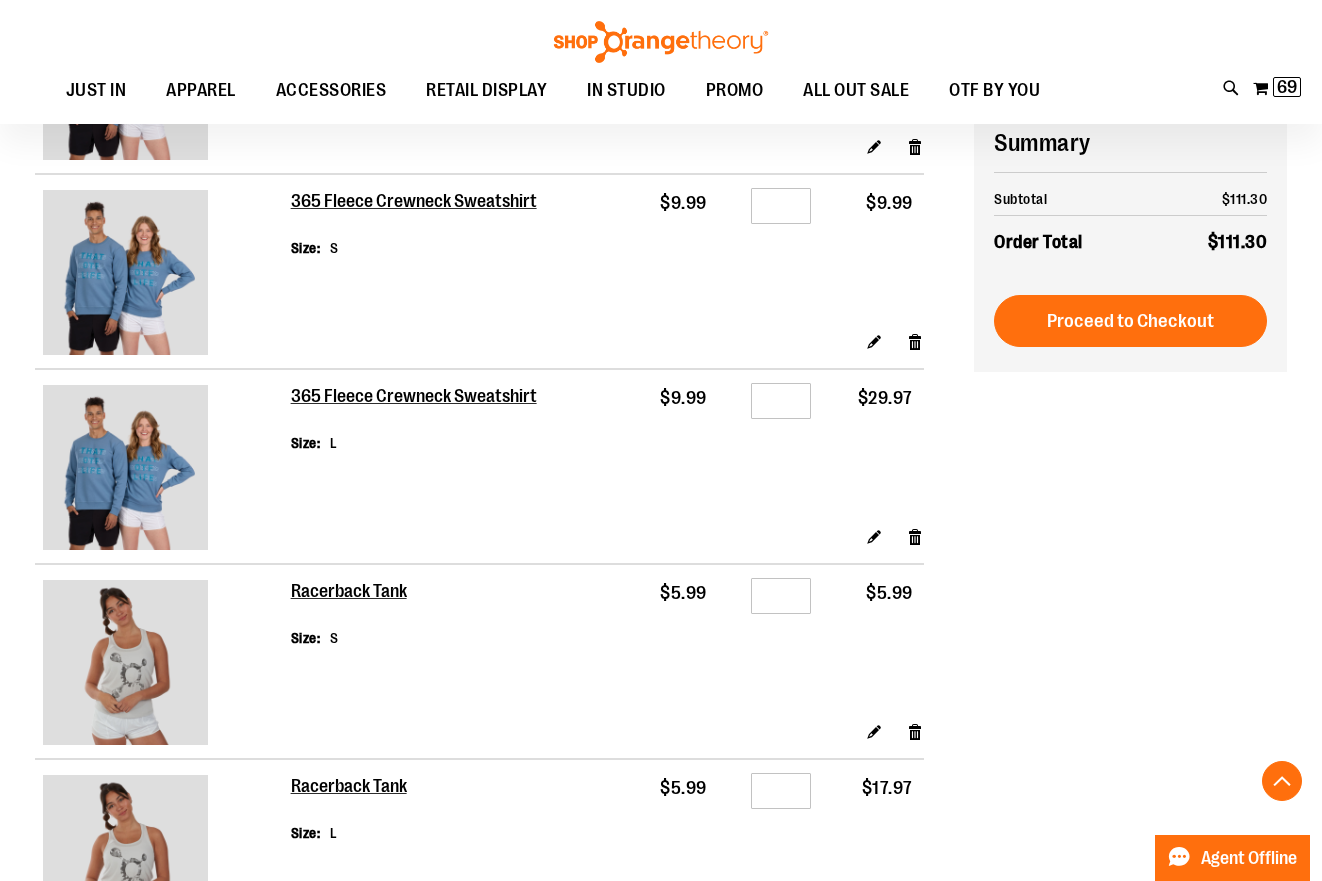 scroll, scrollTop: 1121, scrollLeft: 0, axis: vertical 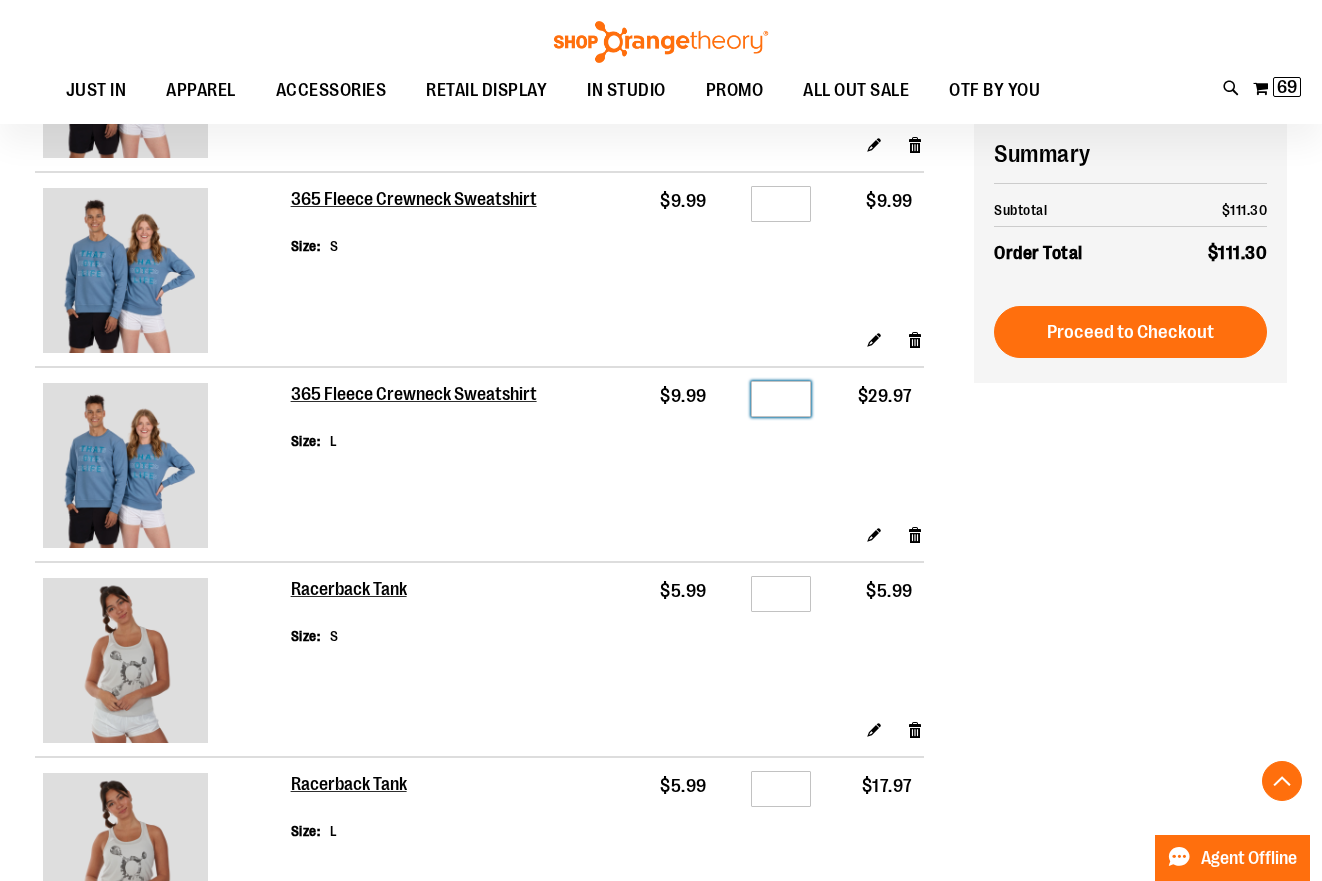 drag, startPoint x: 796, startPoint y: 395, endPoint x: 731, endPoint y: 386, distance: 65.62012 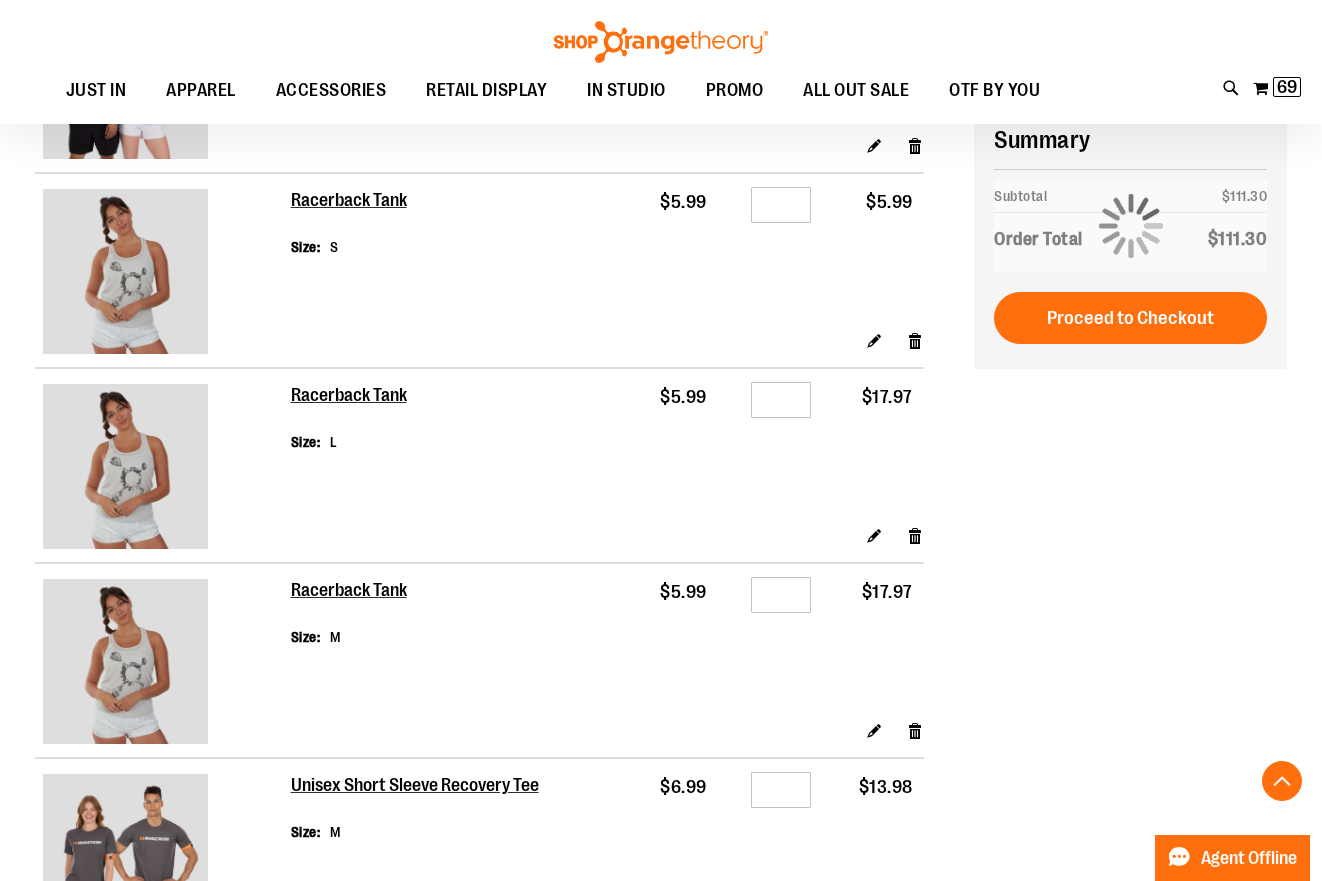 scroll, scrollTop: 1514, scrollLeft: 0, axis: vertical 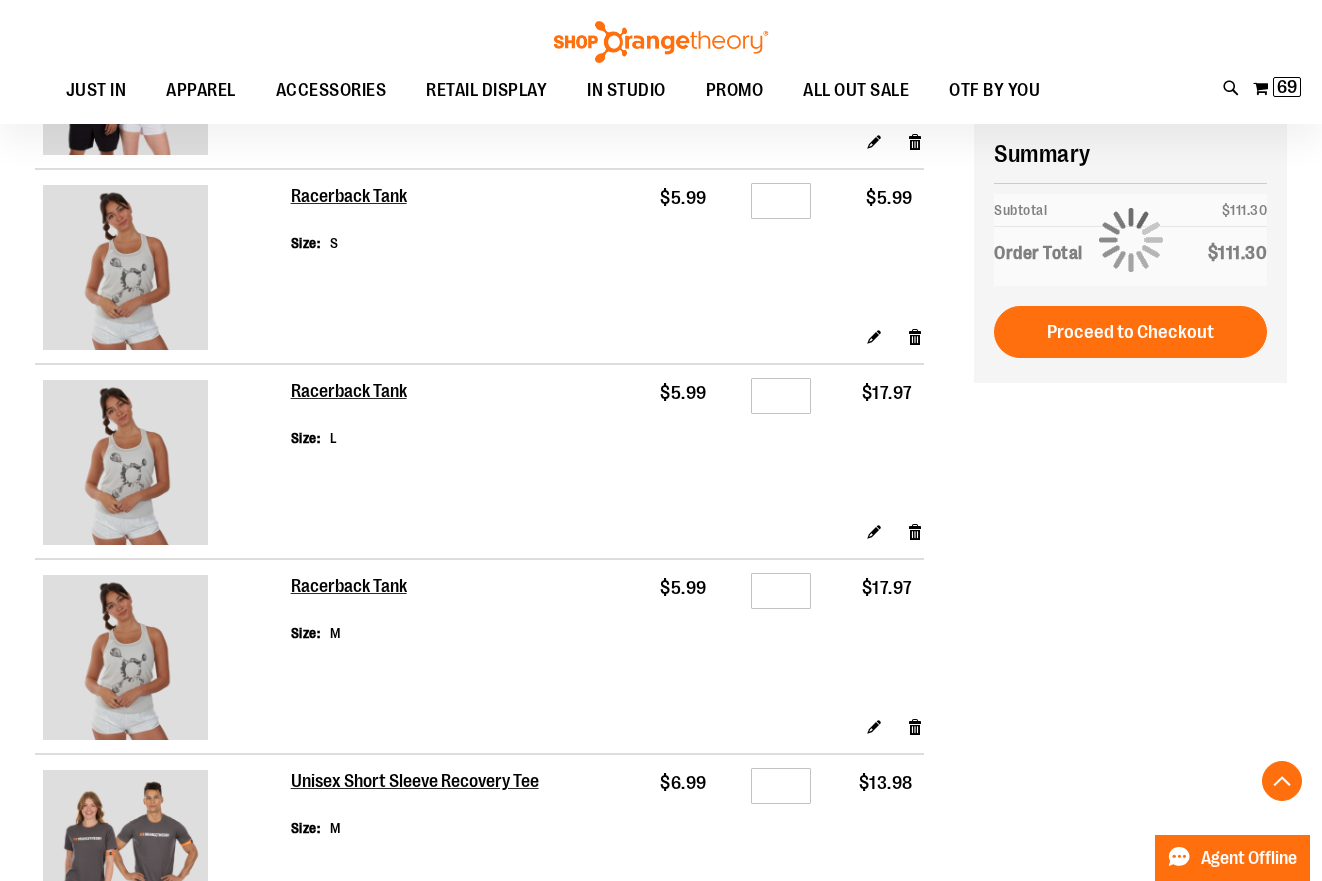 type on "*" 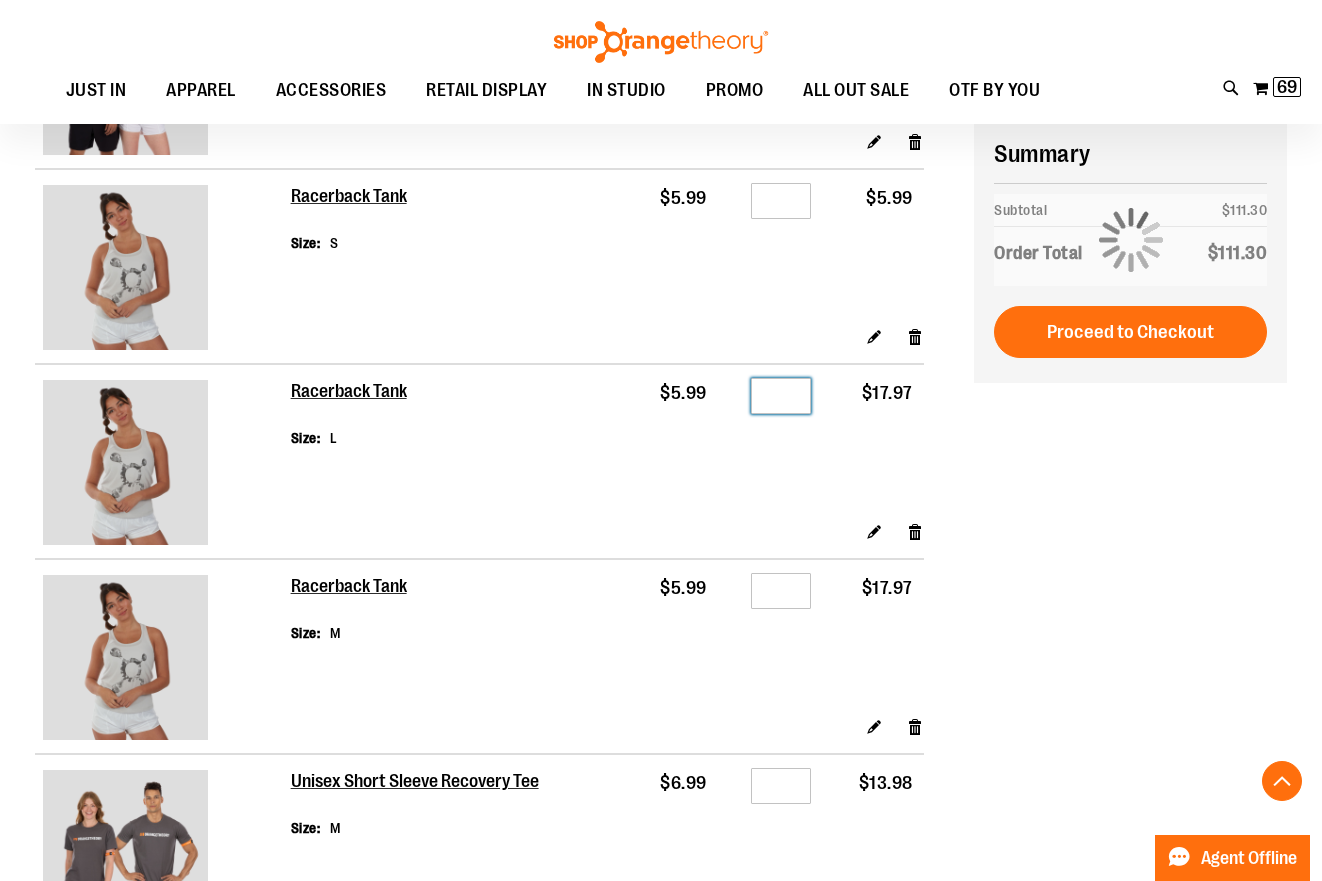drag, startPoint x: 793, startPoint y: 391, endPoint x: 750, endPoint y: 391, distance: 43 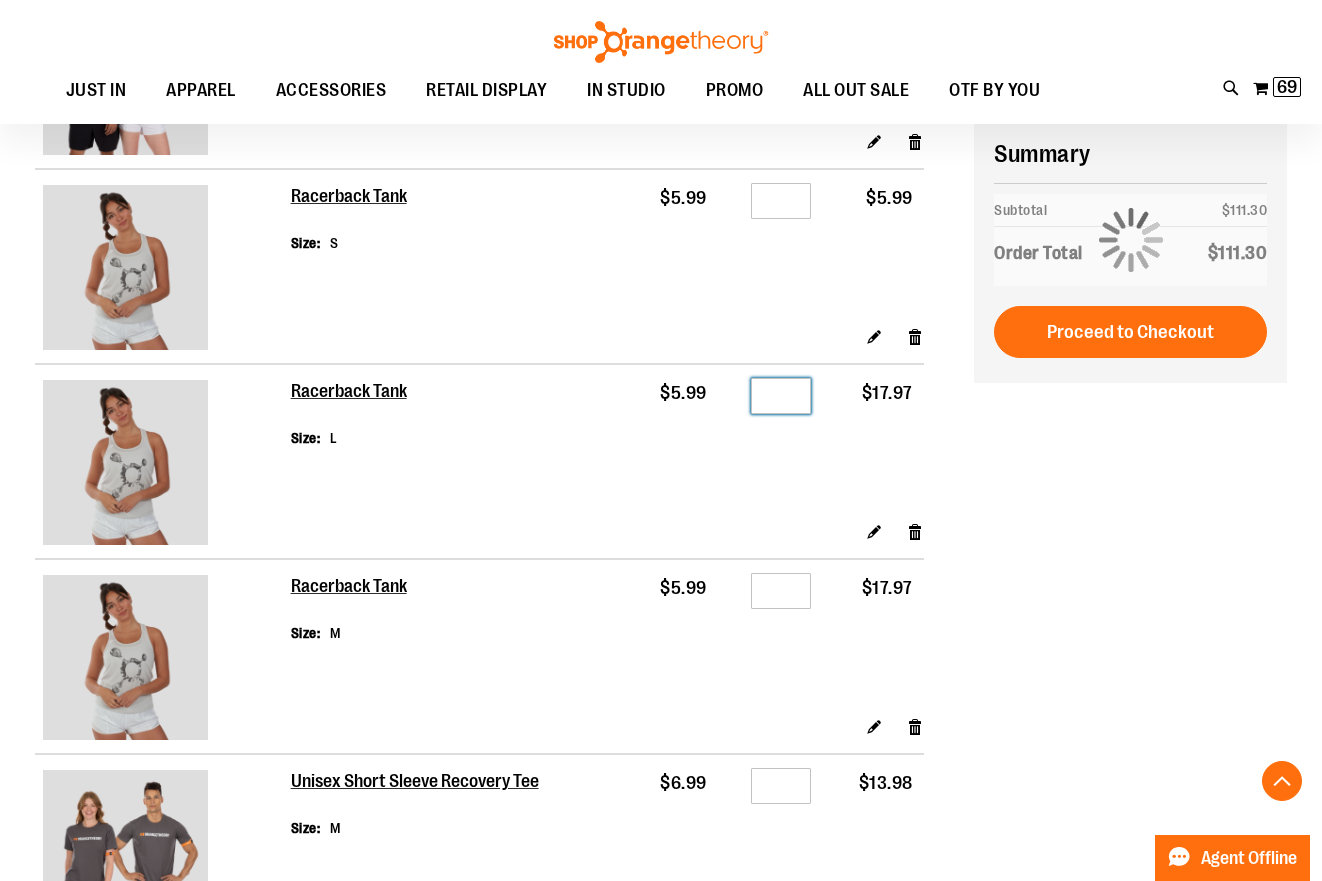 click on "Qty
*" at bounding box center (770, 399) 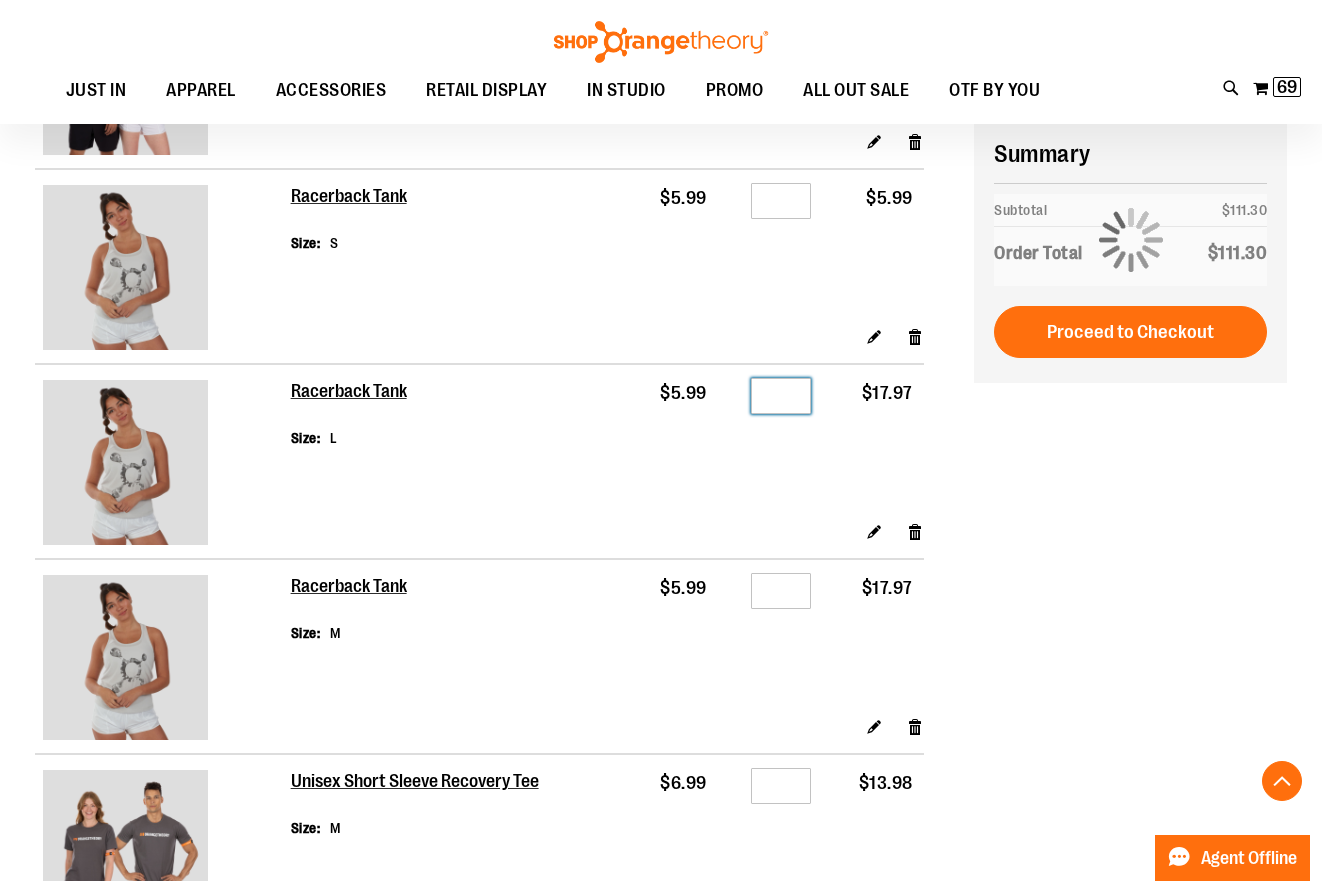 type on "*" 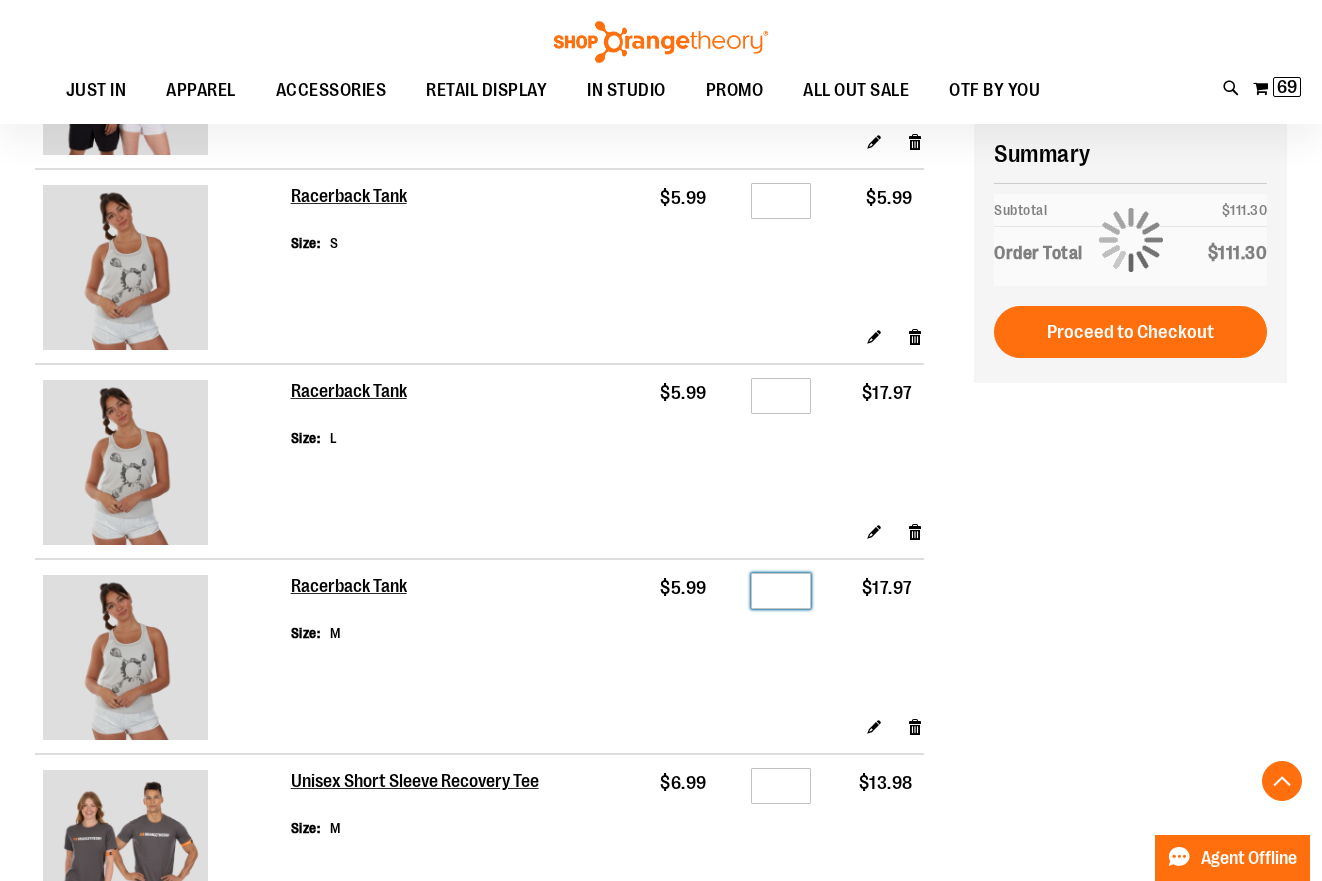 drag, startPoint x: 799, startPoint y: 590, endPoint x: 737, endPoint y: 583, distance: 62.39391 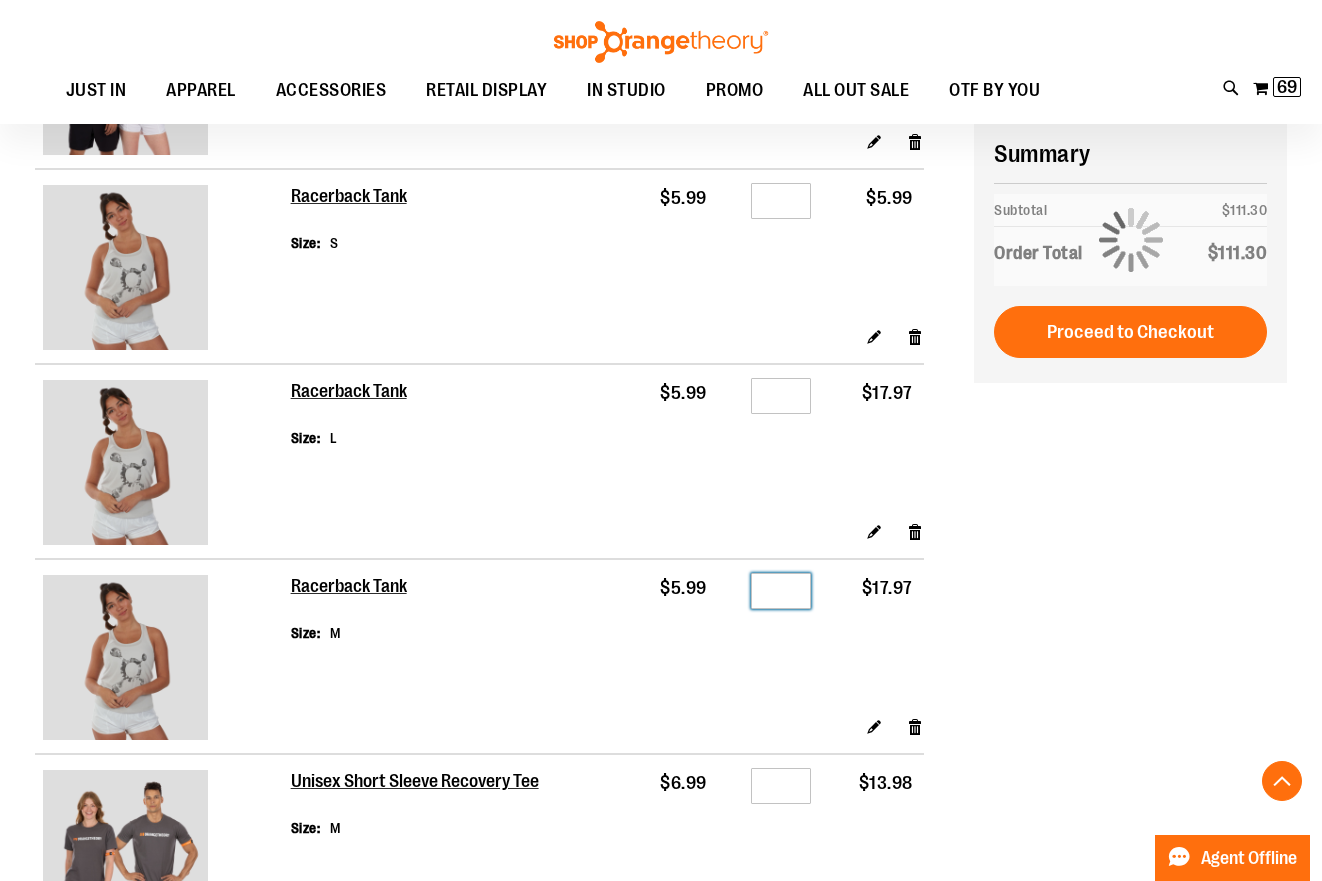 click on "Qty
*" at bounding box center [770, 594] 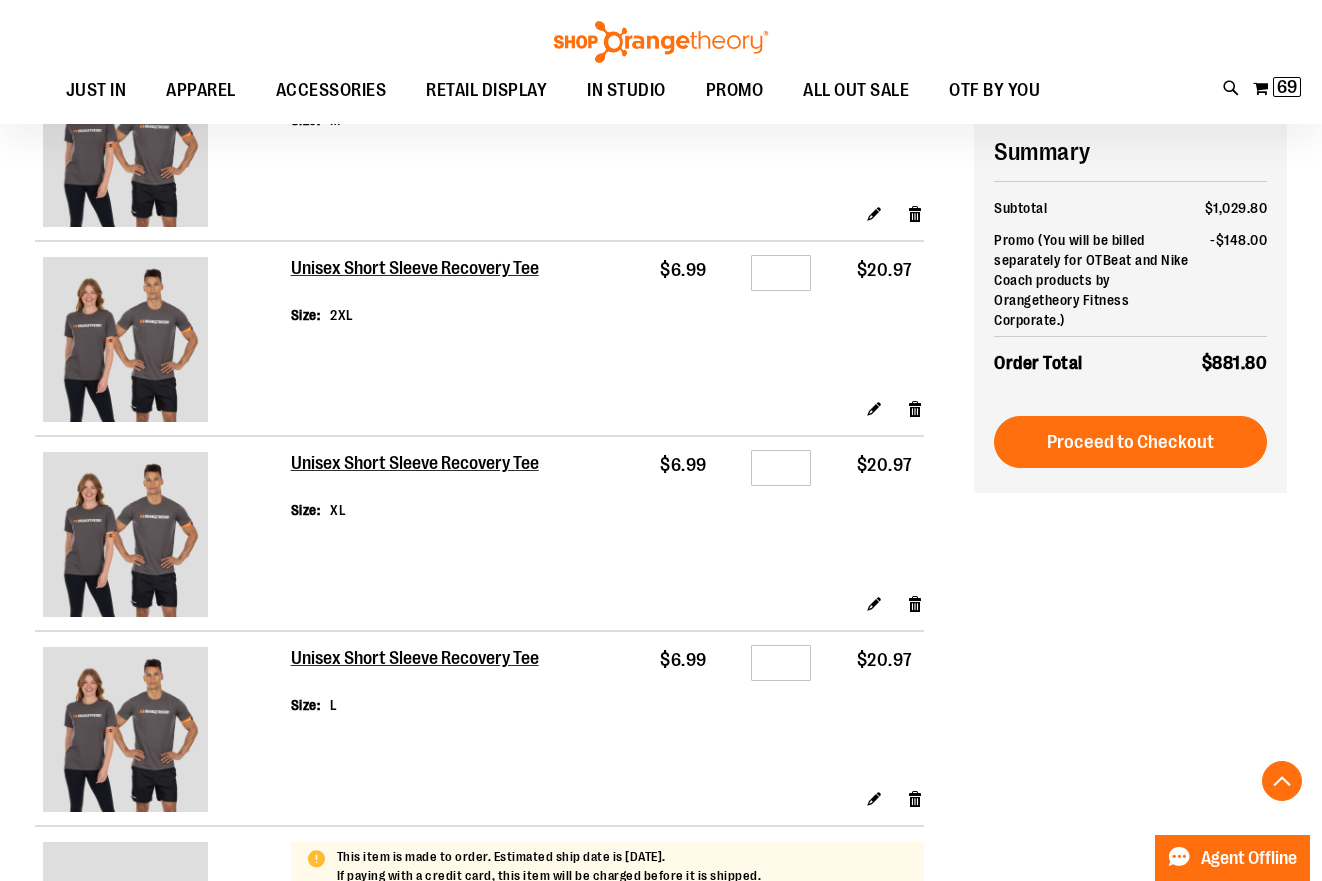 scroll, scrollTop: 2245, scrollLeft: 0, axis: vertical 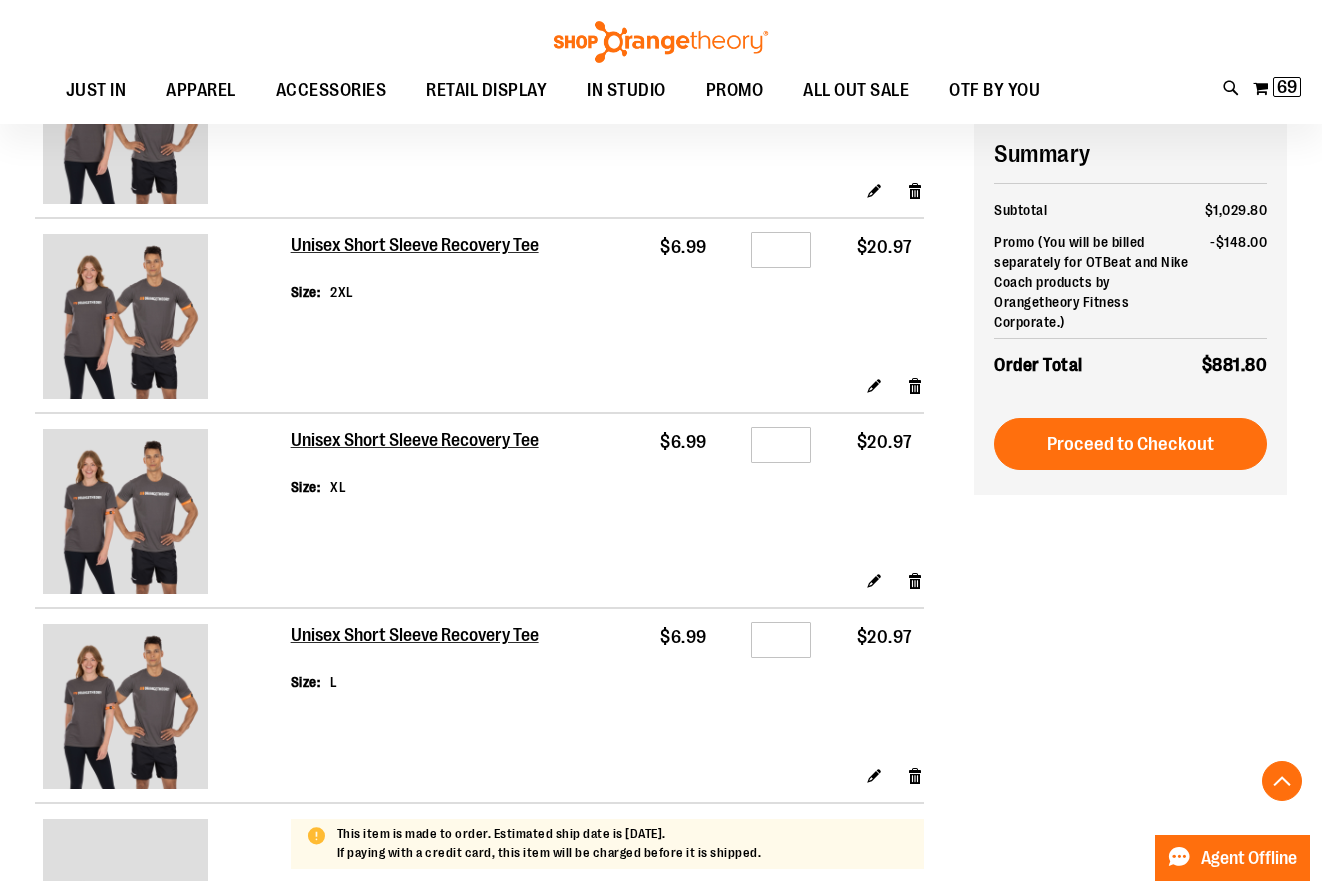 type on "*" 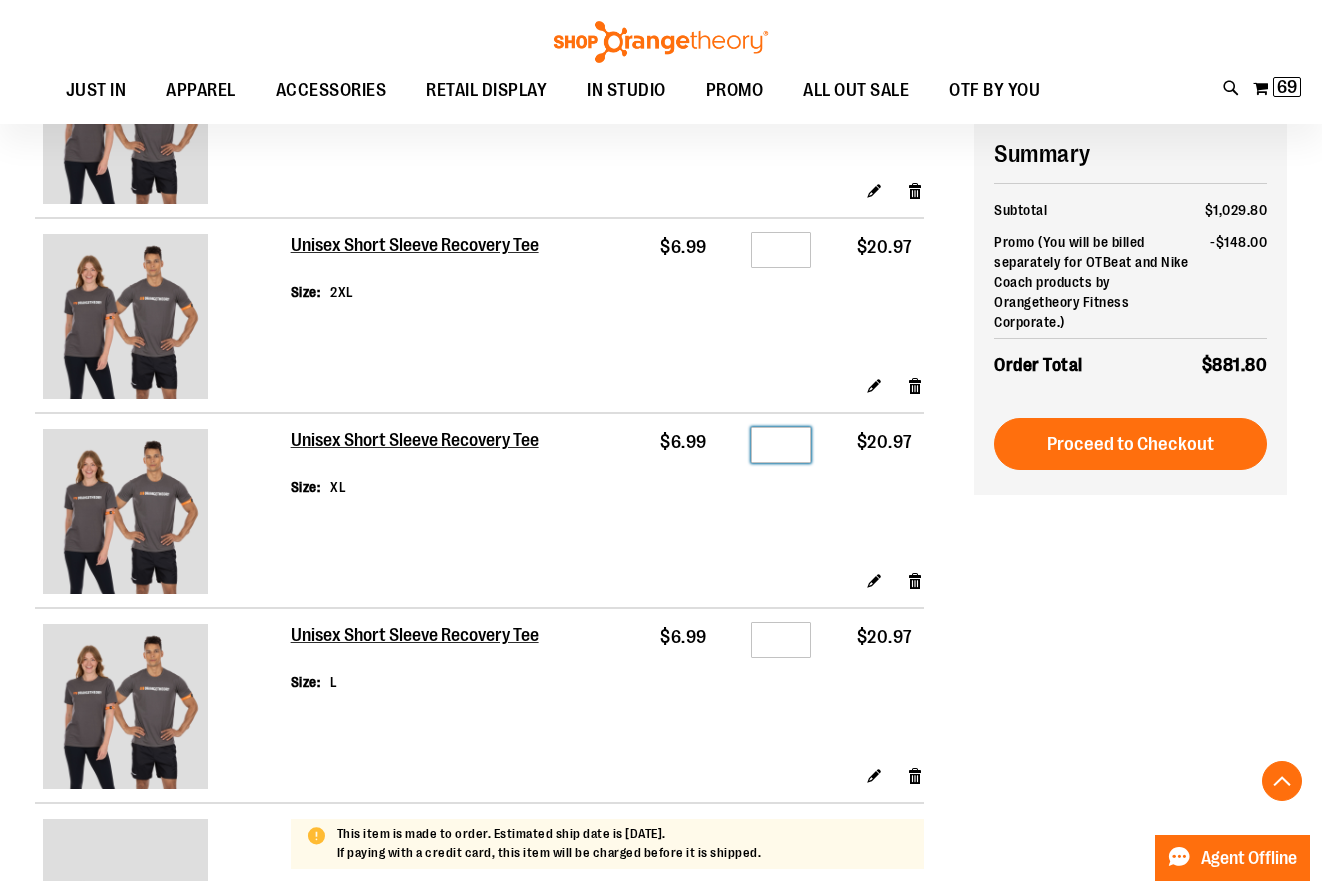 click on "*" at bounding box center [781, 445] 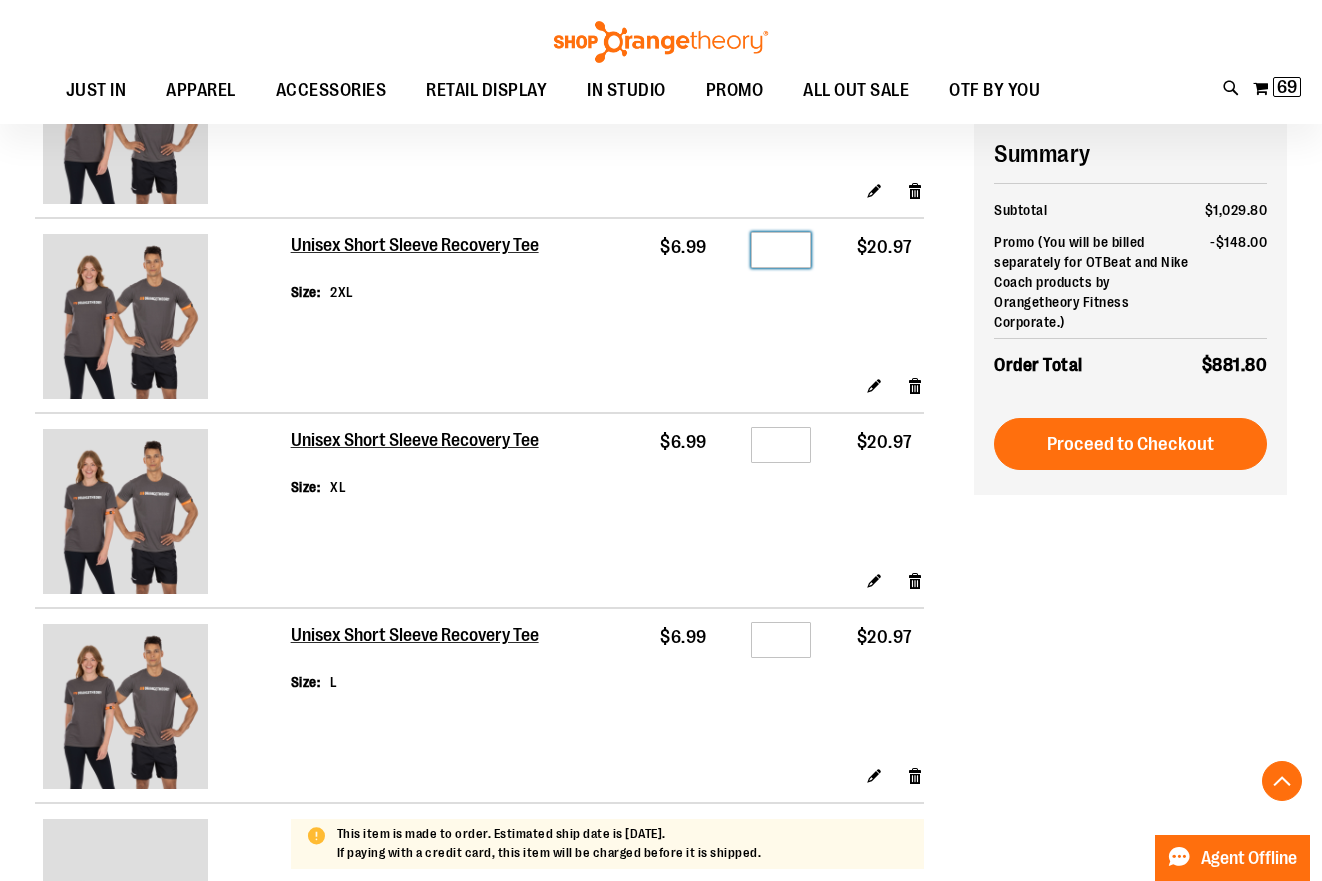 drag, startPoint x: 795, startPoint y: 248, endPoint x: 745, endPoint y: 239, distance: 50.803543 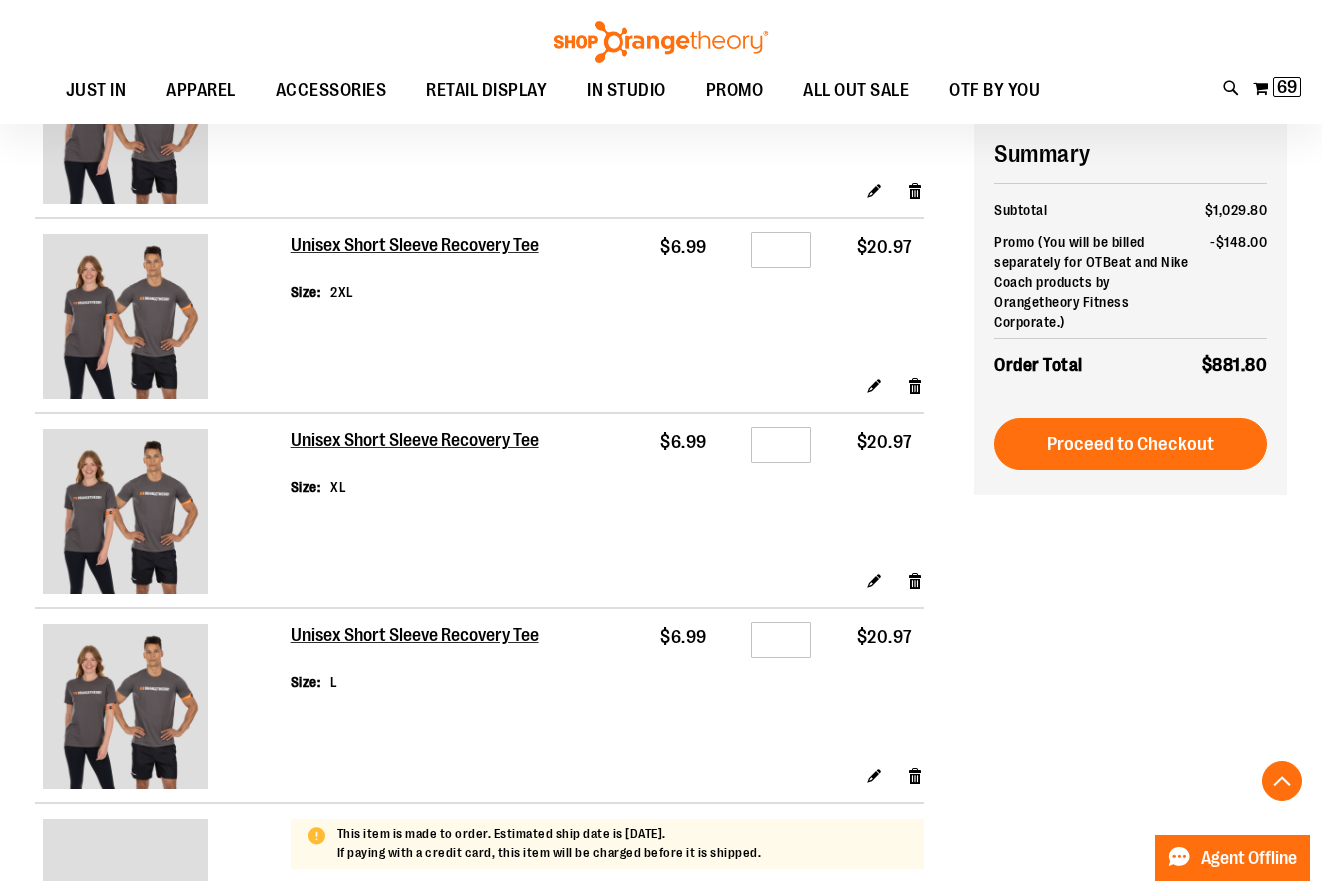 click on "Edit
Remove item" at bounding box center [607, 391] 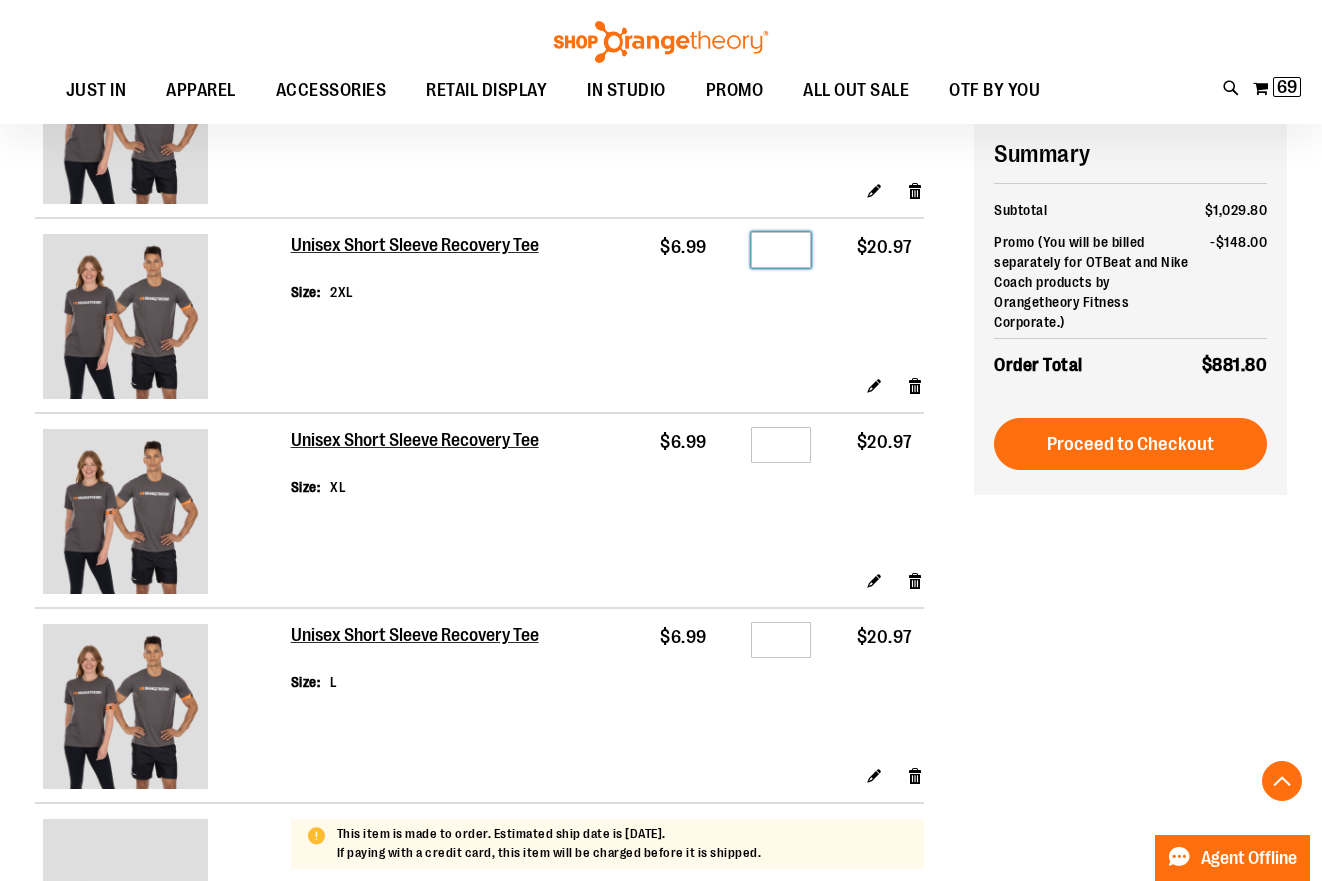 drag, startPoint x: 790, startPoint y: 244, endPoint x: 742, endPoint y: 236, distance: 48.6621 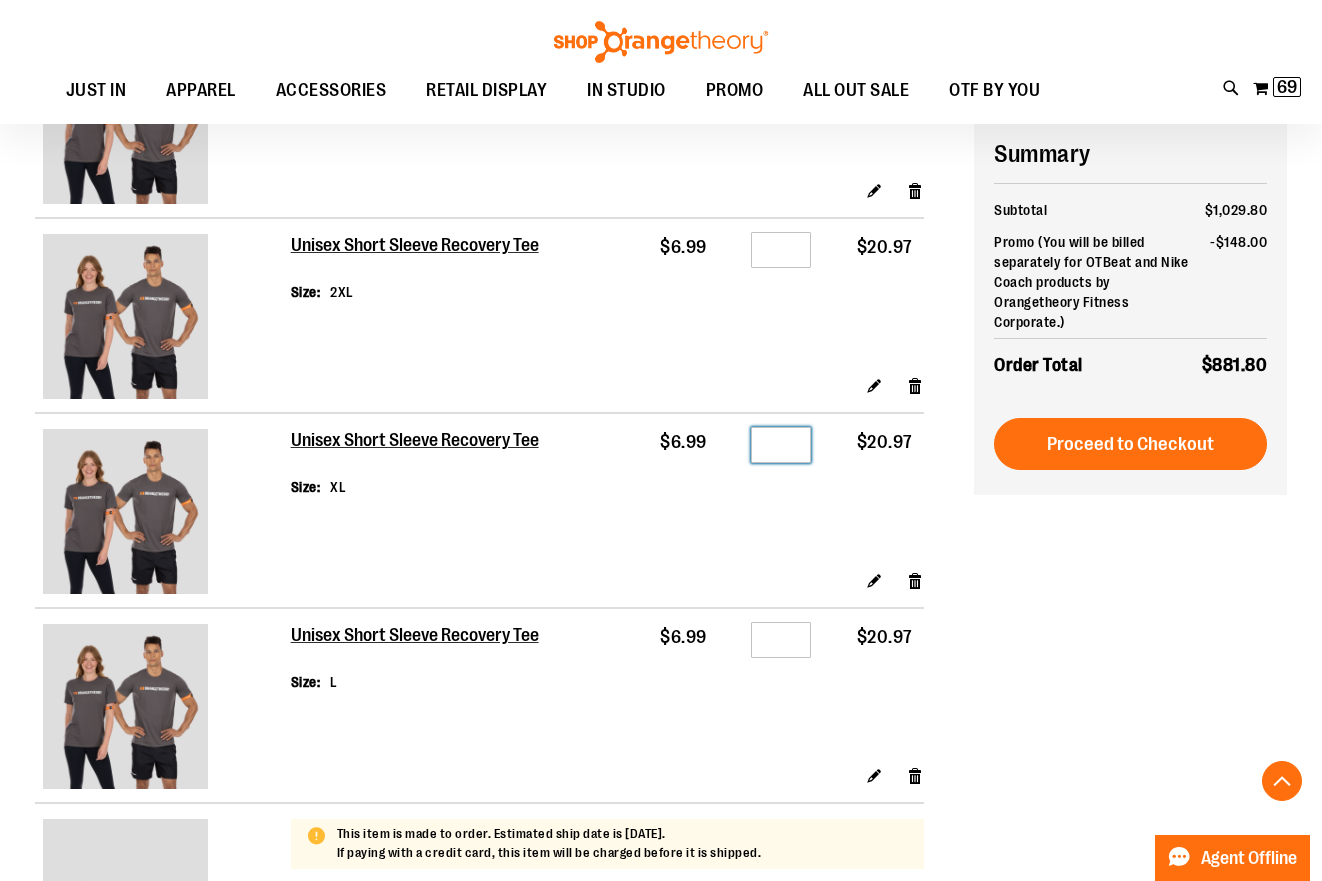 drag, startPoint x: 793, startPoint y: 438, endPoint x: 764, endPoint y: 434, distance: 29.274563 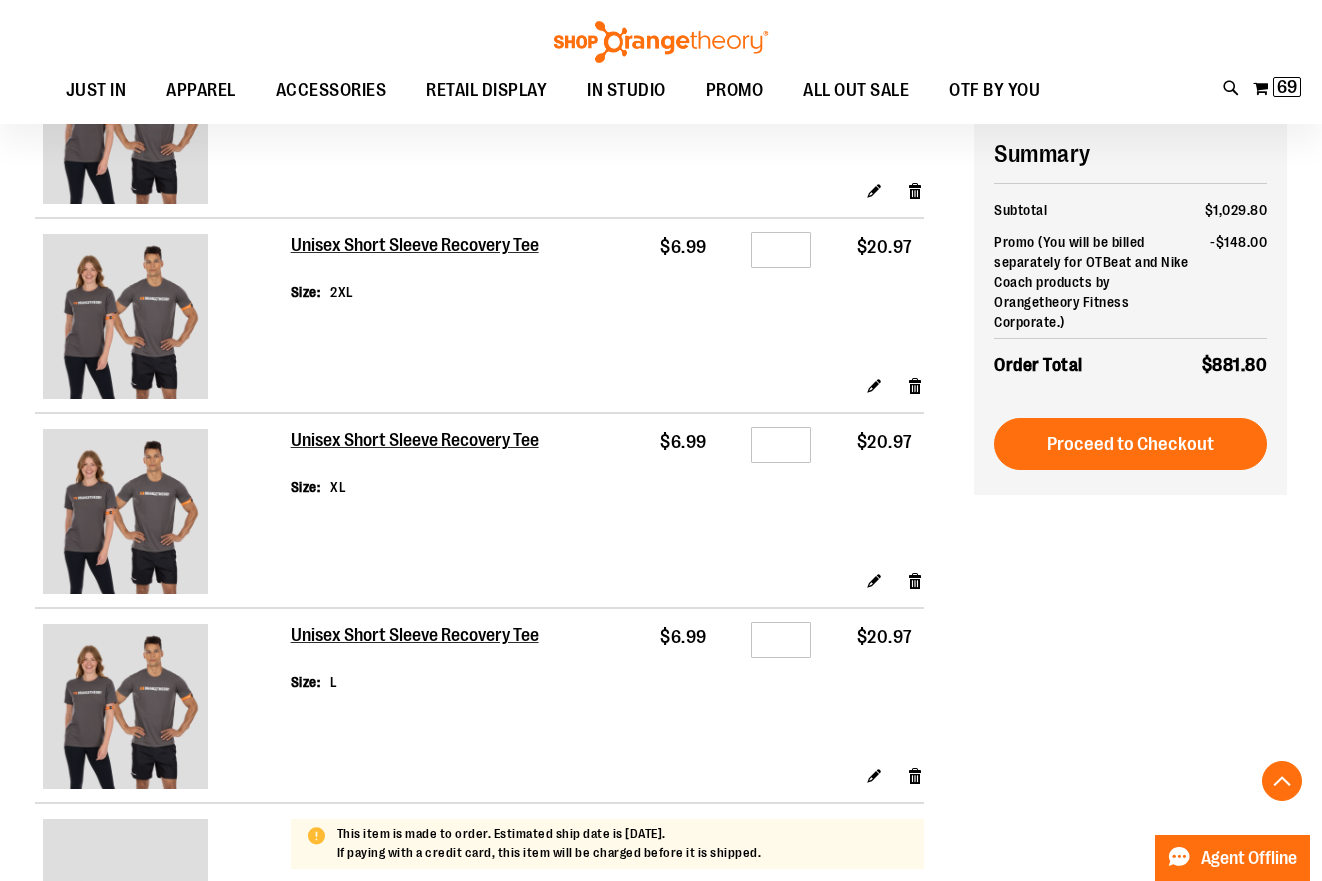 click on "Edit
Remove item" at bounding box center [607, 391] 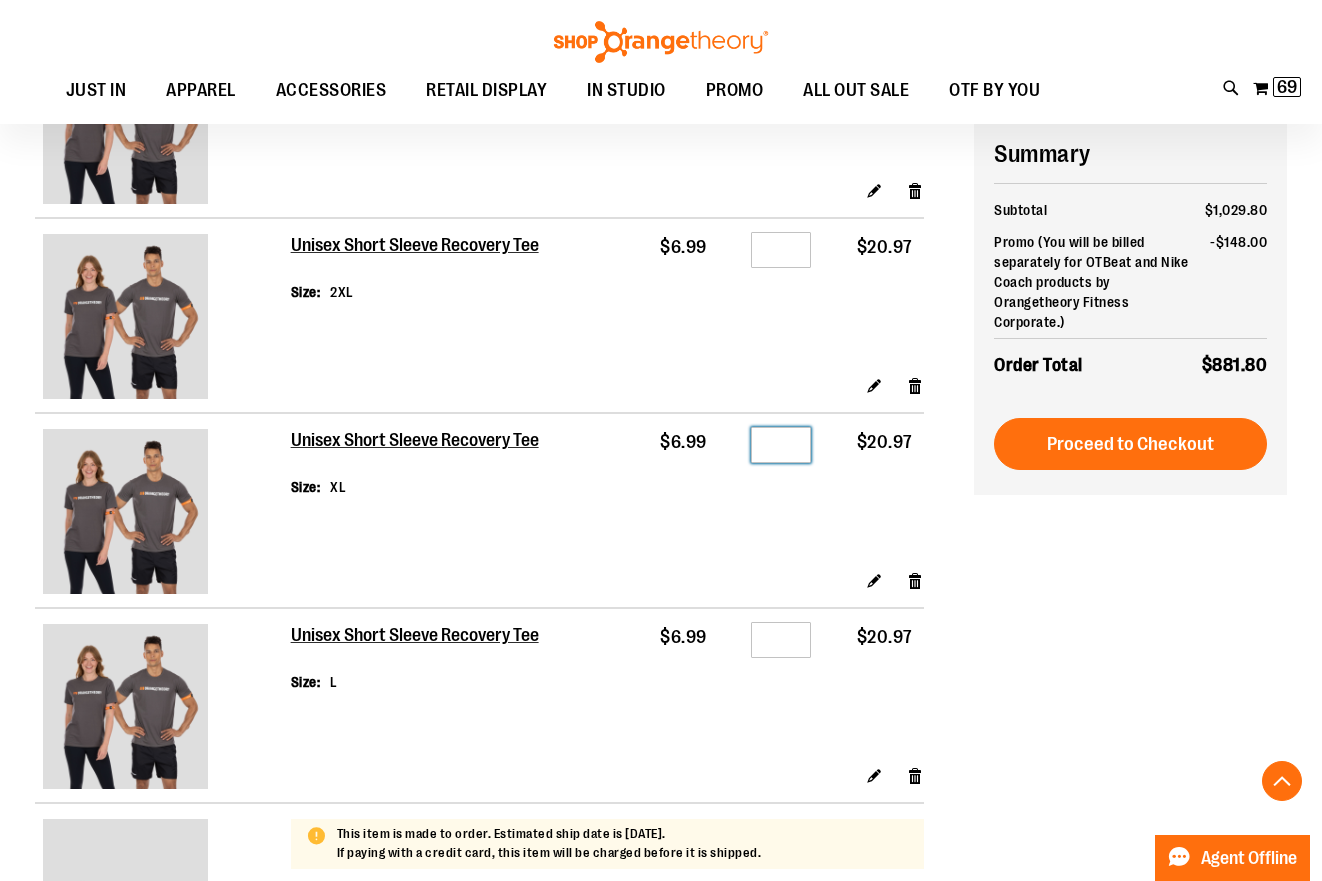 click on "*" at bounding box center [781, 445] 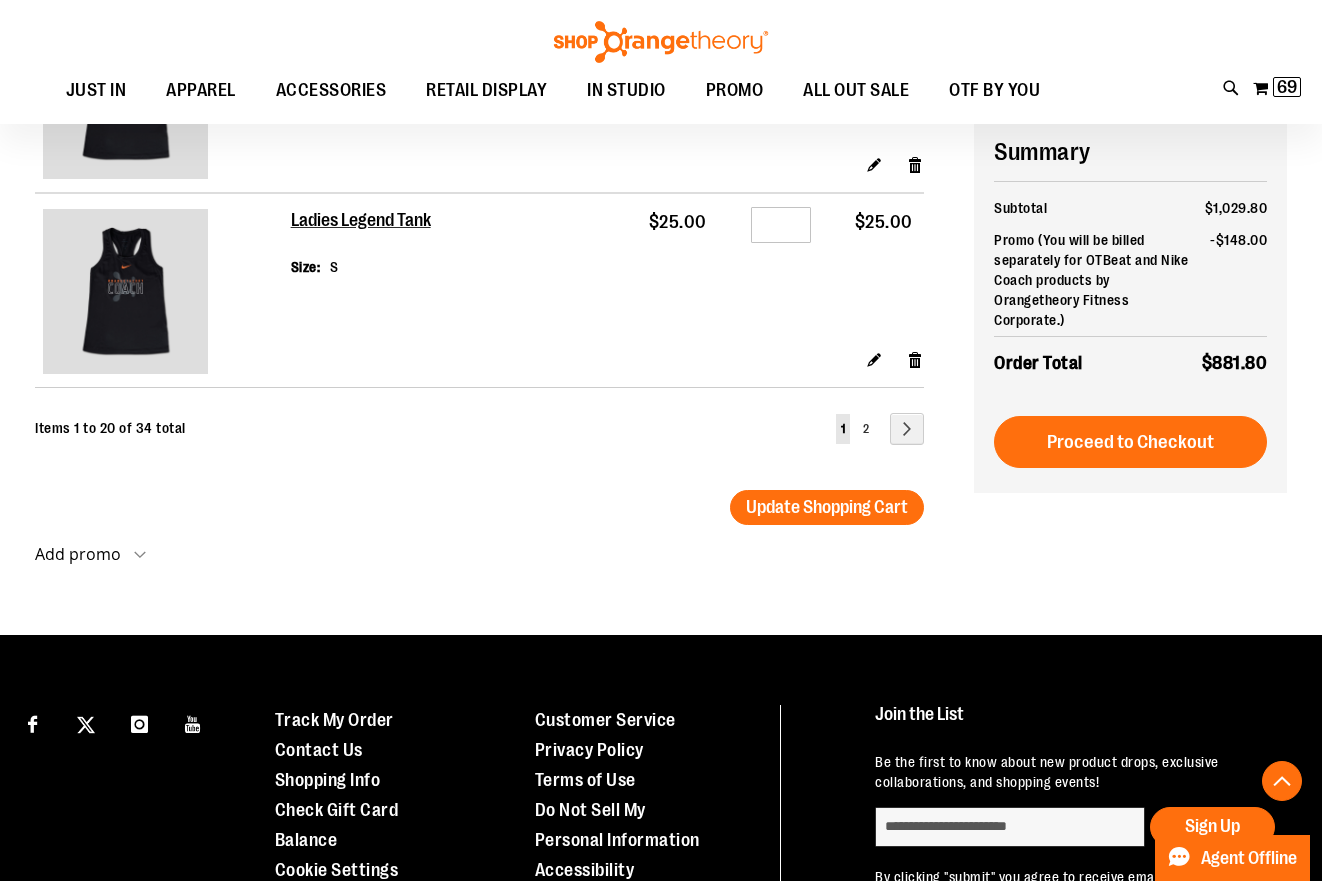 scroll, scrollTop: 4331, scrollLeft: 0, axis: vertical 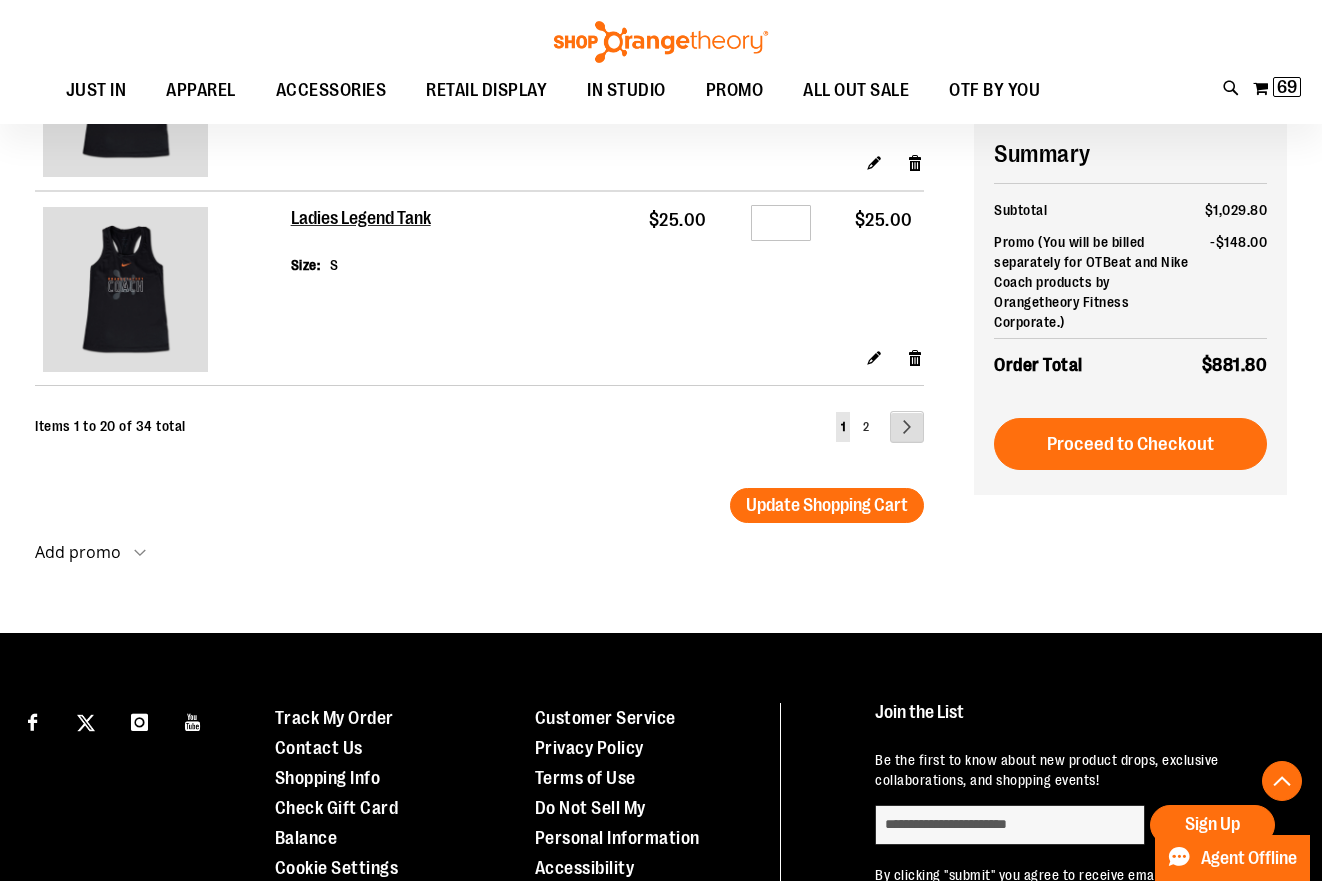 type on "*" 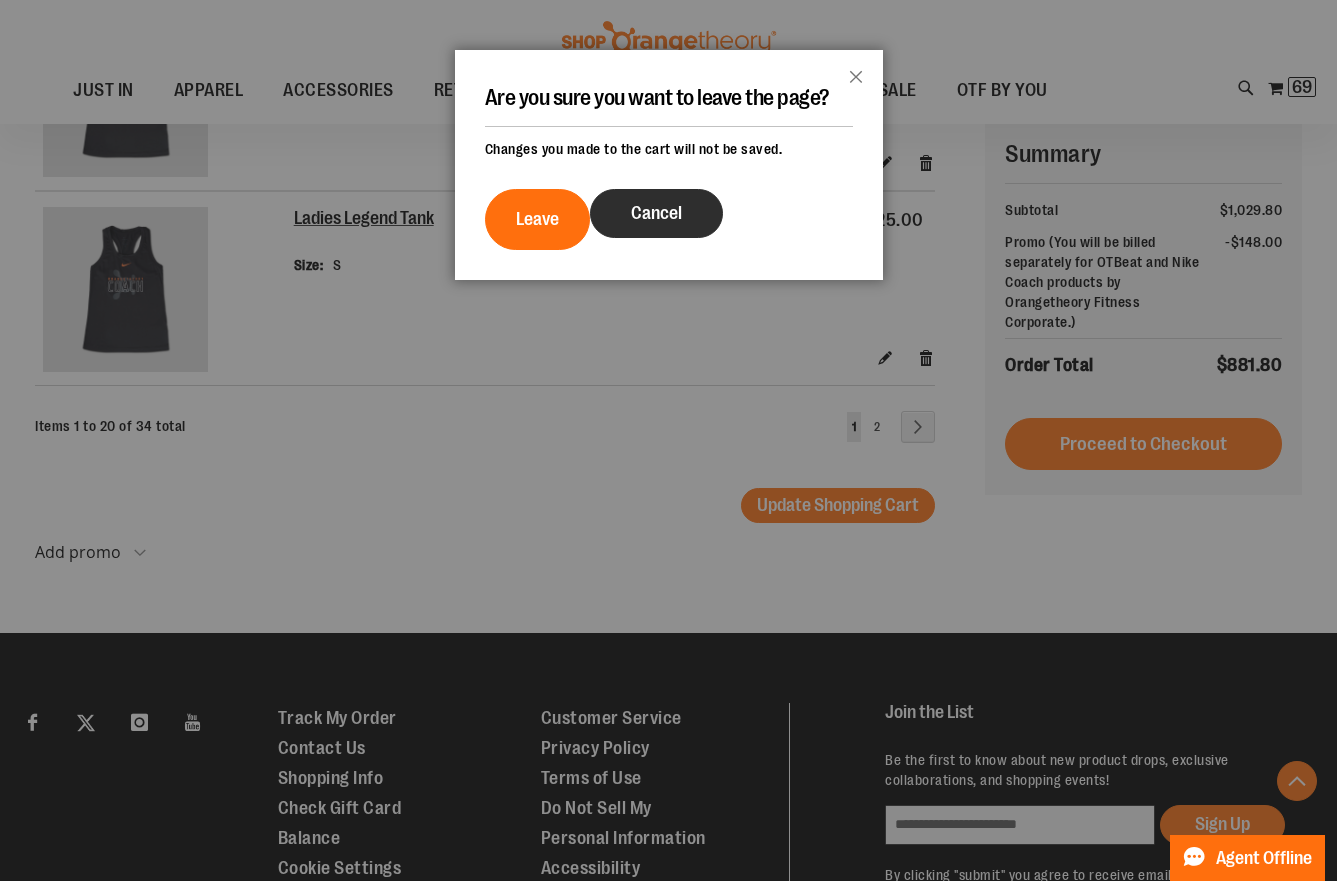 click on "Cancel" at bounding box center (656, 213) 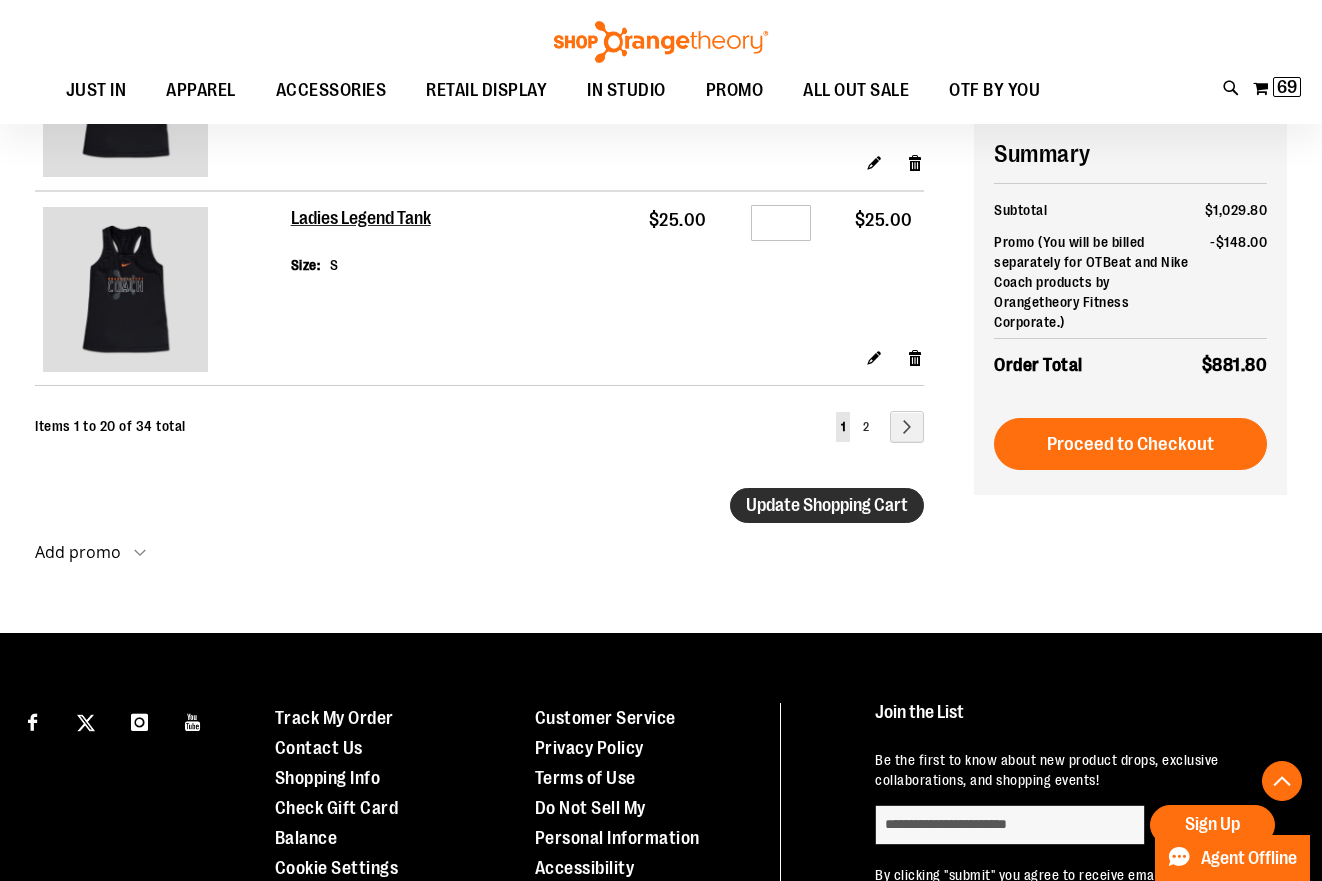 click on "Update Shopping Cart" at bounding box center [827, 505] 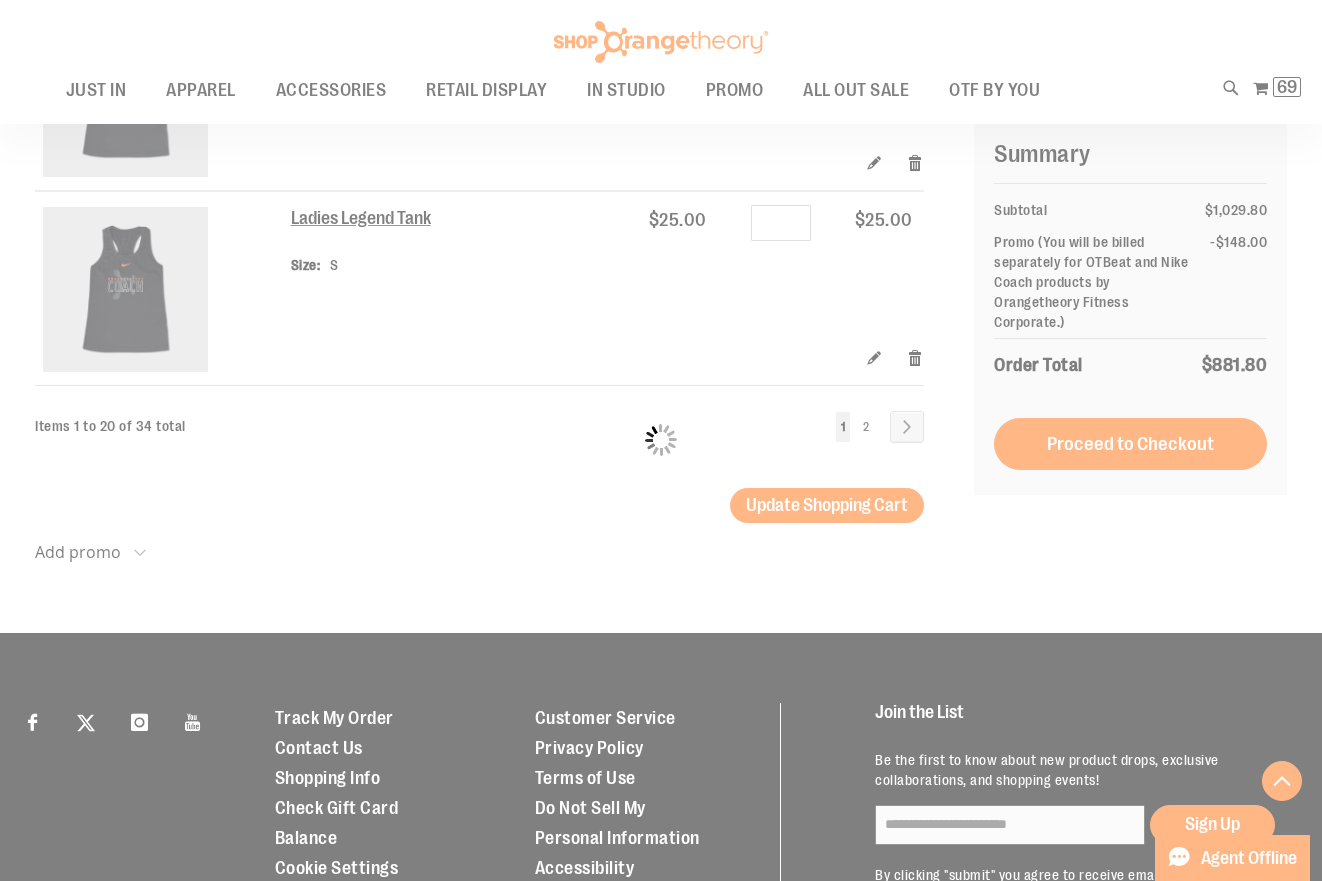 click on "Please wait..." at bounding box center [661, 440] 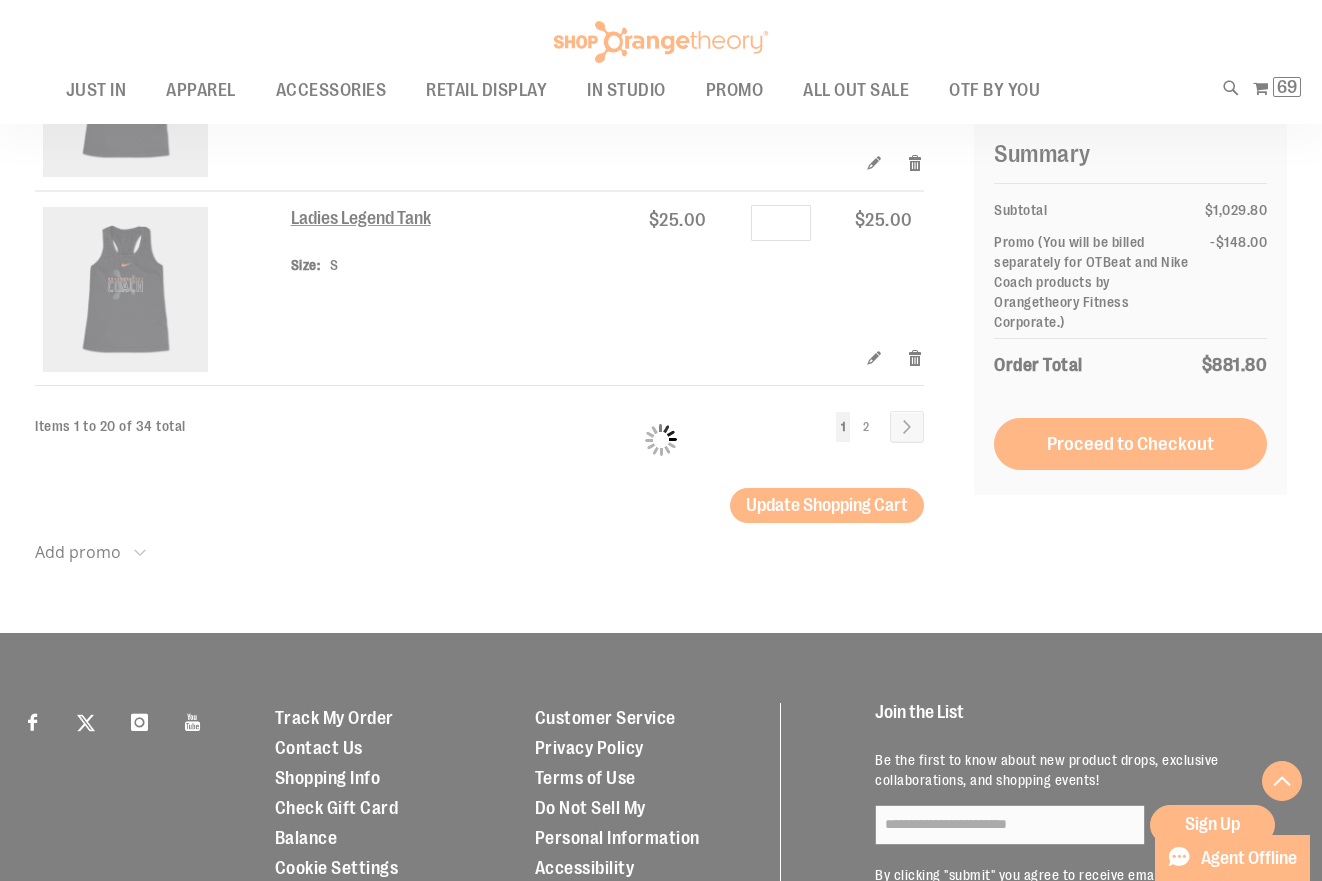 click on "Please wait..." at bounding box center (661, 440) 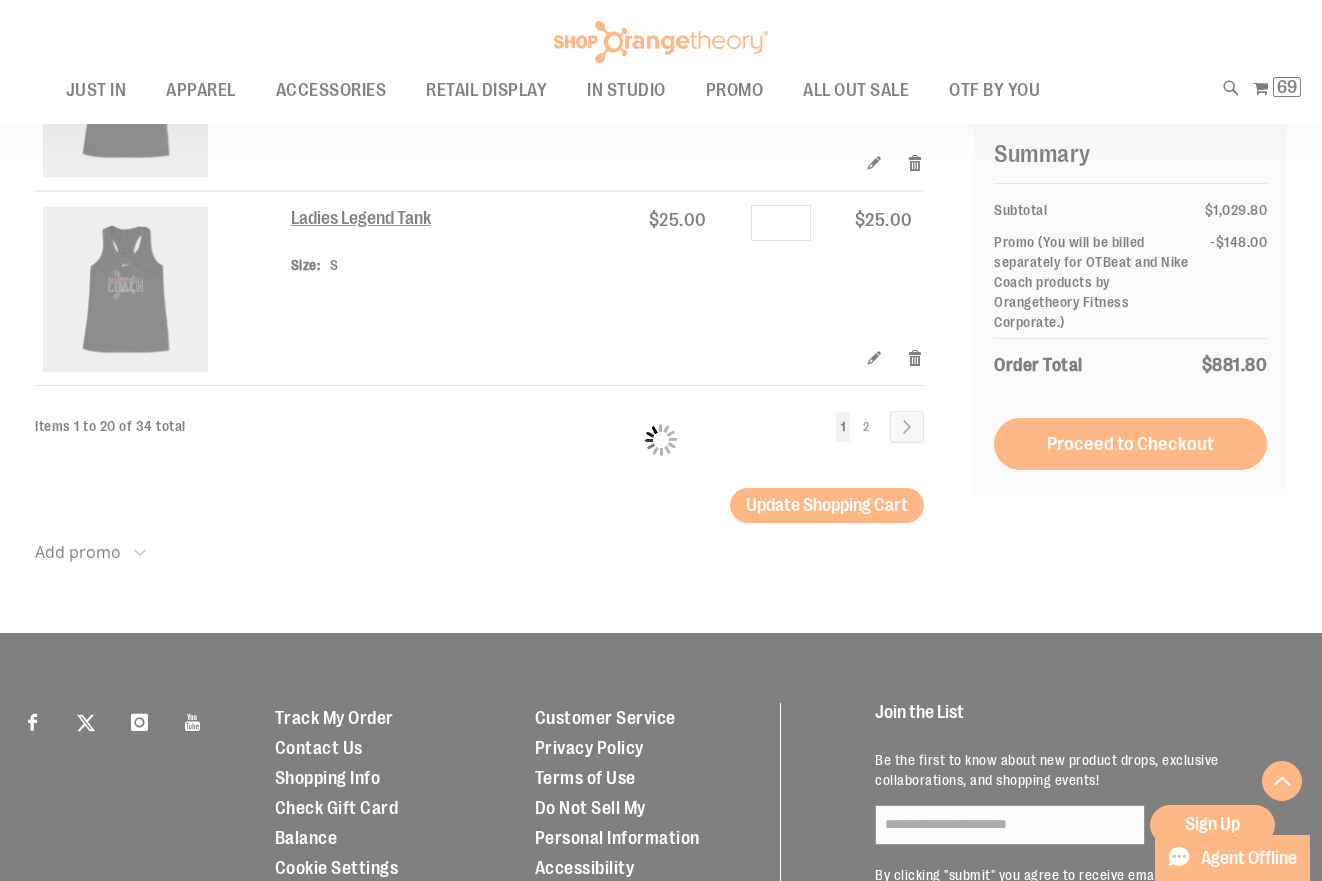 click on "Please wait..." at bounding box center (661, 440) 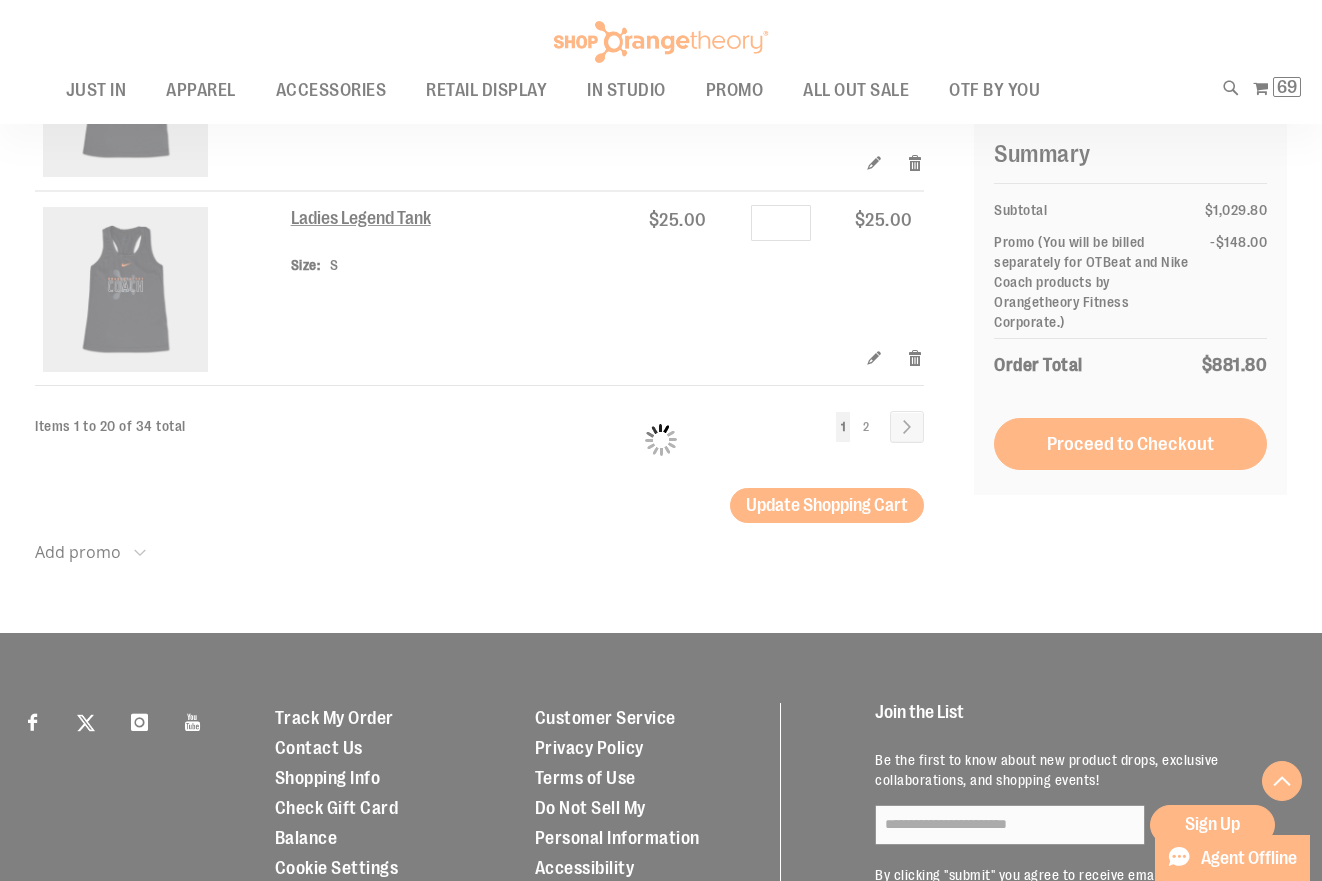 click at bounding box center [661, 440] 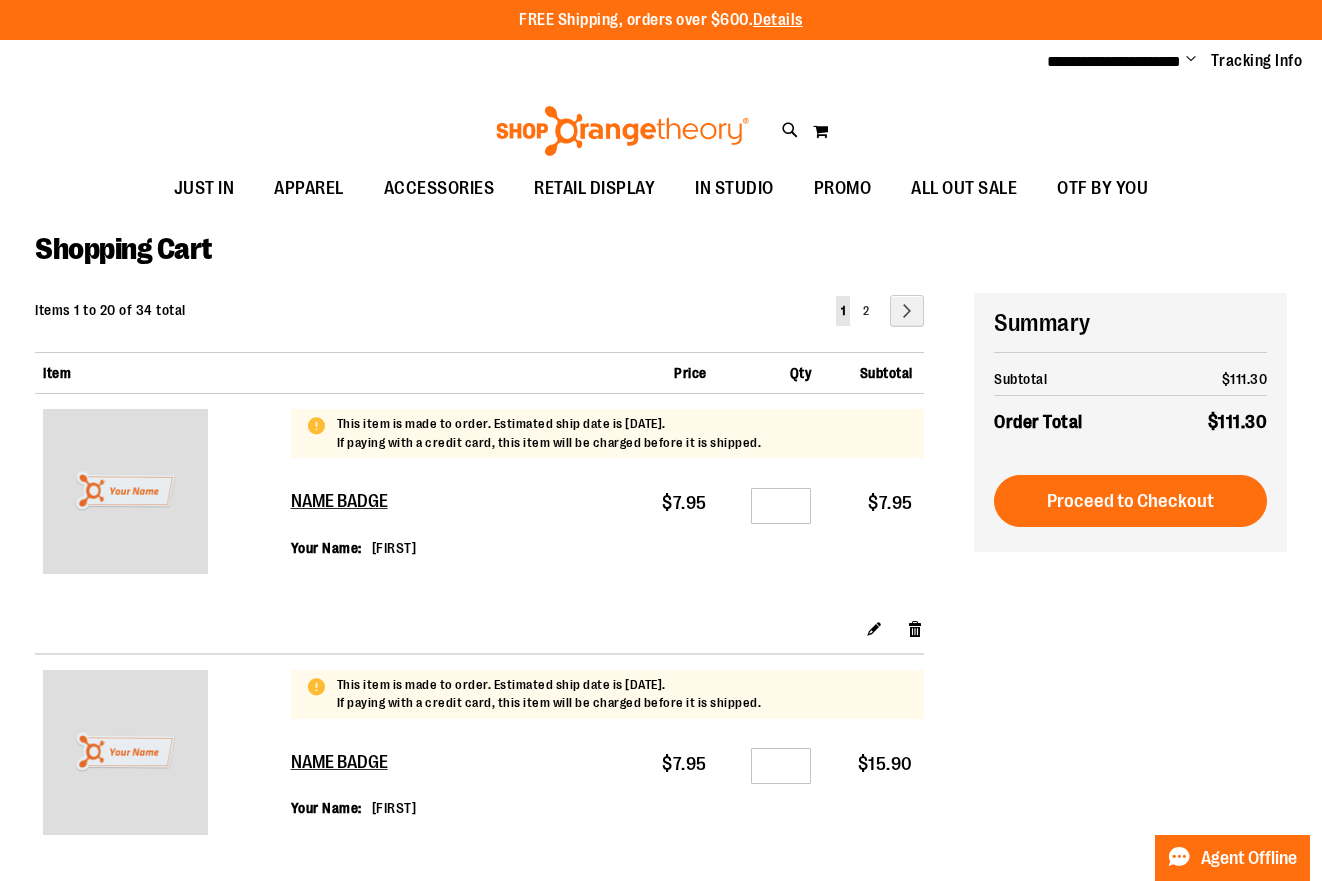 scroll, scrollTop: 0, scrollLeft: 0, axis: both 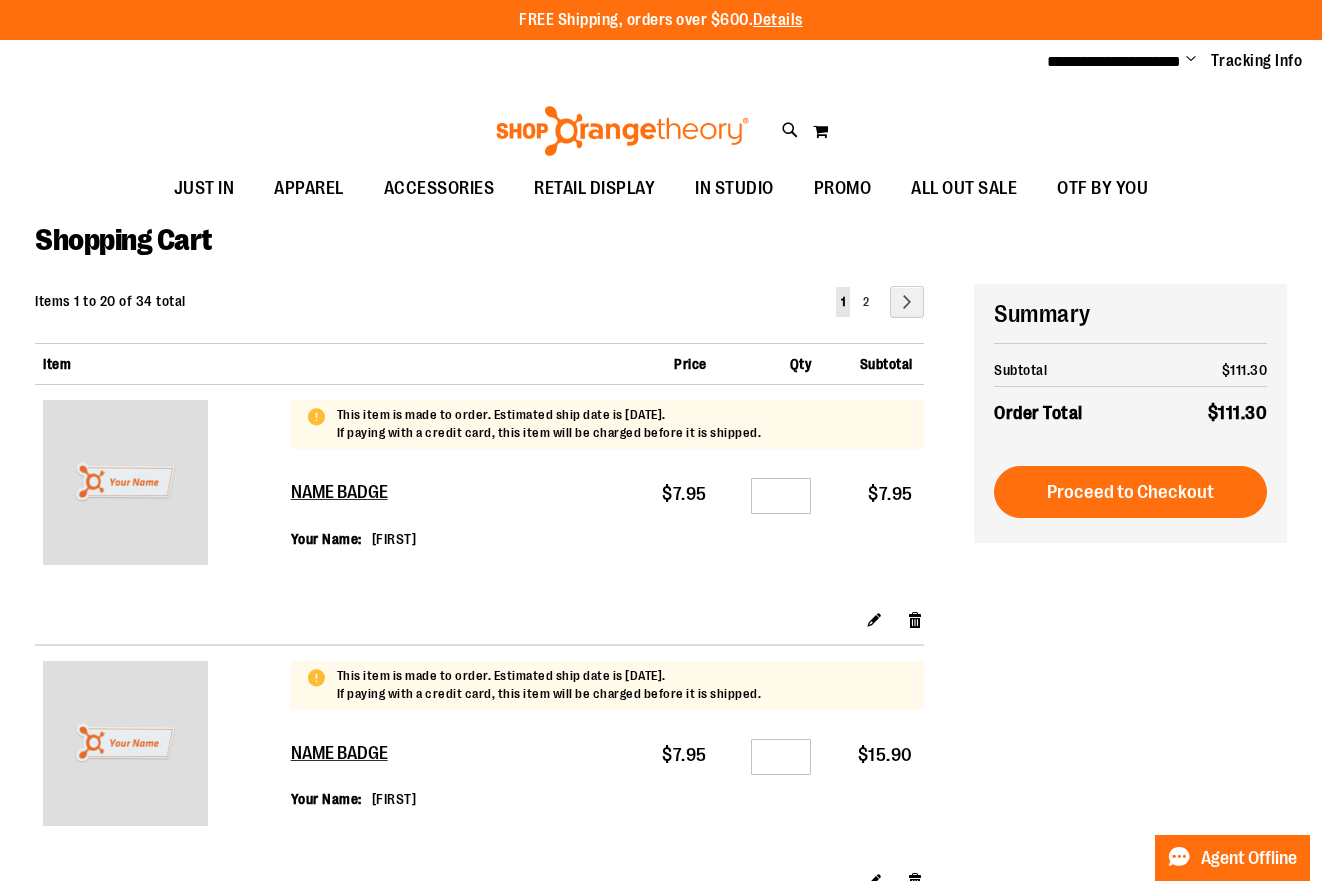 click on "You're currently reading page
1
Page
2
Page
Next" at bounding box center [880, 302] 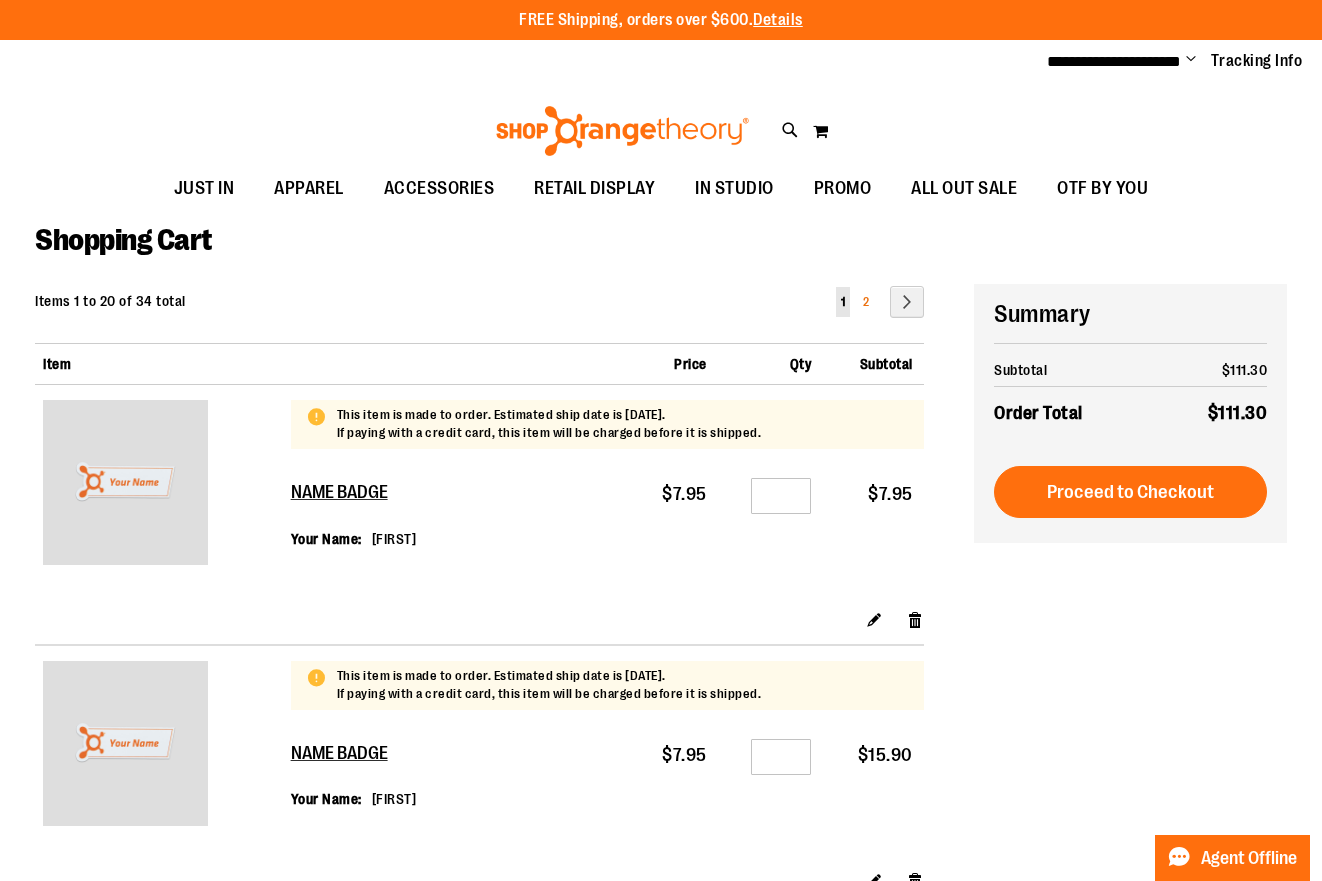 click on "2" at bounding box center (866, 302) 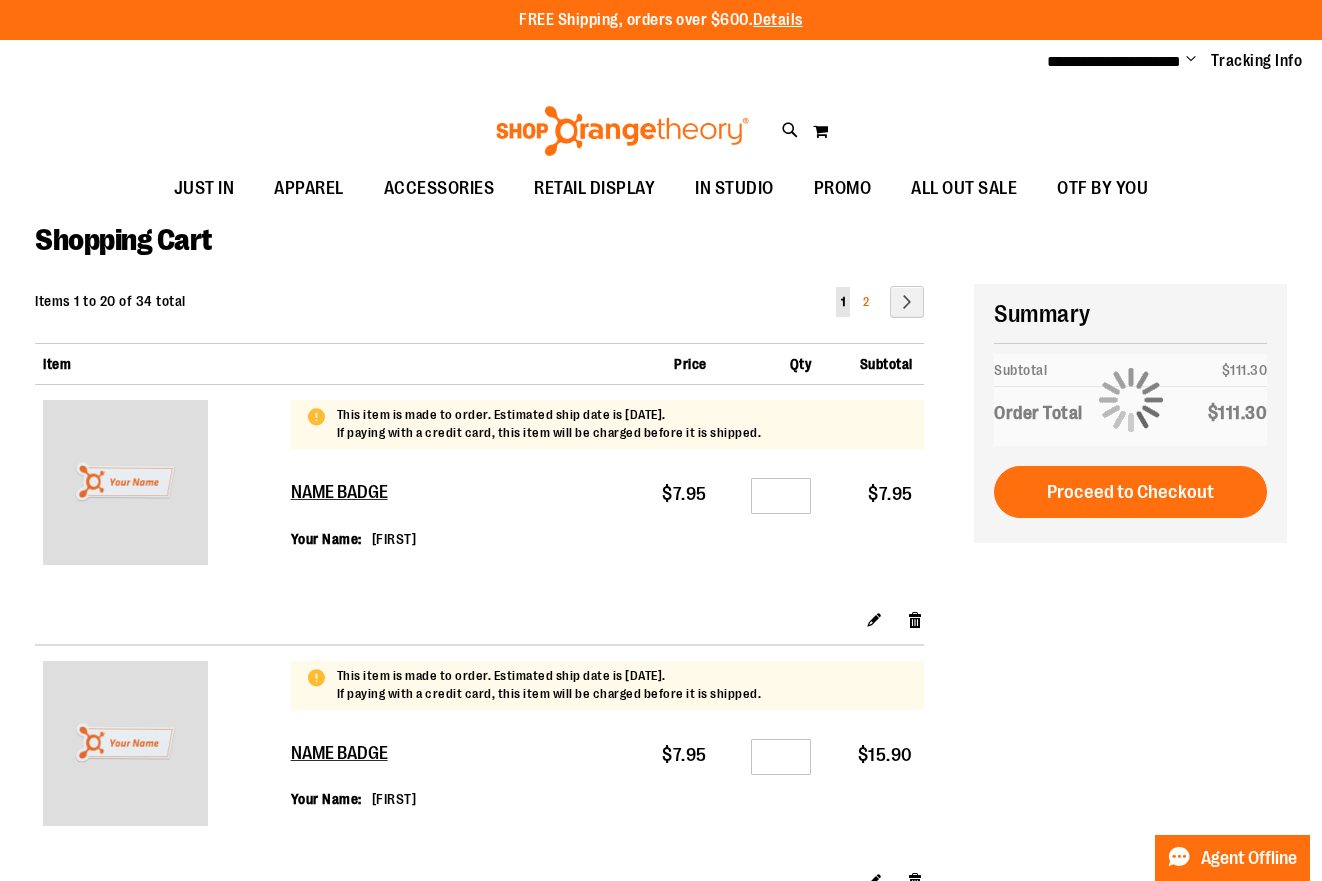 click on "Page
2" at bounding box center [866, 302] 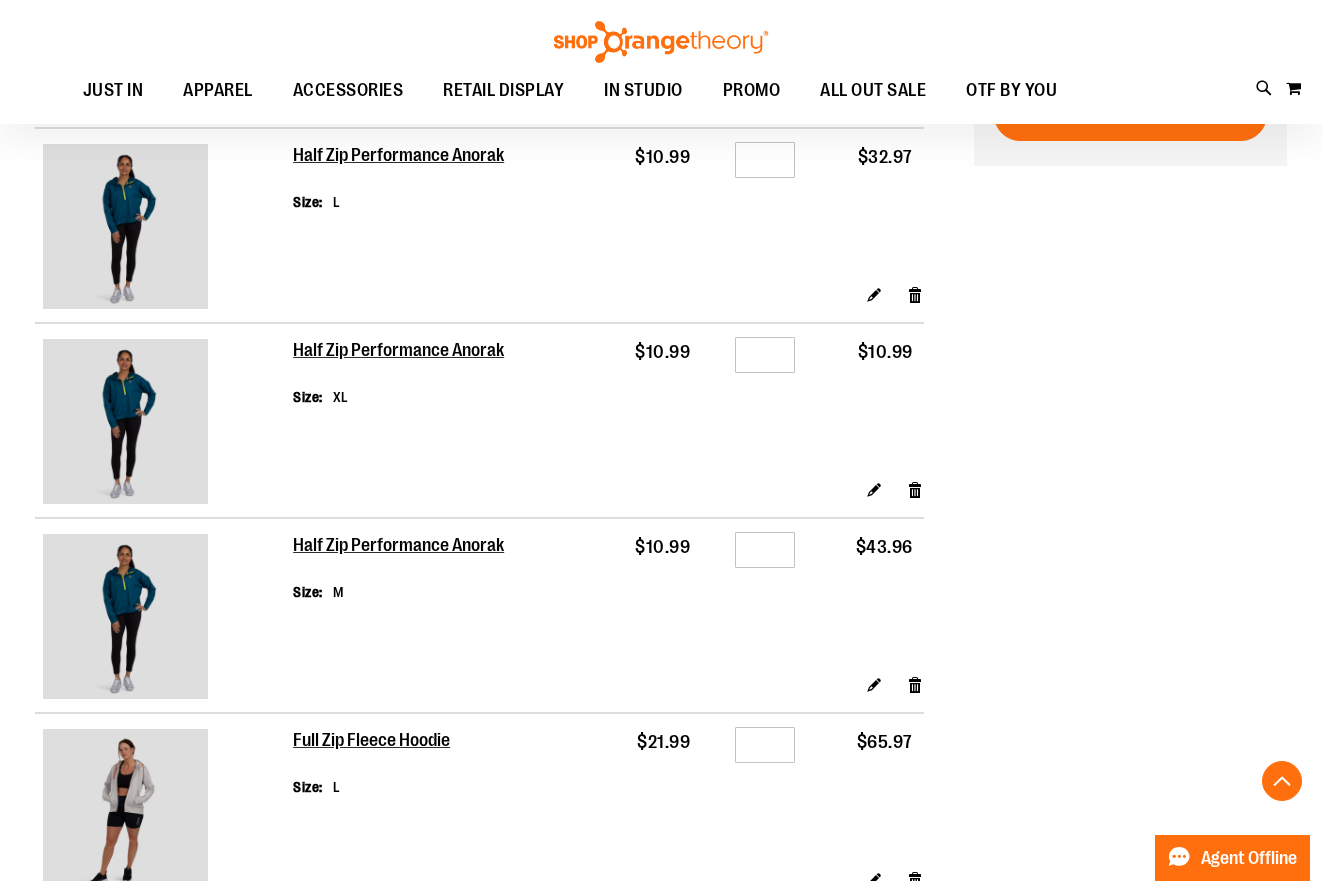 scroll, scrollTop: 438, scrollLeft: 0, axis: vertical 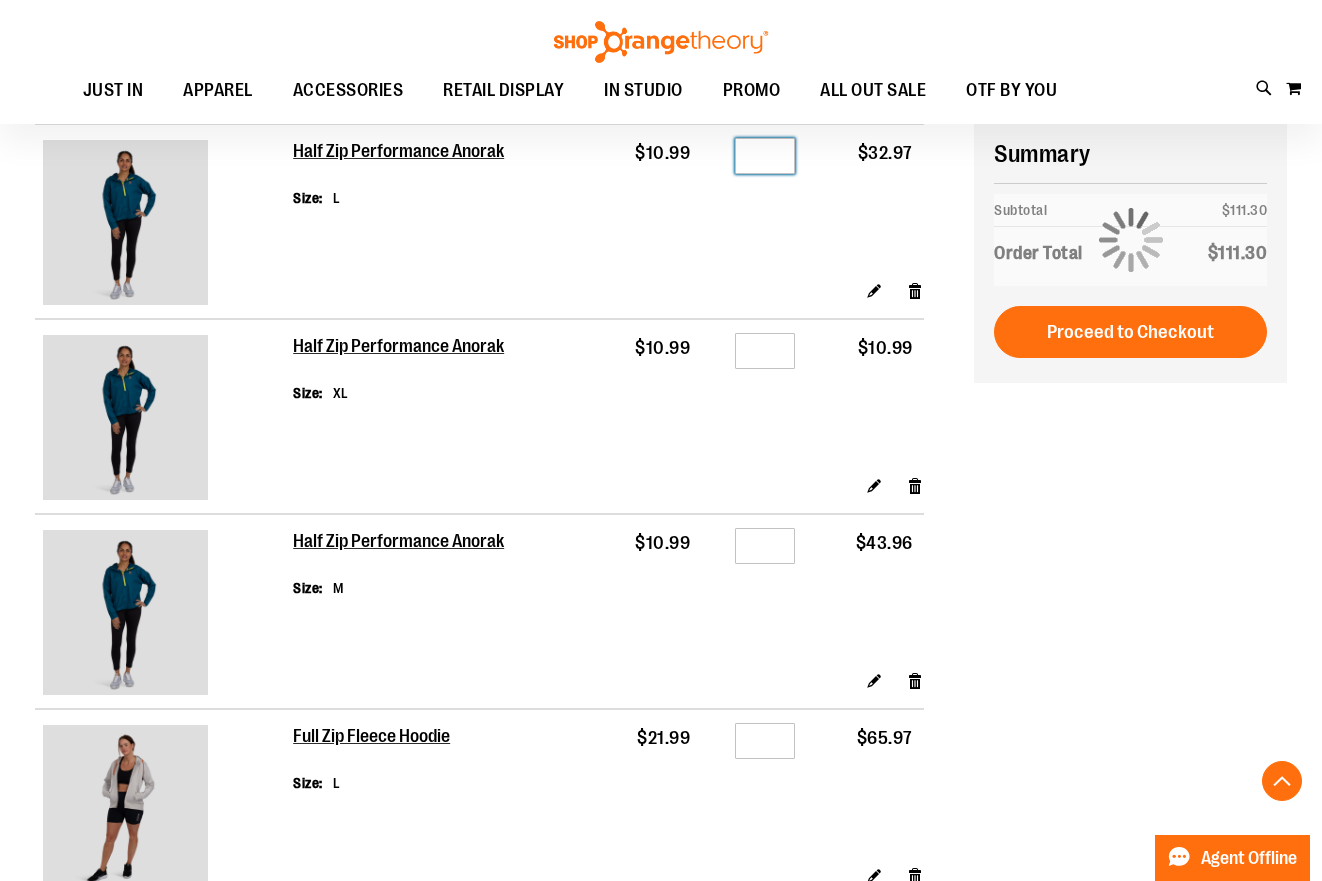 drag, startPoint x: 781, startPoint y: 149, endPoint x: 752, endPoint y: 157, distance: 30.083218 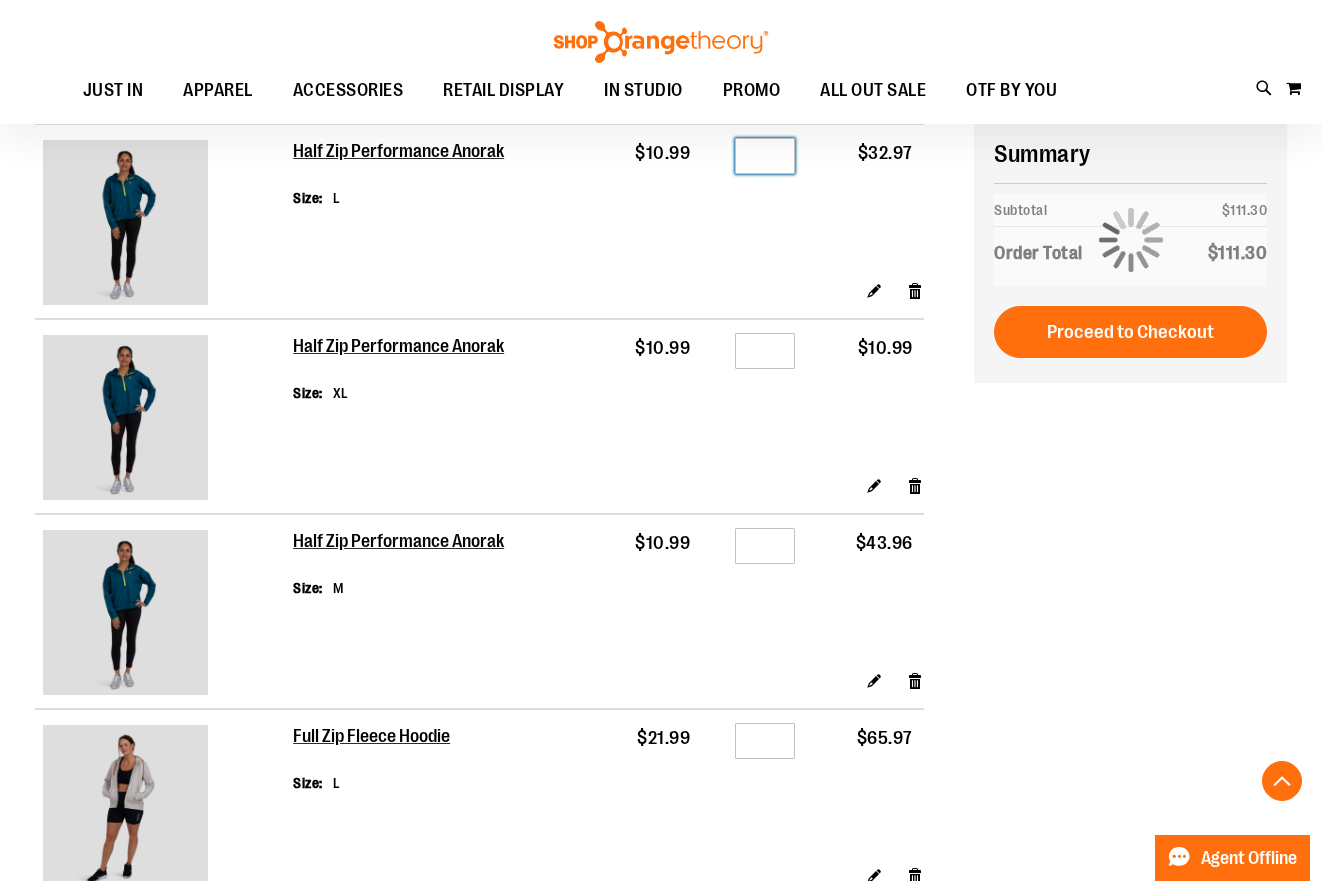 click on "*" at bounding box center (765, 156) 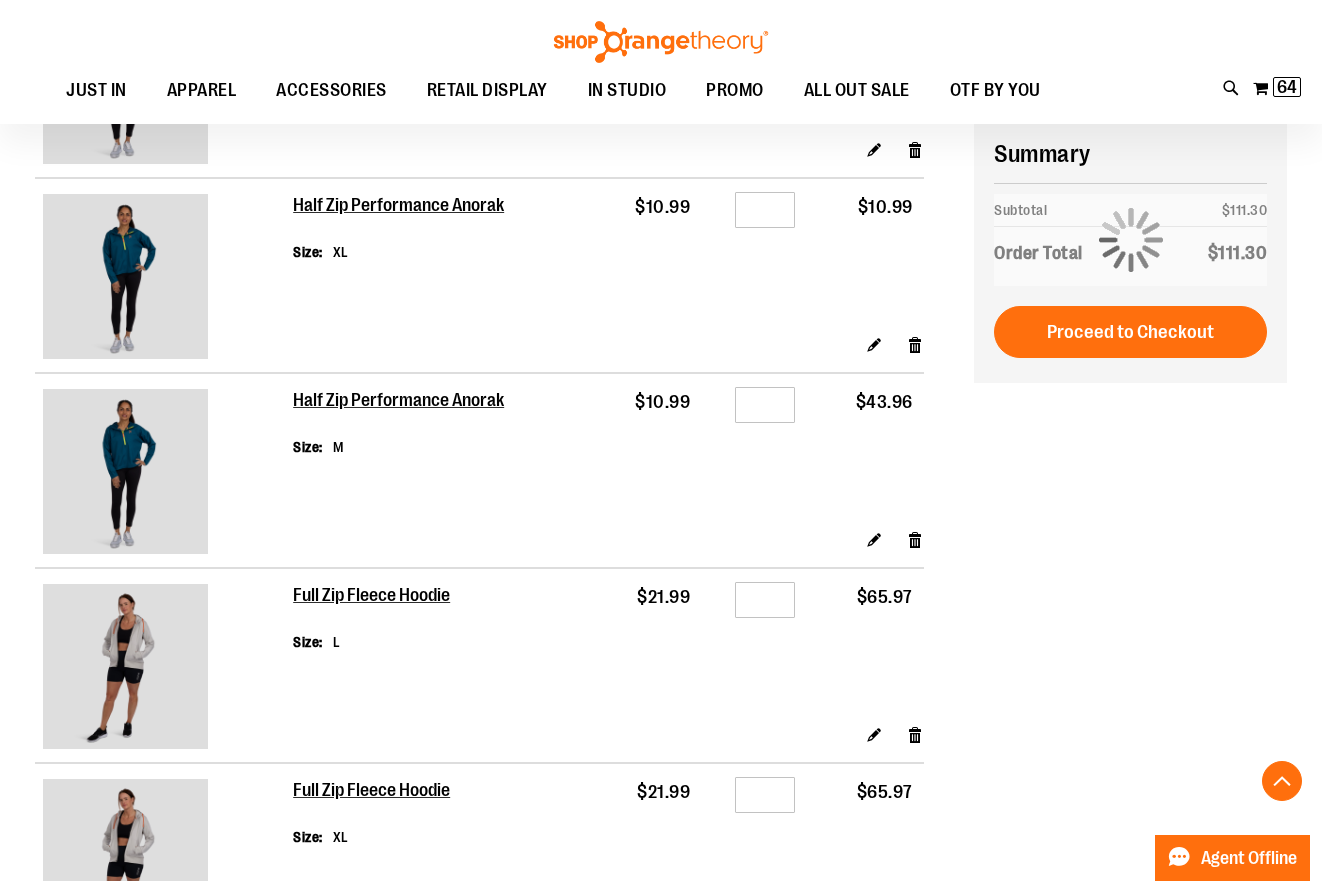 scroll, scrollTop: 582, scrollLeft: 0, axis: vertical 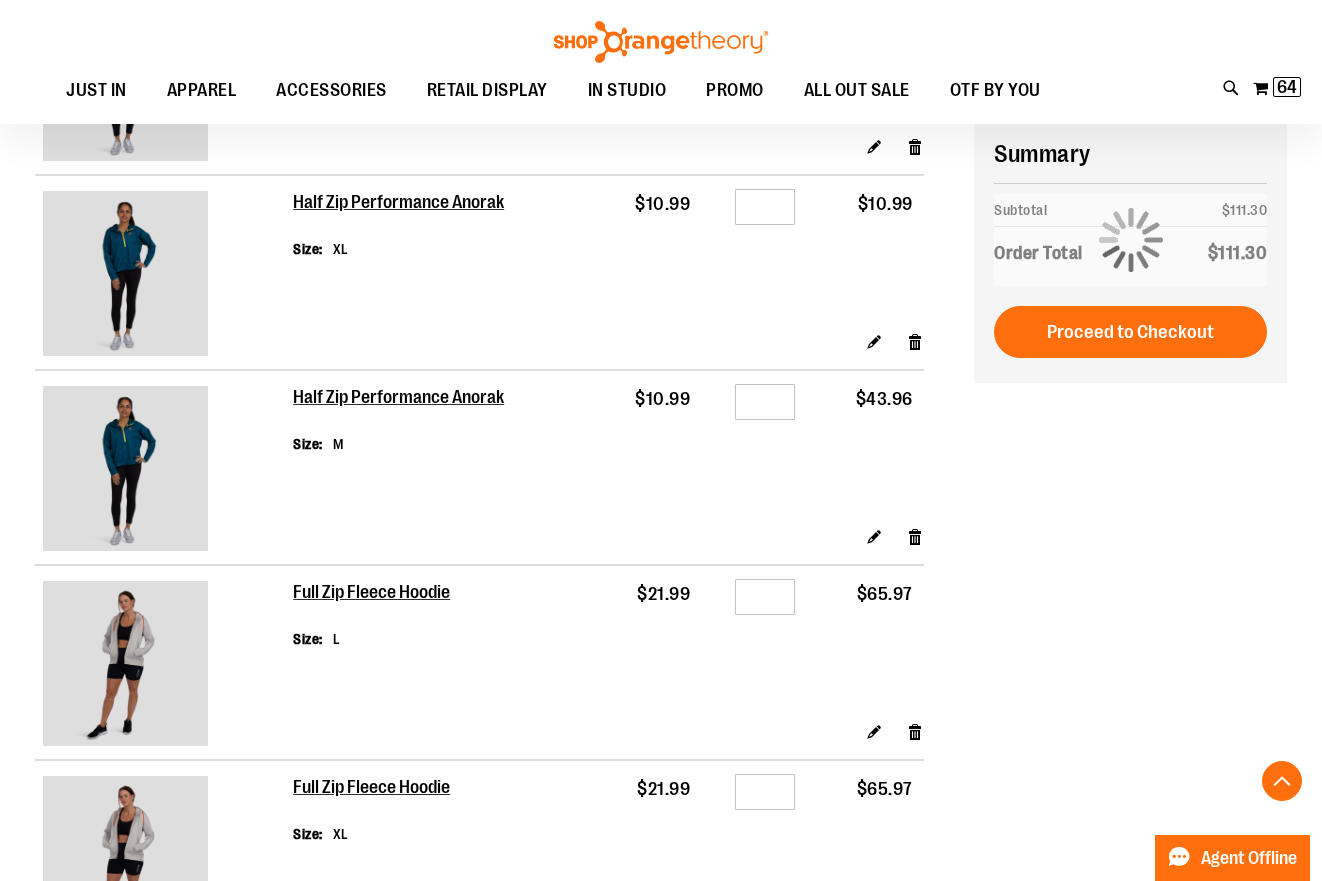 type on "*" 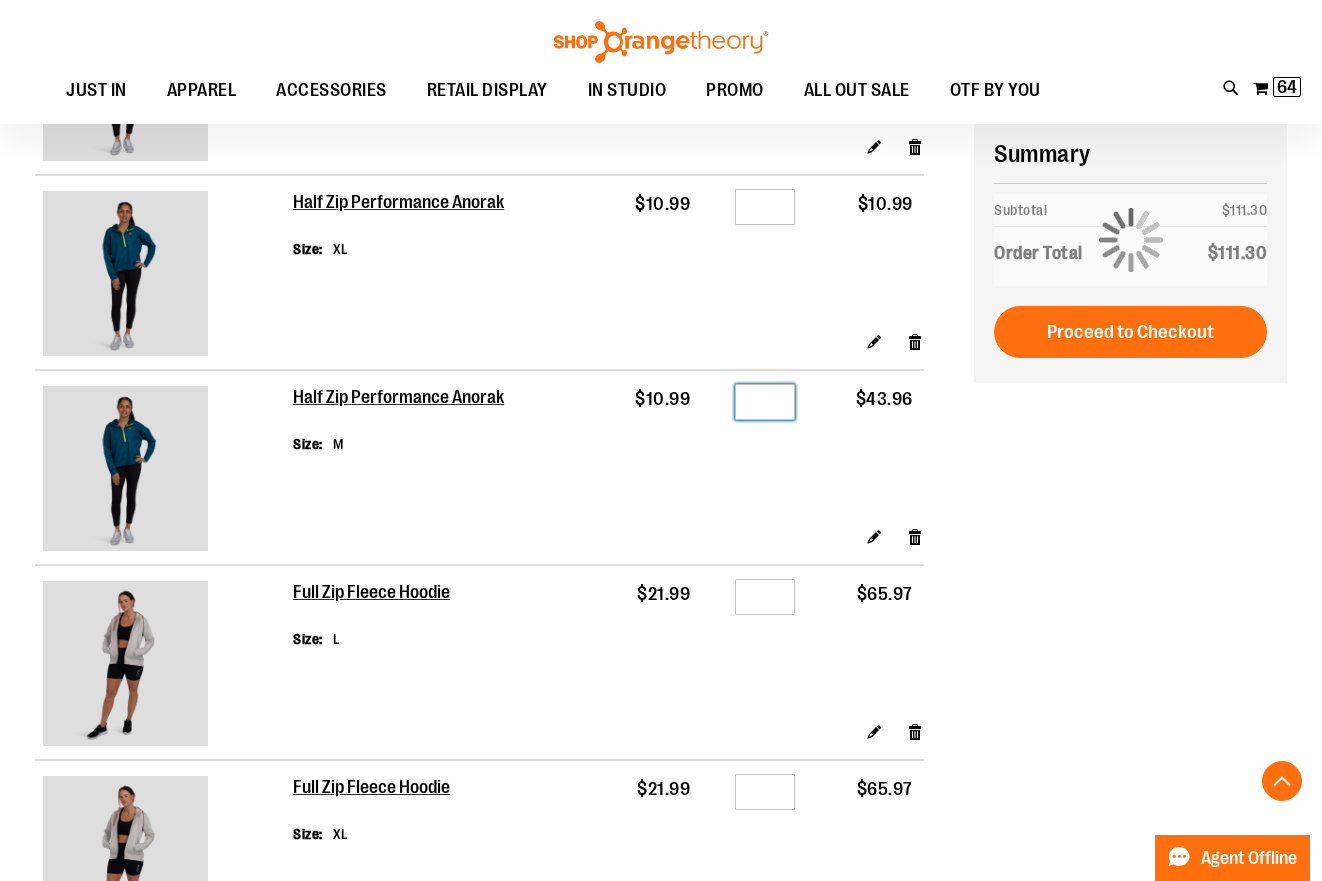 drag, startPoint x: 779, startPoint y: 410, endPoint x: 749, endPoint y: 409, distance: 30.016663 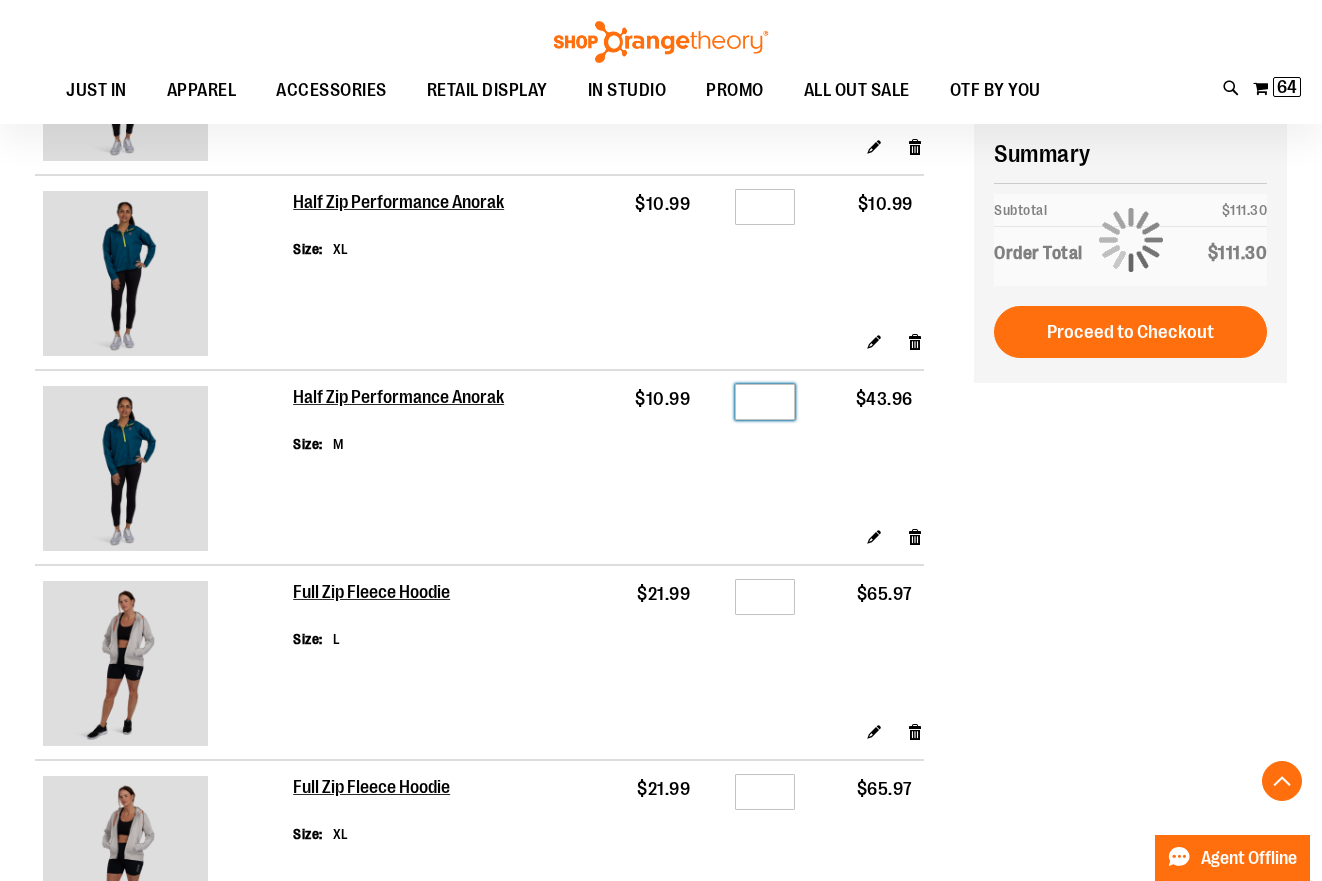 click on "*" at bounding box center (765, 402) 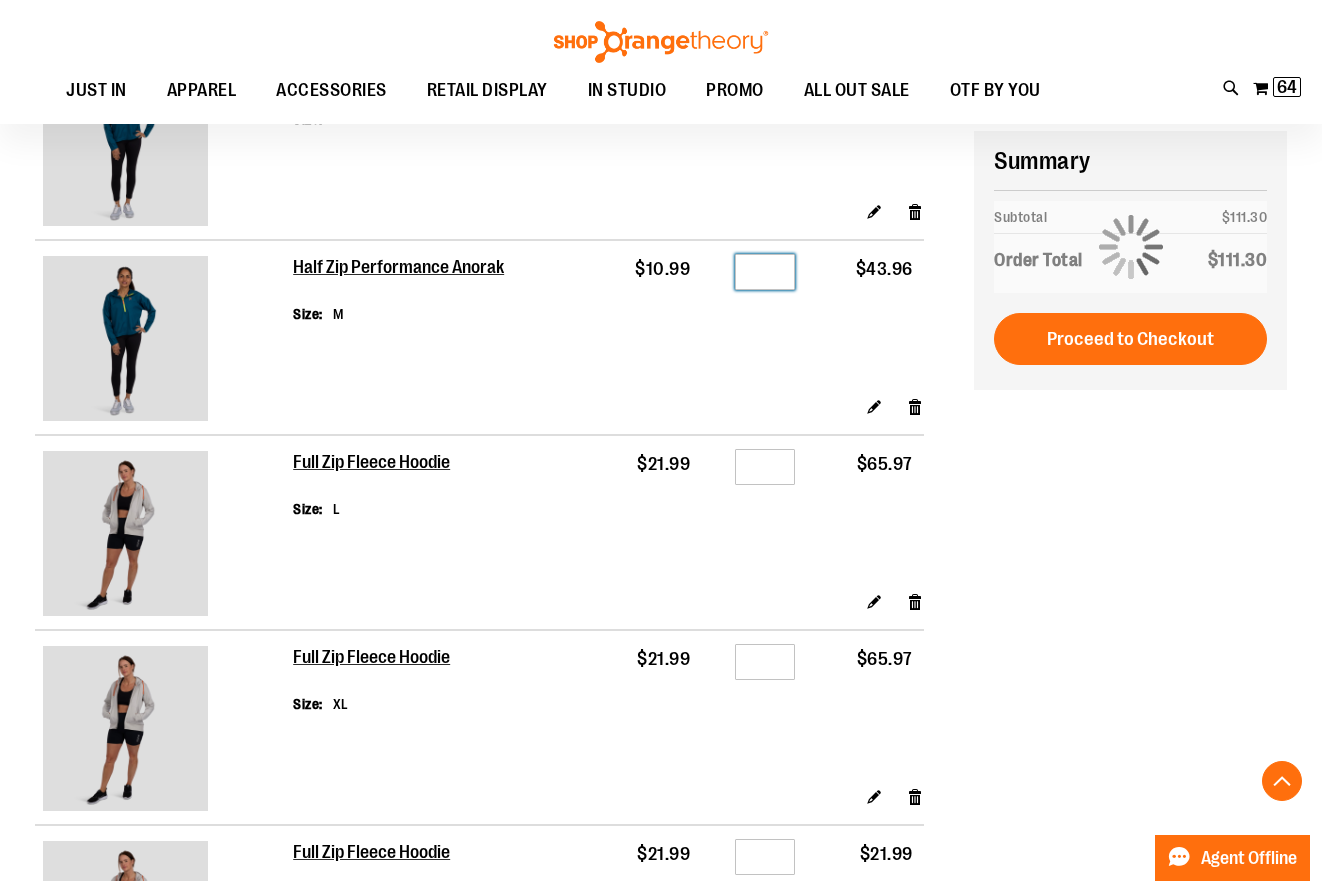scroll, scrollTop: 720, scrollLeft: 0, axis: vertical 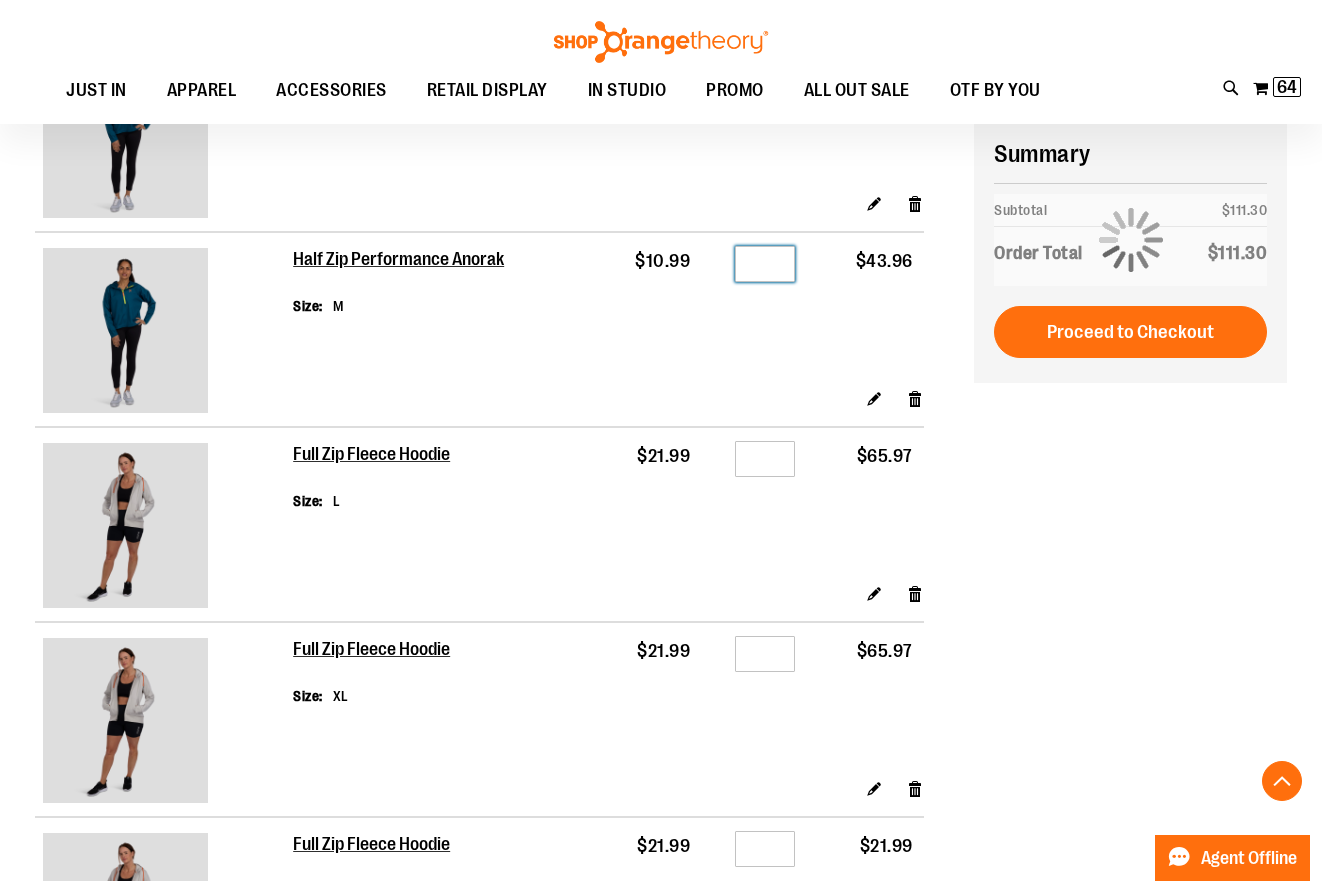 type on "*" 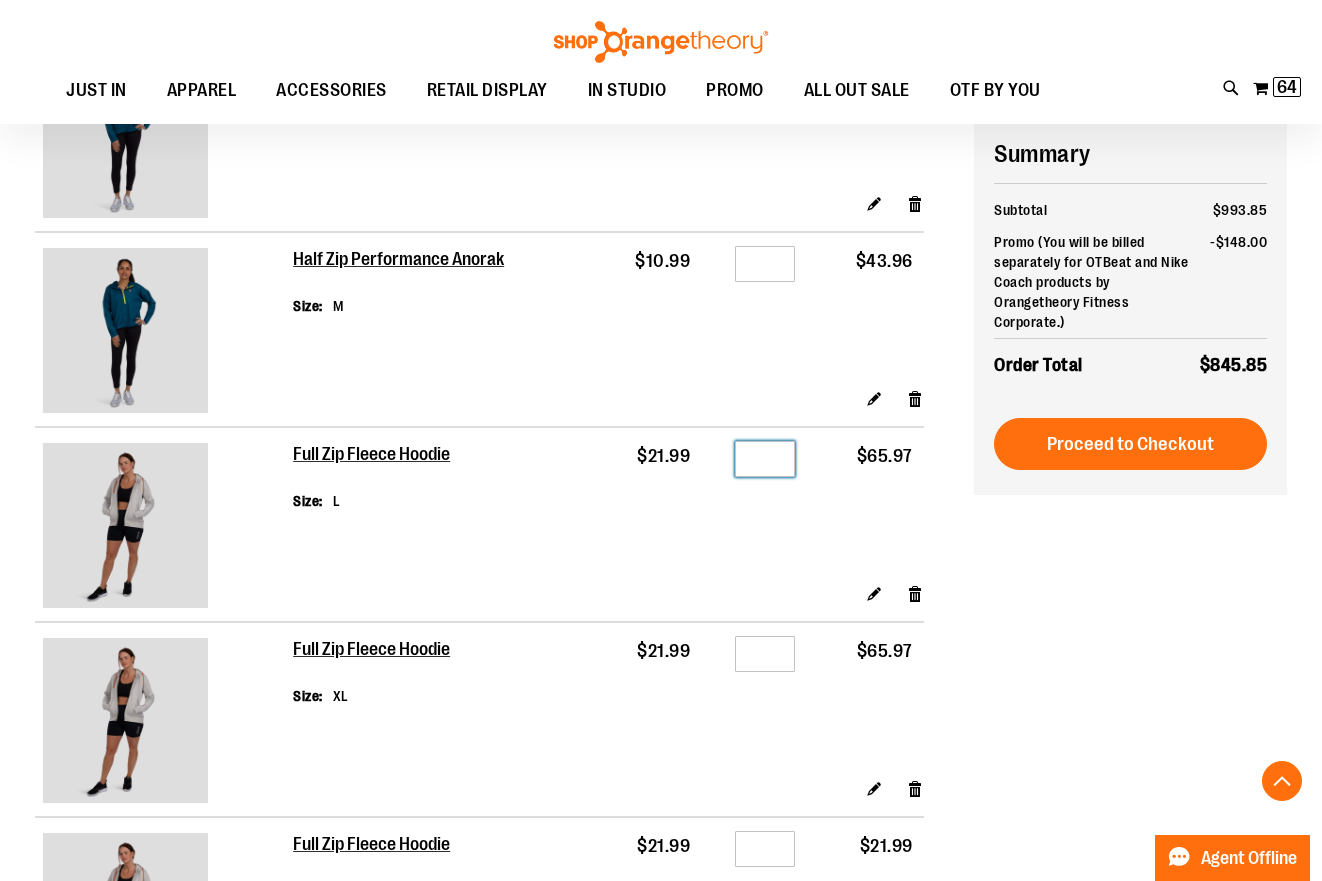 drag, startPoint x: 781, startPoint y: 460, endPoint x: 729, endPoint y: 458, distance: 52.03845 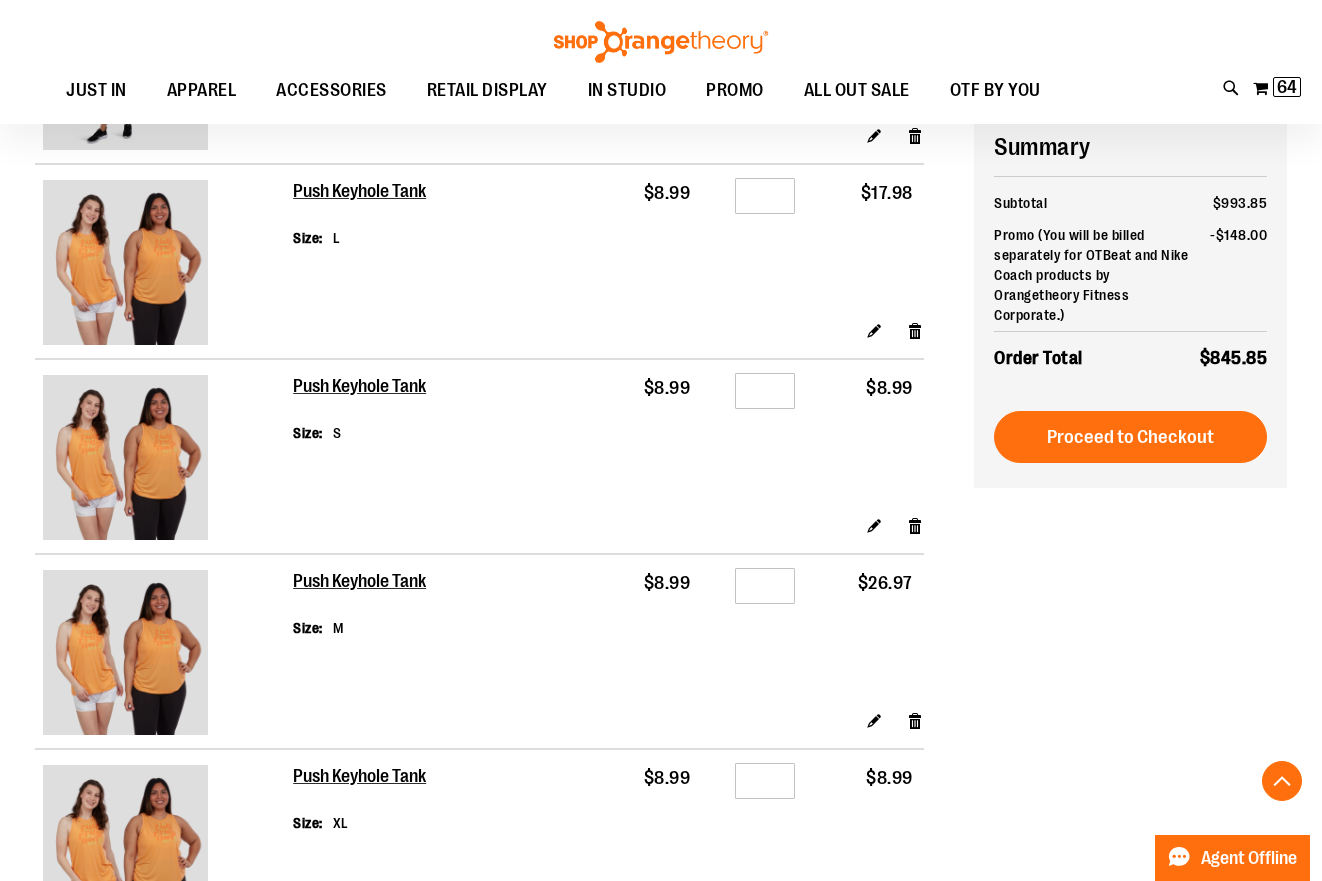 scroll, scrollTop: 1581, scrollLeft: 0, axis: vertical 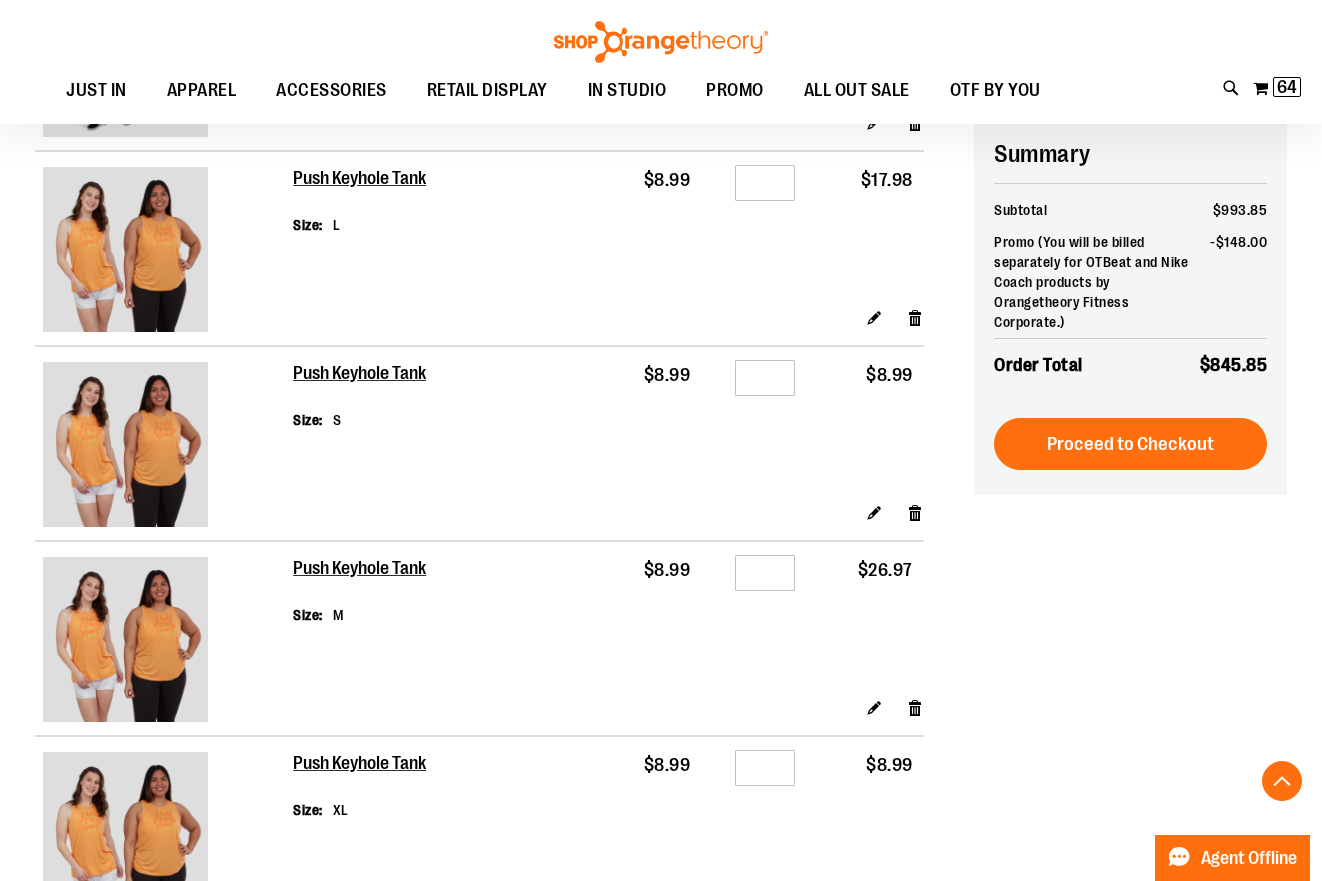 type on "*" 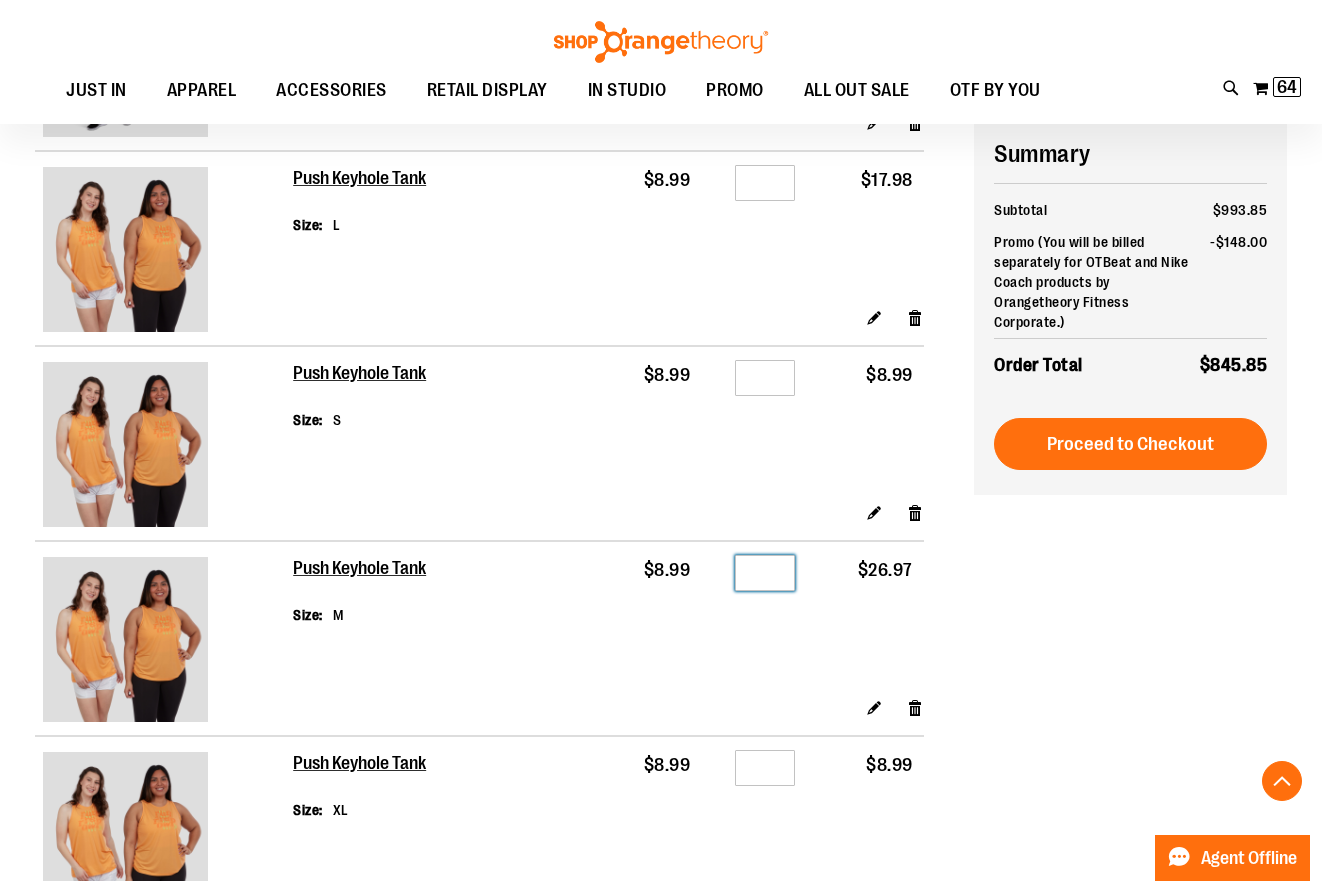 drag, startPoint x: 778, startPoint y: 568, endPoint x: 734, endPoint y: 568, distance: 44 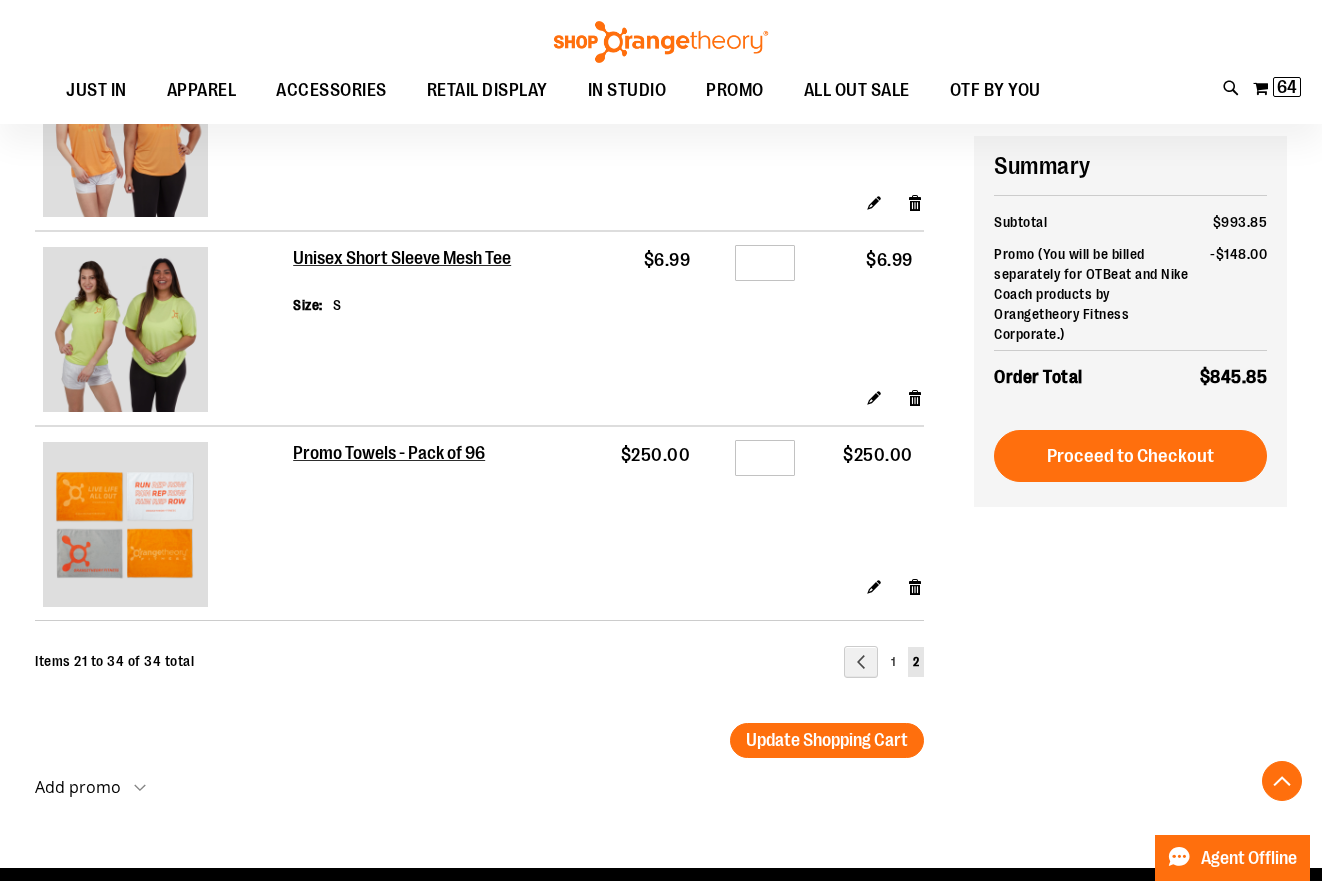 scroll, scrollTop: 2294, scrollLeft: 0, axis: vertical 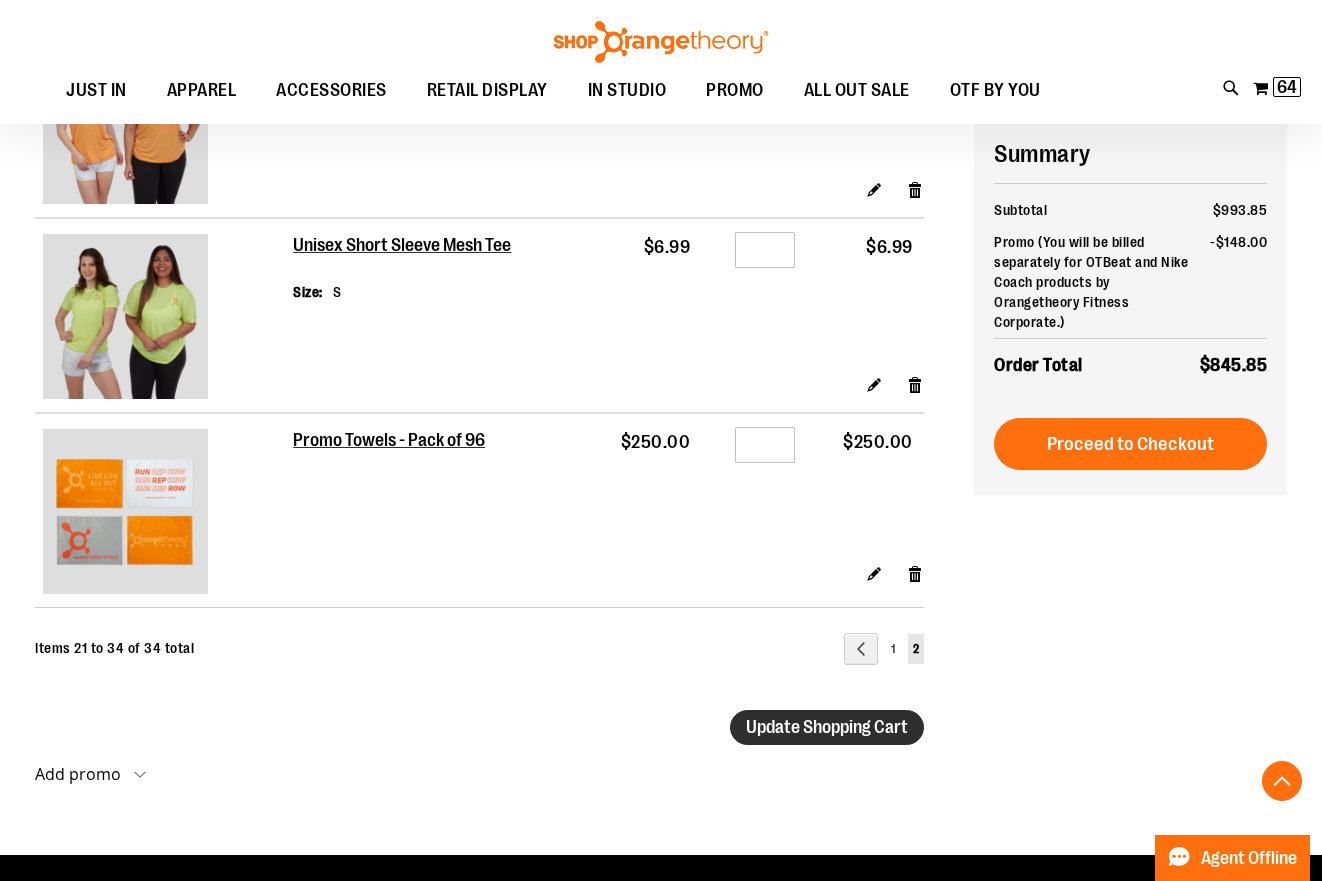 type on "*" 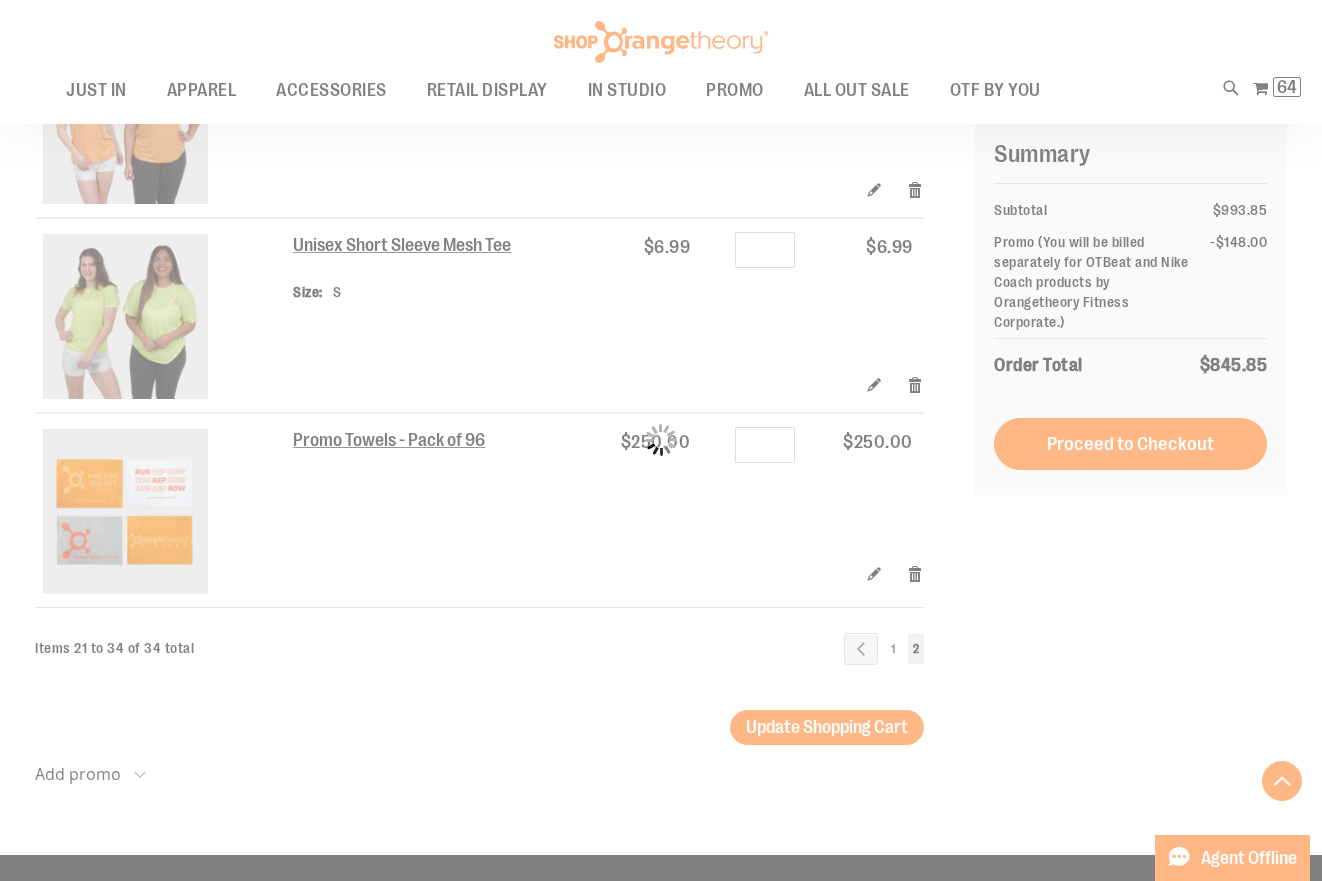 click on "Please wait..." at bounding box center [661, 440] 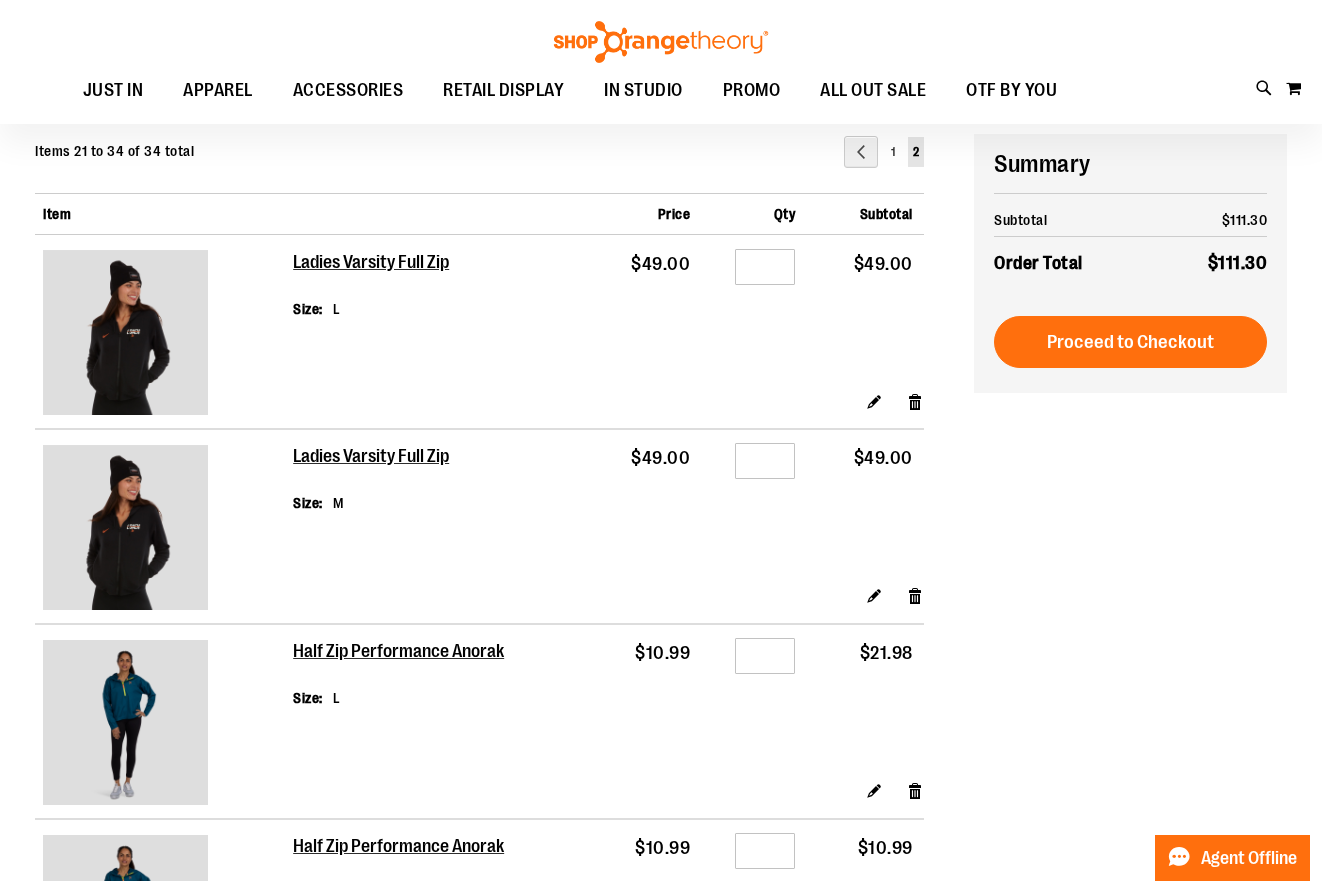 scroll, scrollTop: 150, scrollLeft: 0, axis: vertical 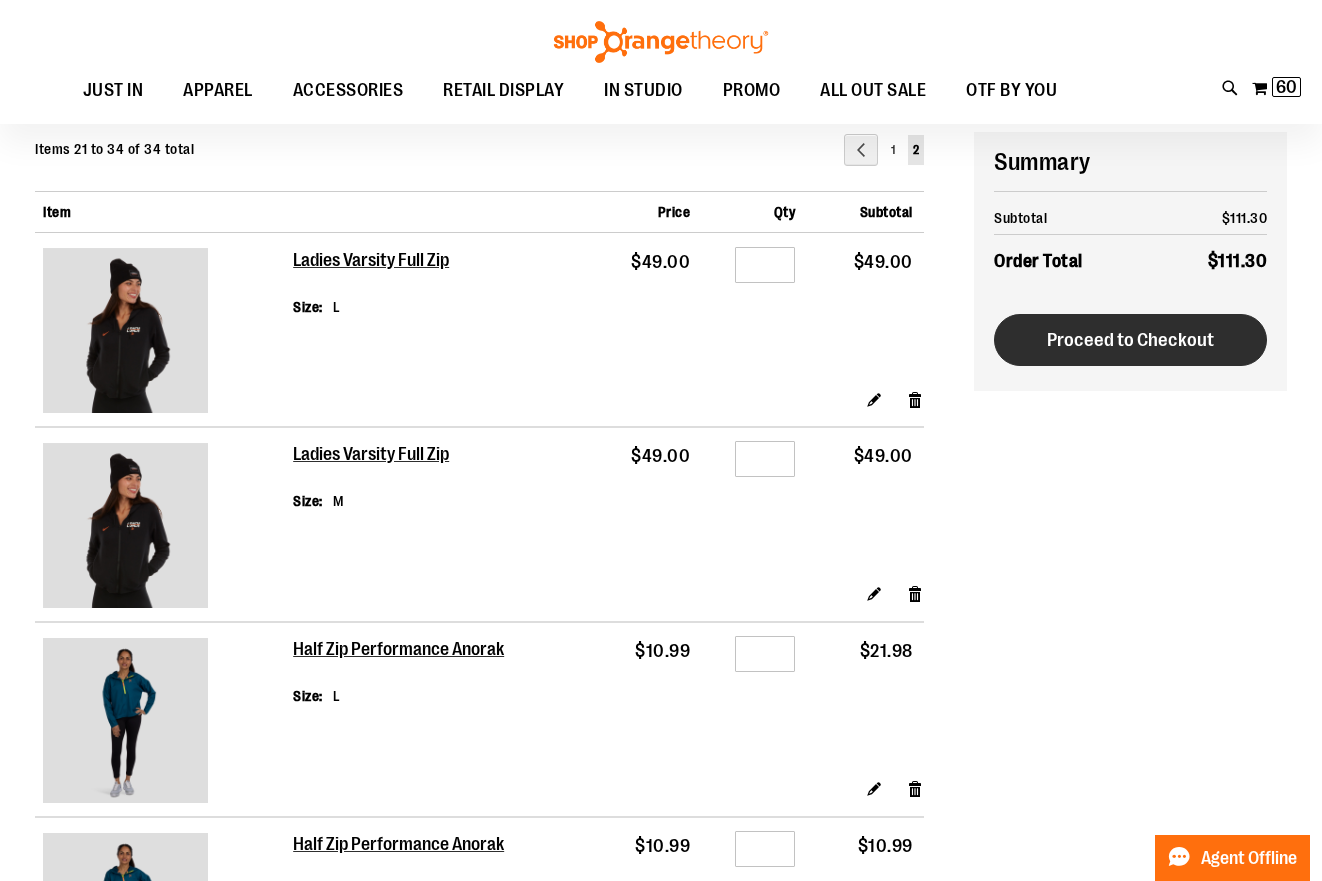 click on "Proceed to Checkout" at bounding box center [1130, 340] 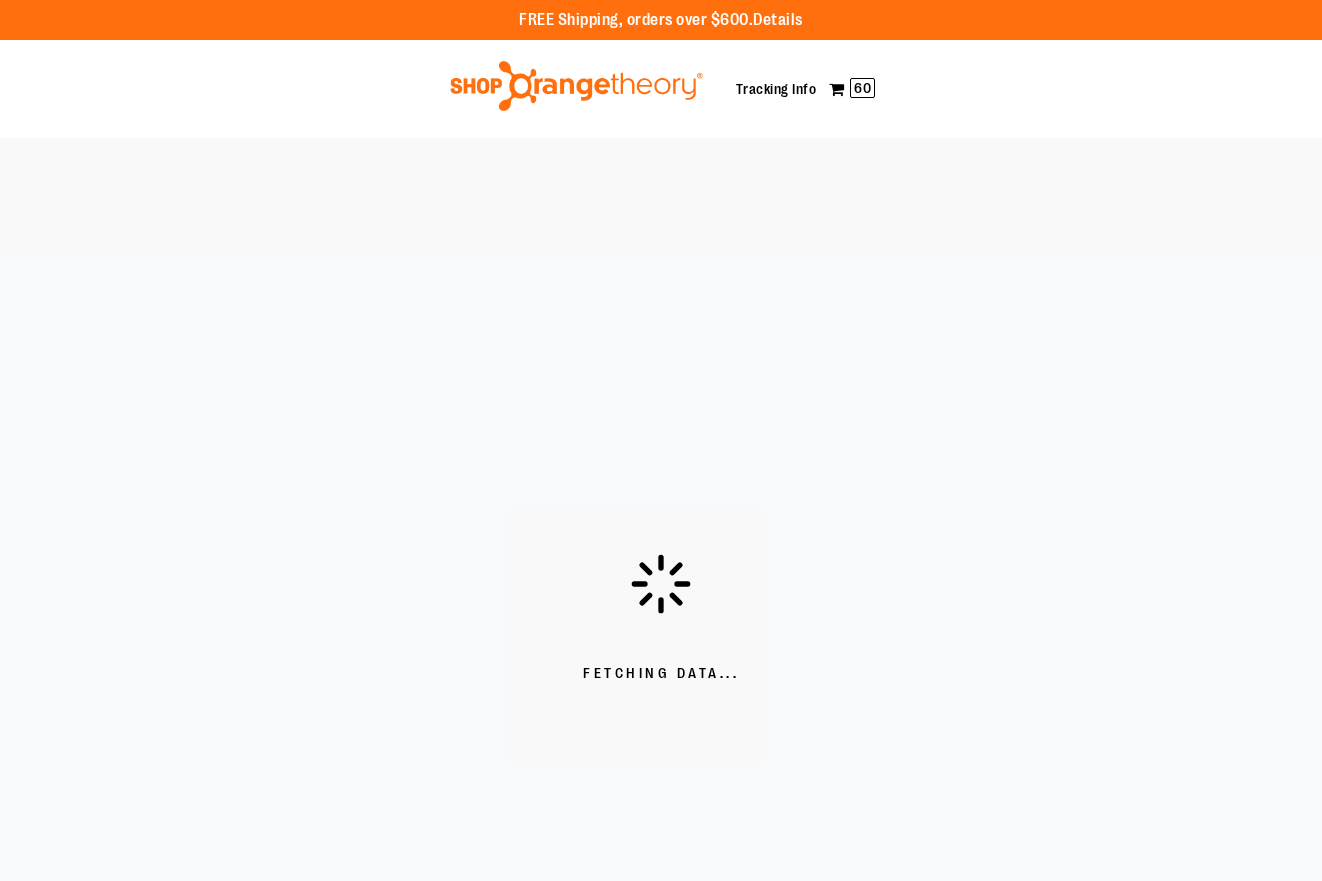 scroll, scrollTop: 0, scrollLeft: 0, axis: both 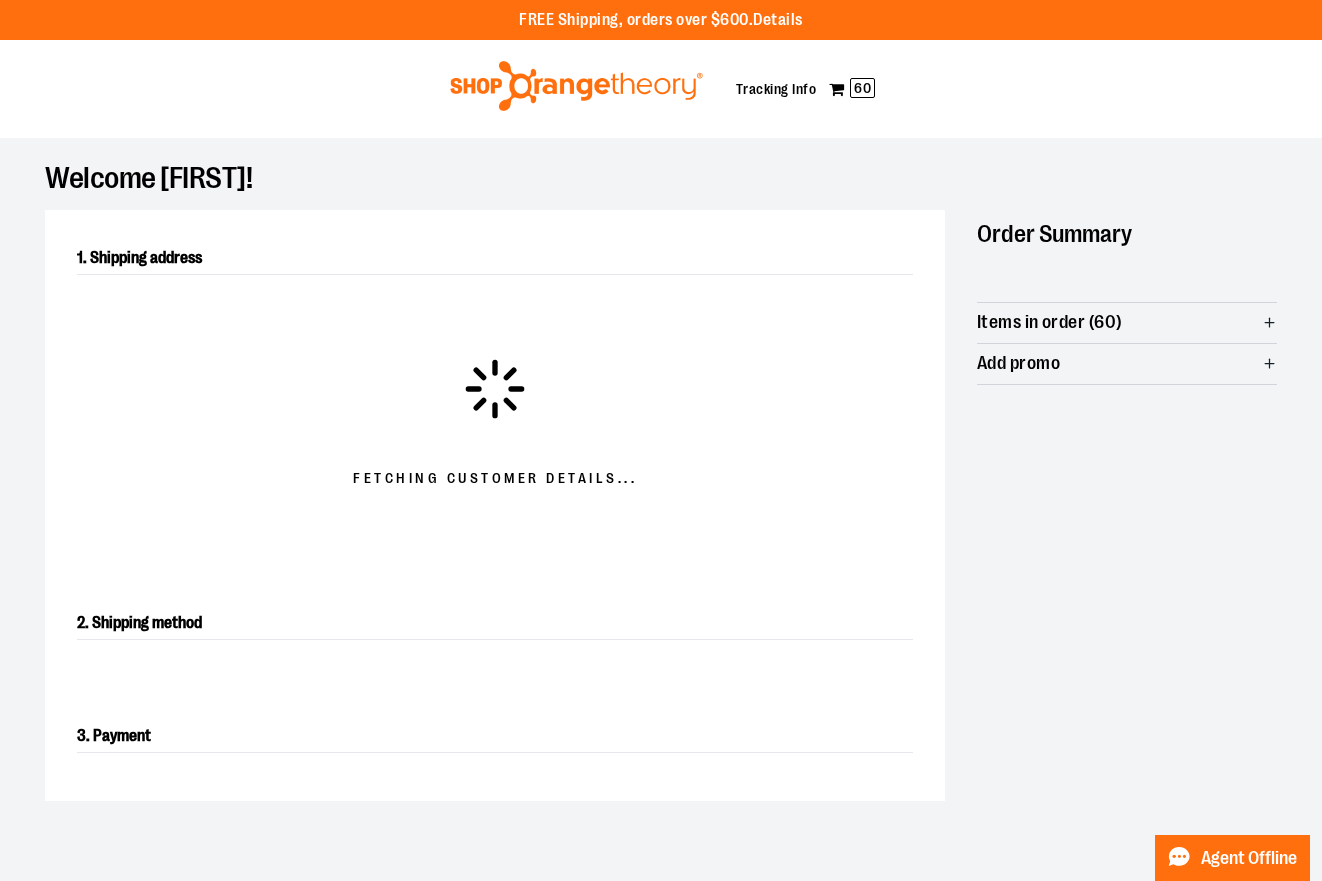 select on "**" 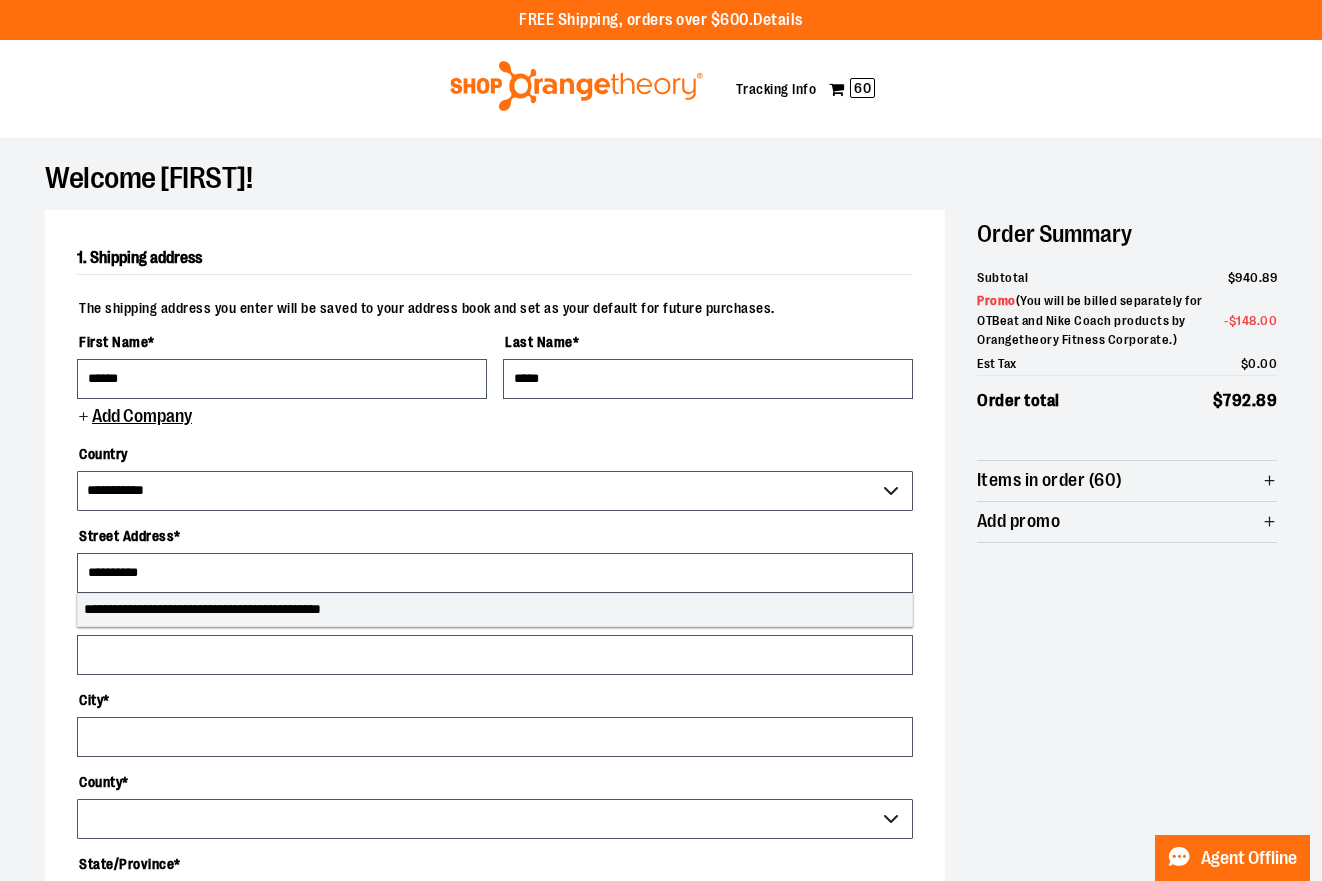 click on "**********" at bounding box center (495, 610) 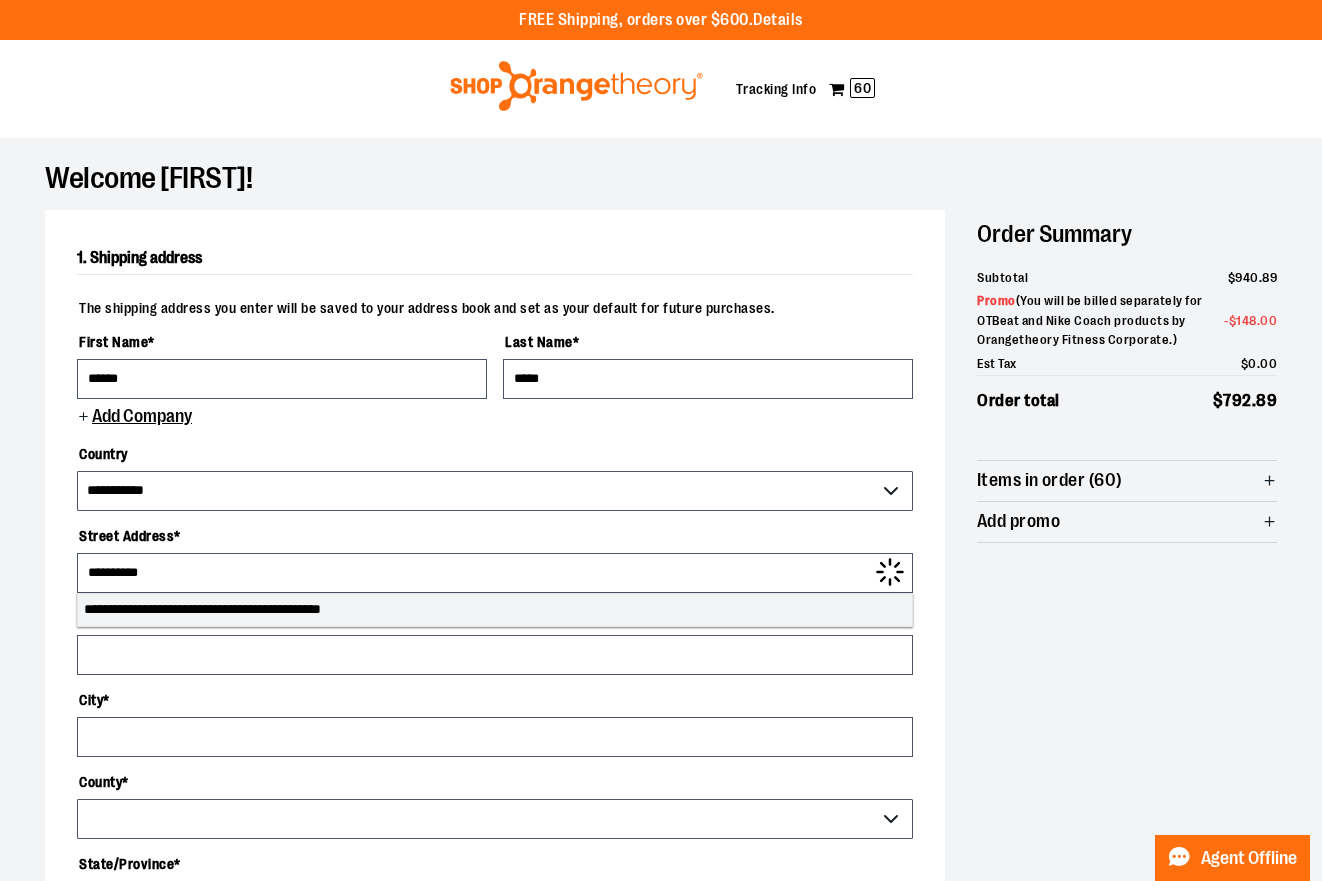 type on "**********" 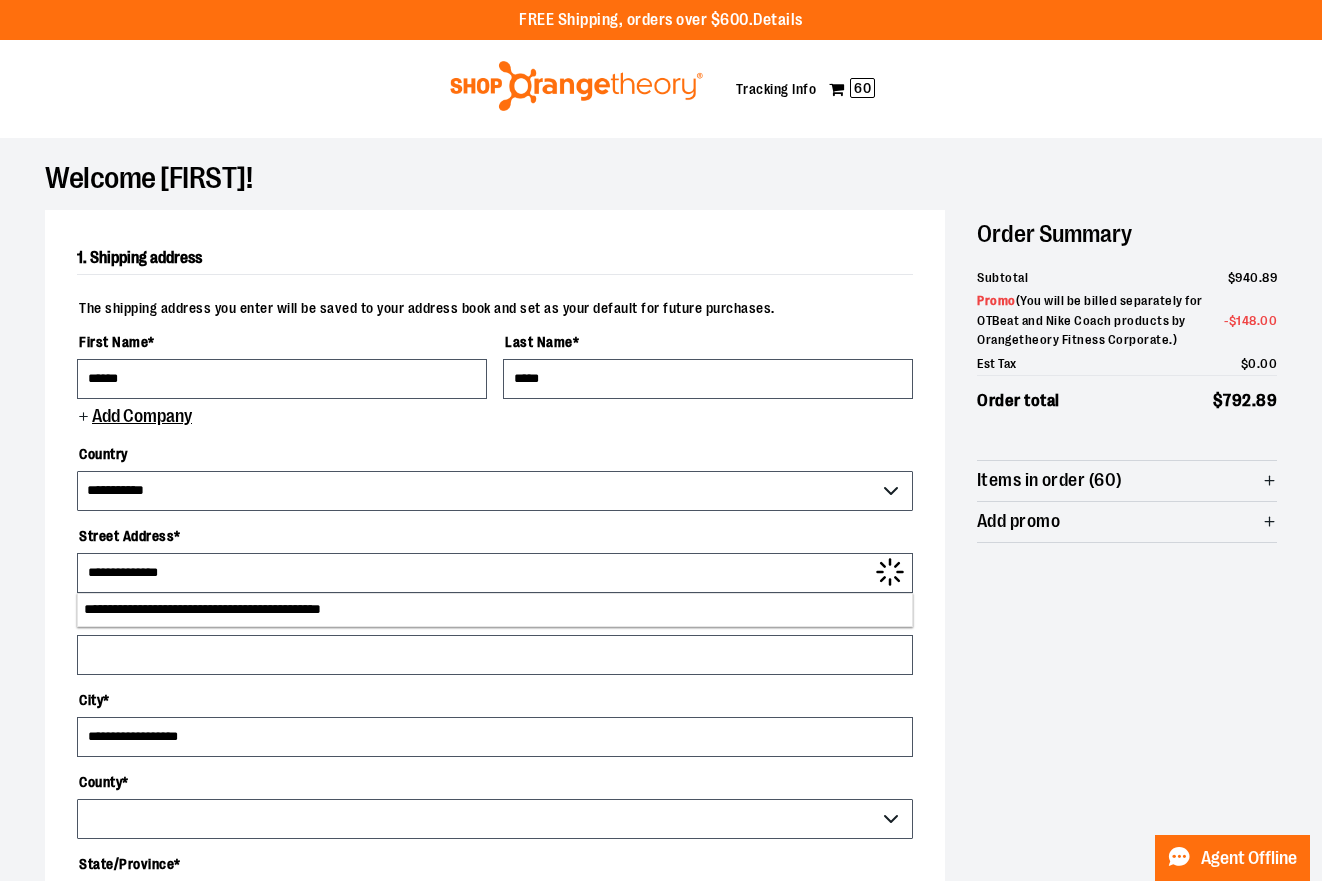 select on "******" 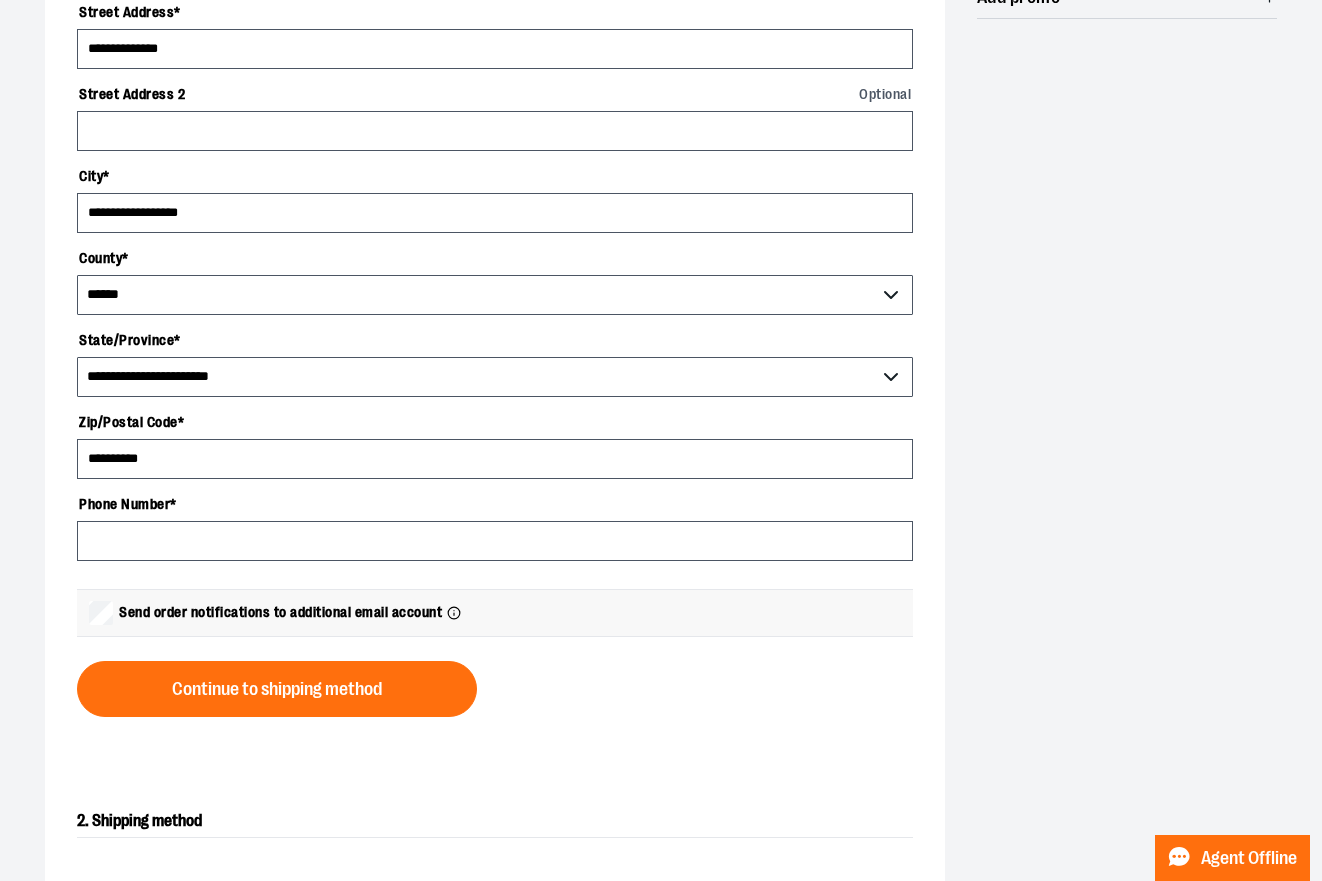 scroll, scrollTop: 521, scrollLeft: 0, axis: vertical 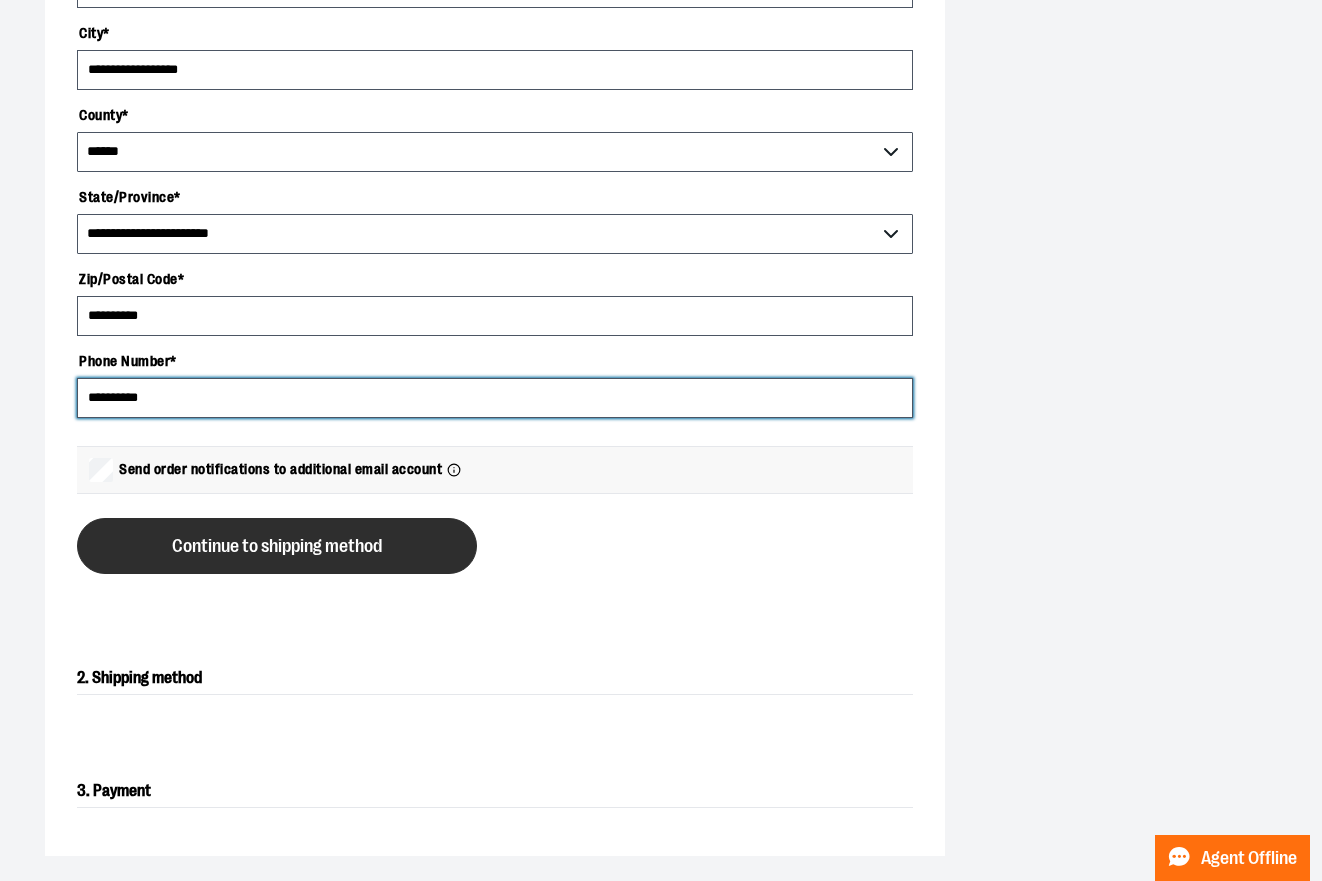type on "**********" 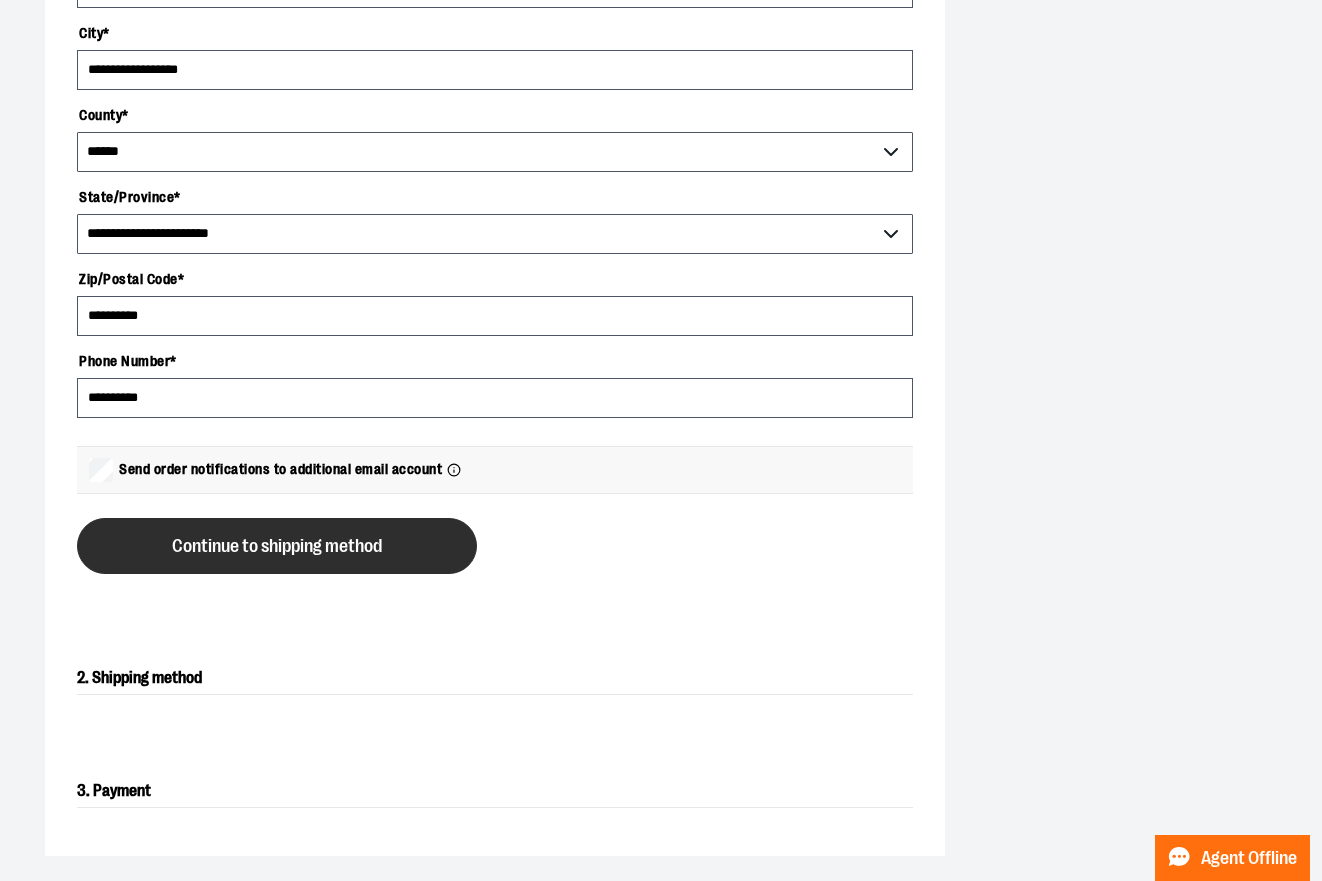 click on "Continue to shipping method" at bounding box center [277, 546] 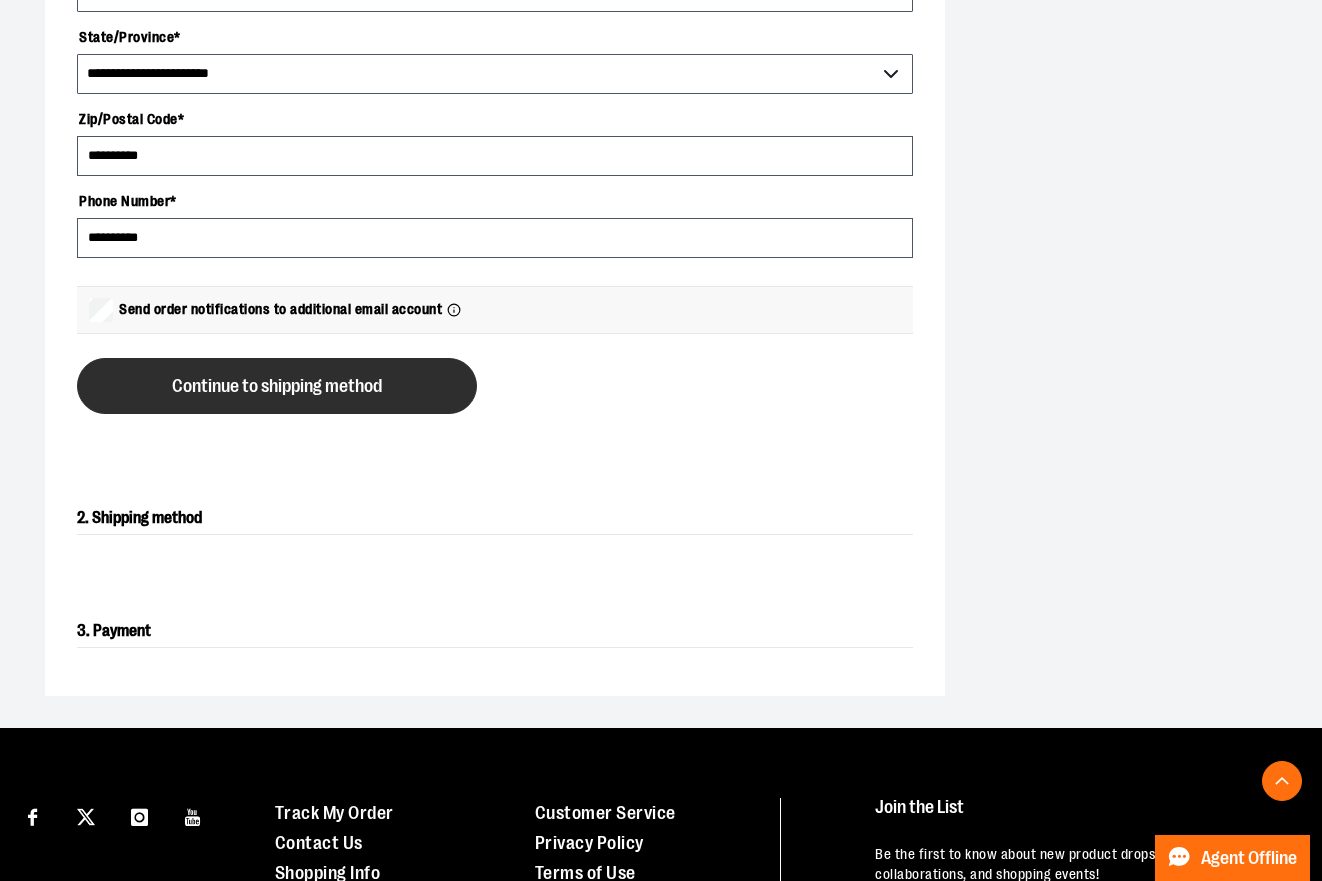 scroll, scrollTop: 831, scrollLeft: 0, axis: vertical 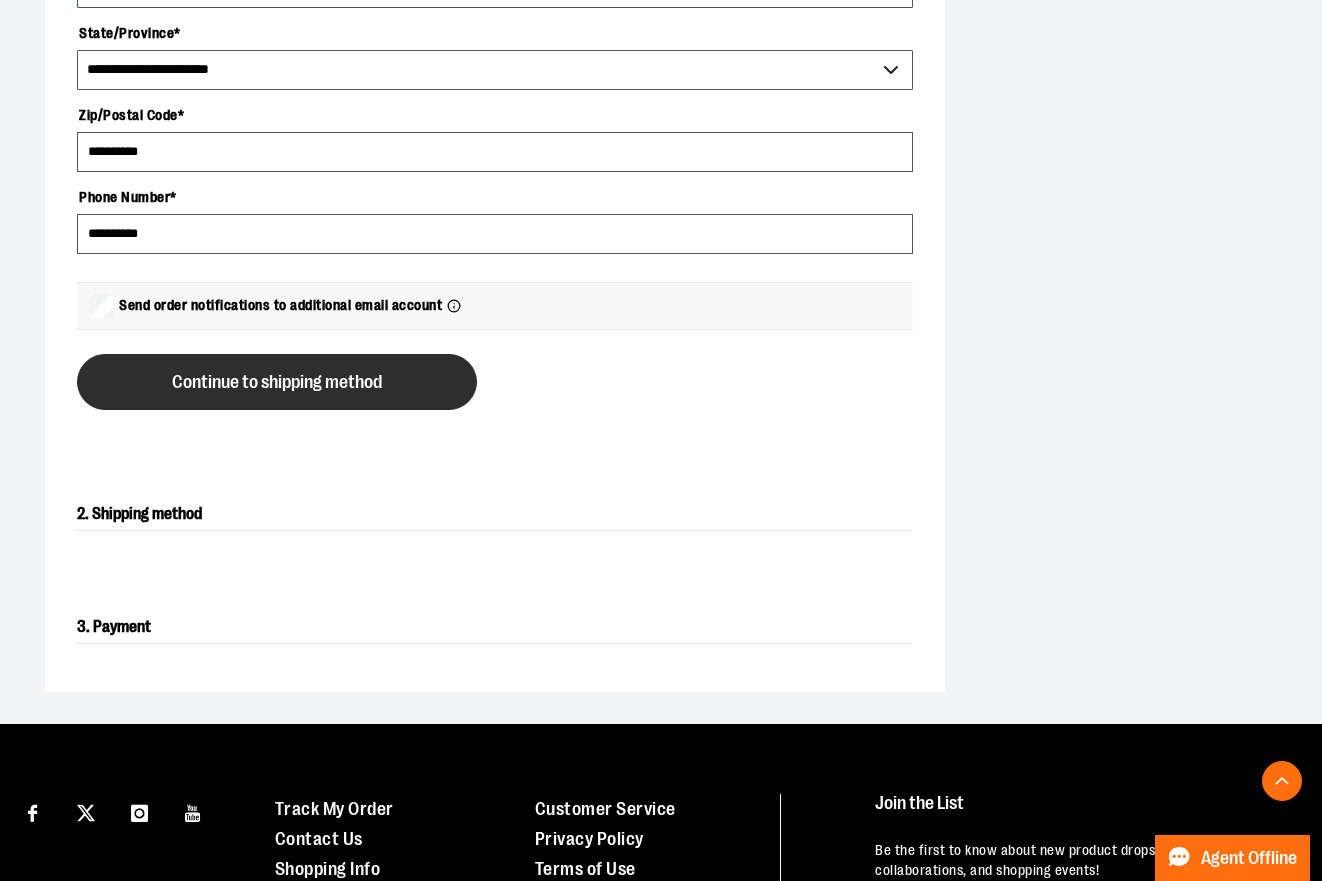 click on "Continue to shipping method" at bounding box center [277, 382] 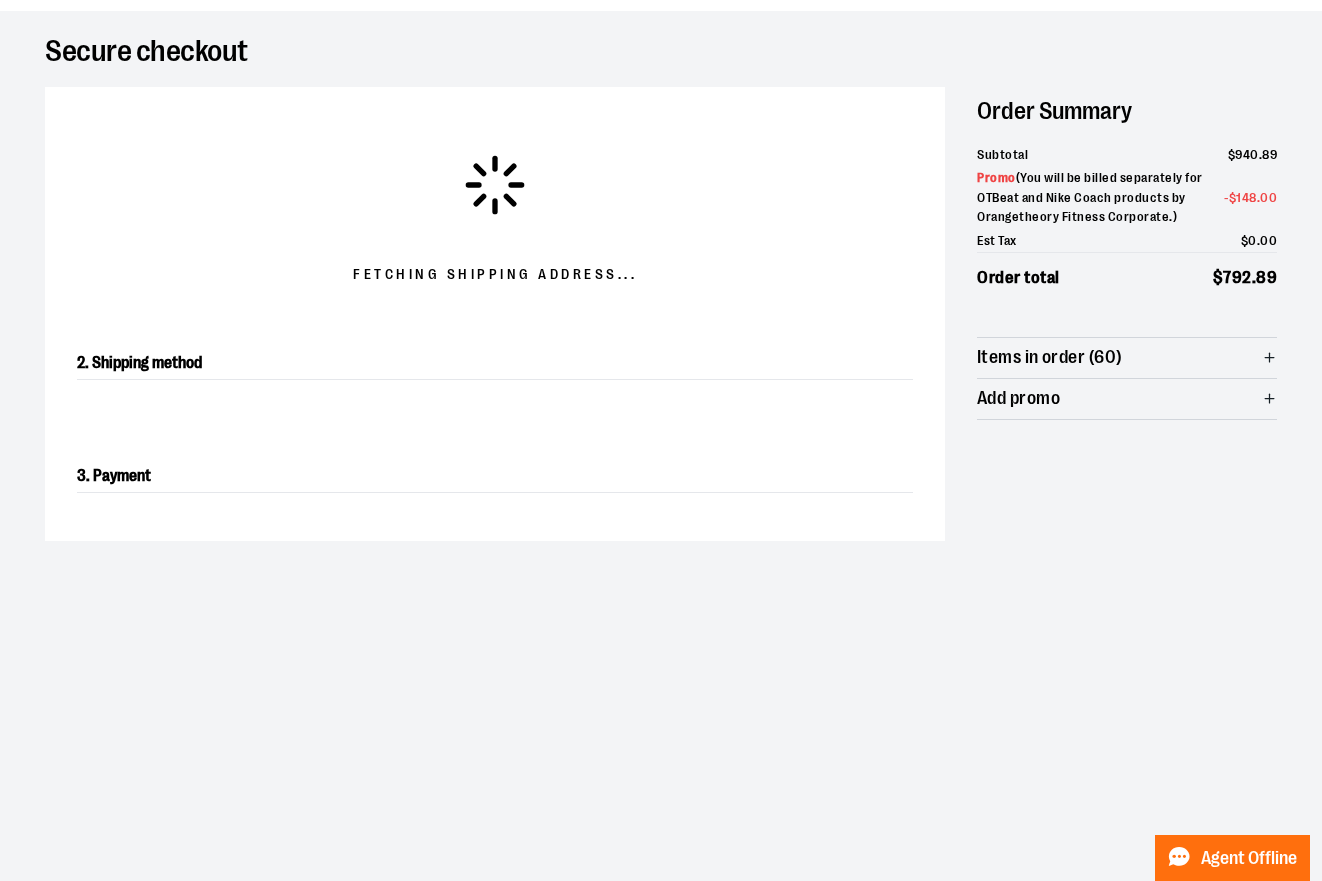 scroll, scrollTop: 124, scrollLeft: 0, axis: vertical 